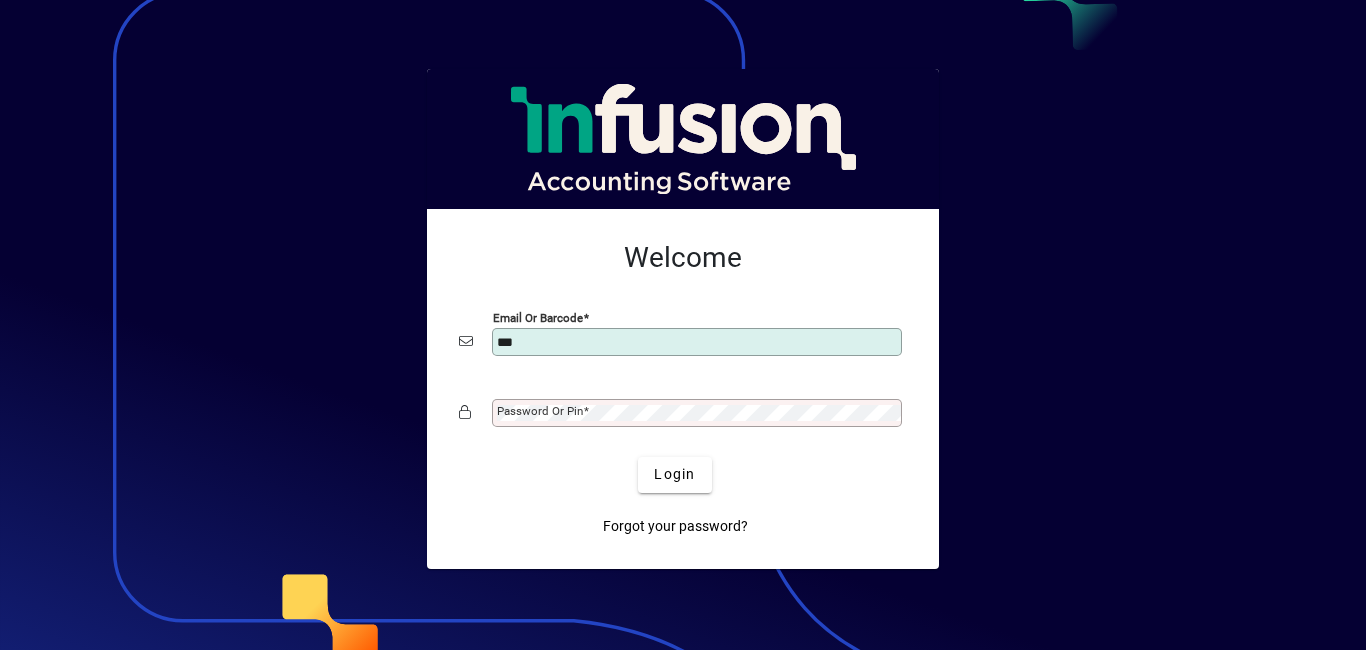 scroll, scrollTop: 0, scrollLeft: 0, axis: both 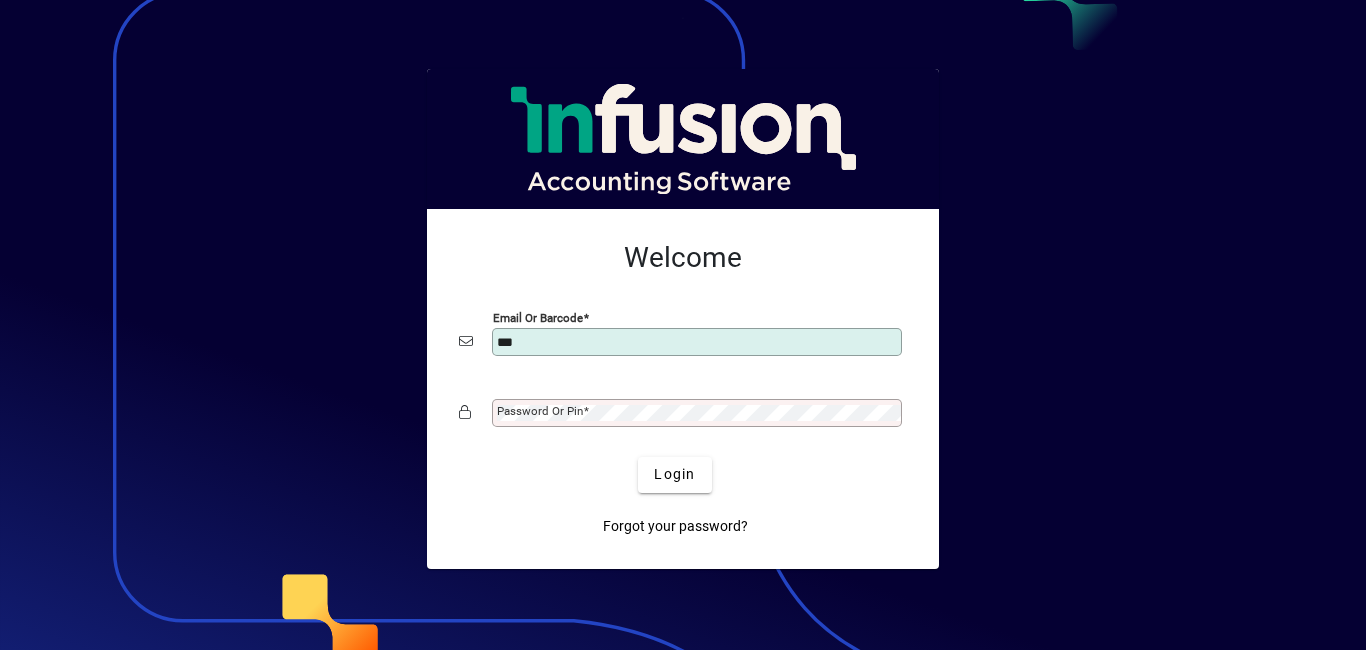 type on "**********" 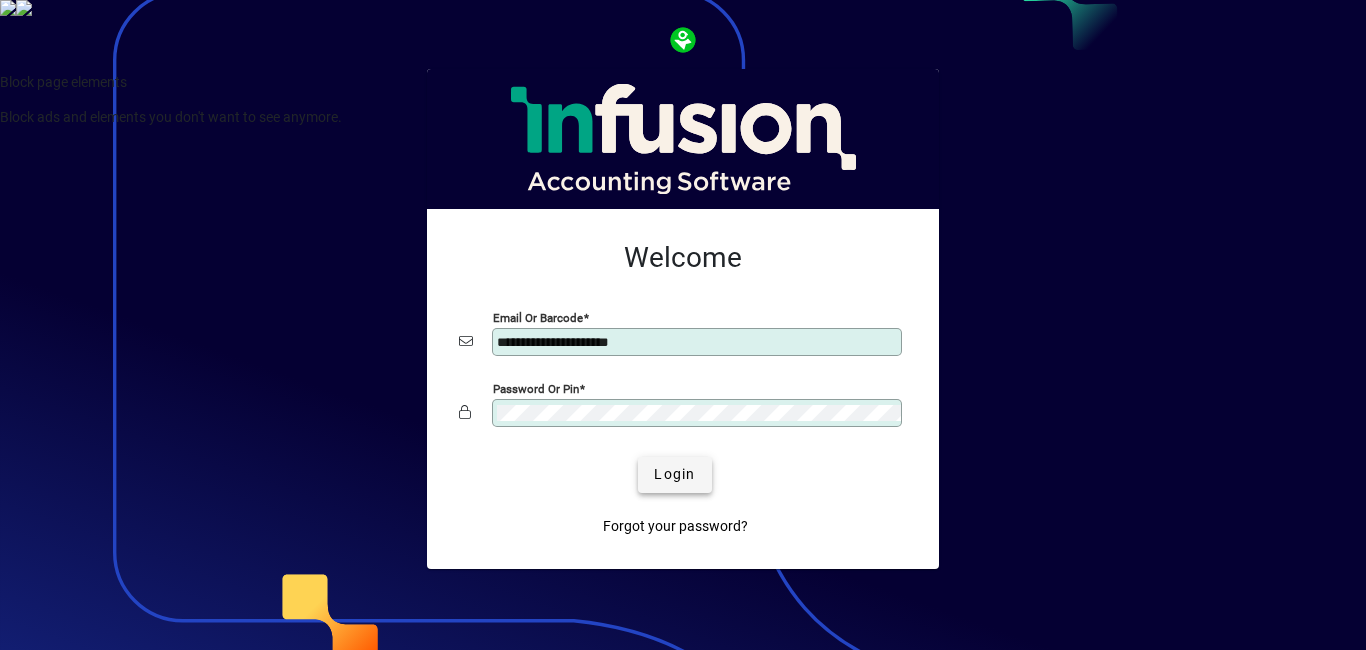 click on "Login" 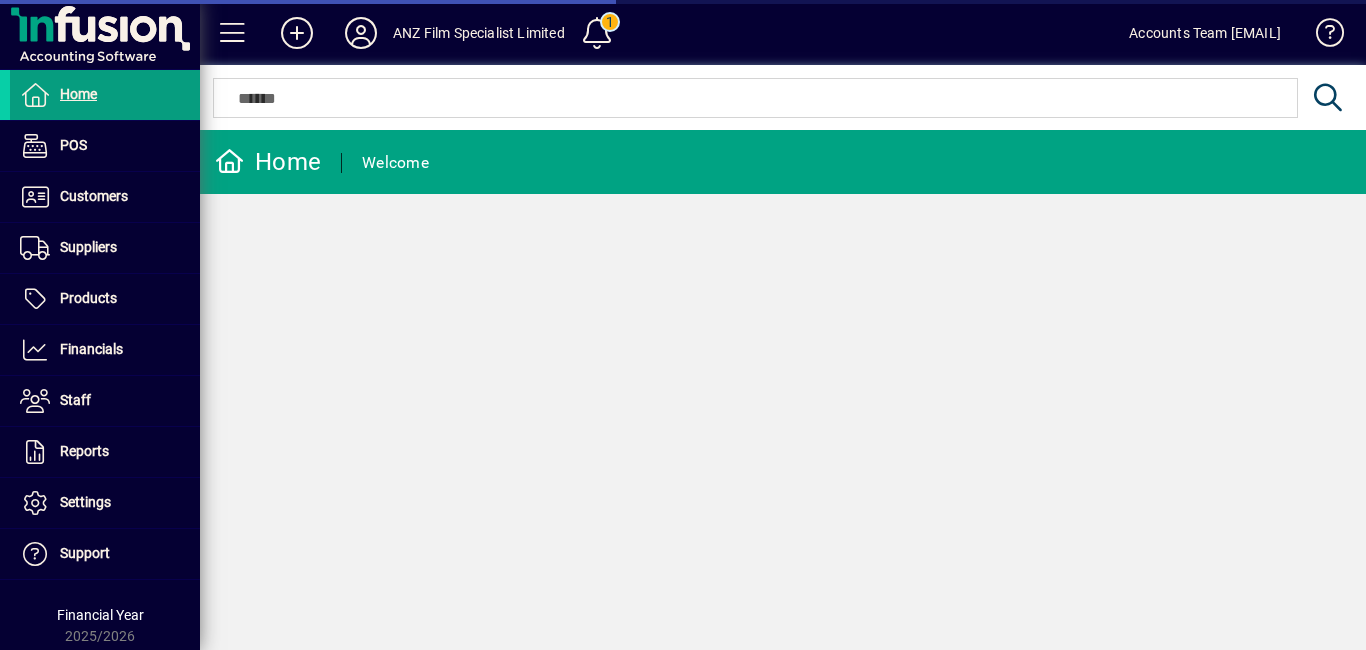 scroll, scrollTop: 0, scrollLeft: 0, axis: both 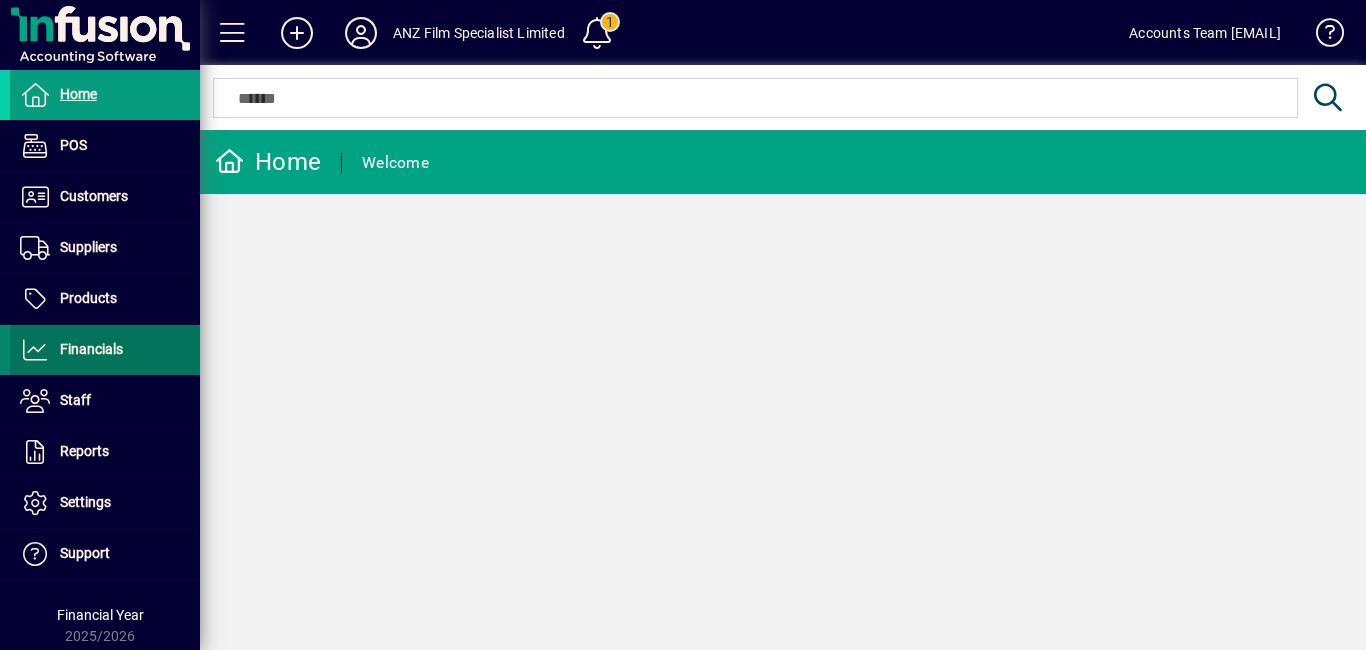 click on "Financials" at bounding box center (91, 349) 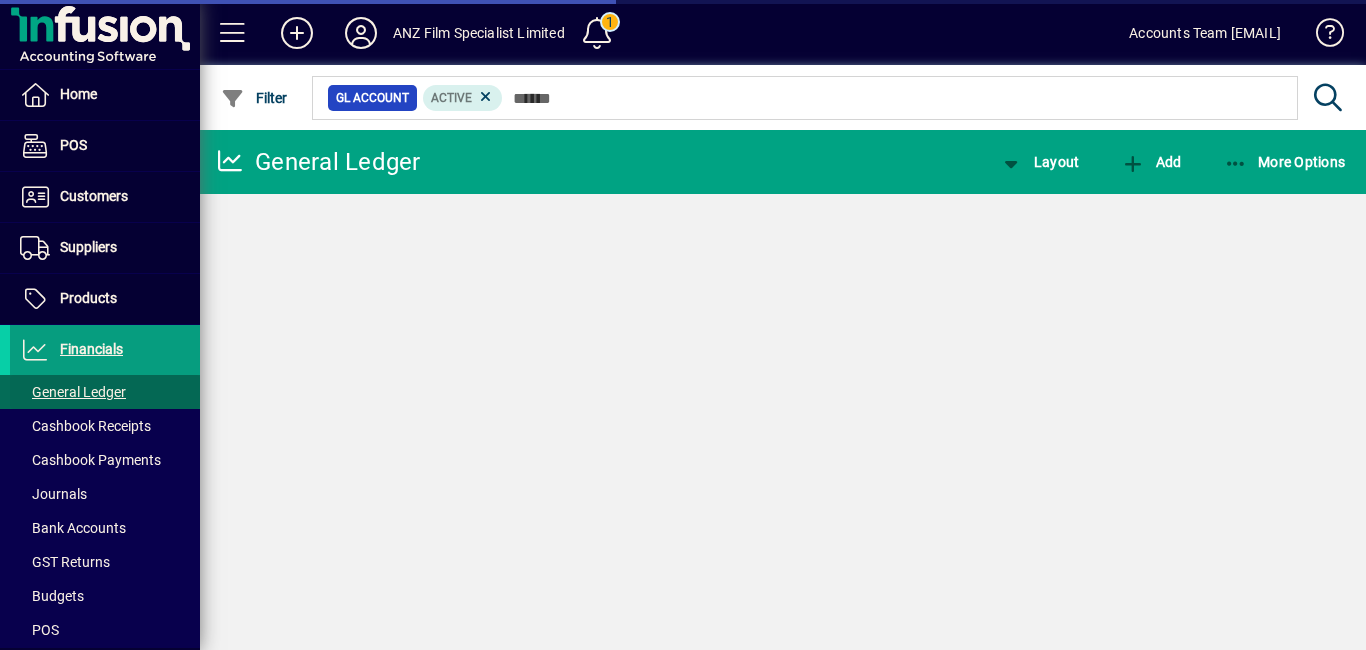 click on "General Ledger" at bounding box center [73, 392] 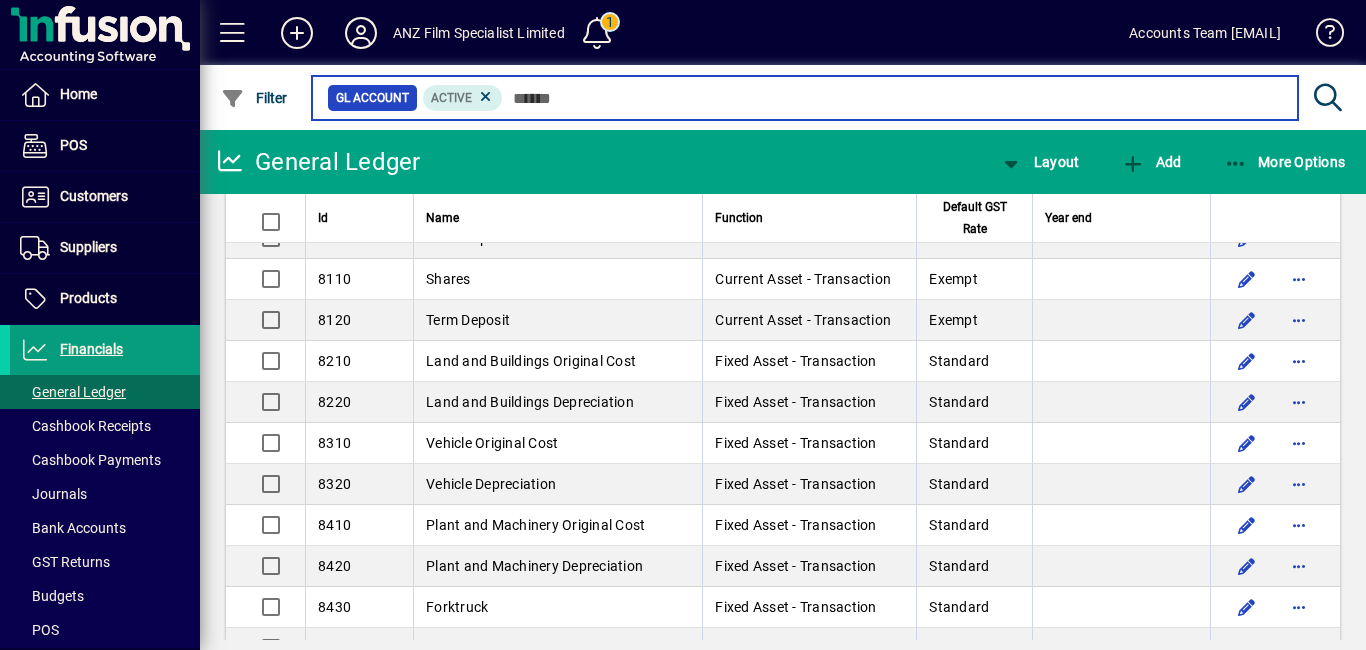 scroll, scrollTop: 4000, scrollLeft: 0, axis: vertical 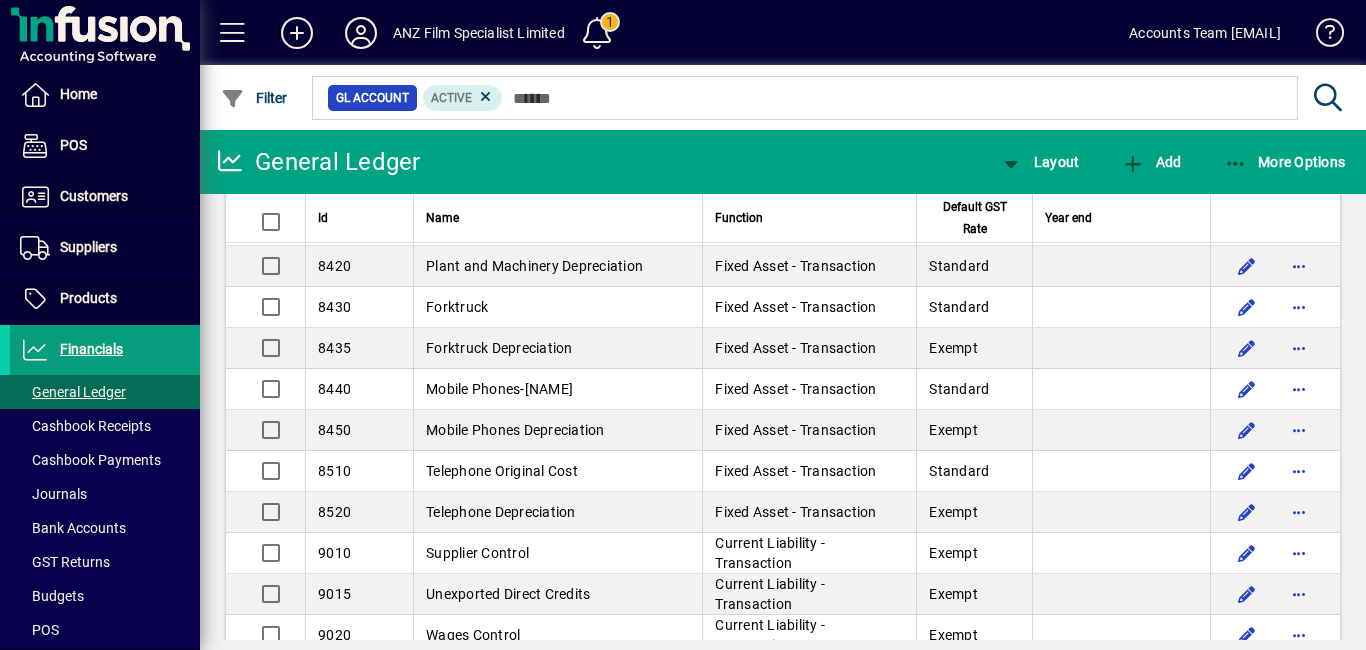 click on "Mobile Phones-[NAME]" at bounding box center (499, 389) 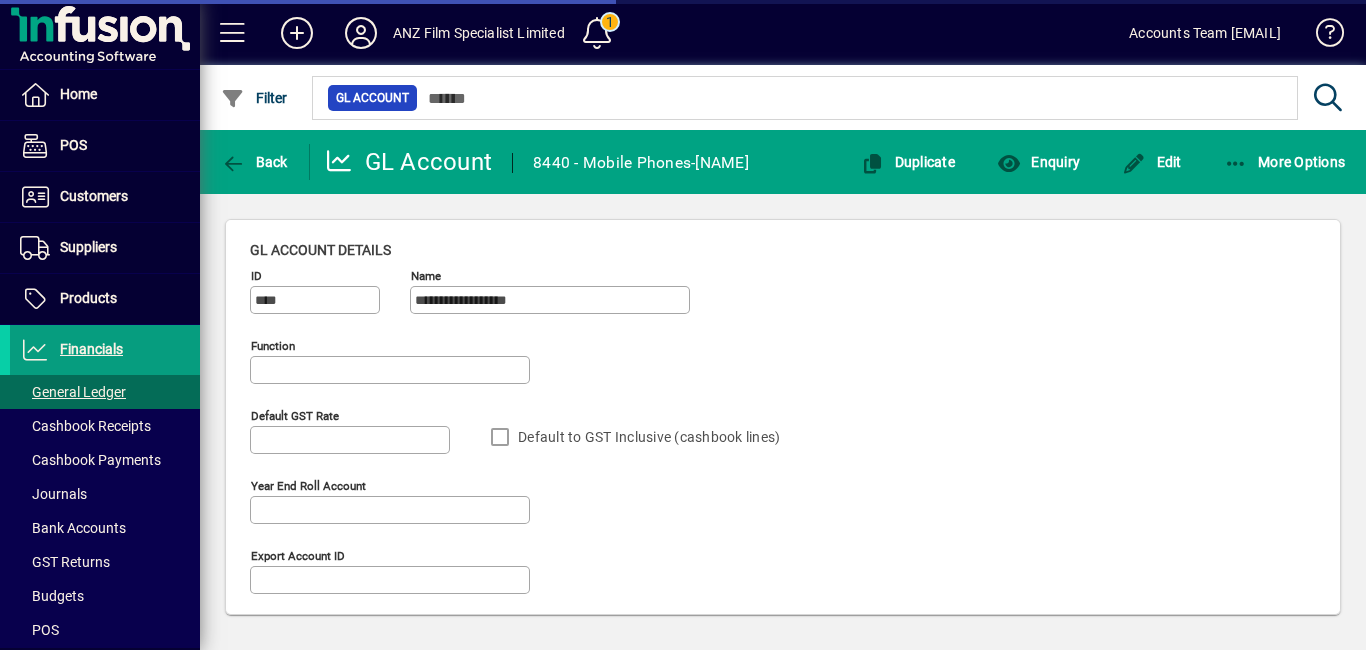 type on "**********" 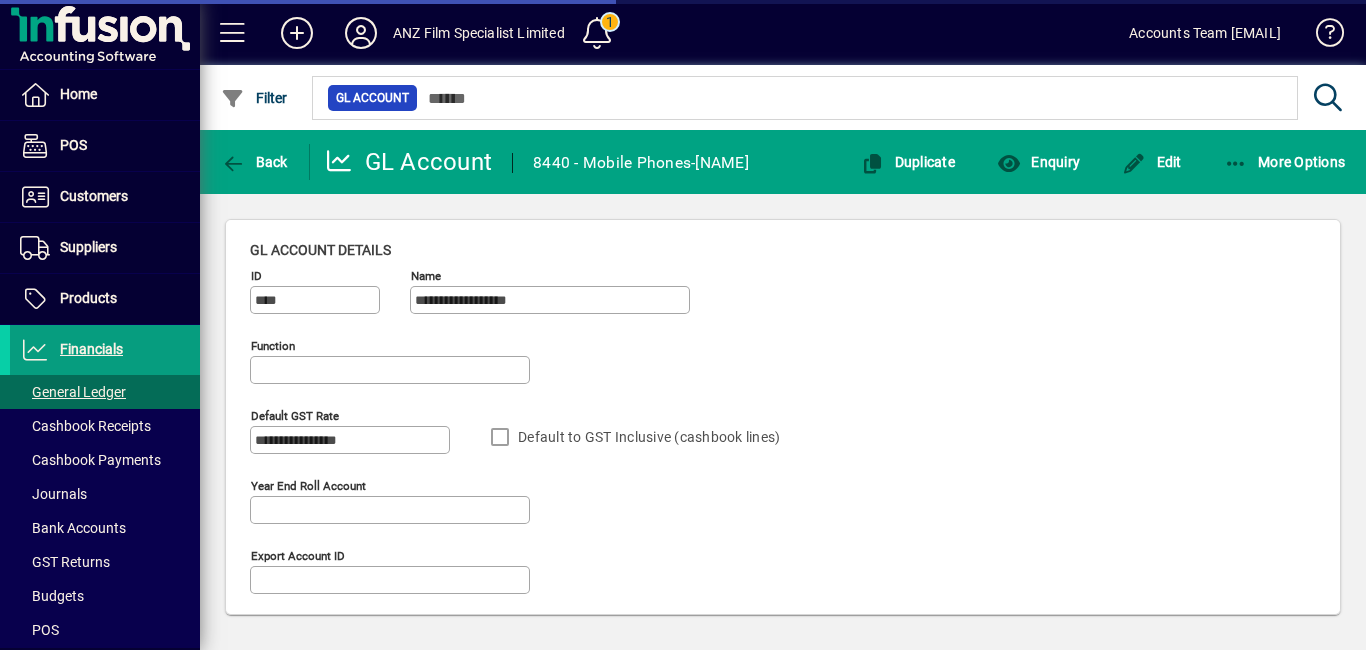 type on "**********" 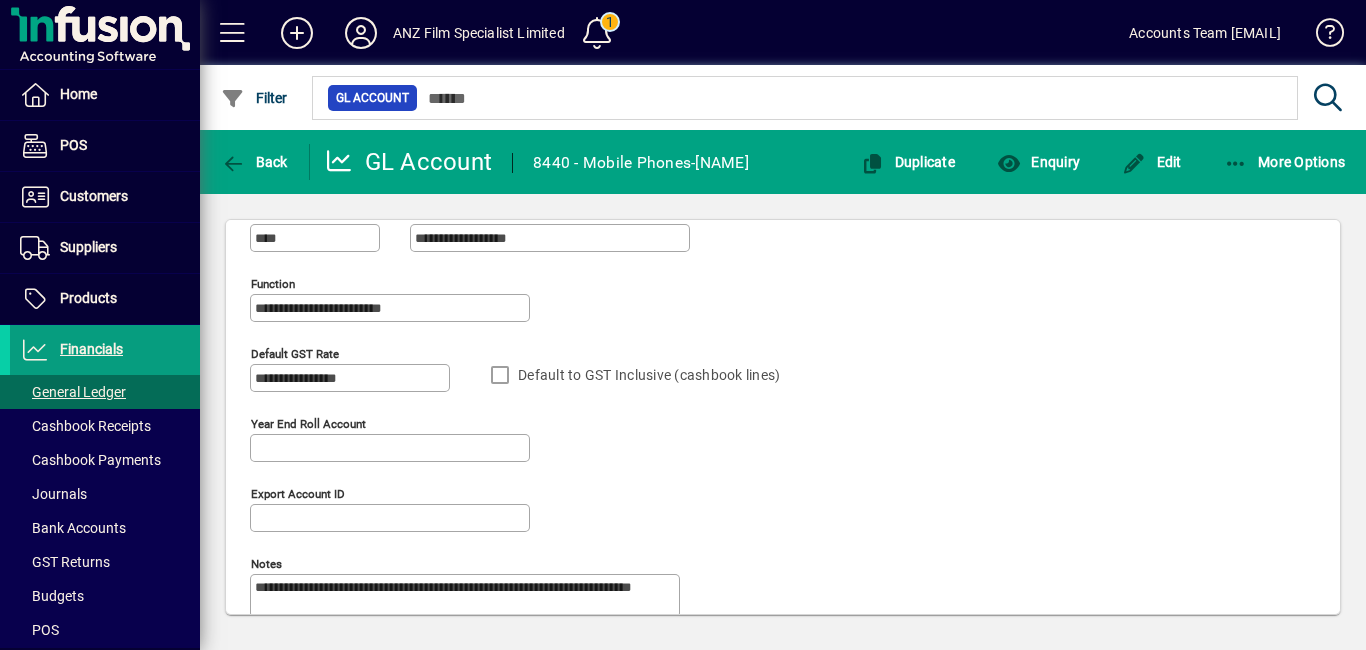 scroll, scrollTop: 99, scrollLeft: 0, axis: vertical 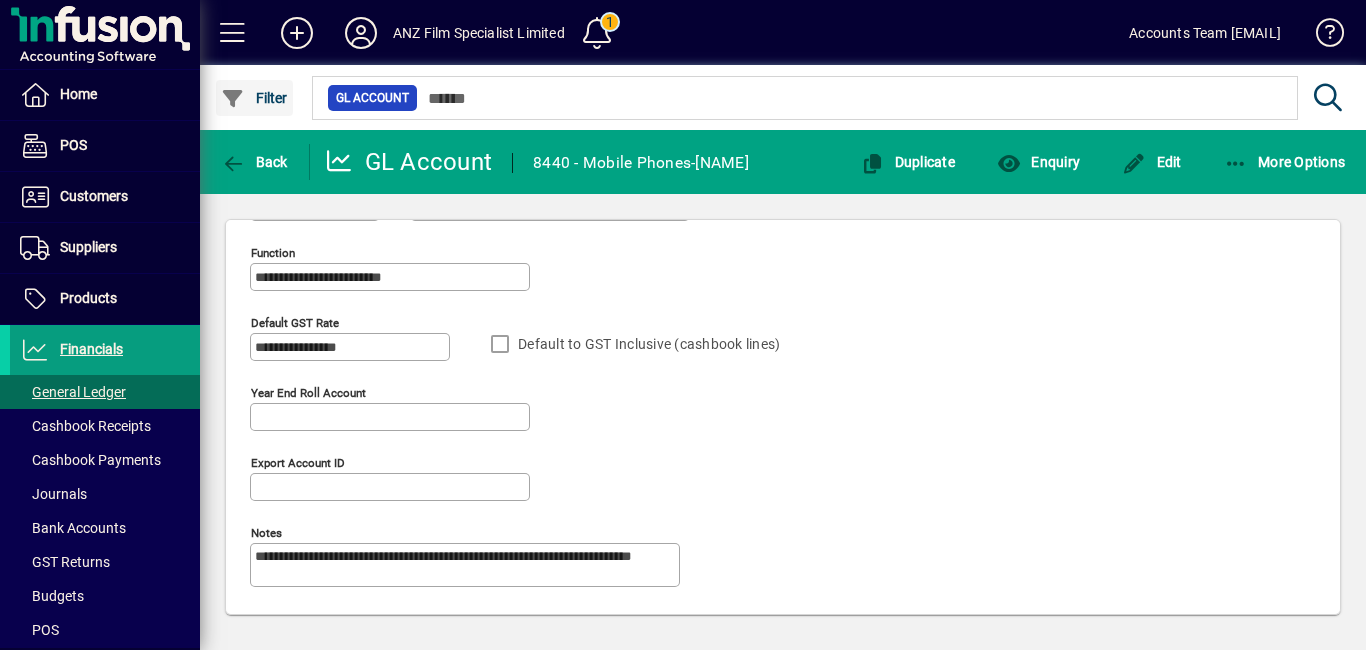 click on "Filter" 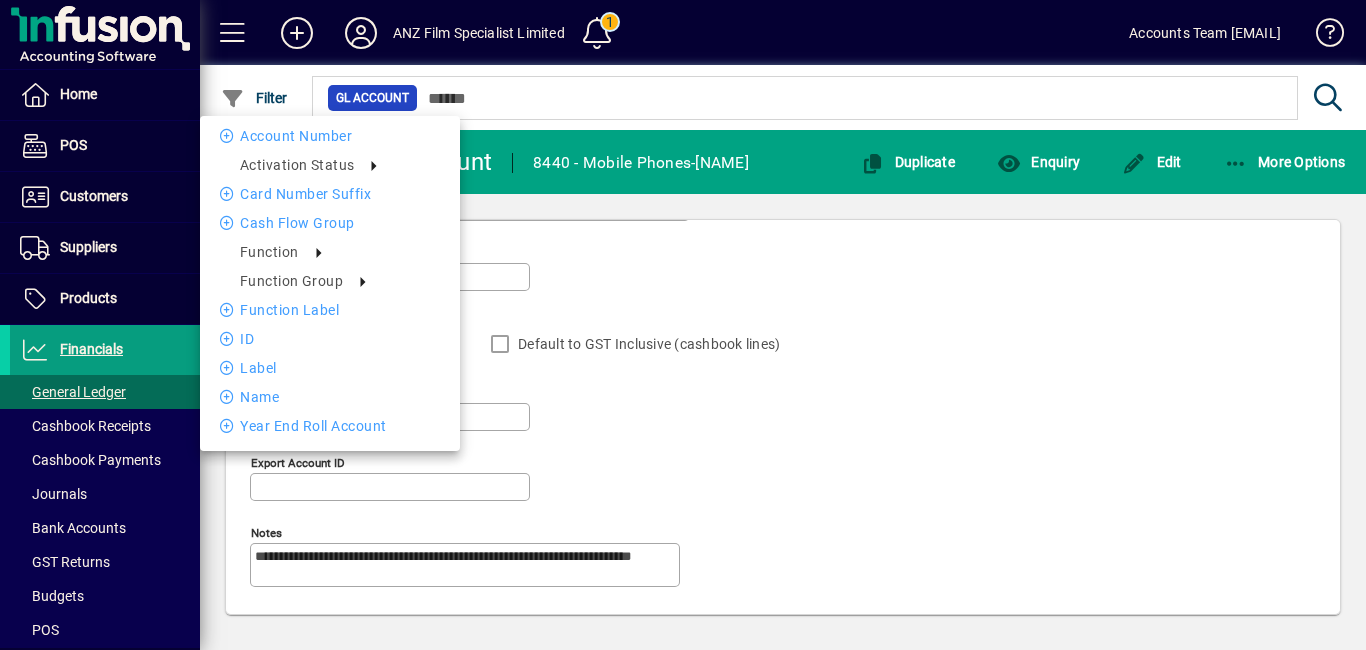 click at bounding box center (683, 325) 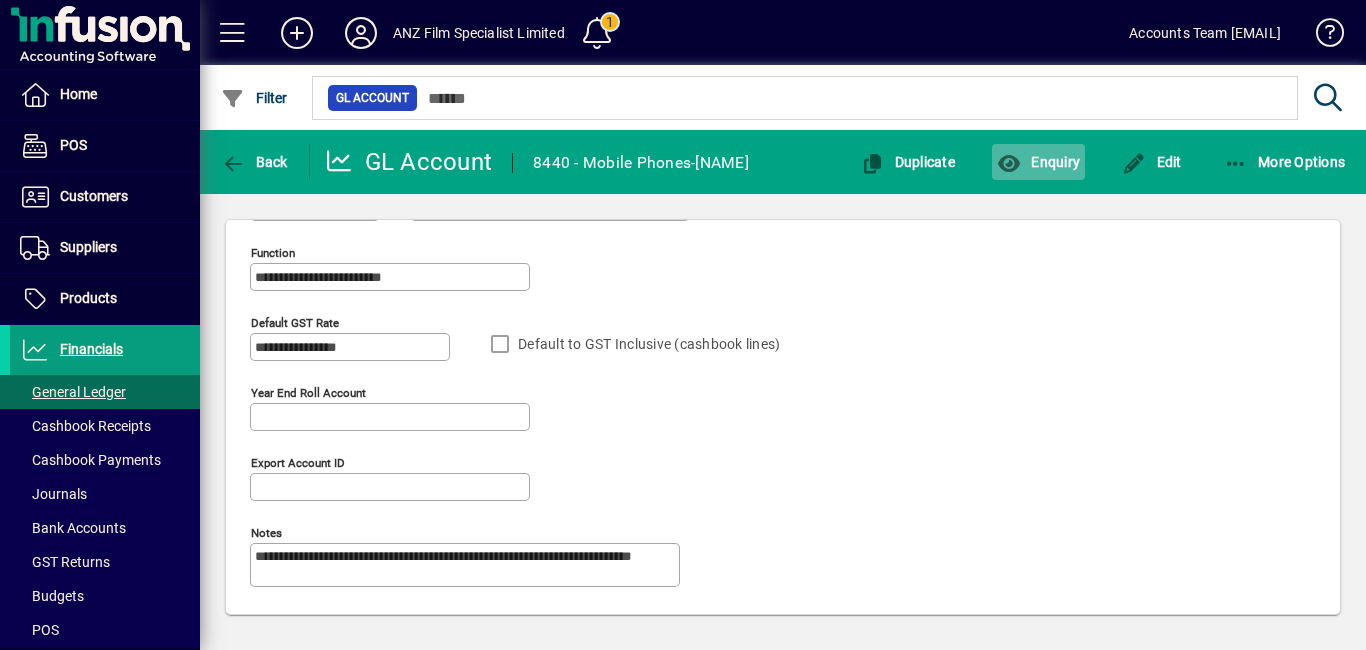 click on "Enquiry" 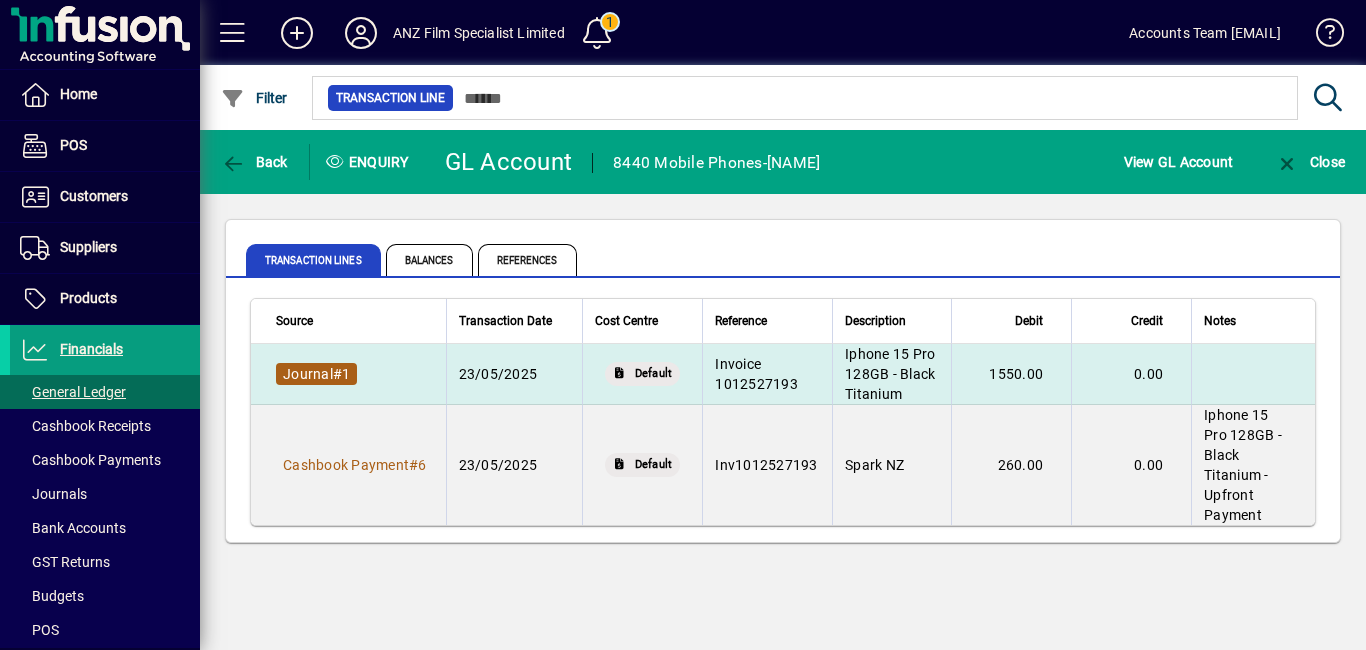 click on "Journal" at bounding box center [308, 374] 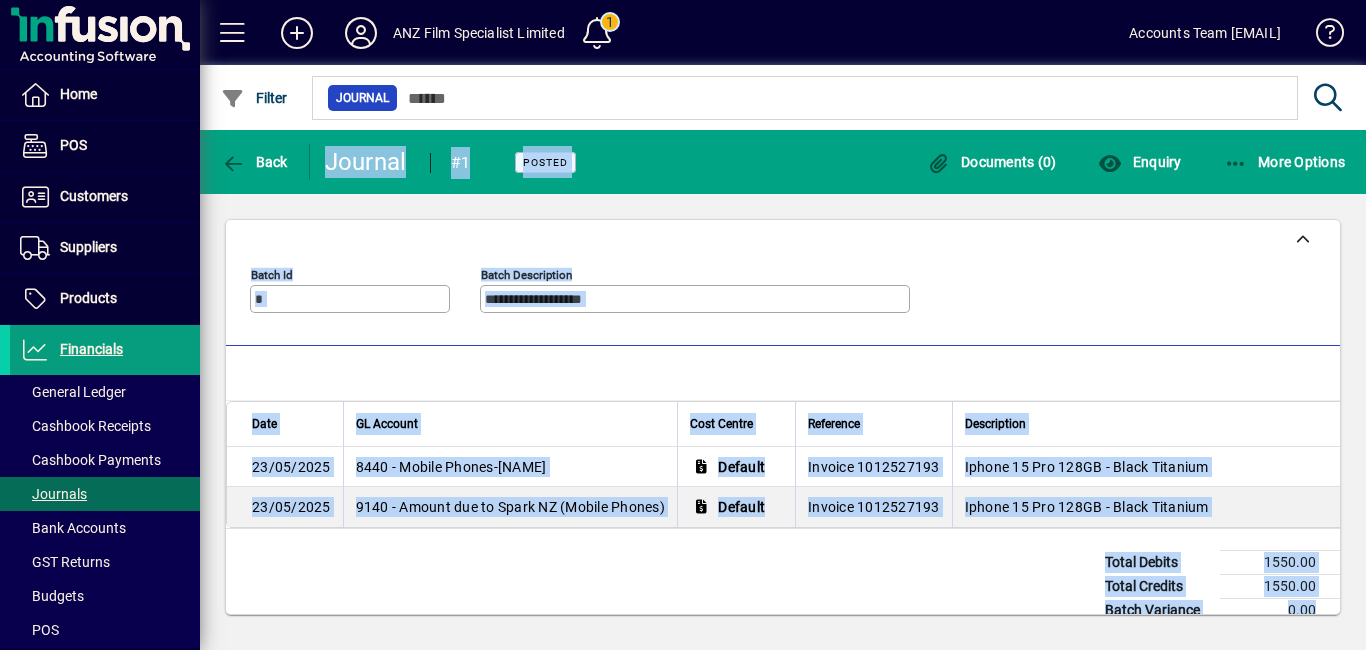 click on "**********" 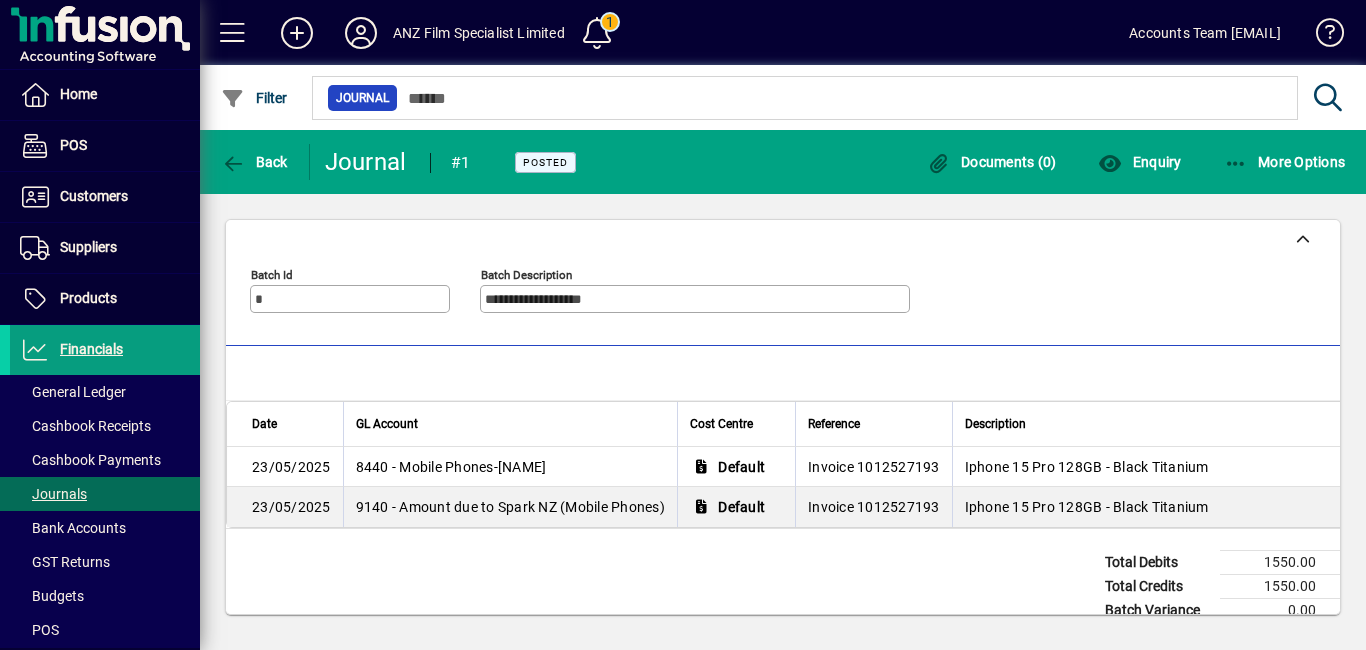 scroll, scrollTop: 25, scrollLeft: 0, axis: vertical 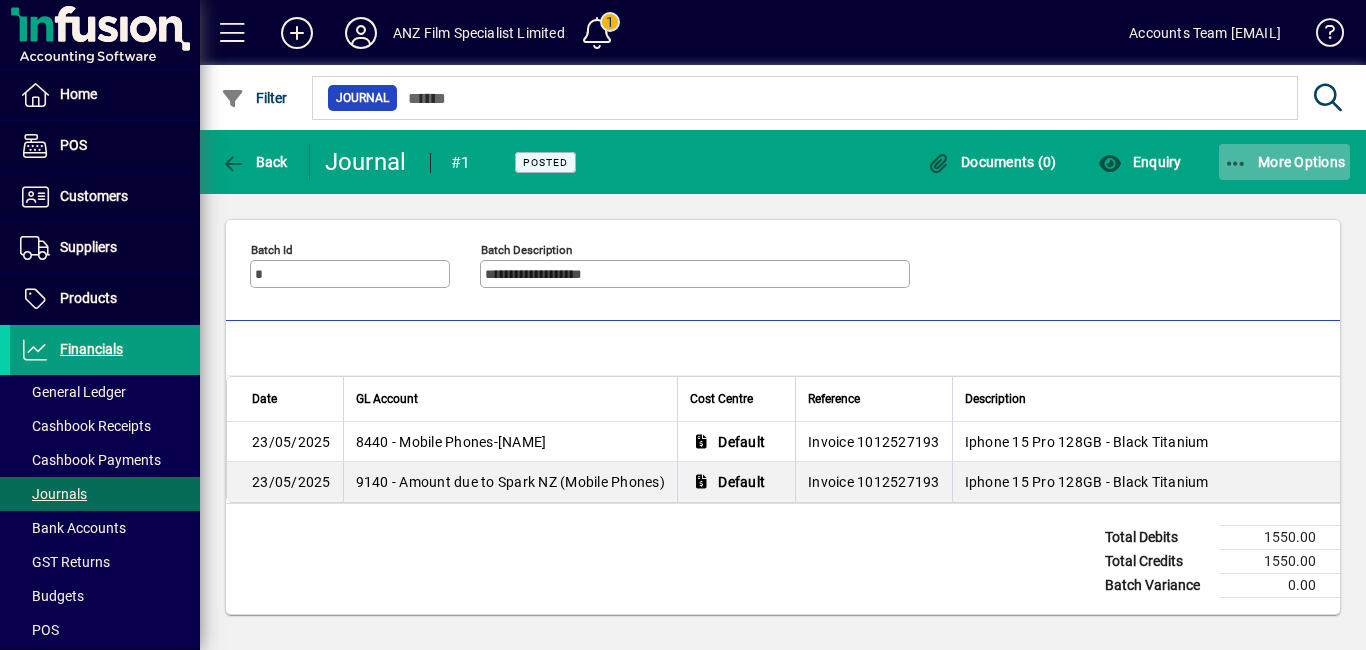 click on "More Options" 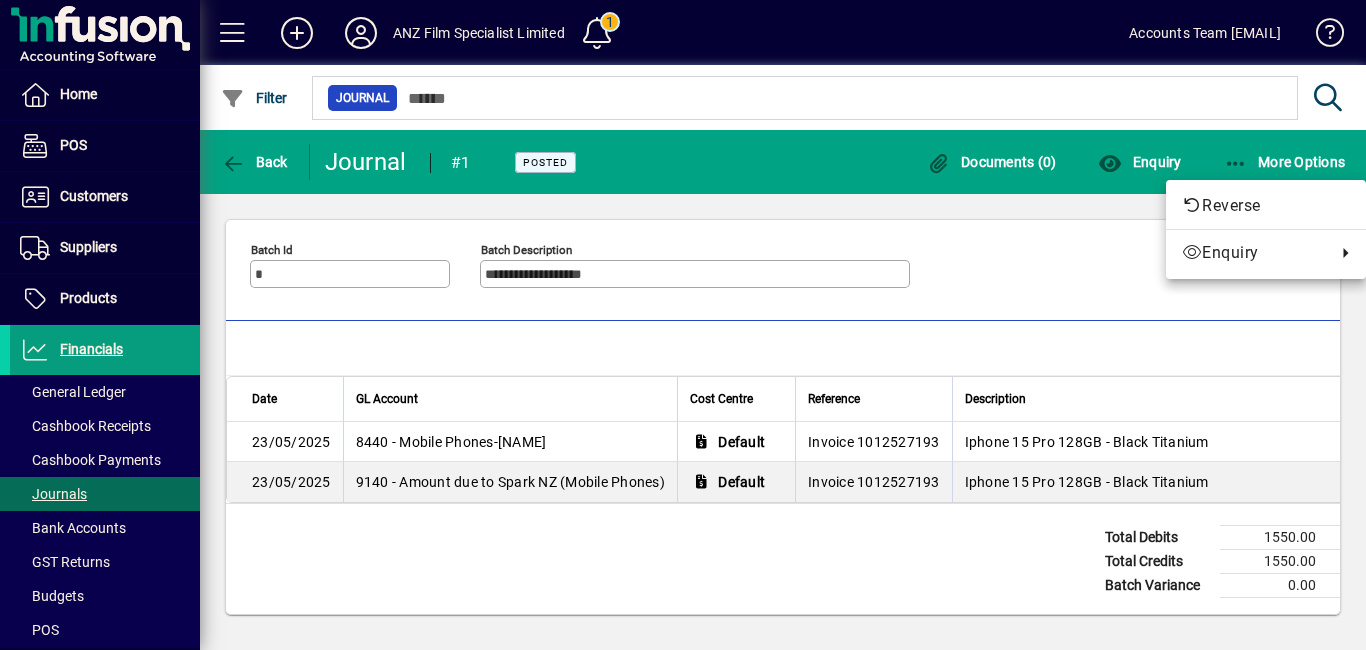 click at bounding box center [683, 325] 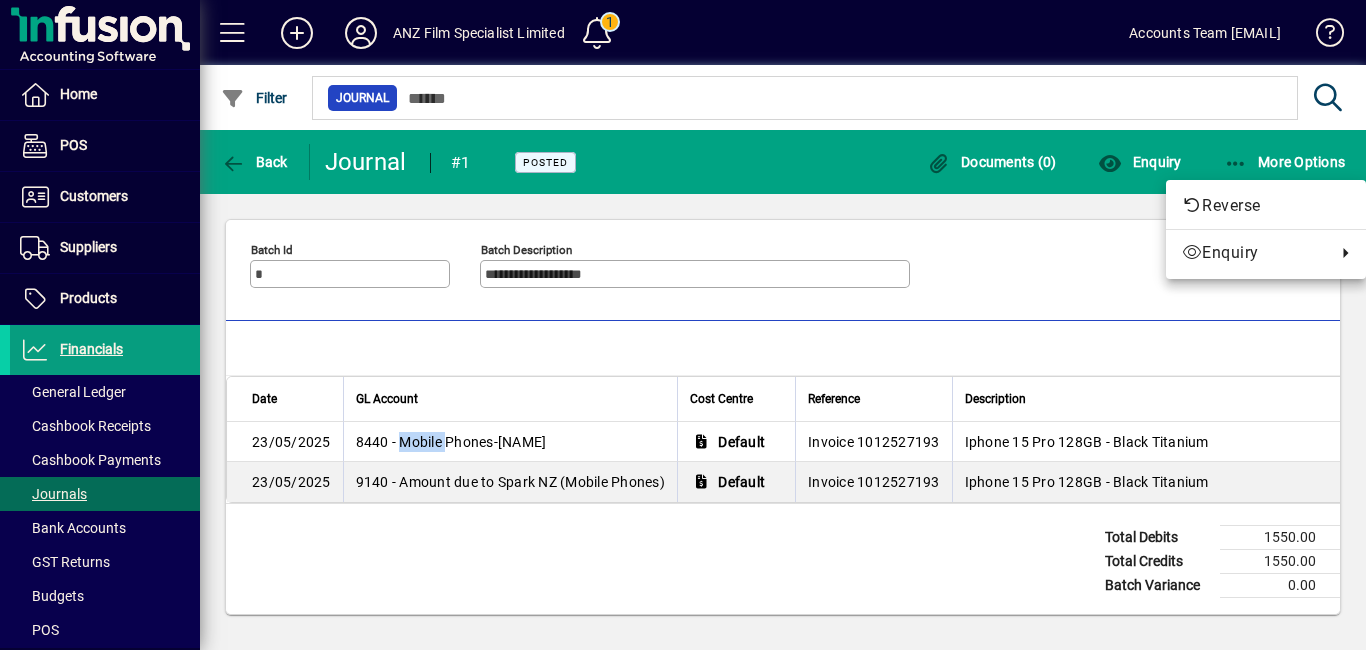 click on "8440 - Mobile Phones-[NAME]" at bounding box center (451, 442) 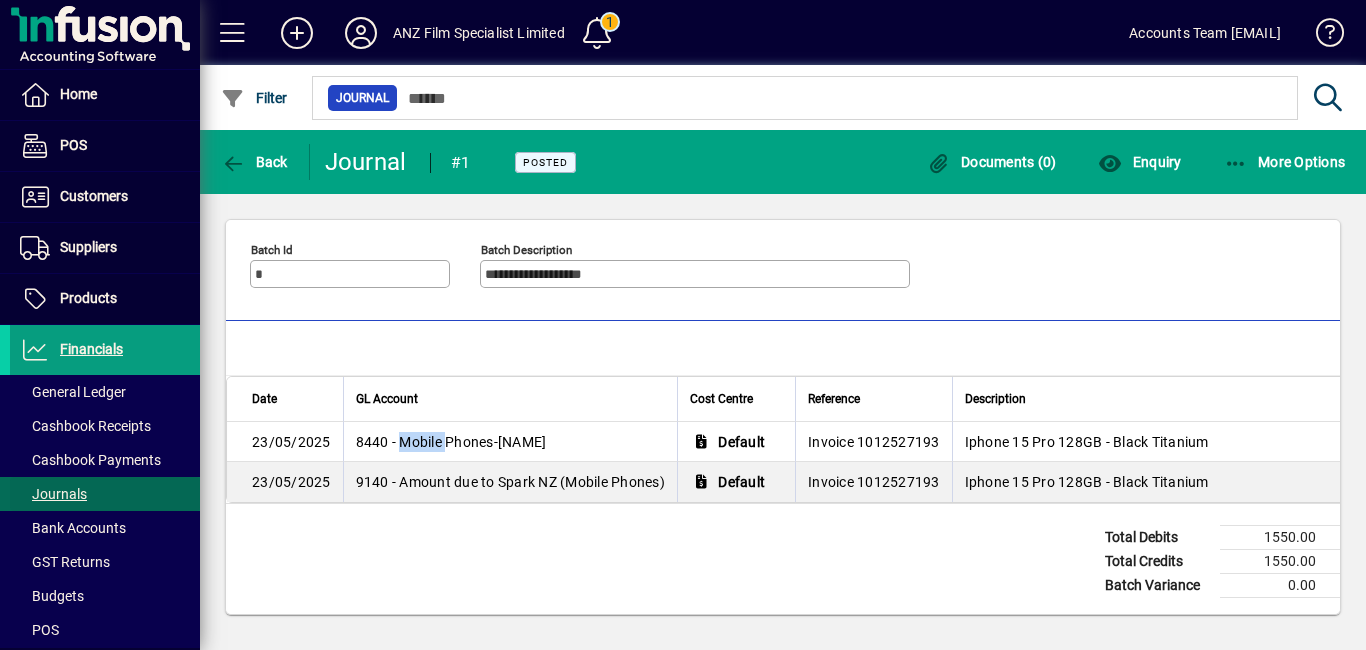 click on "Journals" at bounding box center (53, 494) 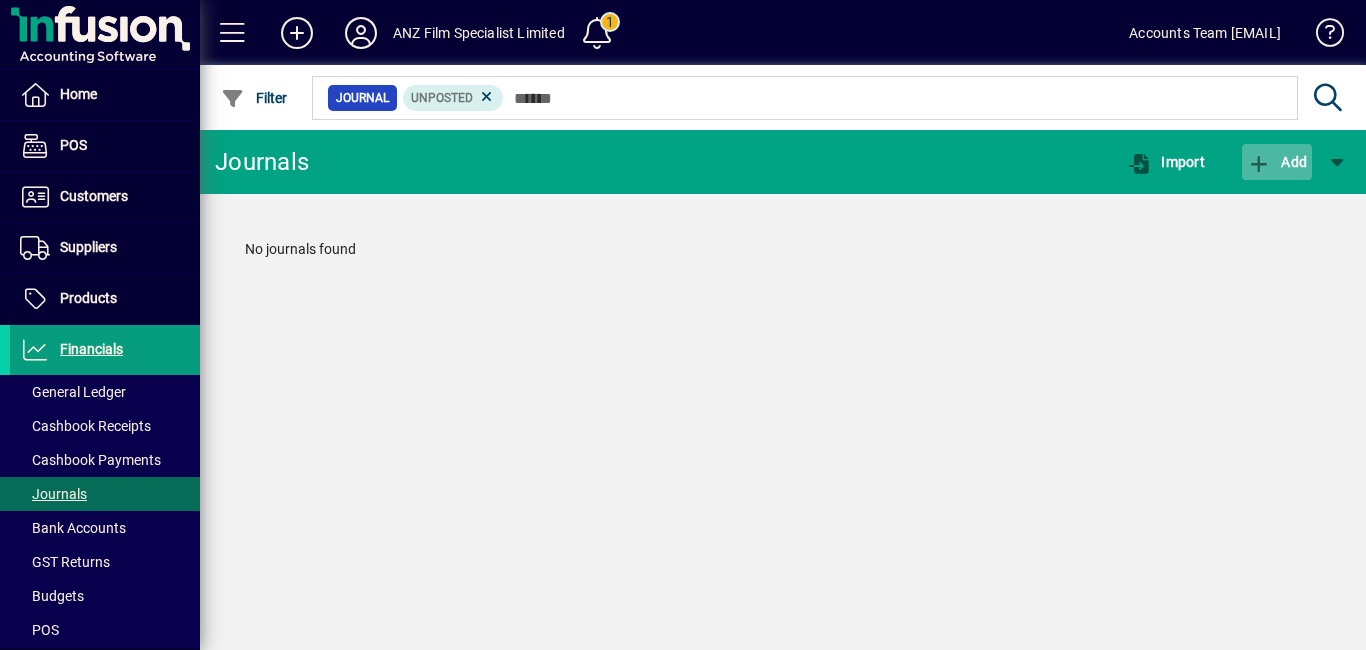 click on "Add" 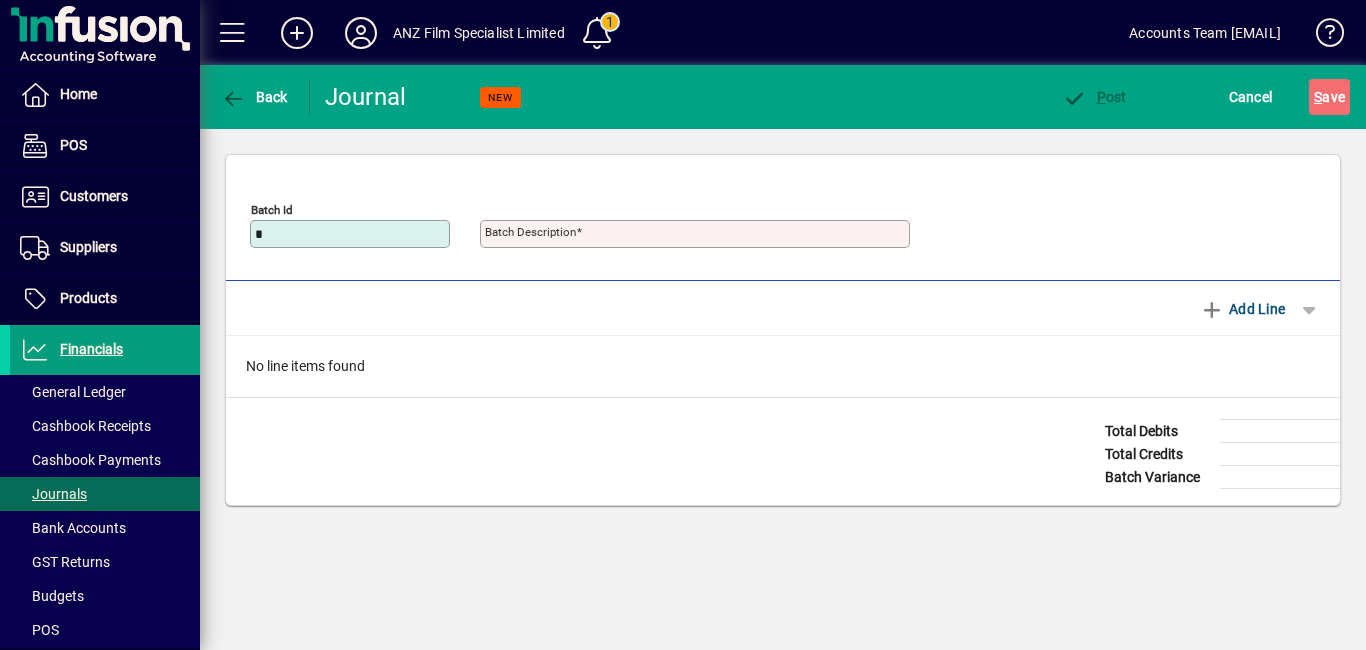 type on "*" 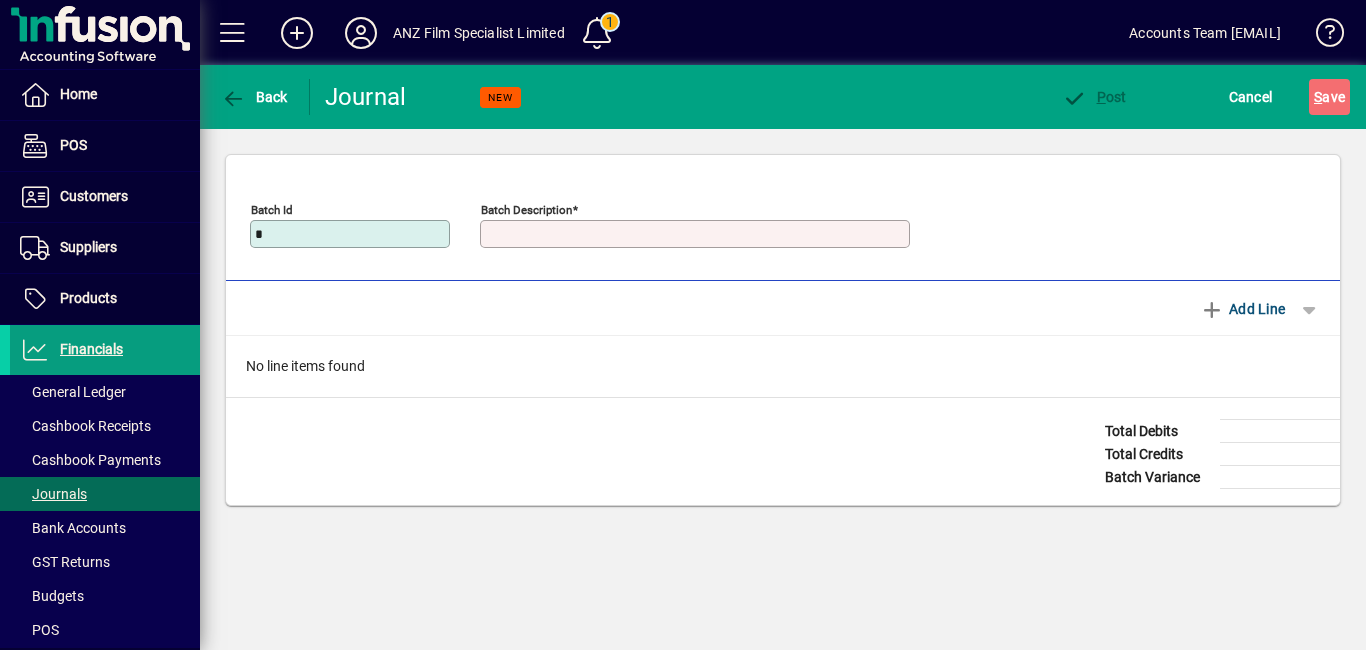 click on "Batch Description" at bounding box center (697, 234) 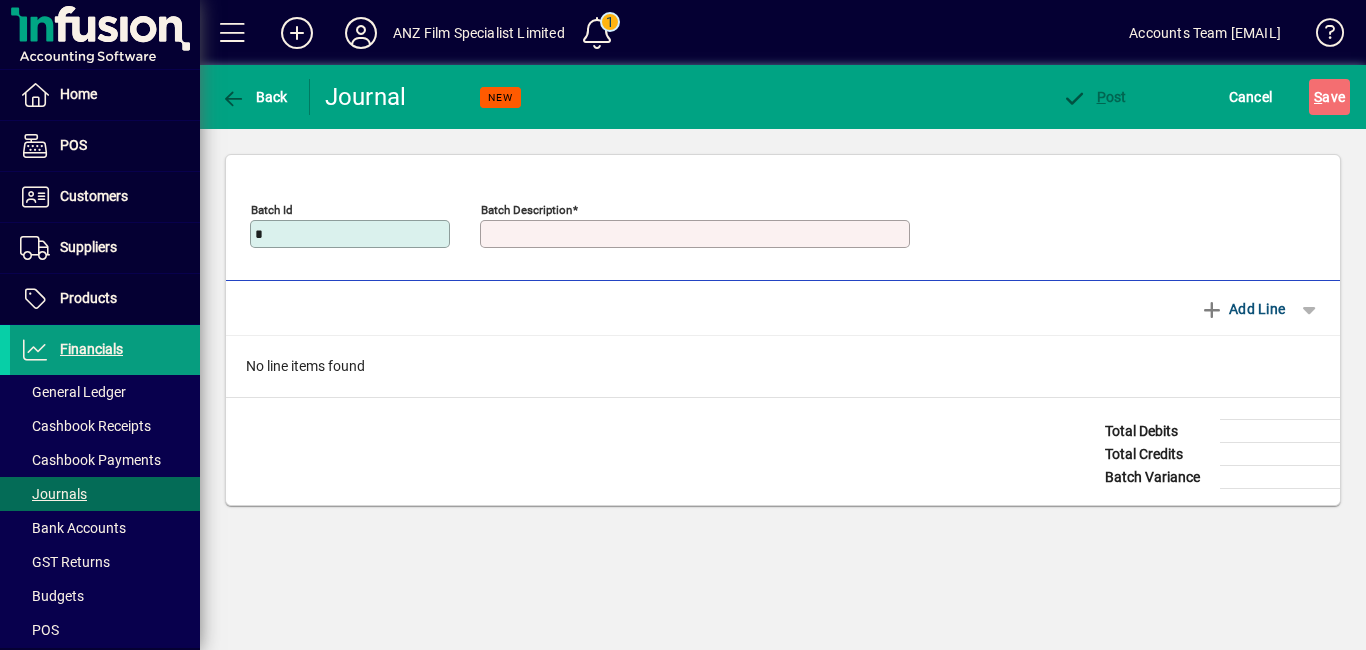 type on "**********" 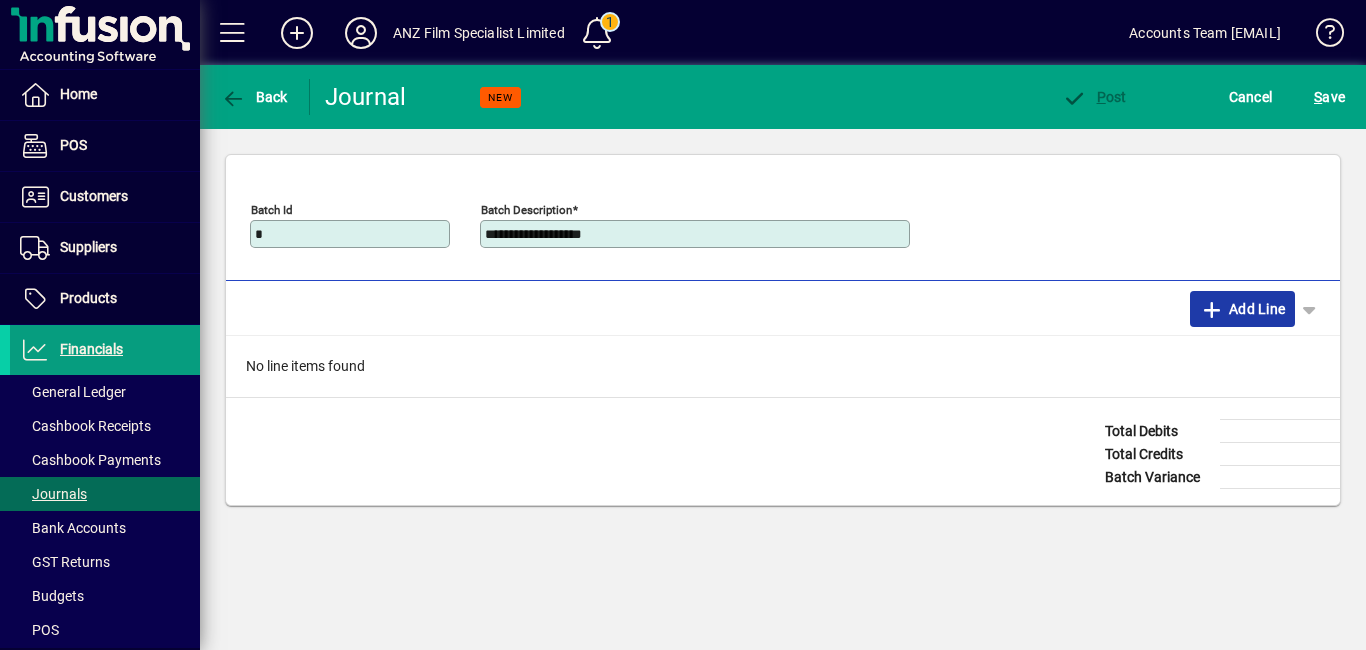 click on "Add Line" 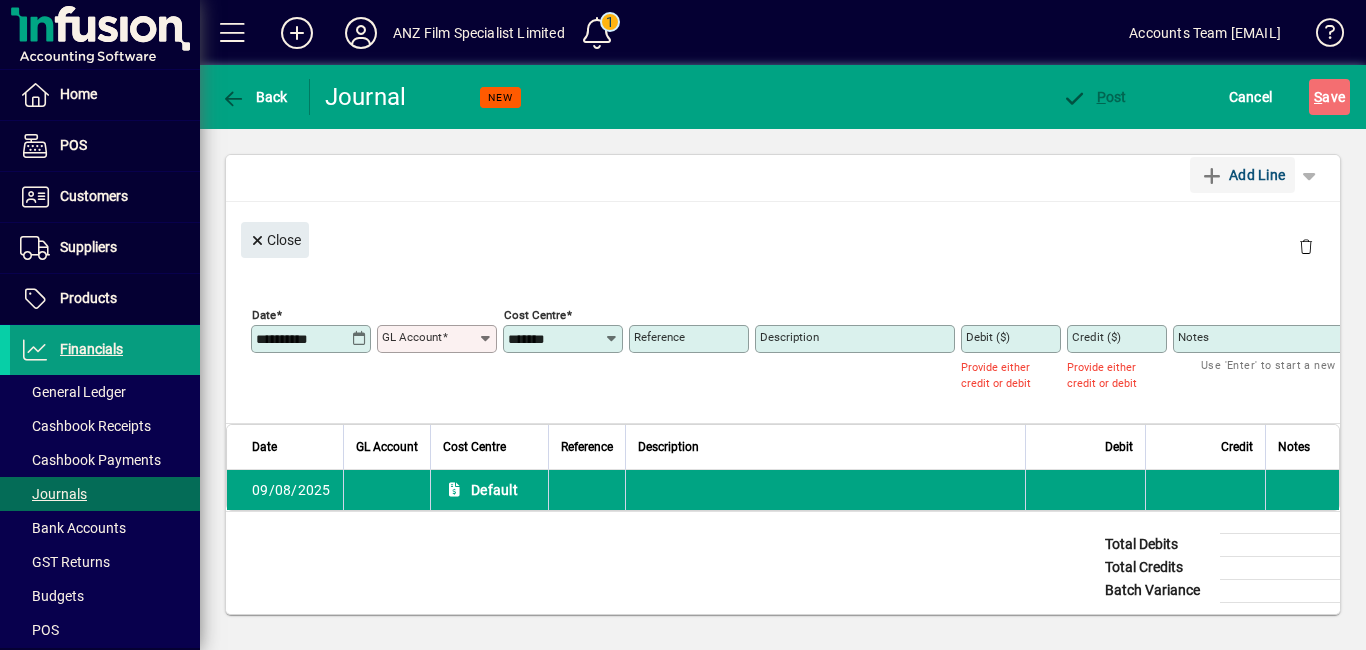 scroll, scrollTop: 139, scrollLeft: 0, axis: vertical 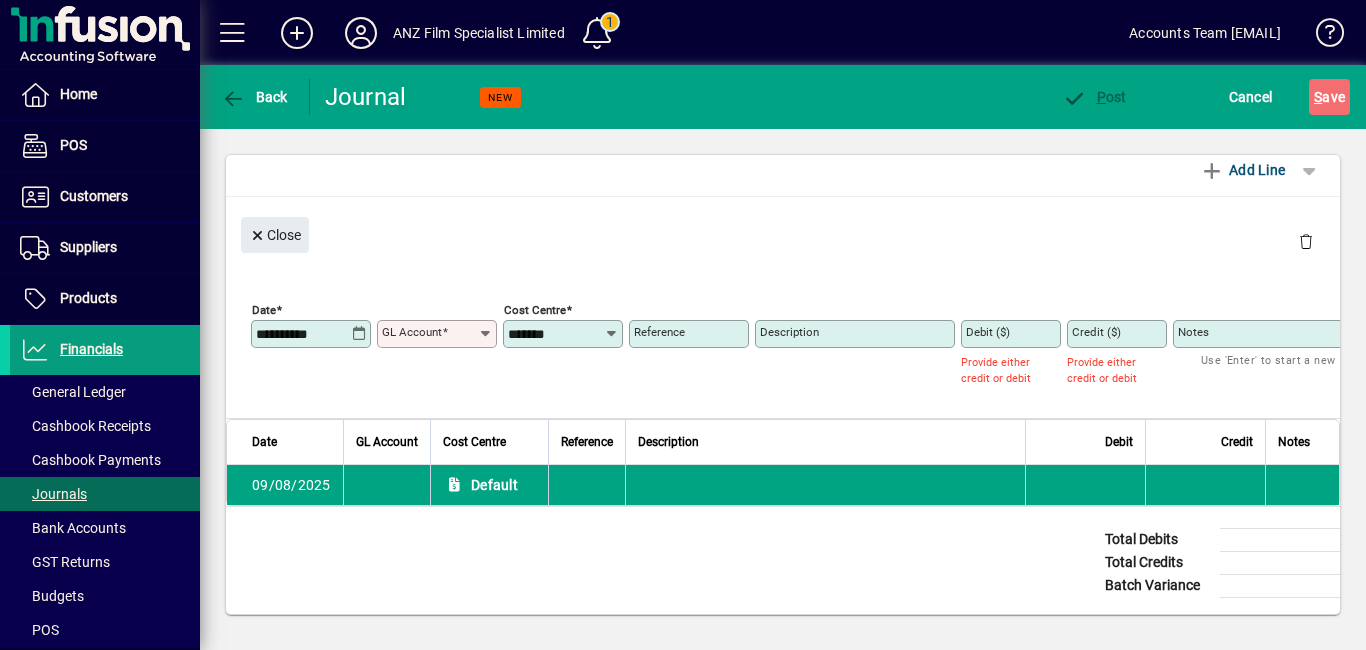 click 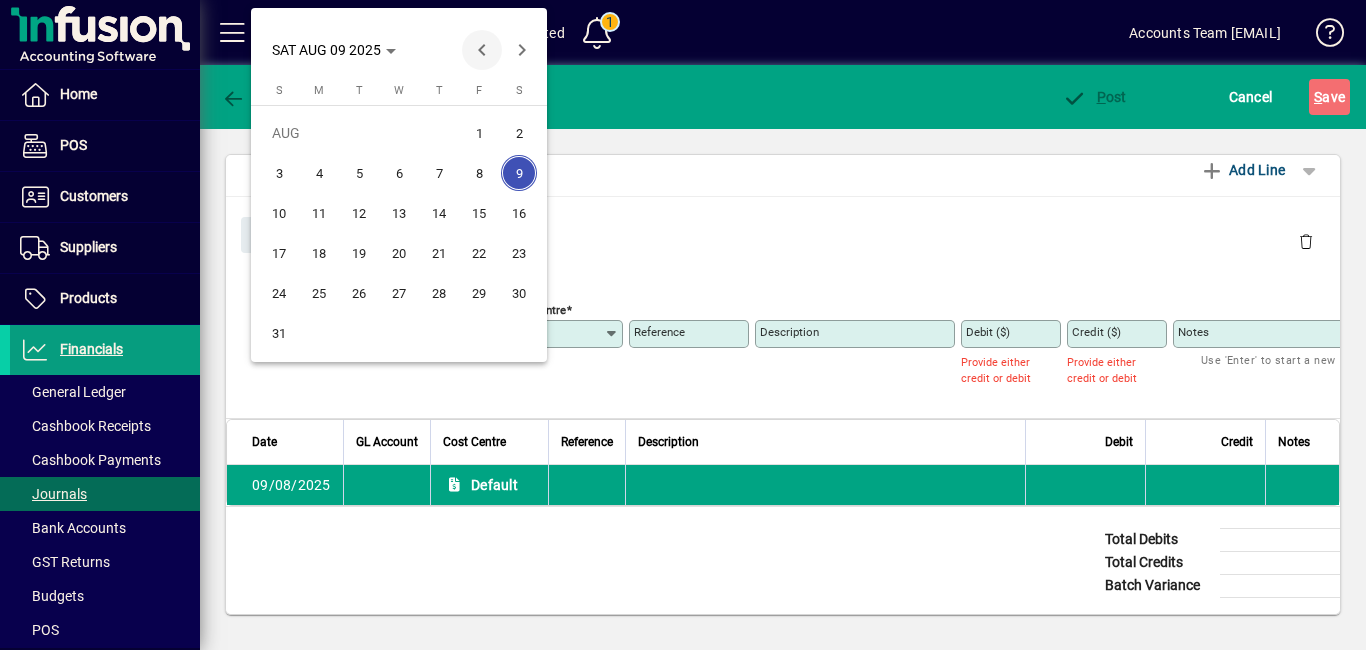 click at bounding box center [482, 50] 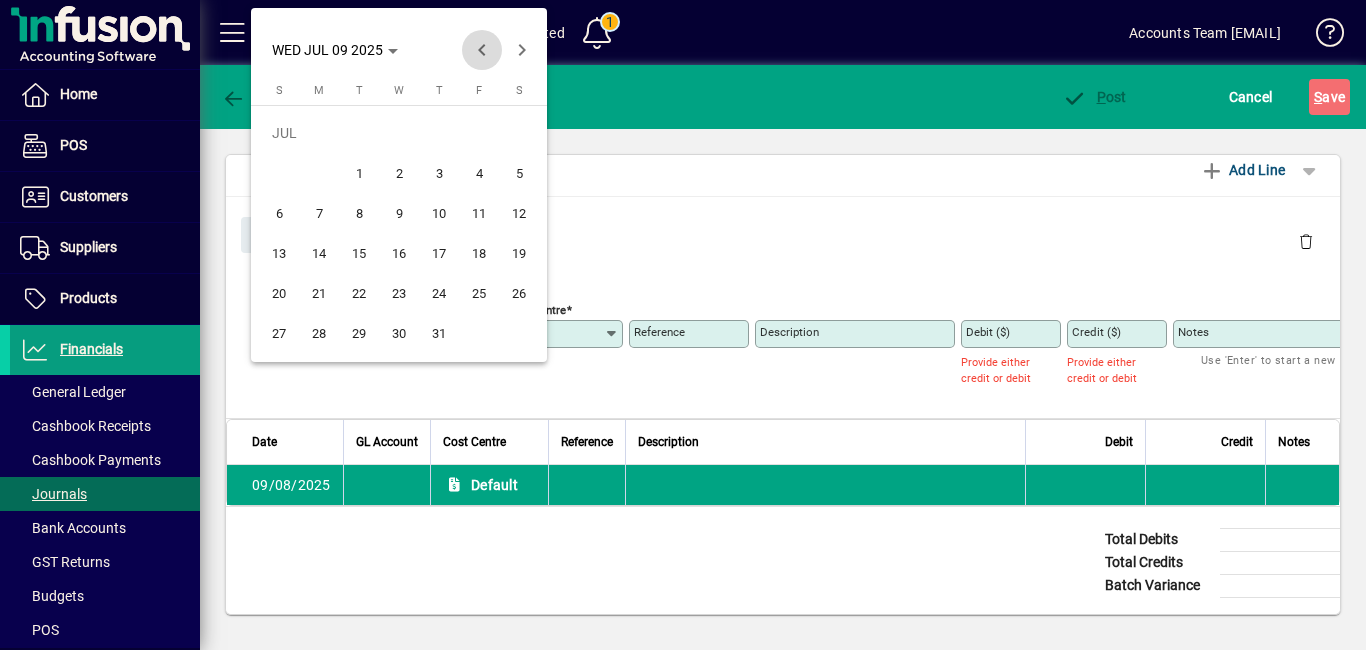 click at bounding box center [482, 50] 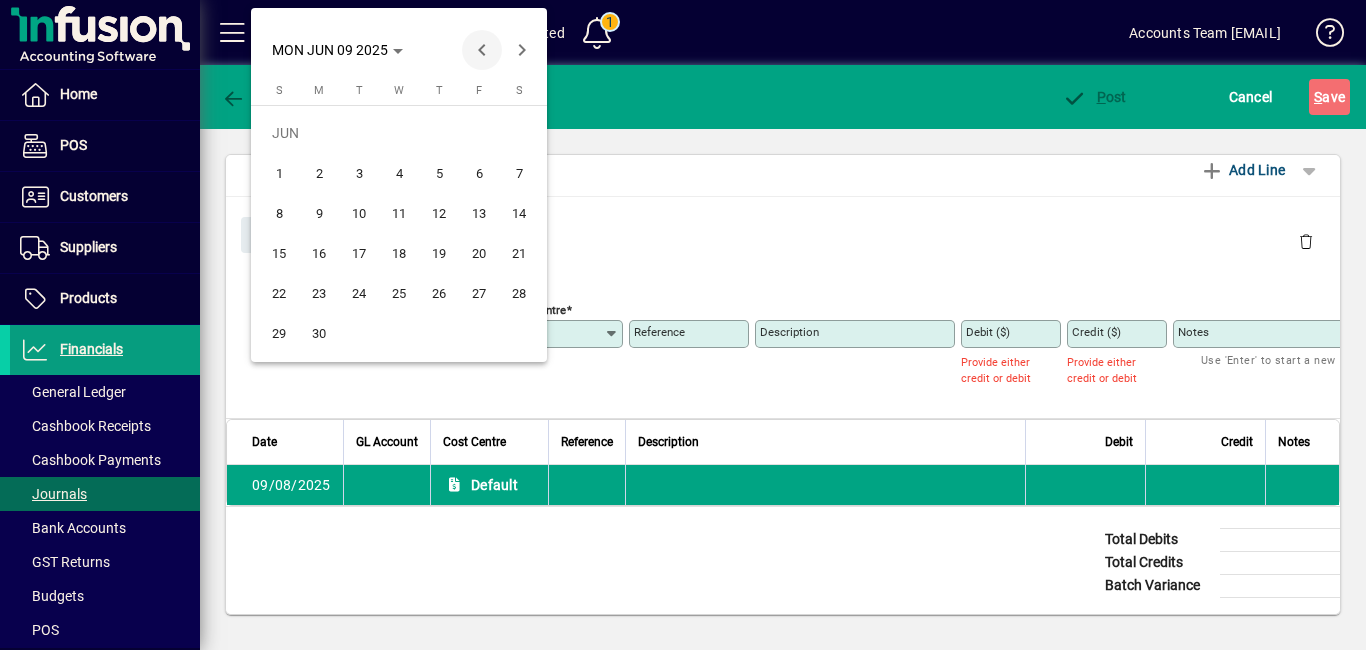 click at bounding box center (482, 50) 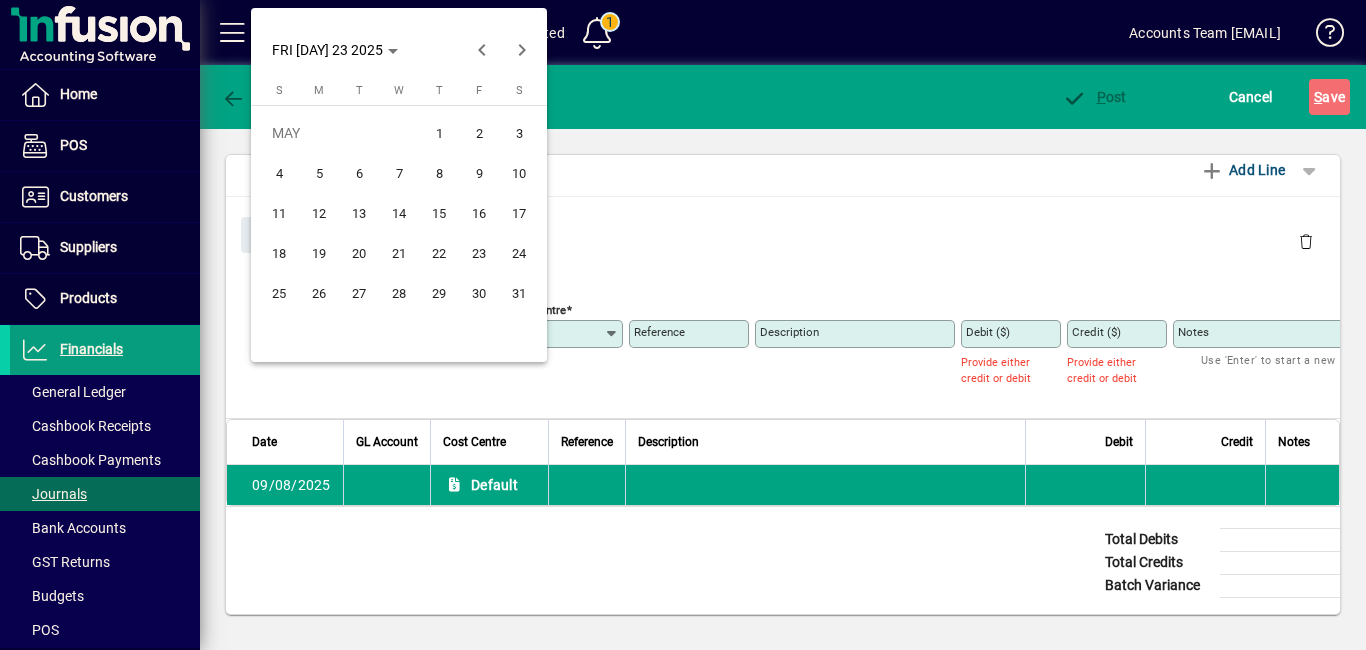 click on "23" at bounding box center (479, 253) 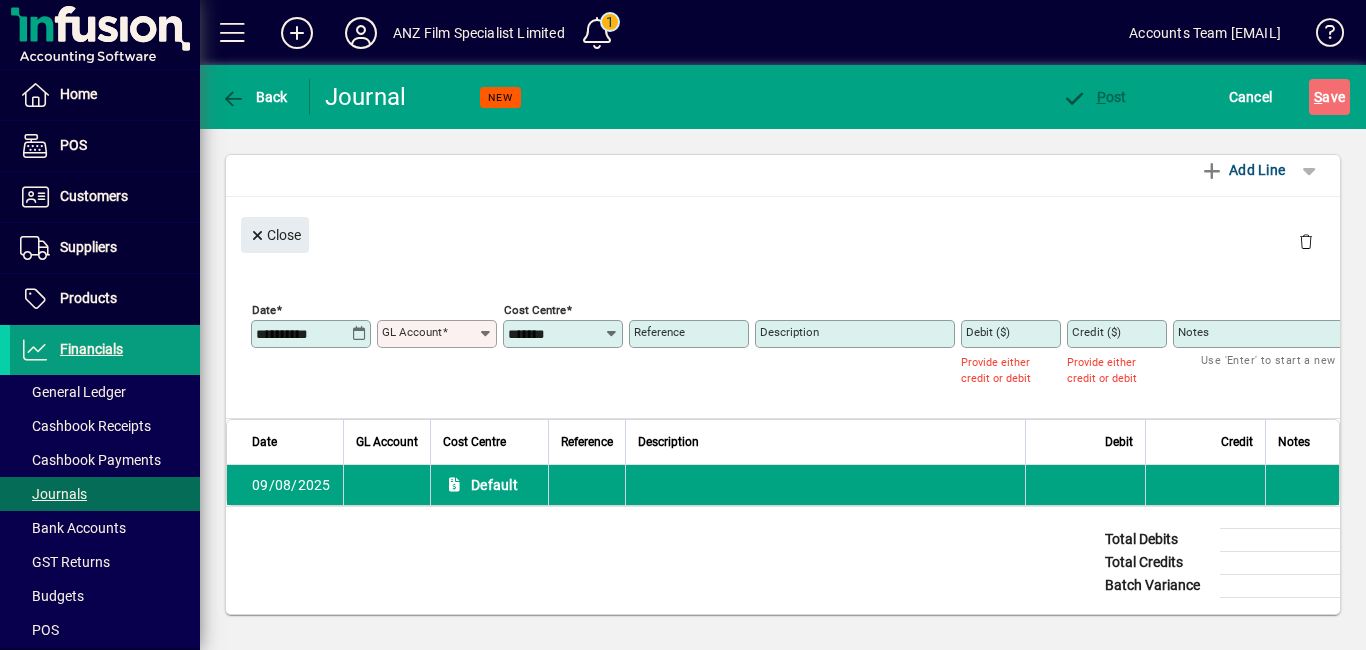 type on "**********" 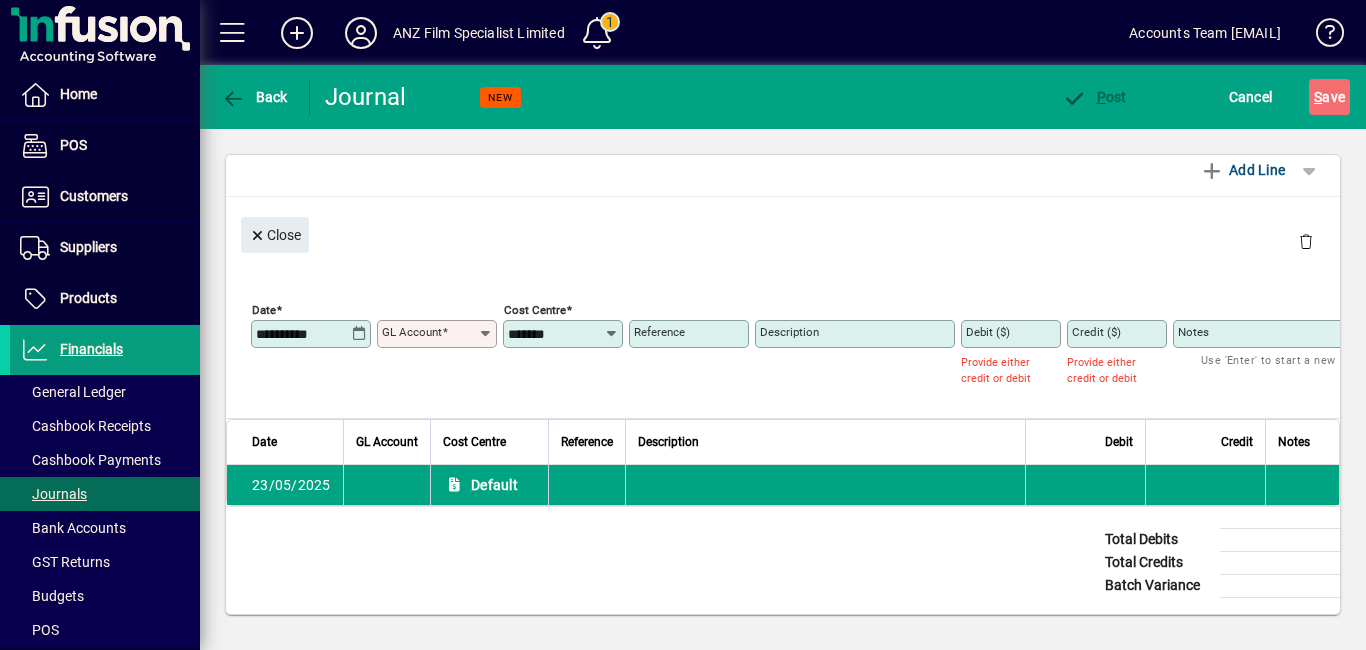 click 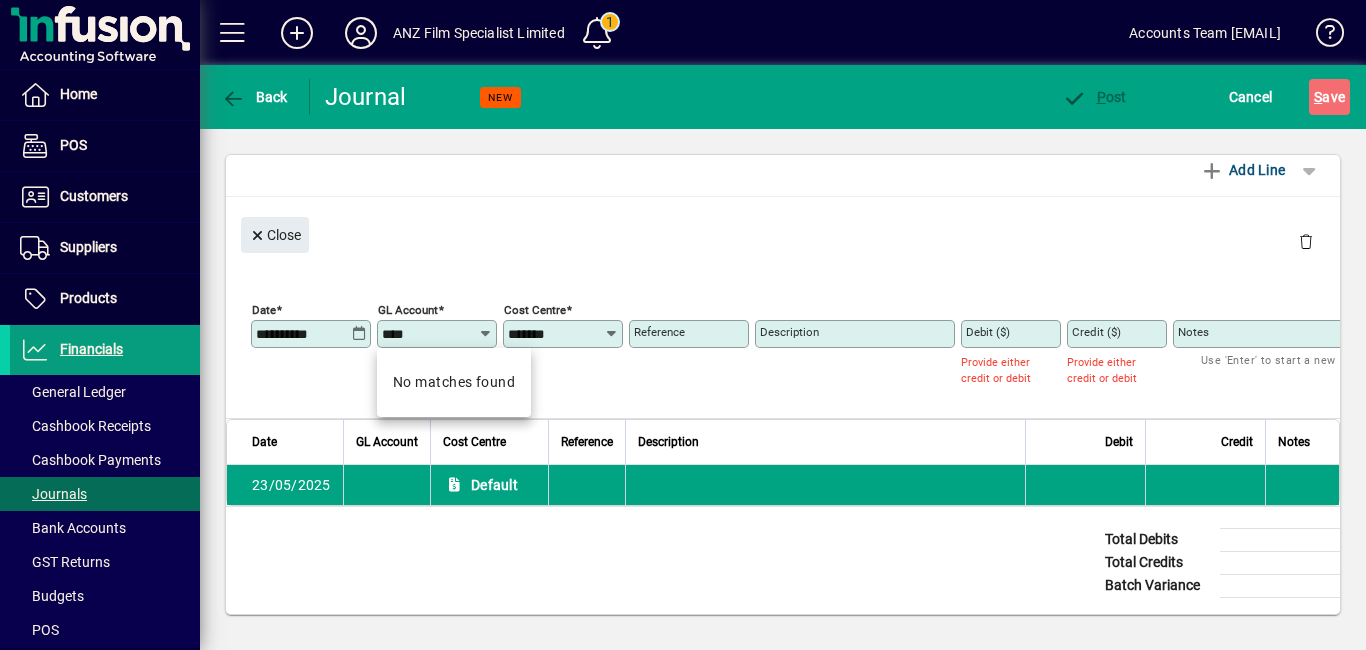 click 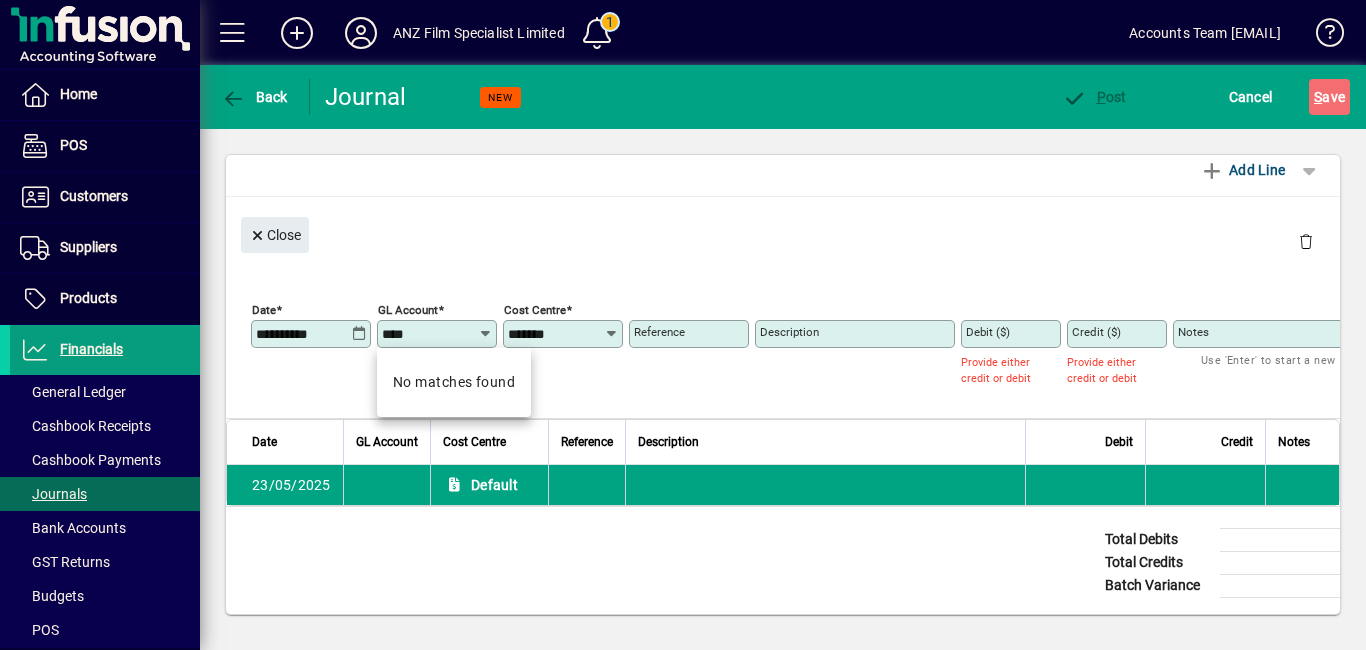 click 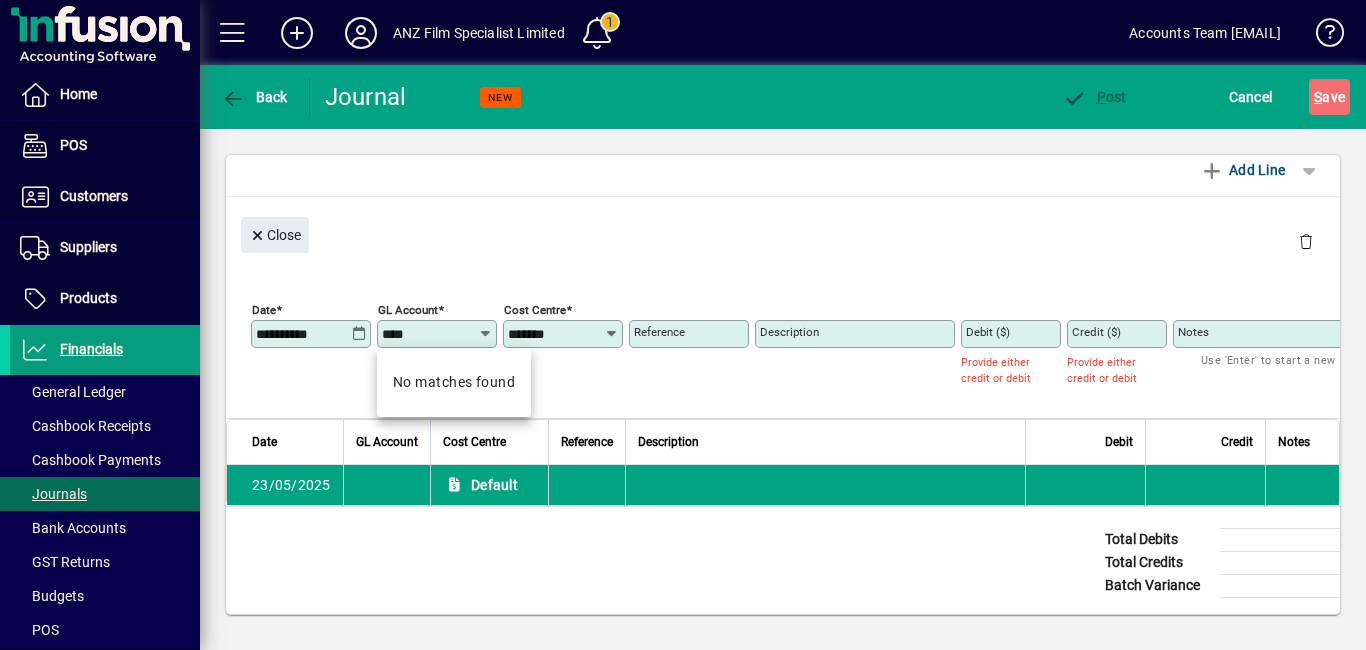 click 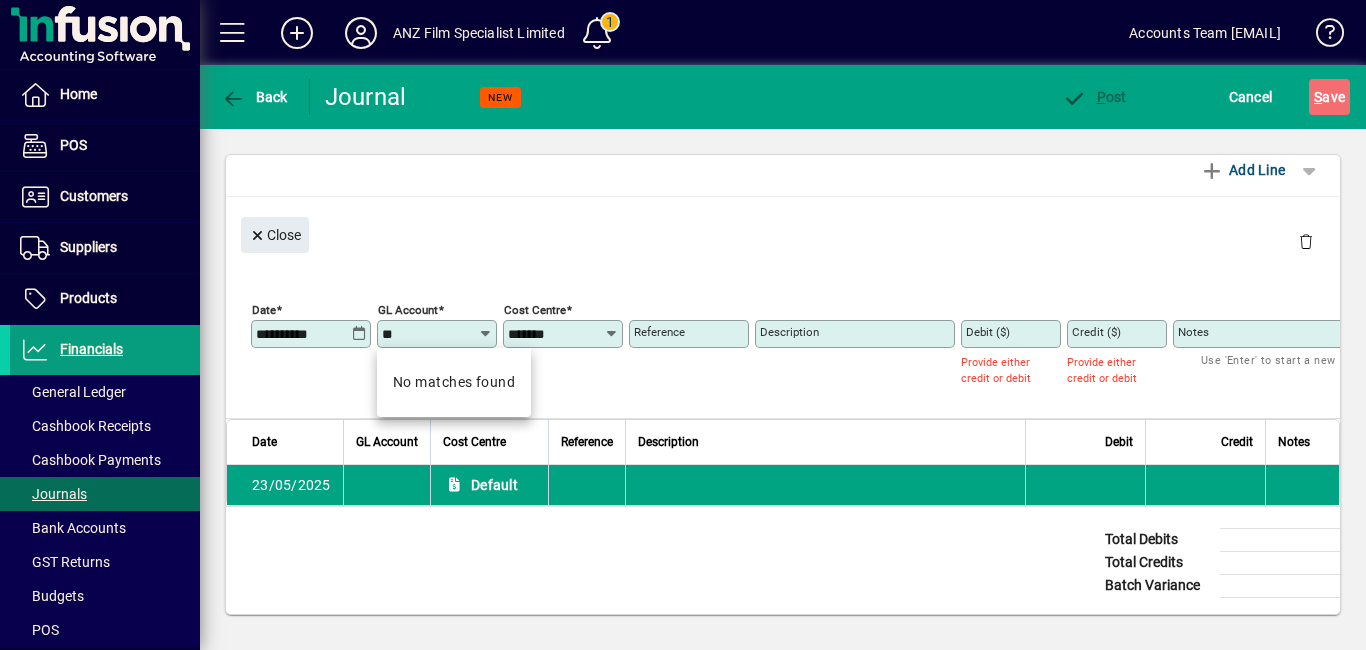 type on "*" 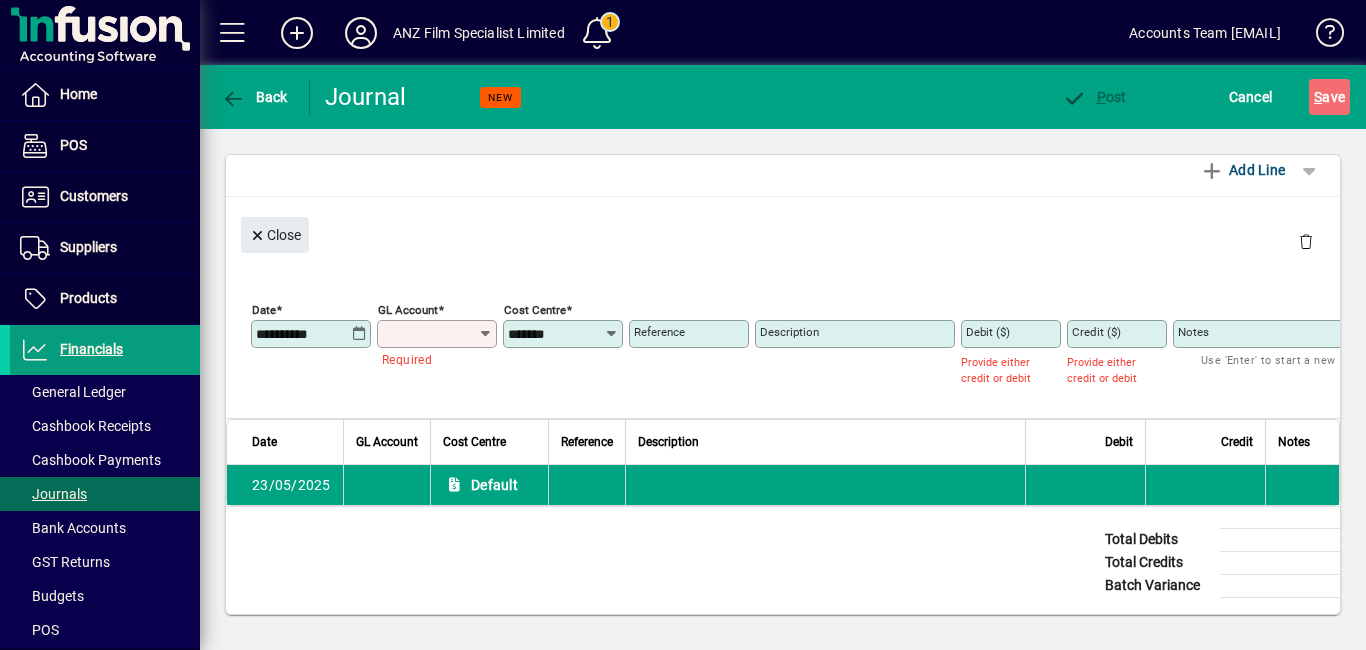click on "Close" 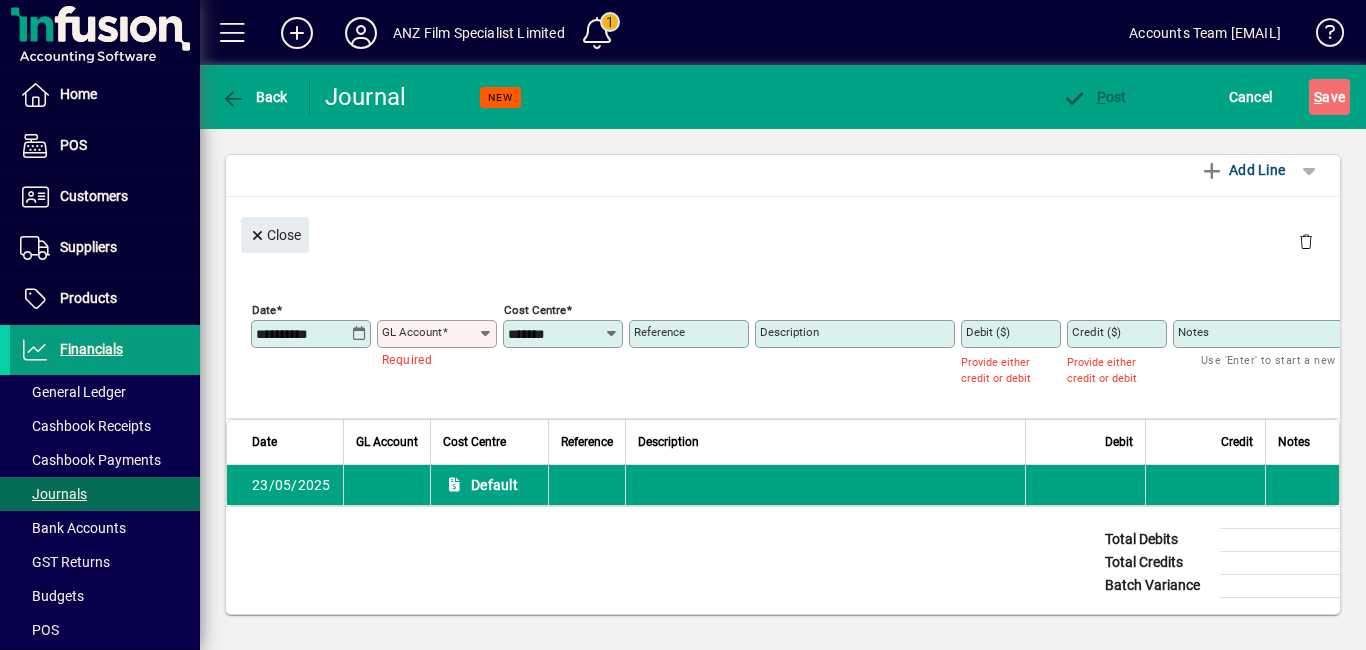 click 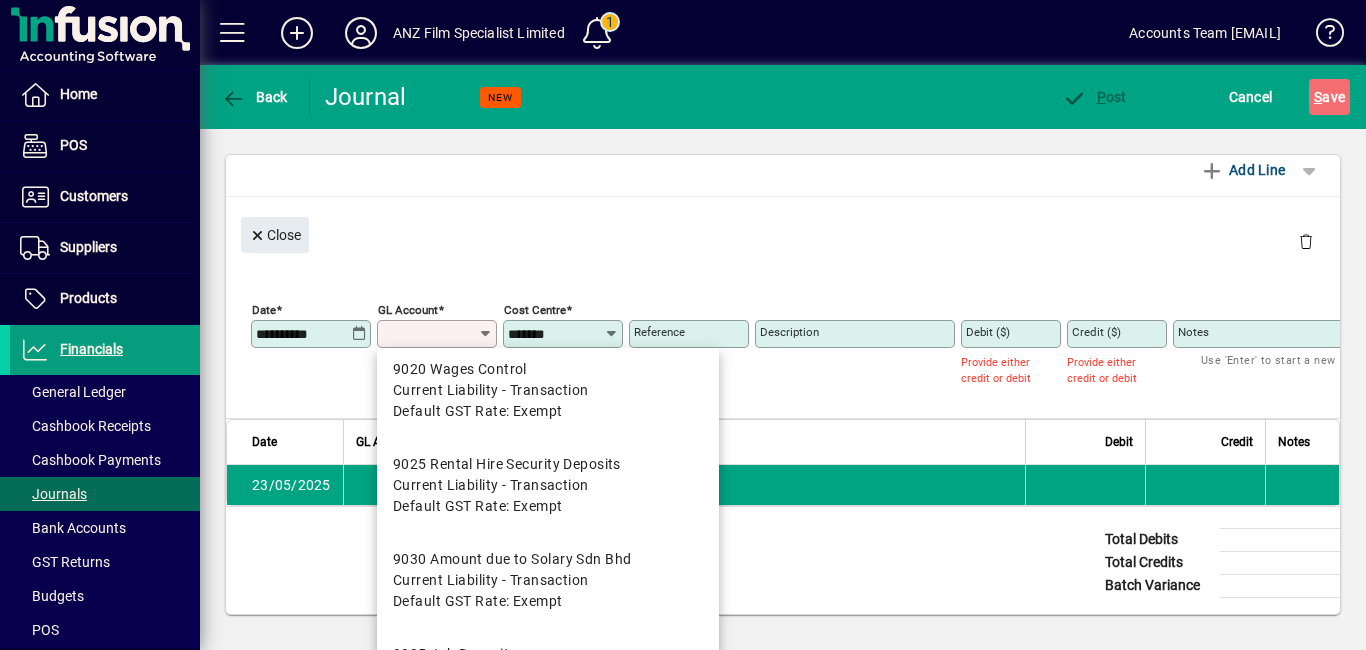 scroll, scrollTop: 9300, scrollLeft: 0, axis: vertical 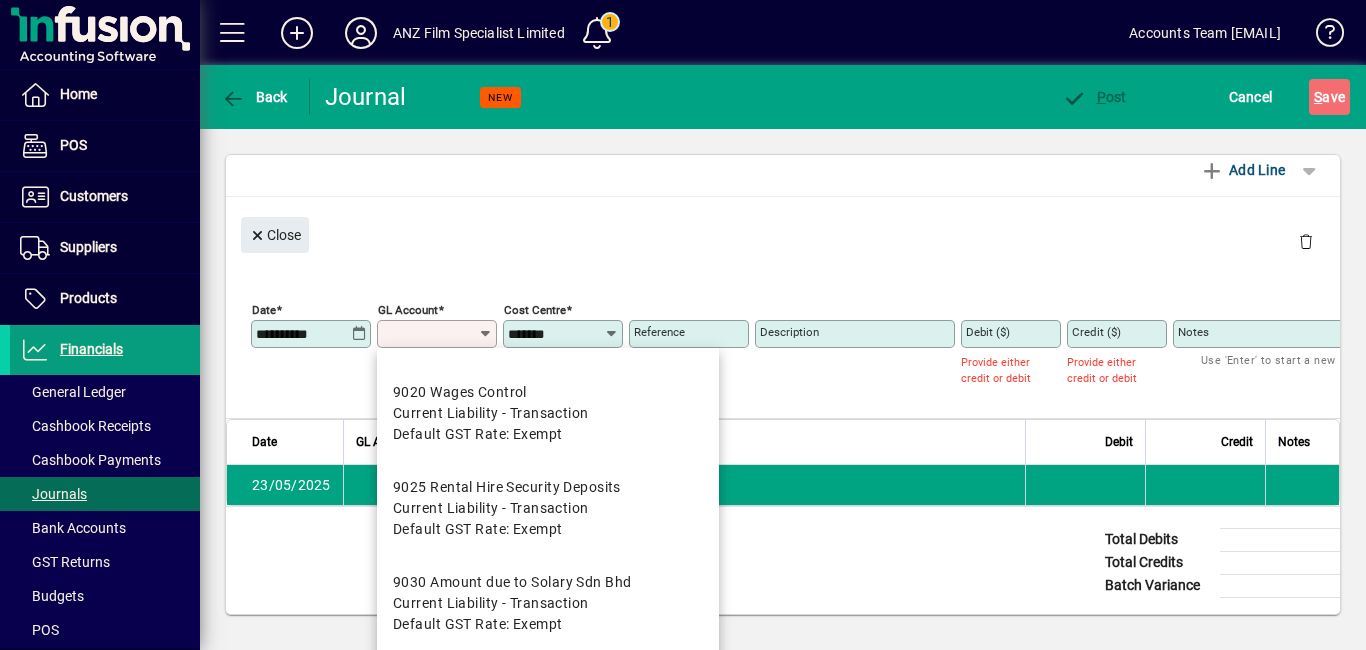 click on "Line Items   Add Line" 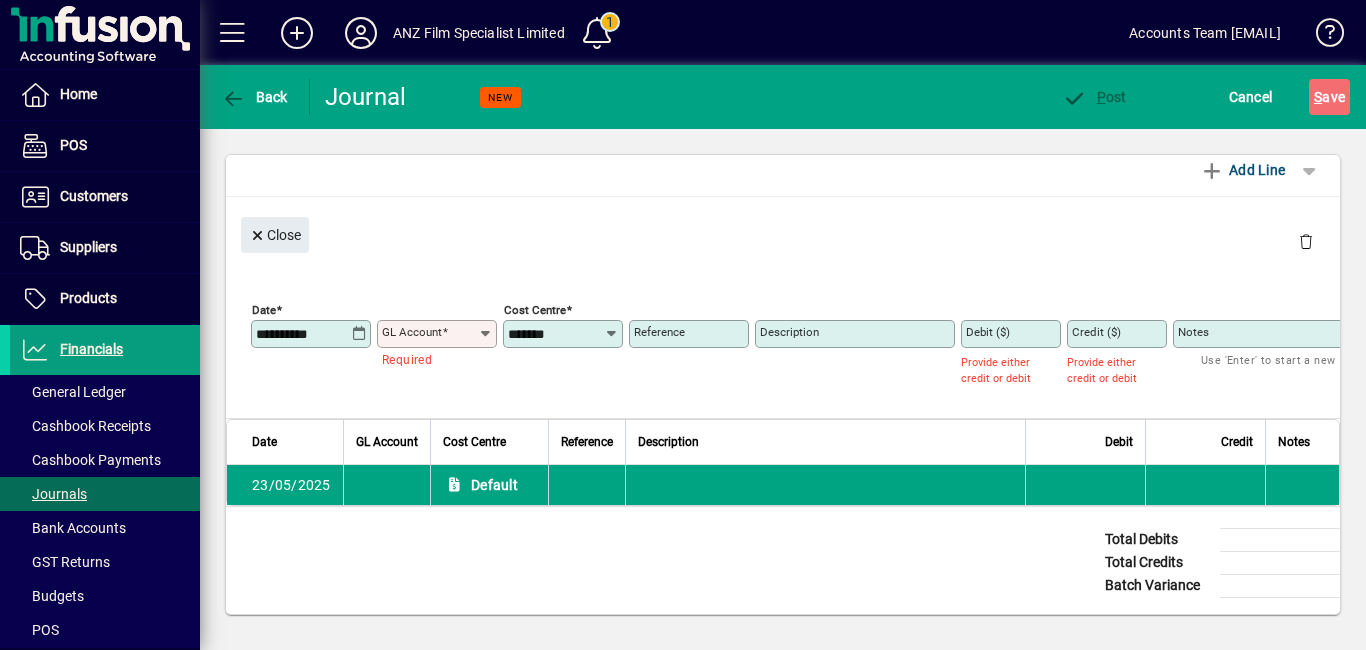 click 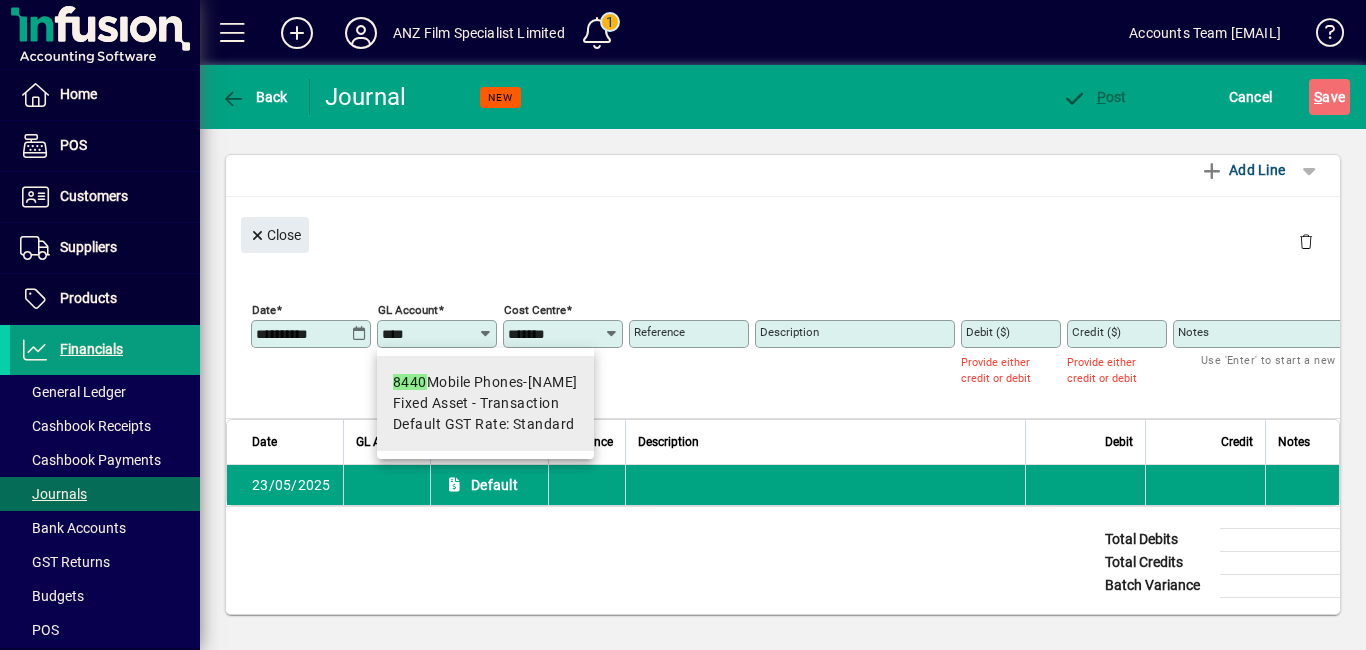 click on "Fixed Asset - Transaction" at bounding box center (476, 403) 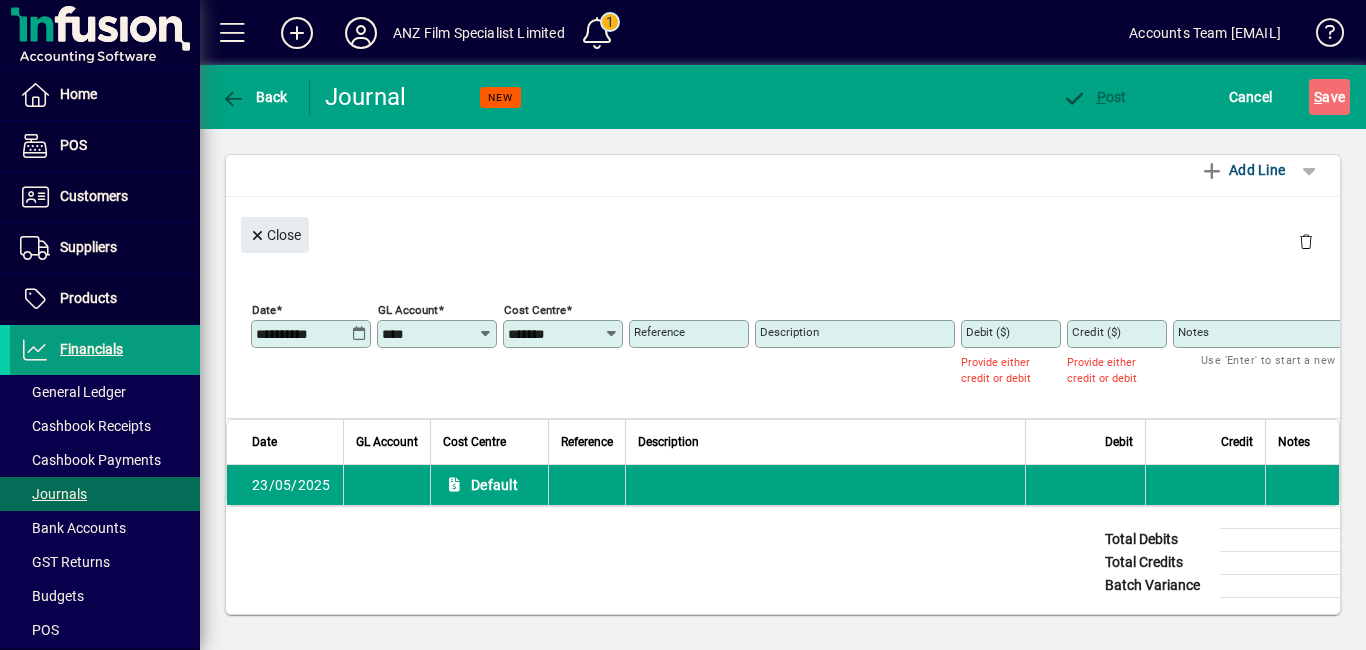 type on "**********" 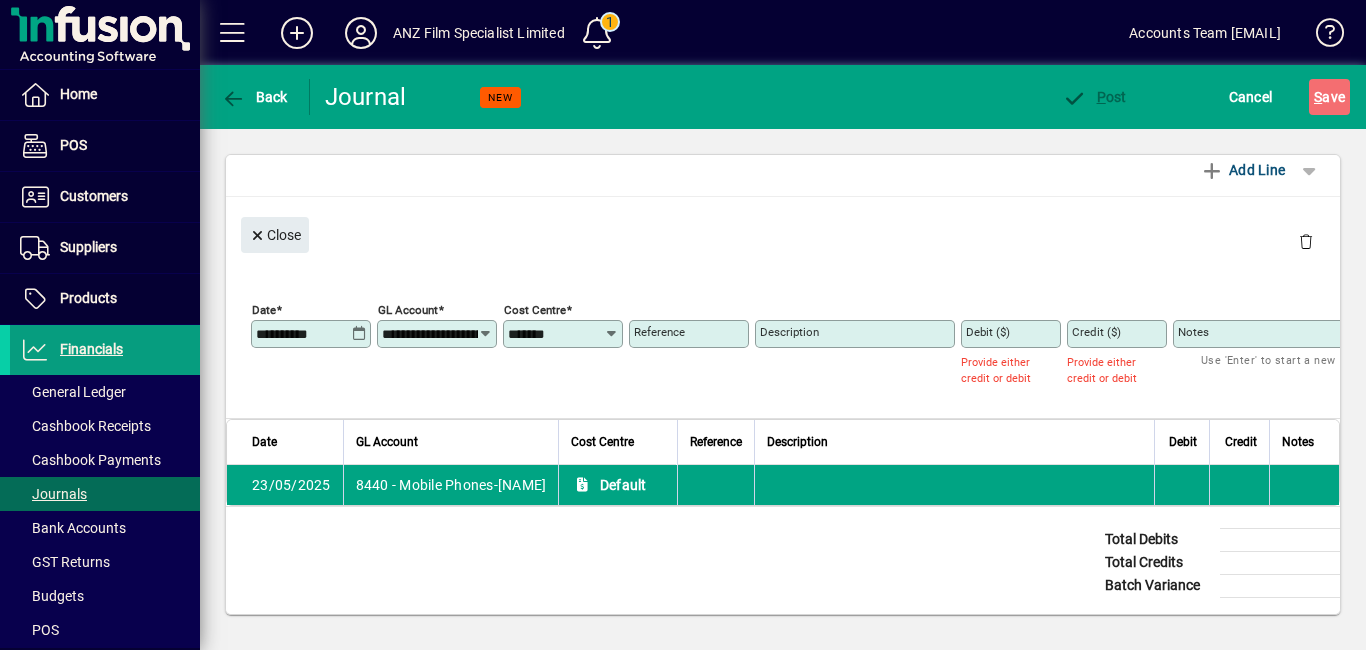 scroll, scrollTop: 0, scrollLeft: 77, axis: horizontal 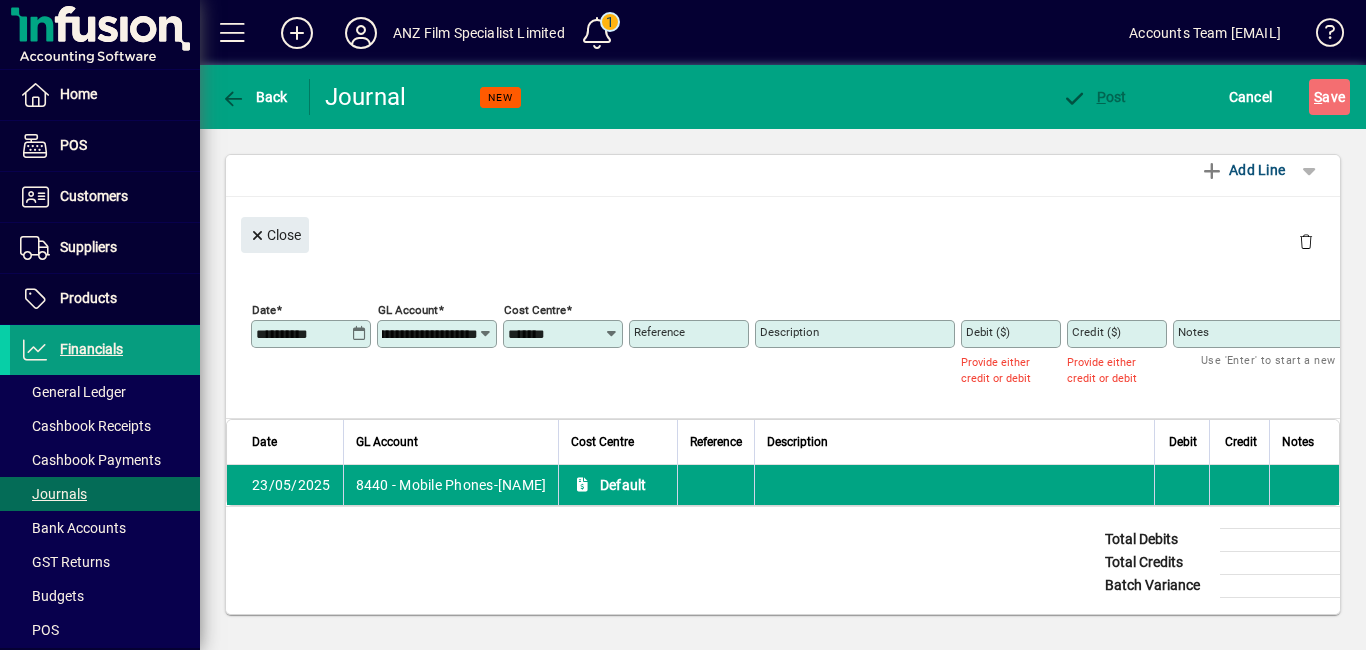 click on "Credit ($)" at bounding box center (1119, 334) 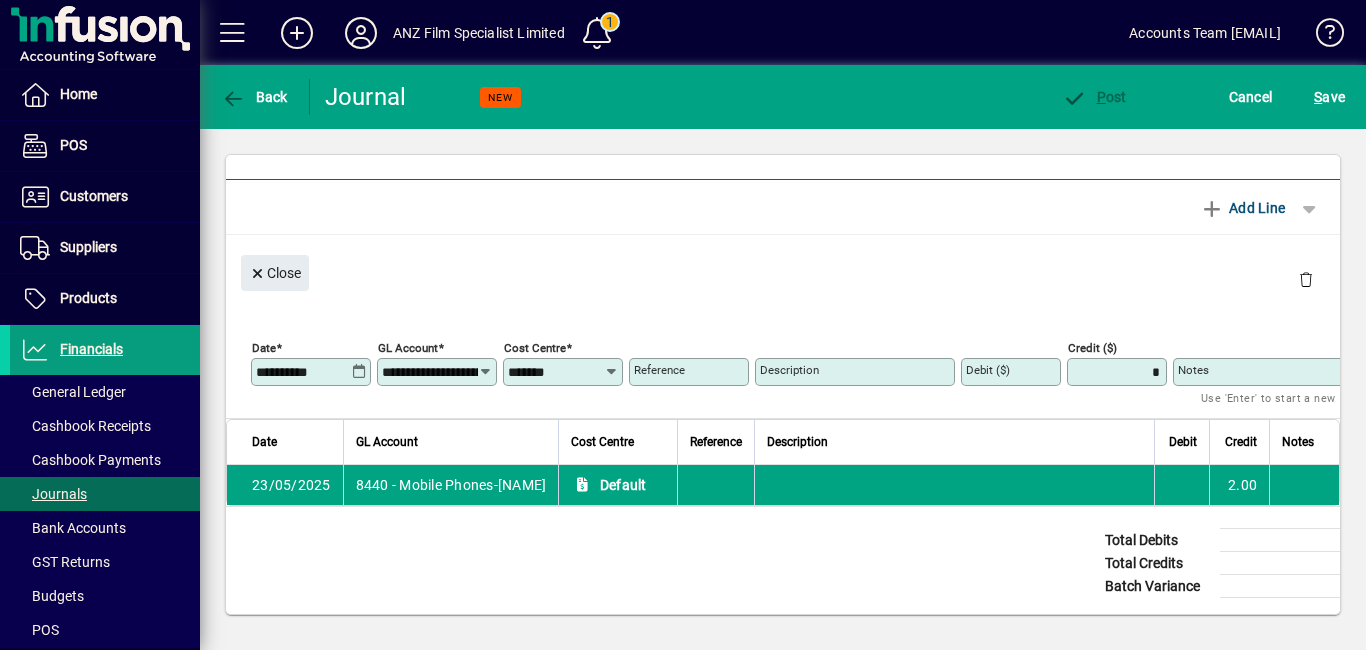 scroll, scrollTop: 101, scrollLeft: 0, axis: vertical 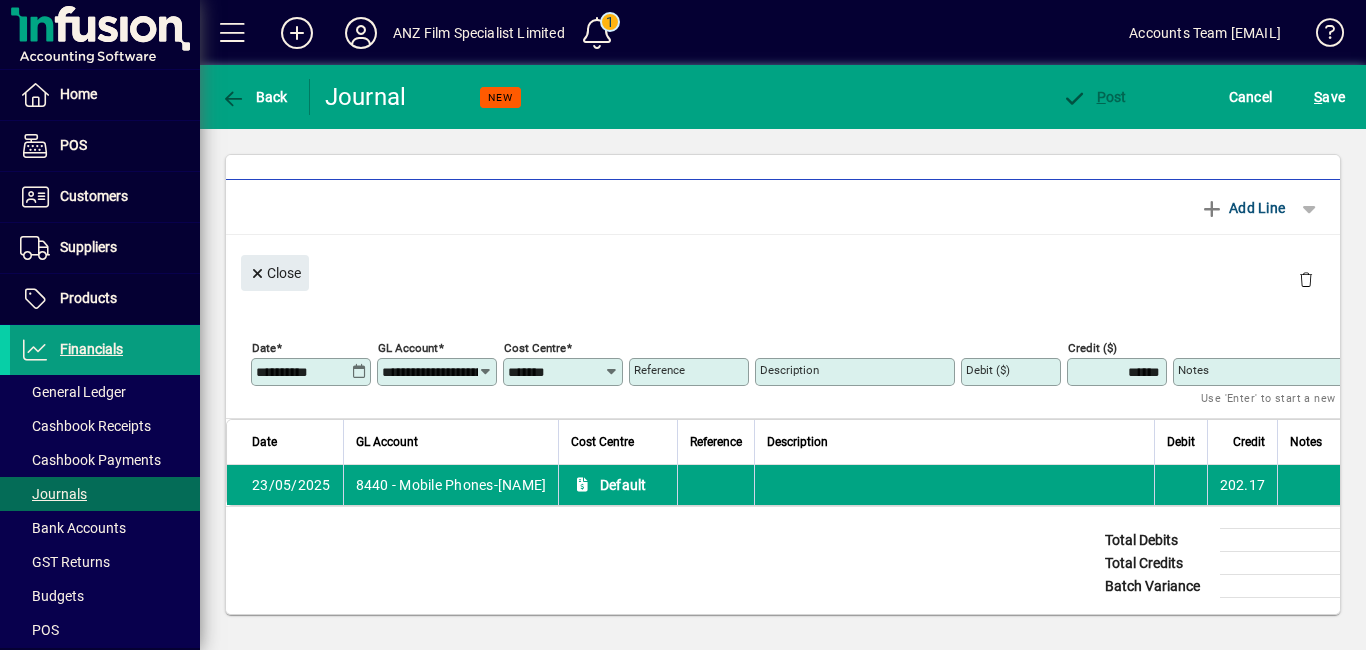 type on "******" 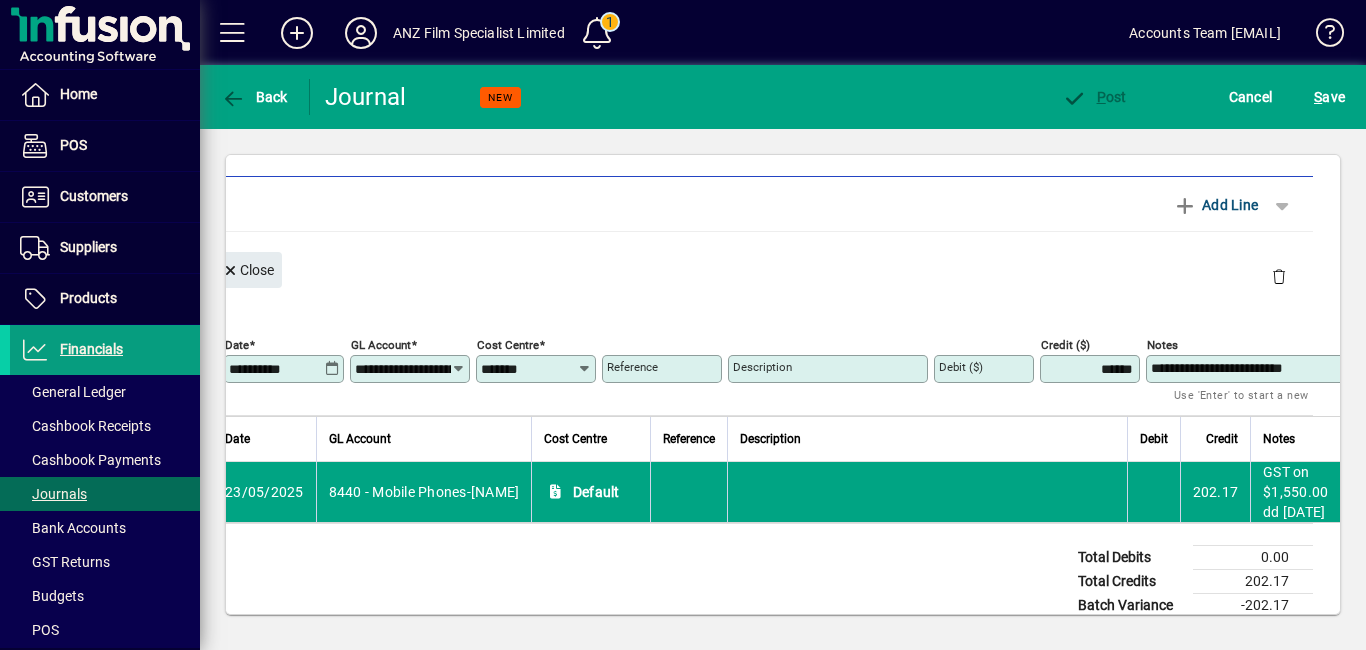 scroll, scrollTop: 104, scrollLeft: 43, axis: both 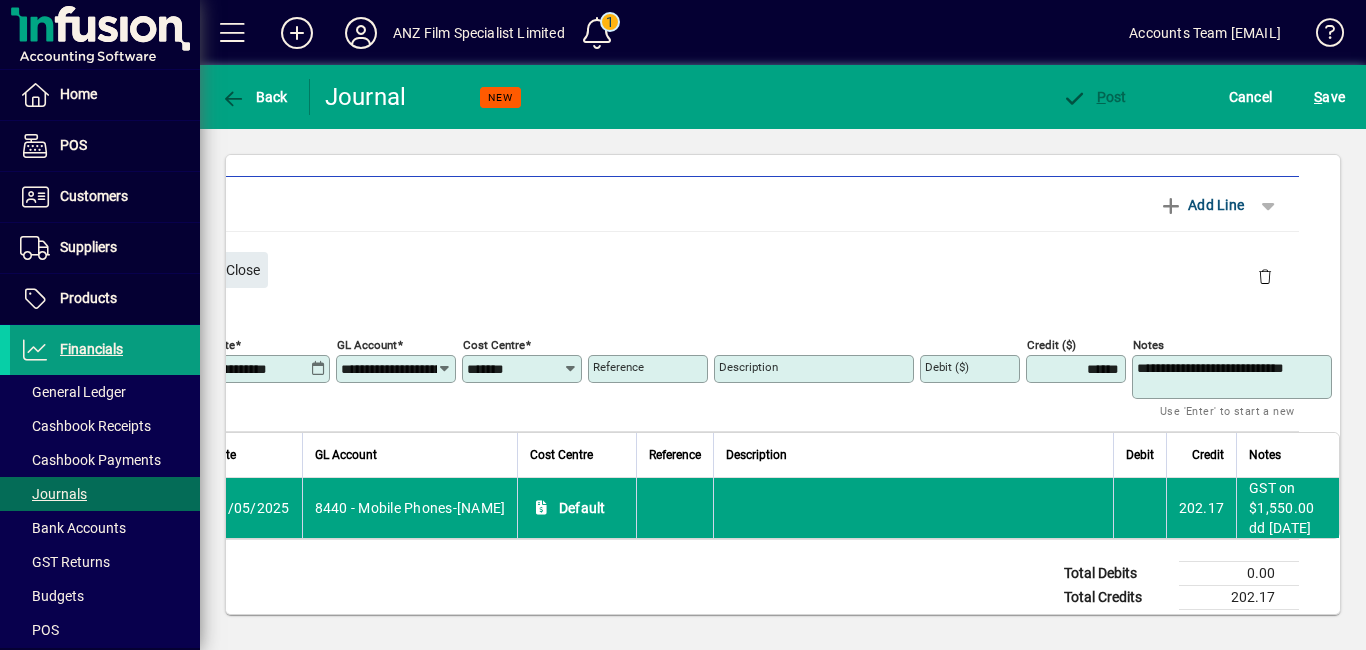 type on "**********" 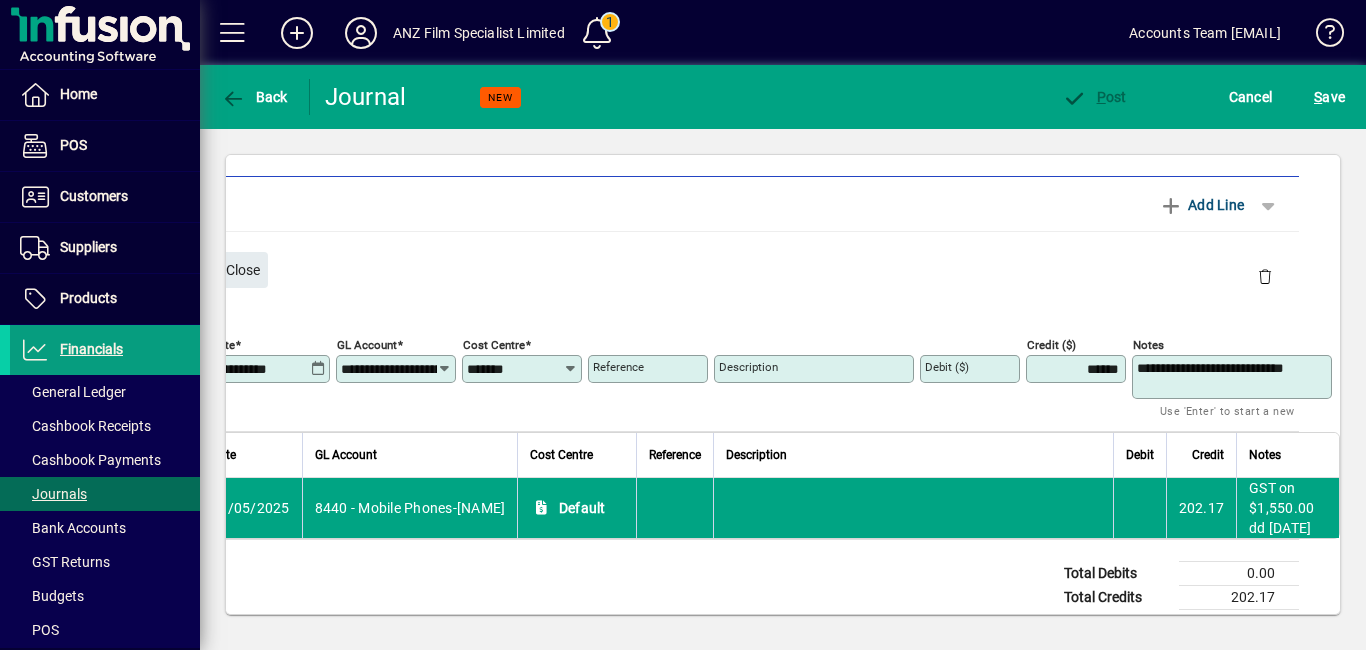 click on "Description" at bounding box center (913, 455) 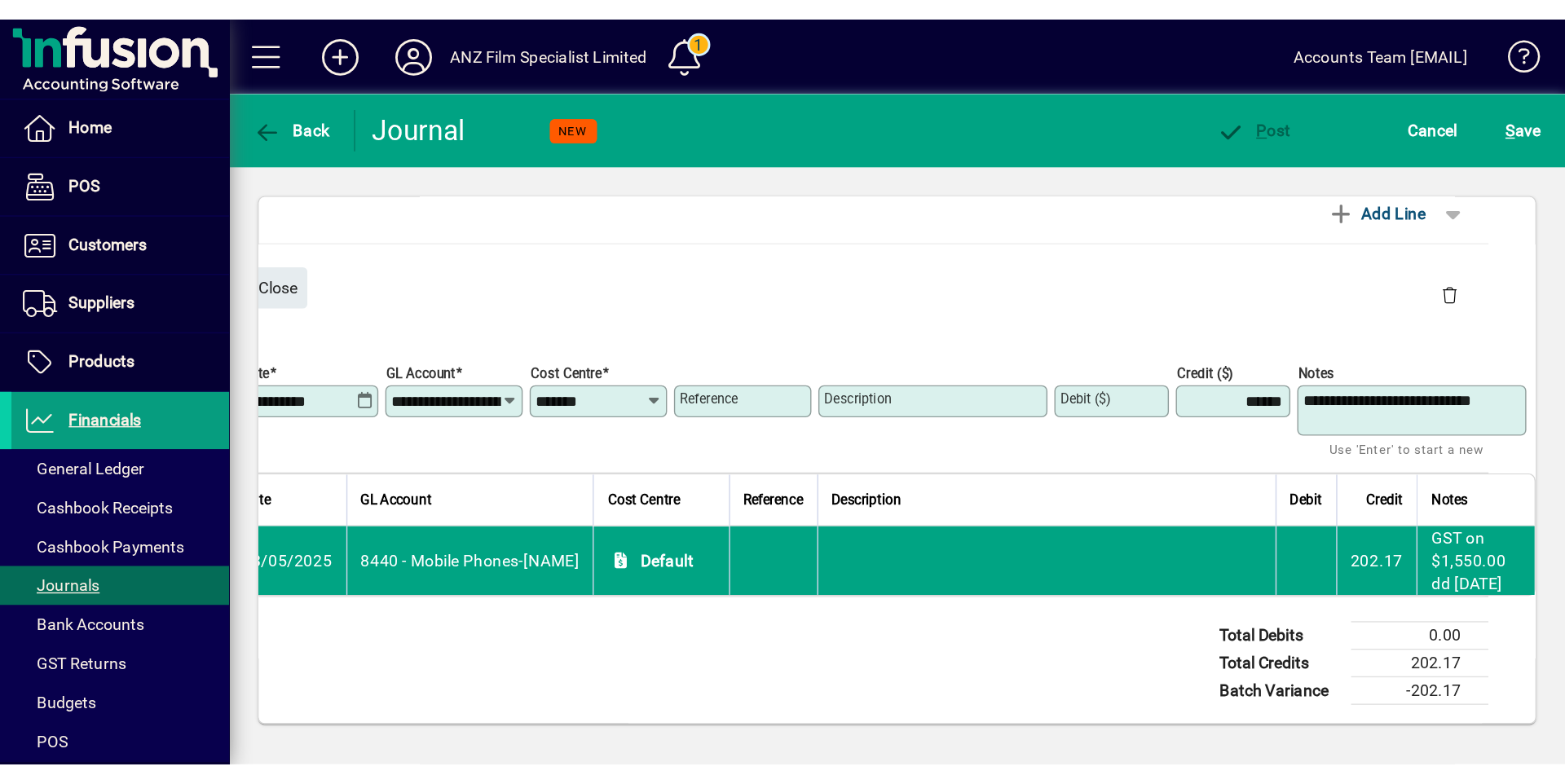 scroll, scrollTop: 130, scrollLeft: 35, axis: both 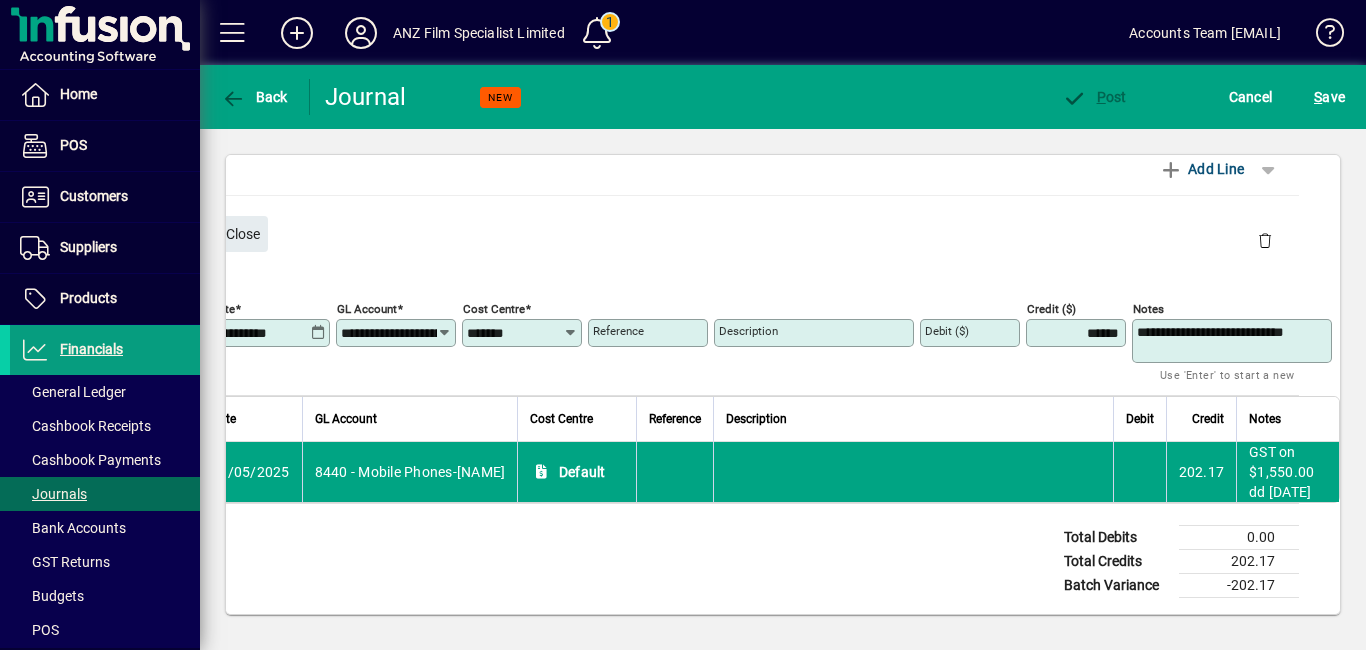 click on "Debit" at bounding box center [1140, 419] 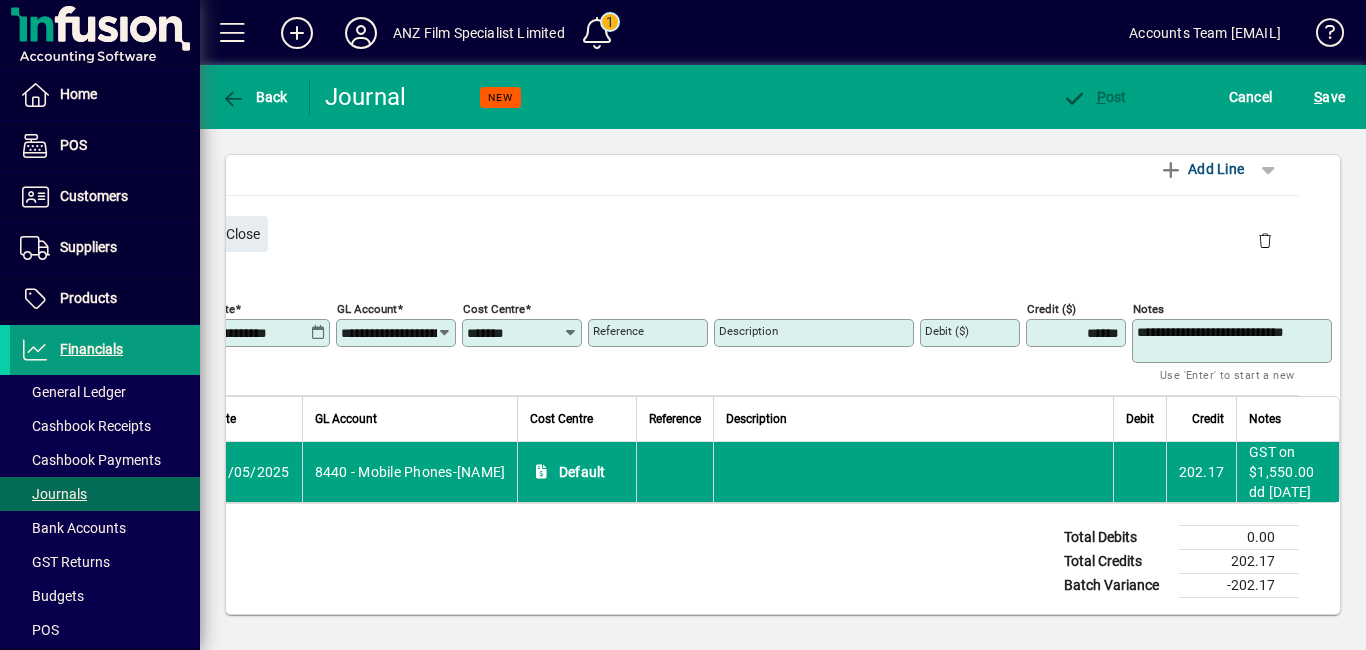 click on "**********" 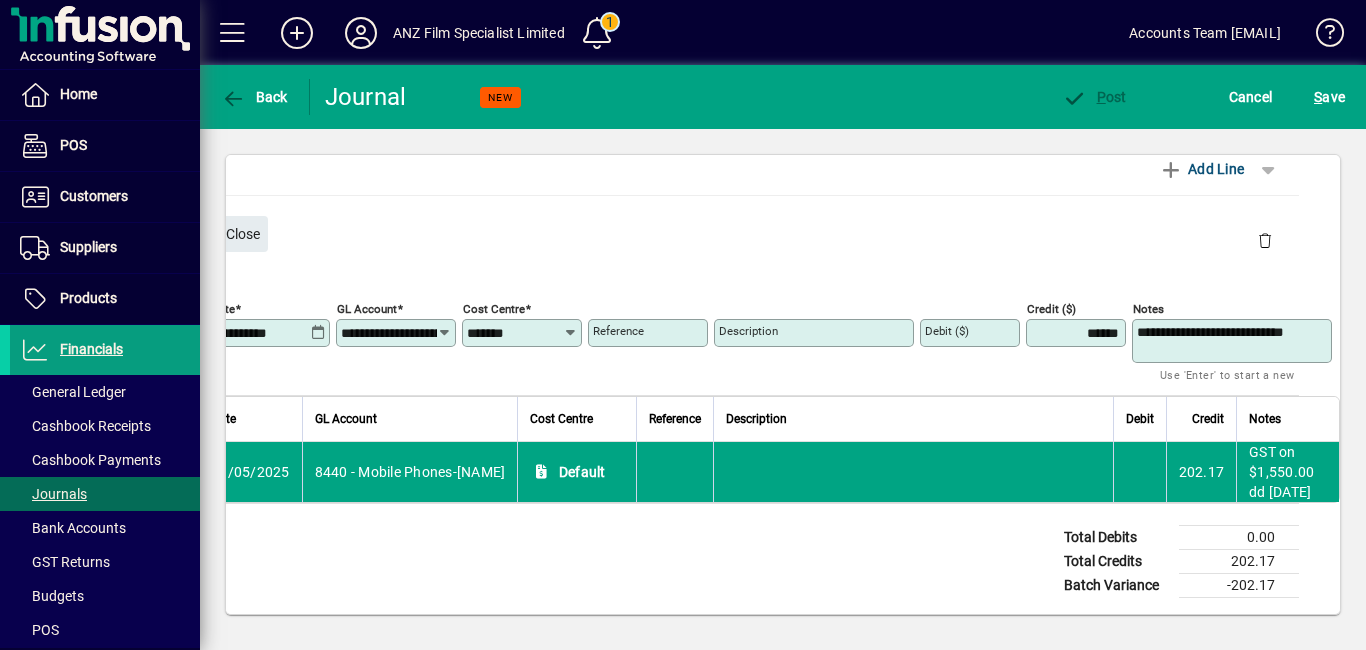 click on "Close" 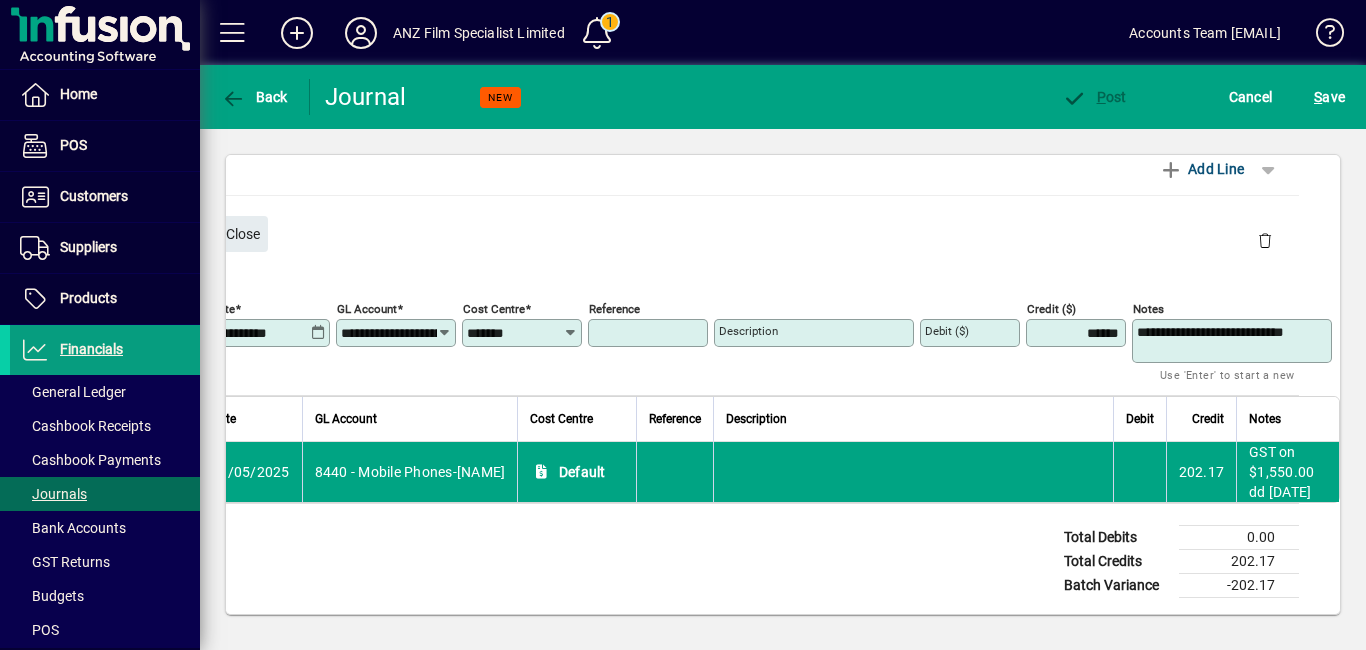 click on "**********" 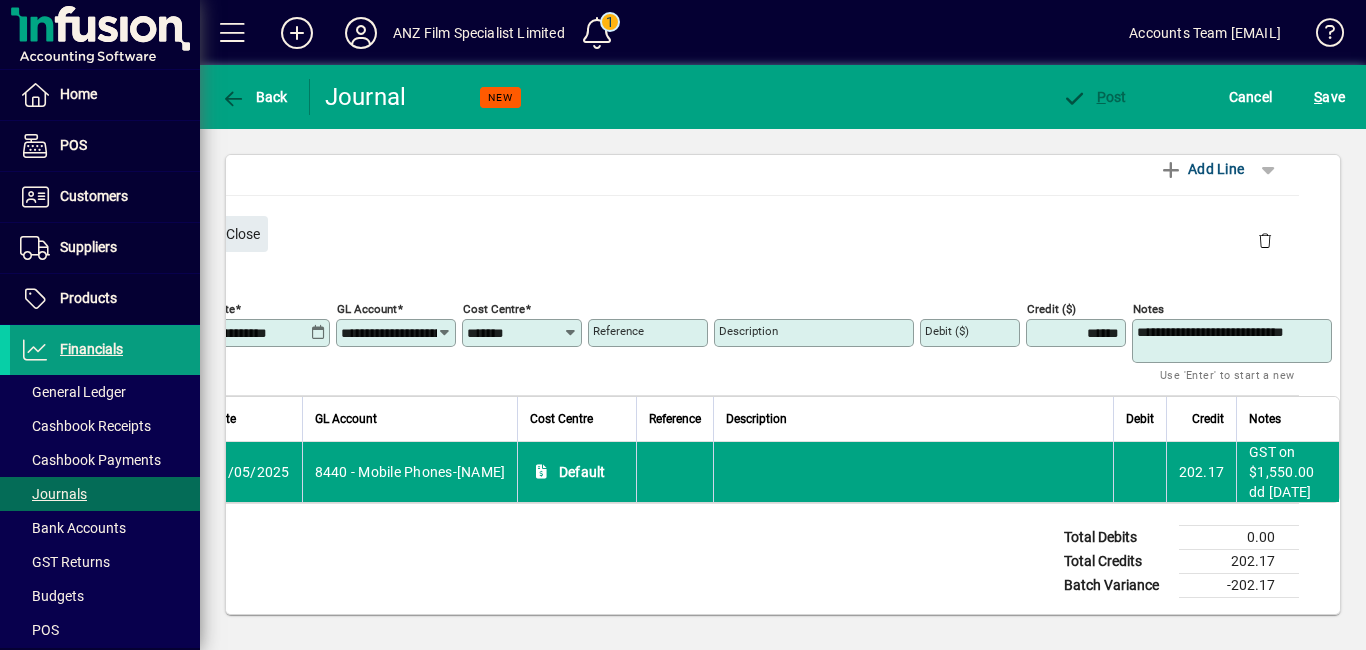 click on "Reference" 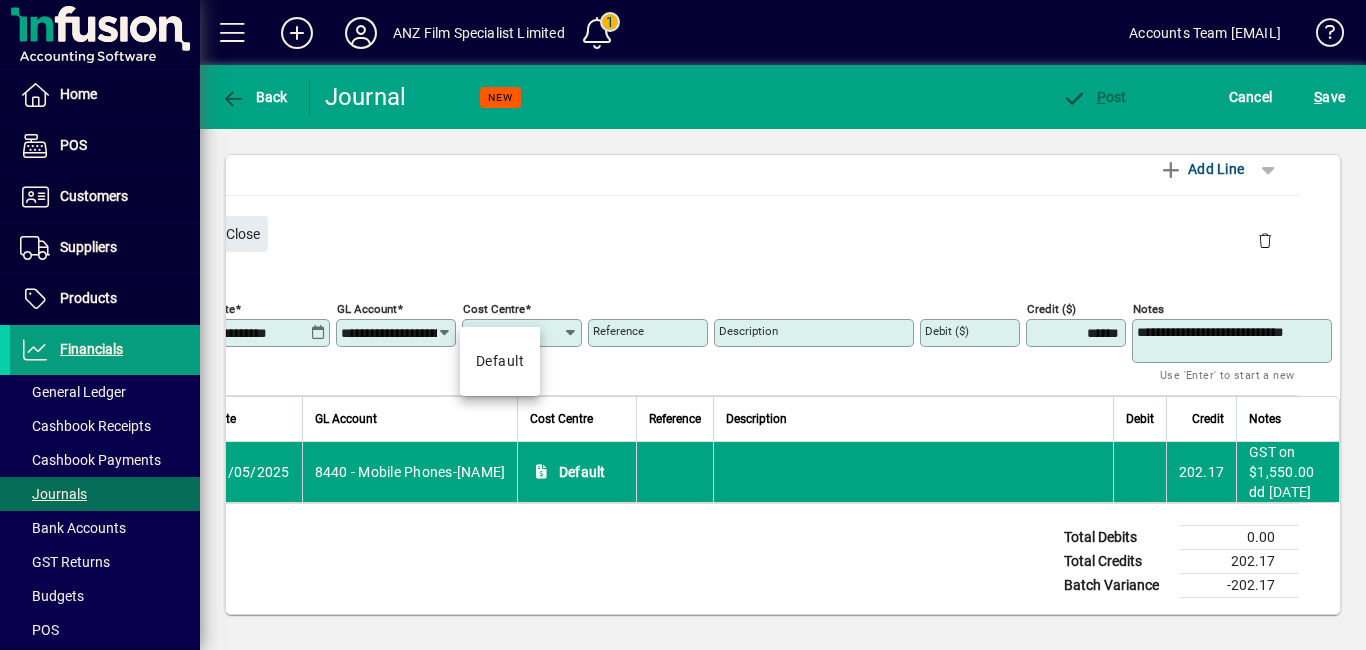 click 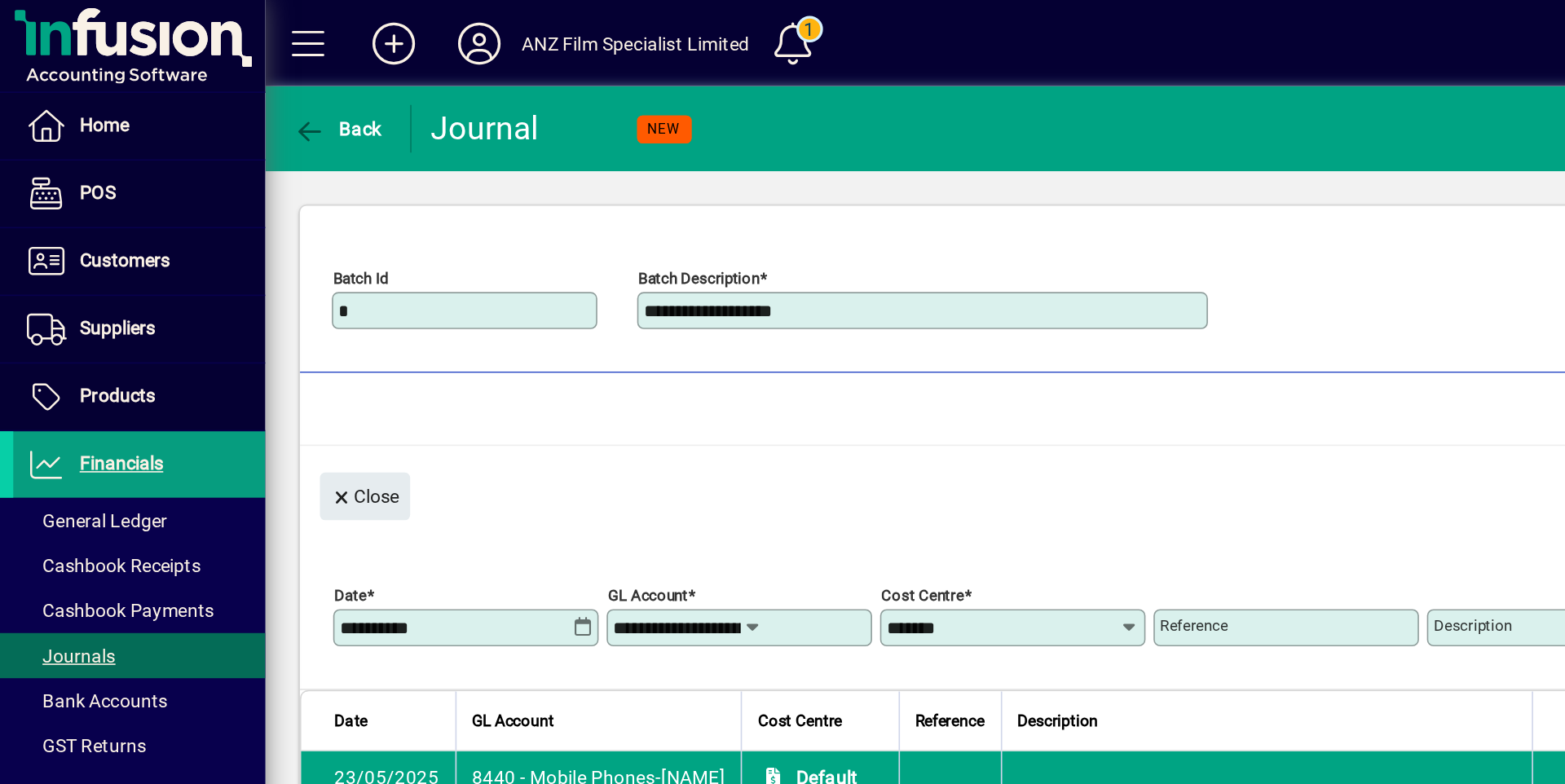 scroll, scrollTop: 0, scrollLeft: 0, axis: both 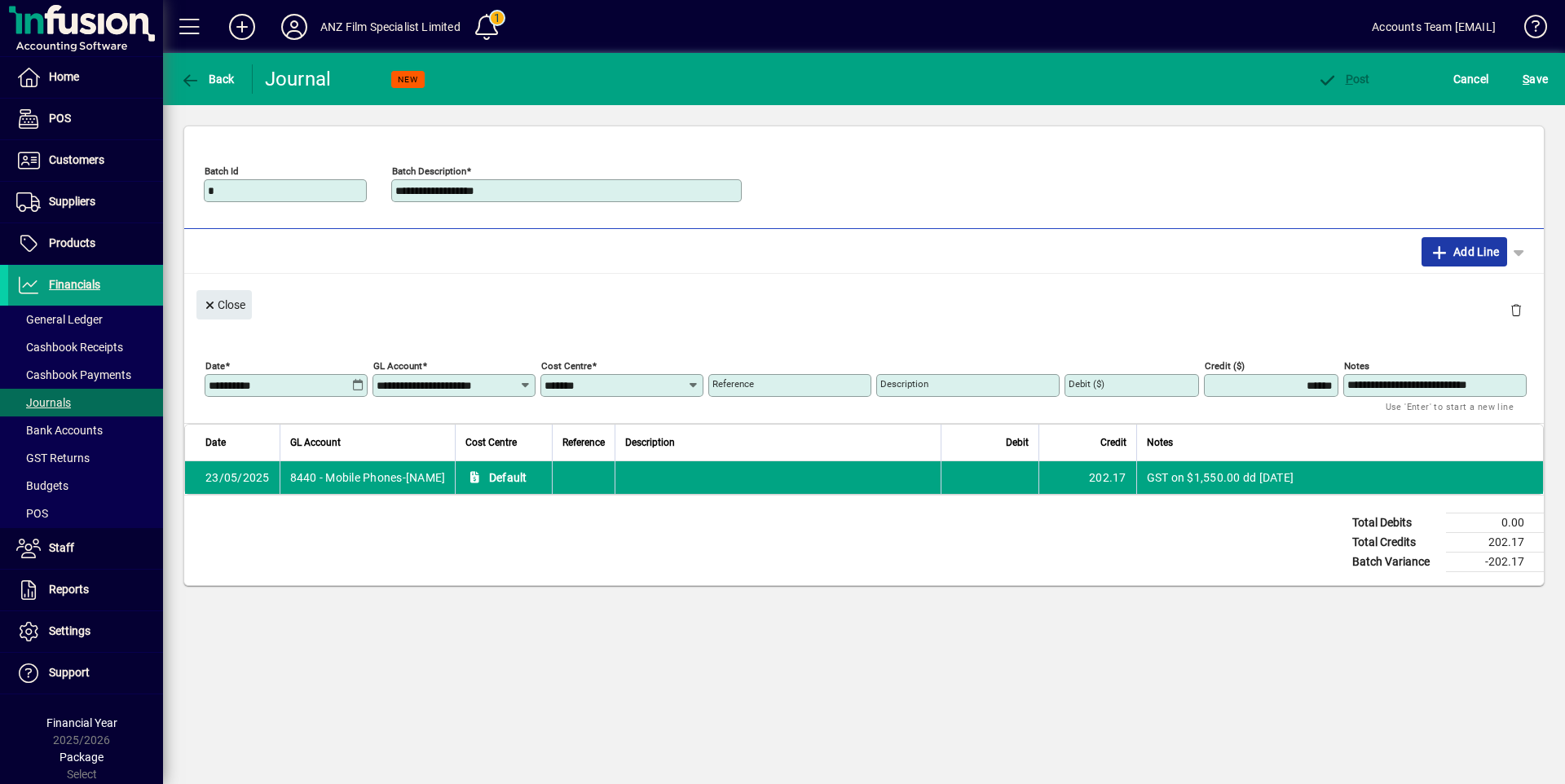 click on "Add Line" 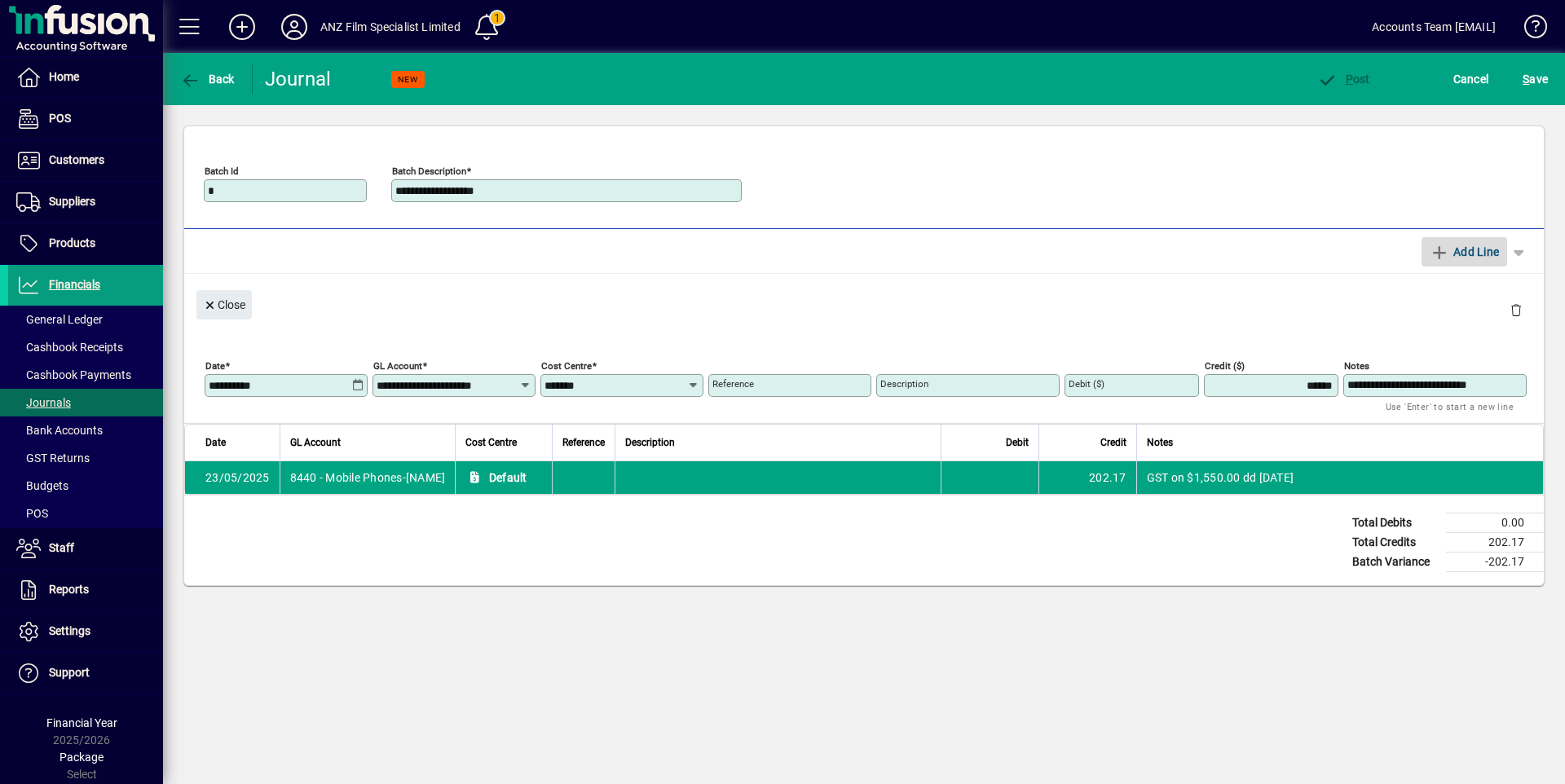 type 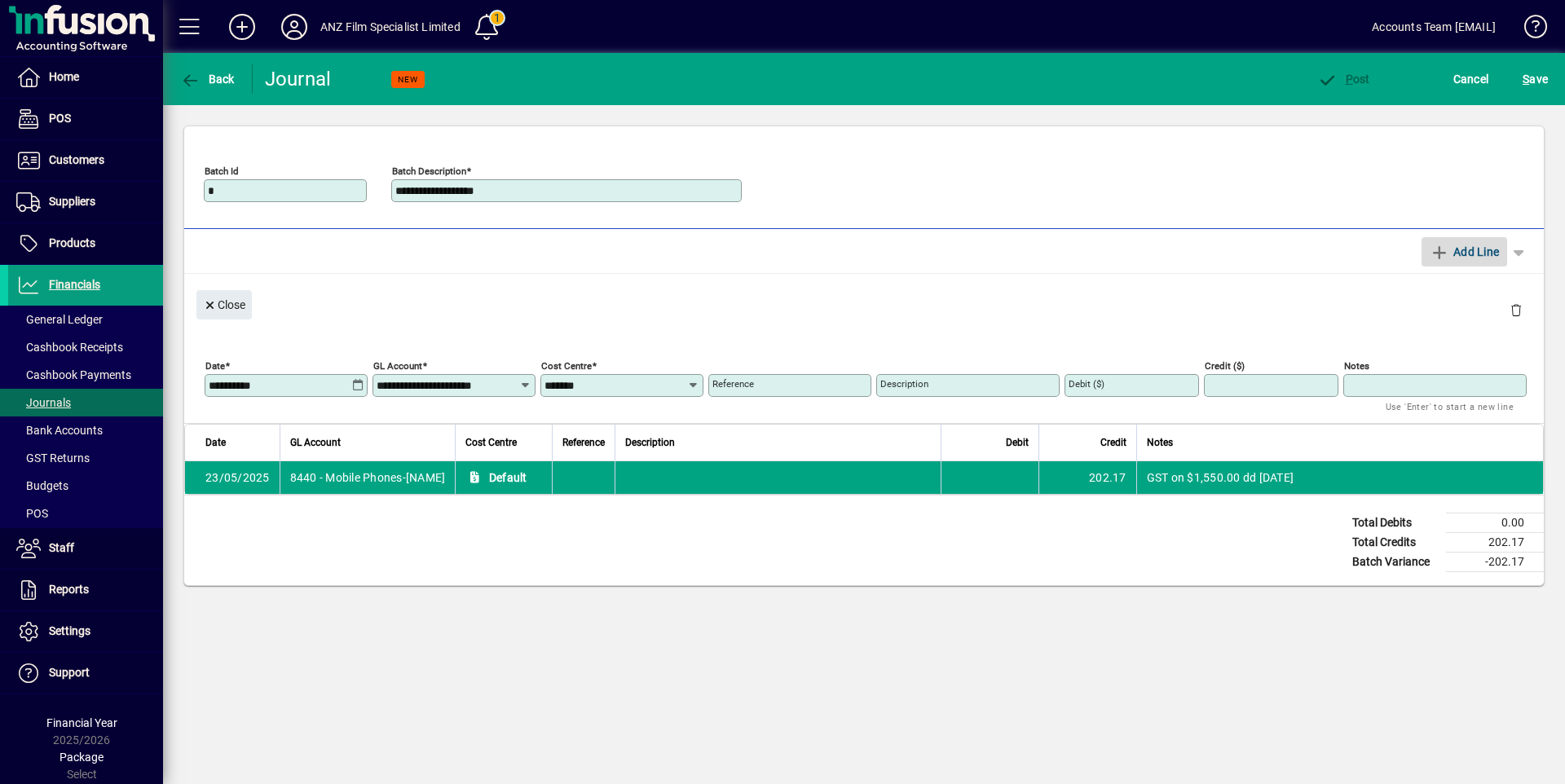 type 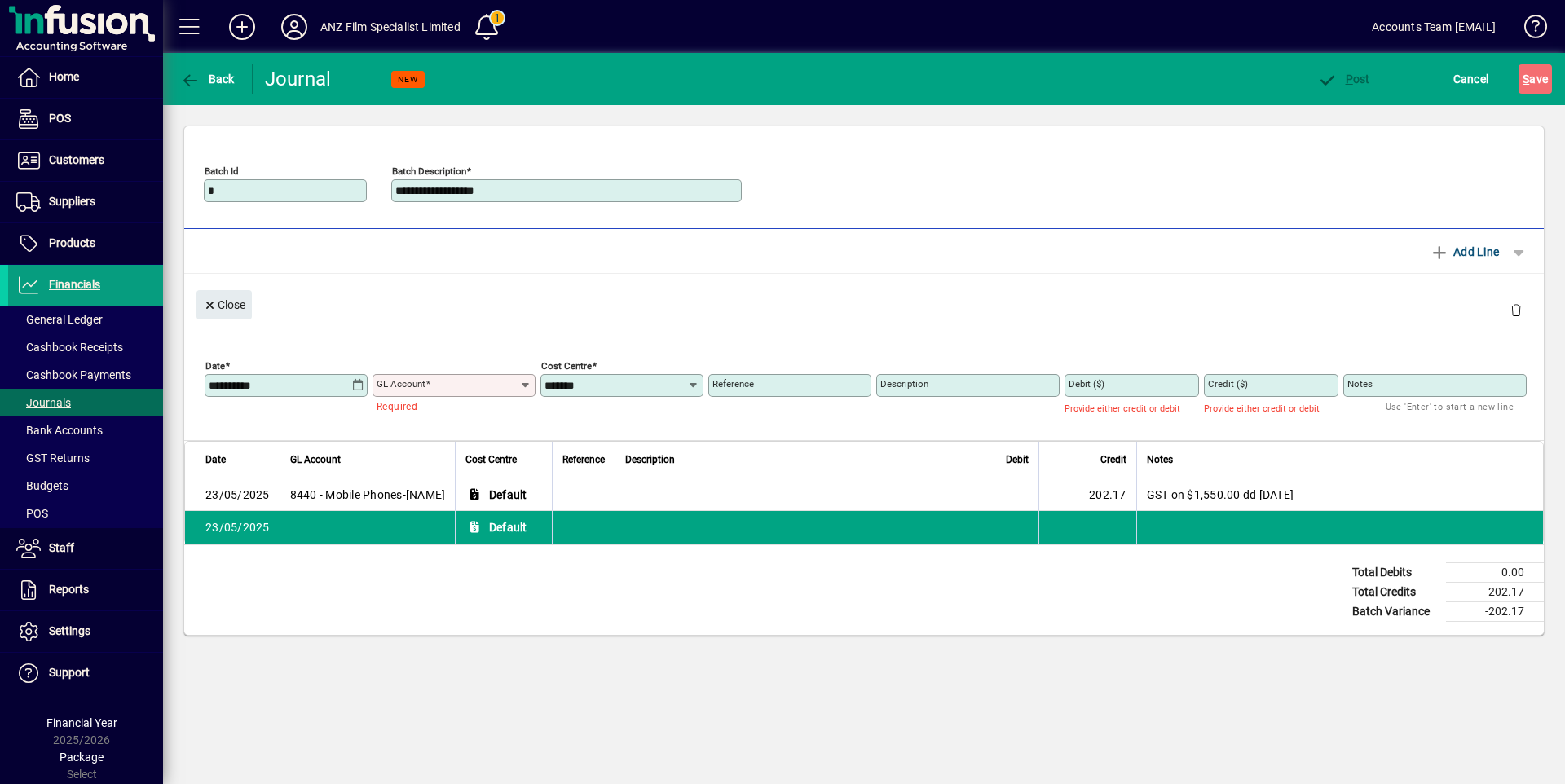 click 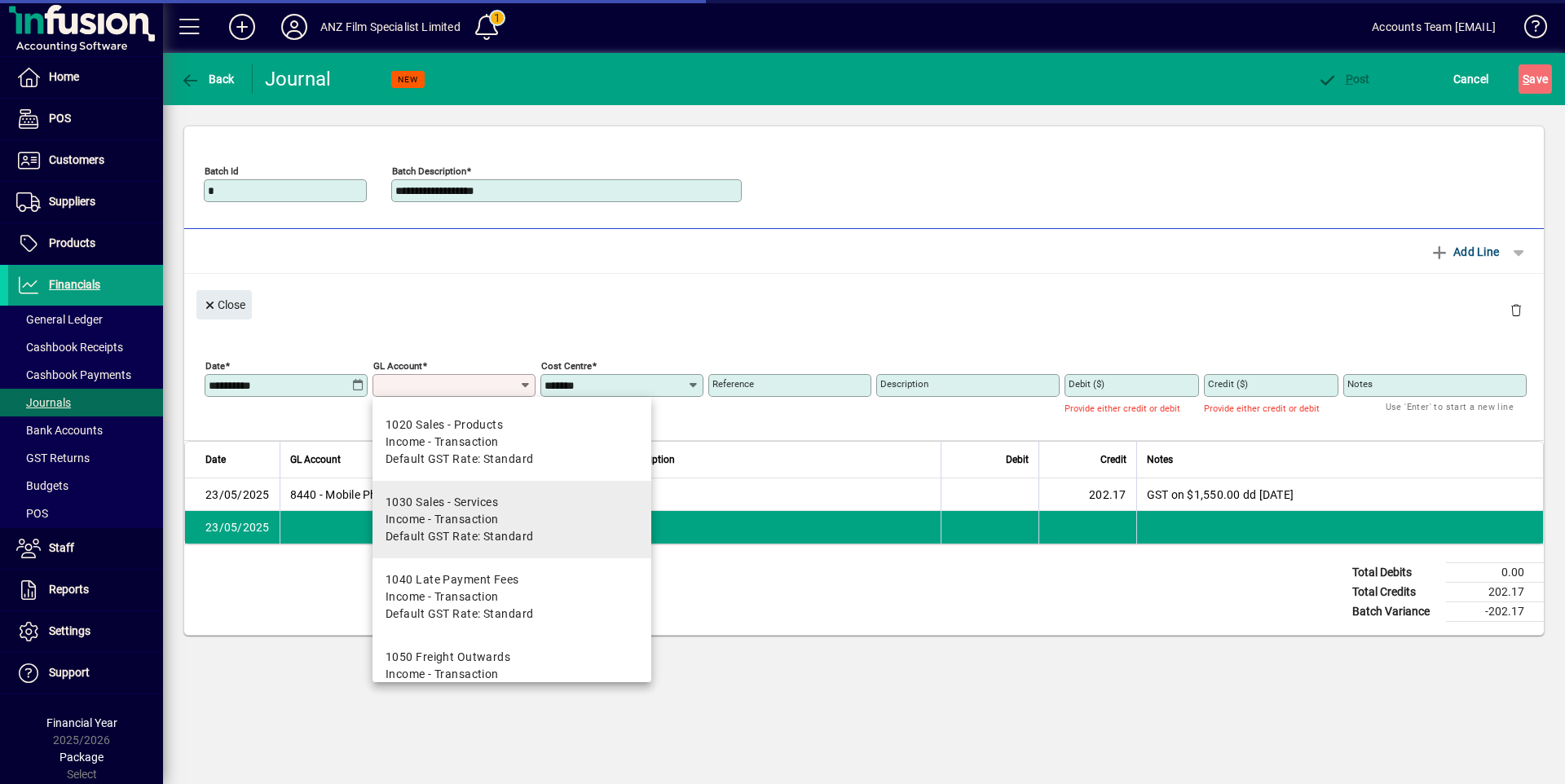 scroll, scrollTop: 407, scrollLeft: 0, axis: vertical 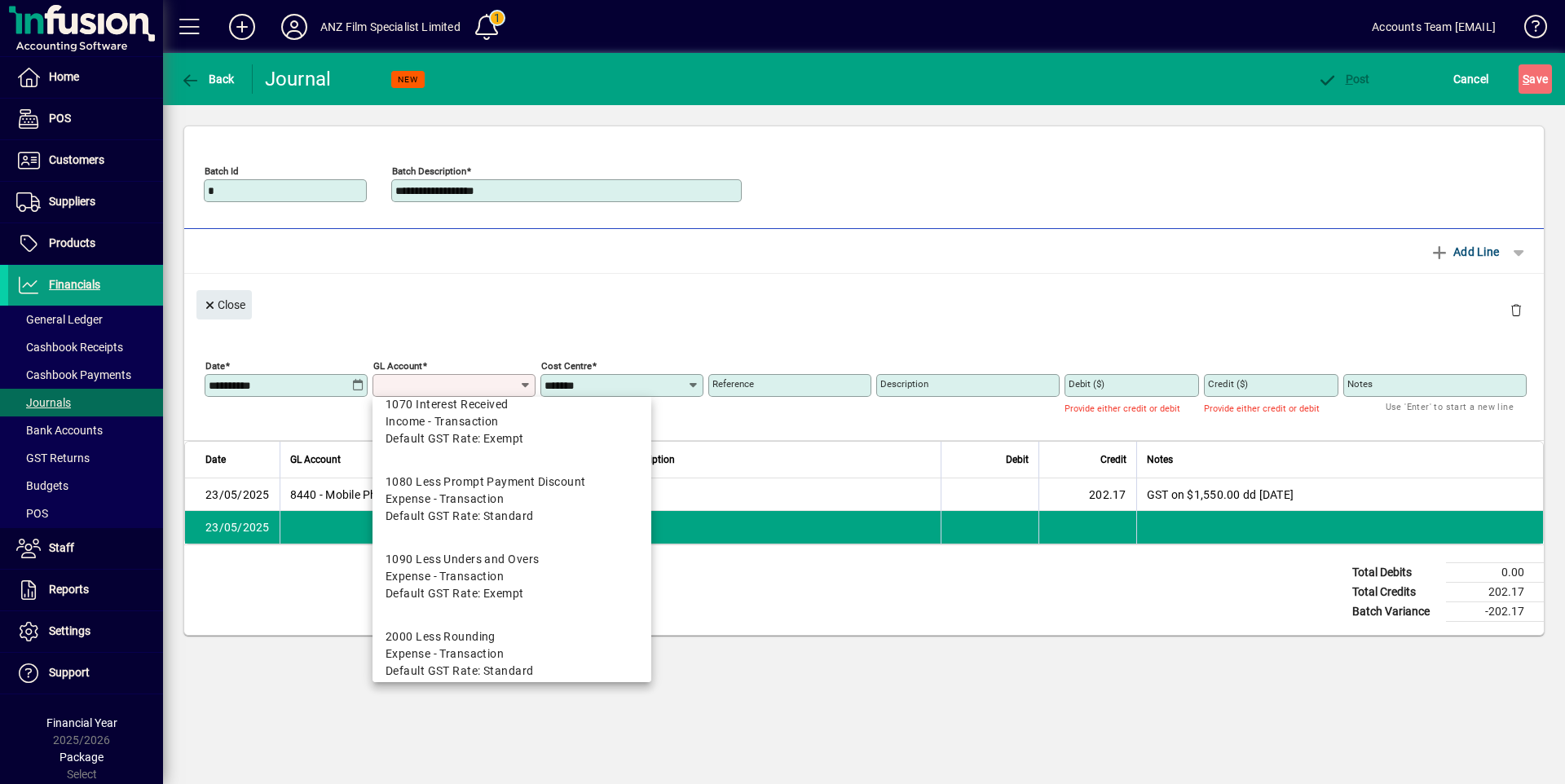 click on "GL Account" 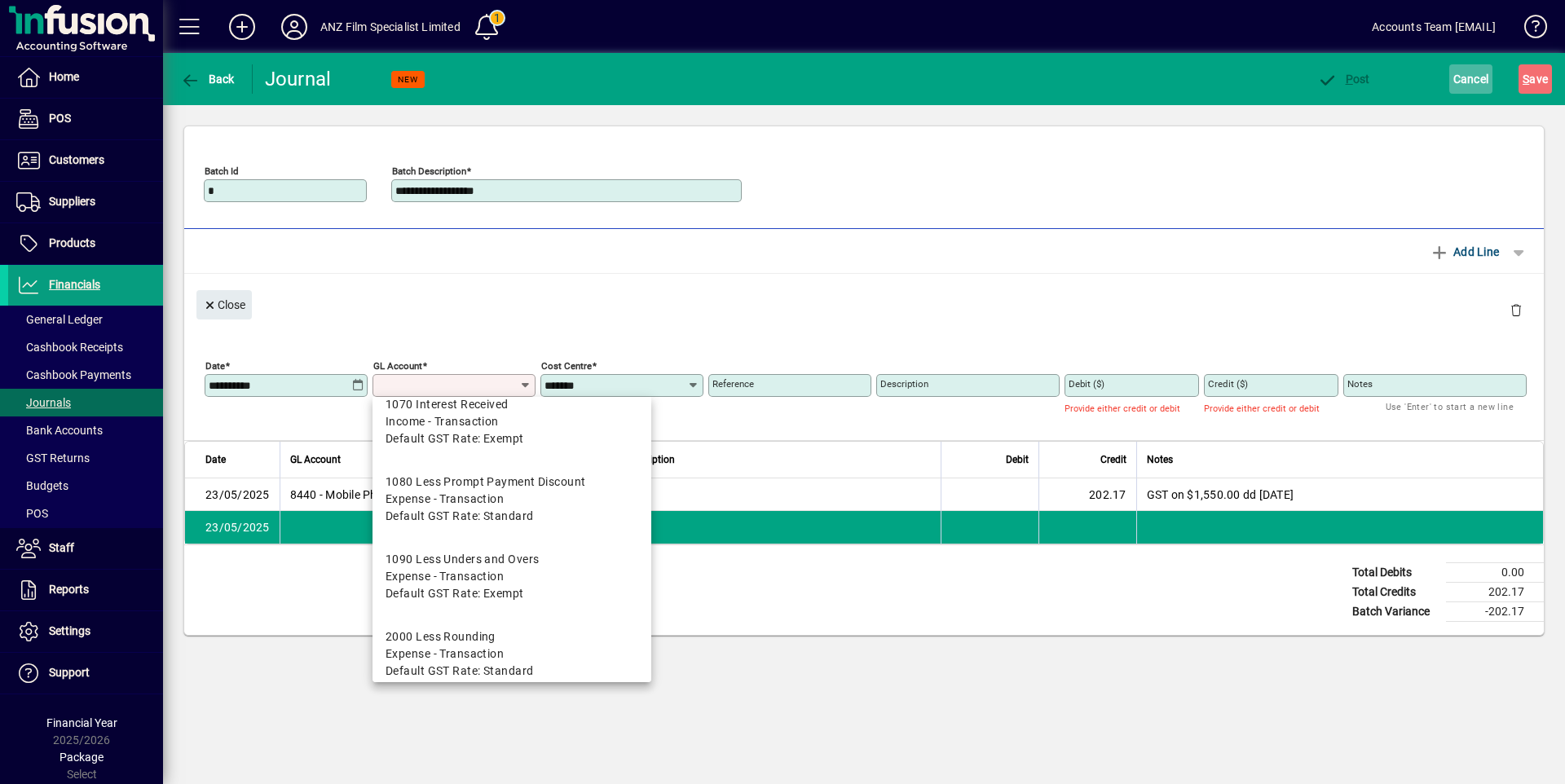 click on "Cancel" 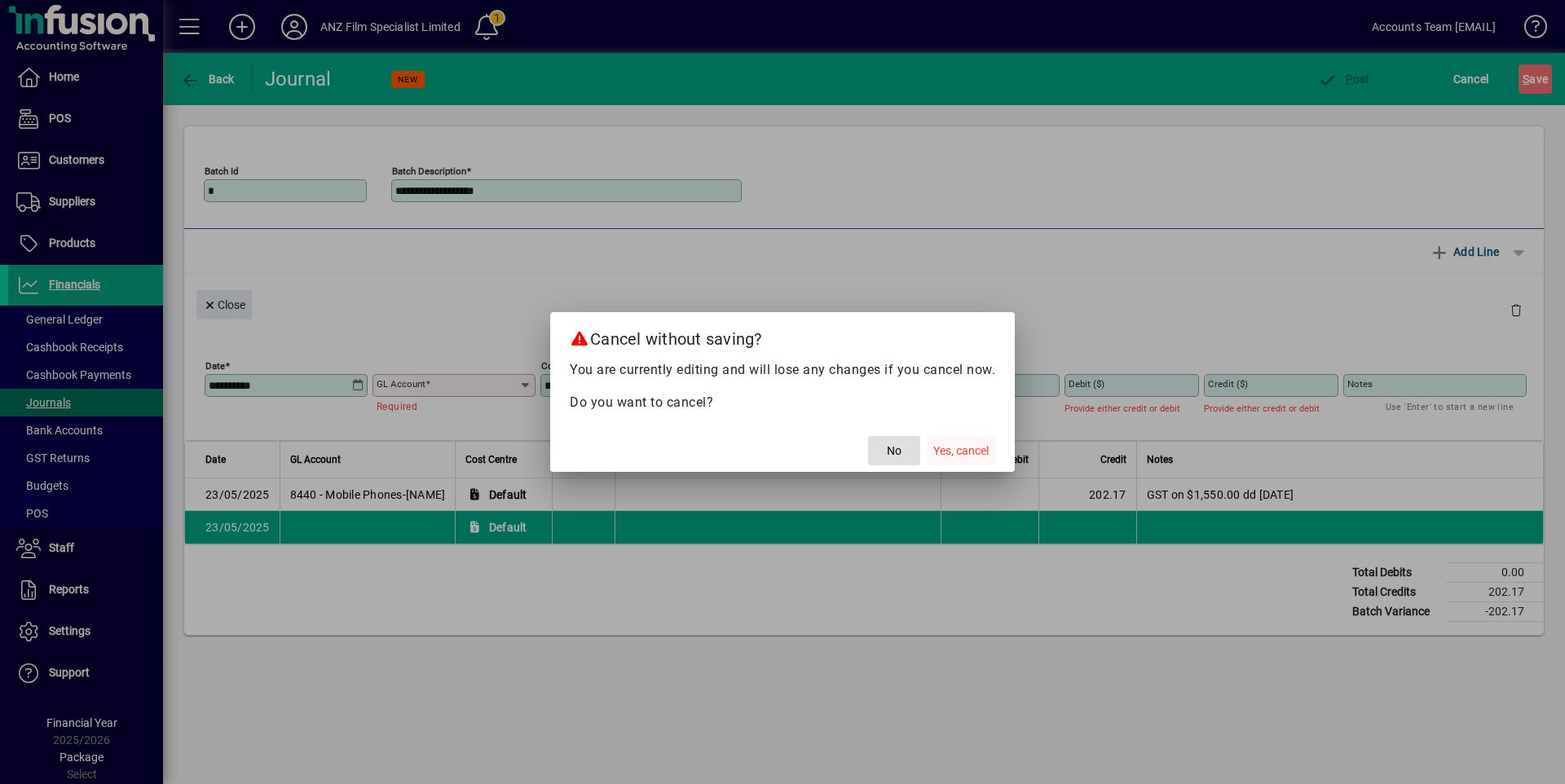 click on "Yes, cancel" 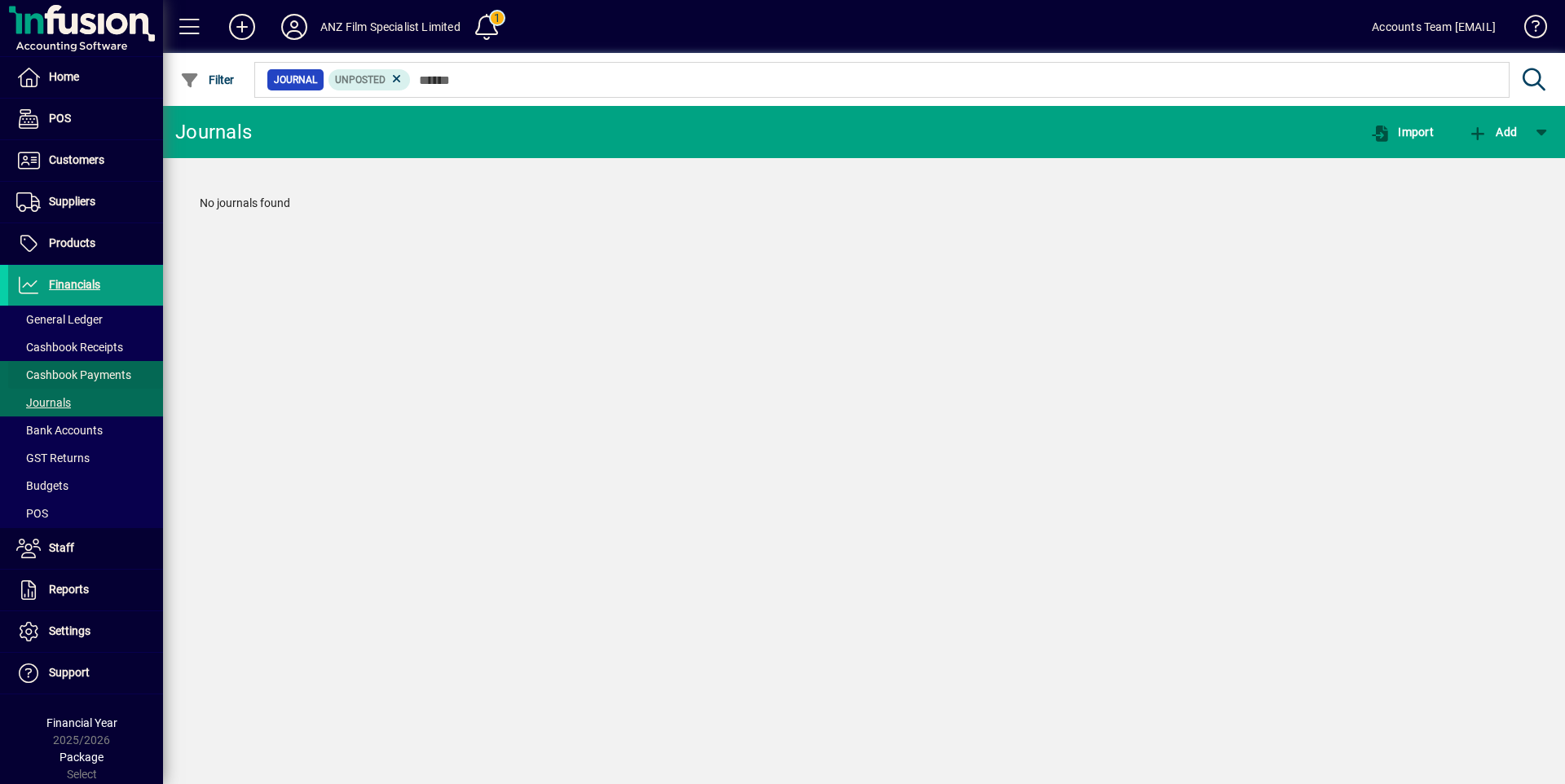 click on "Cashbook Payments" at bounding box center [73, 375] 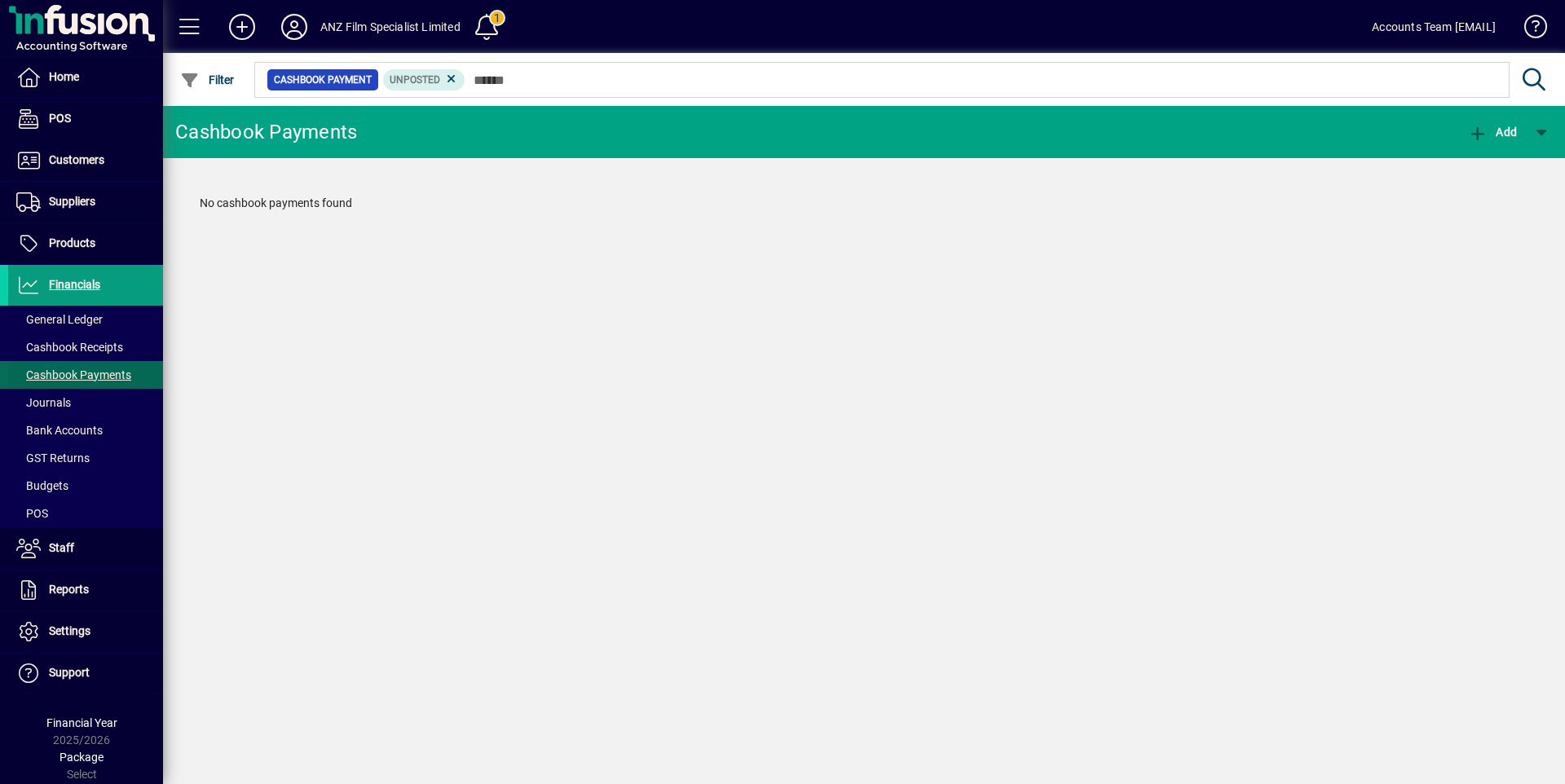 click on "Cashbook Payments" at bounding box center [73, 375] 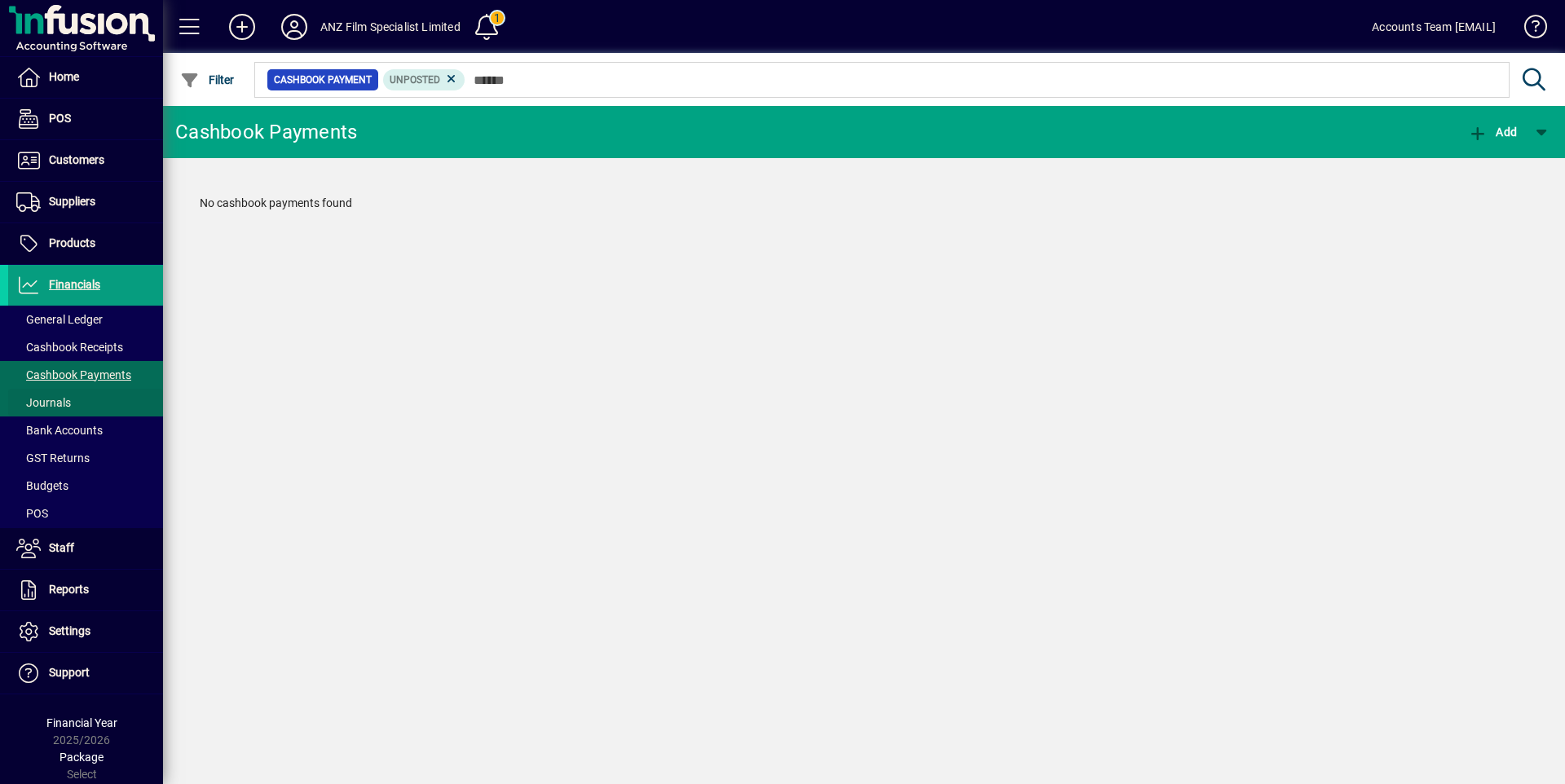 click on "Journals" at bounding box center [43, 403] 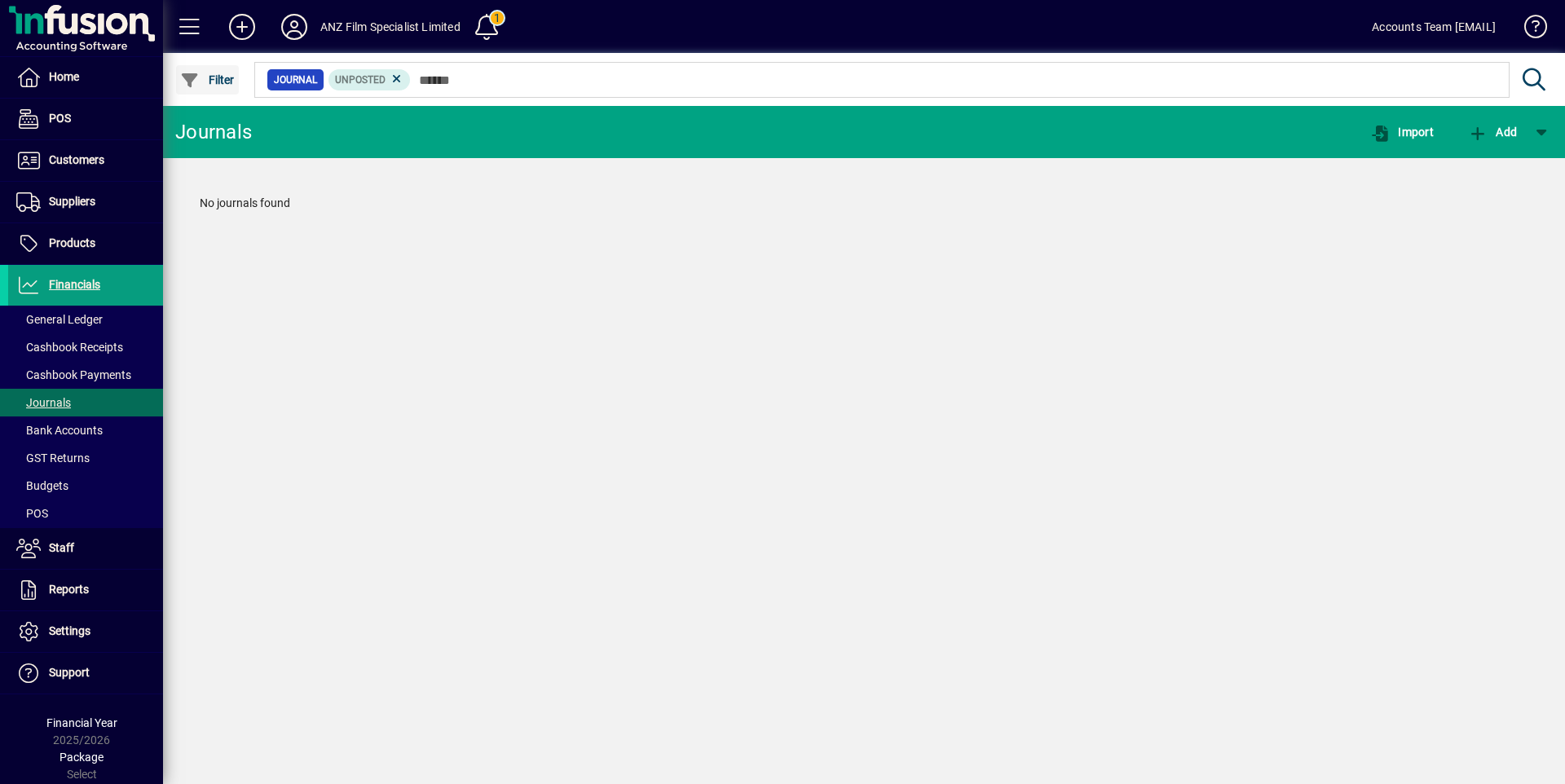 click on "Filter" 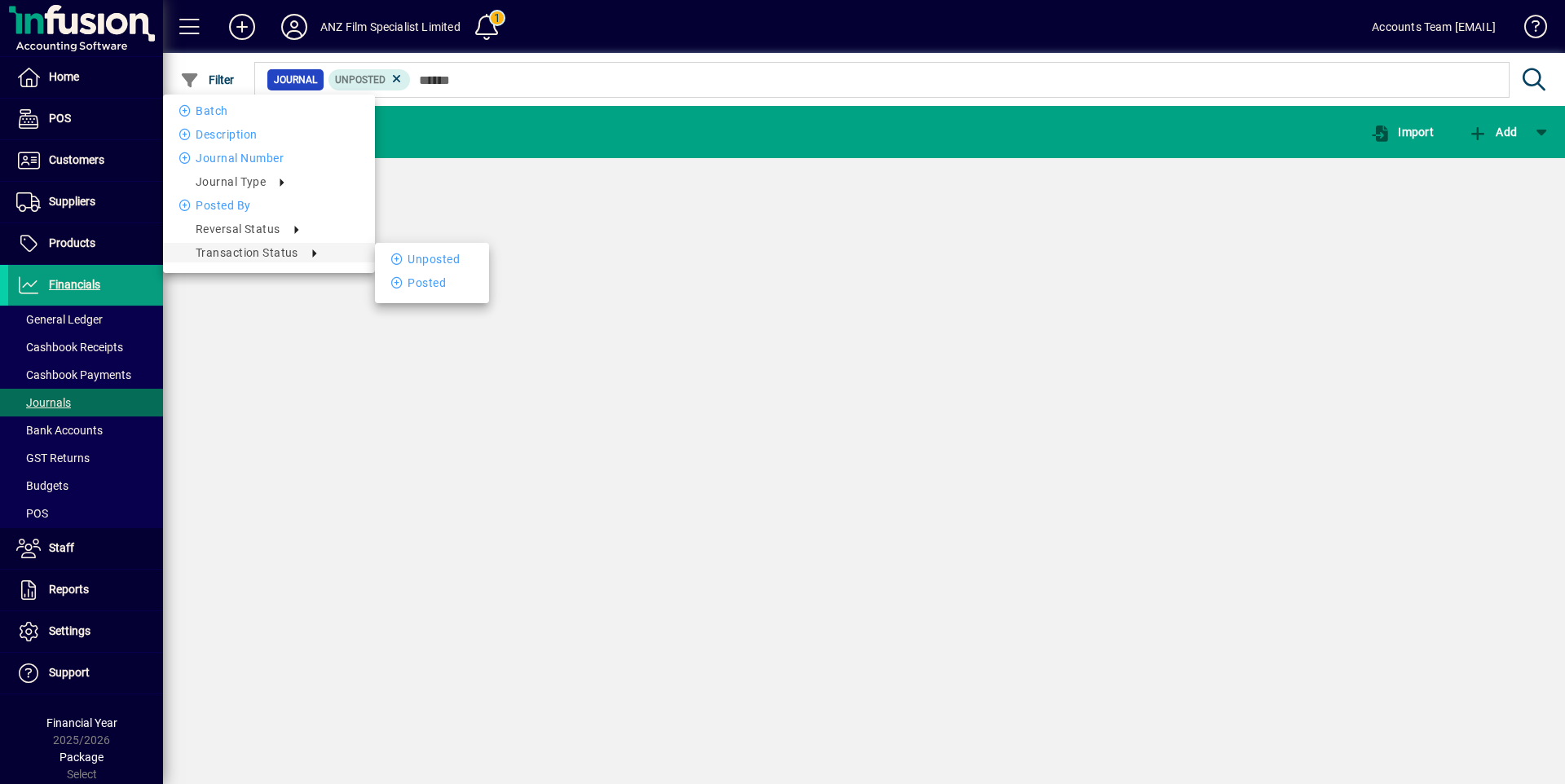 click on "Transaction status" at bounding box center [247, 253] 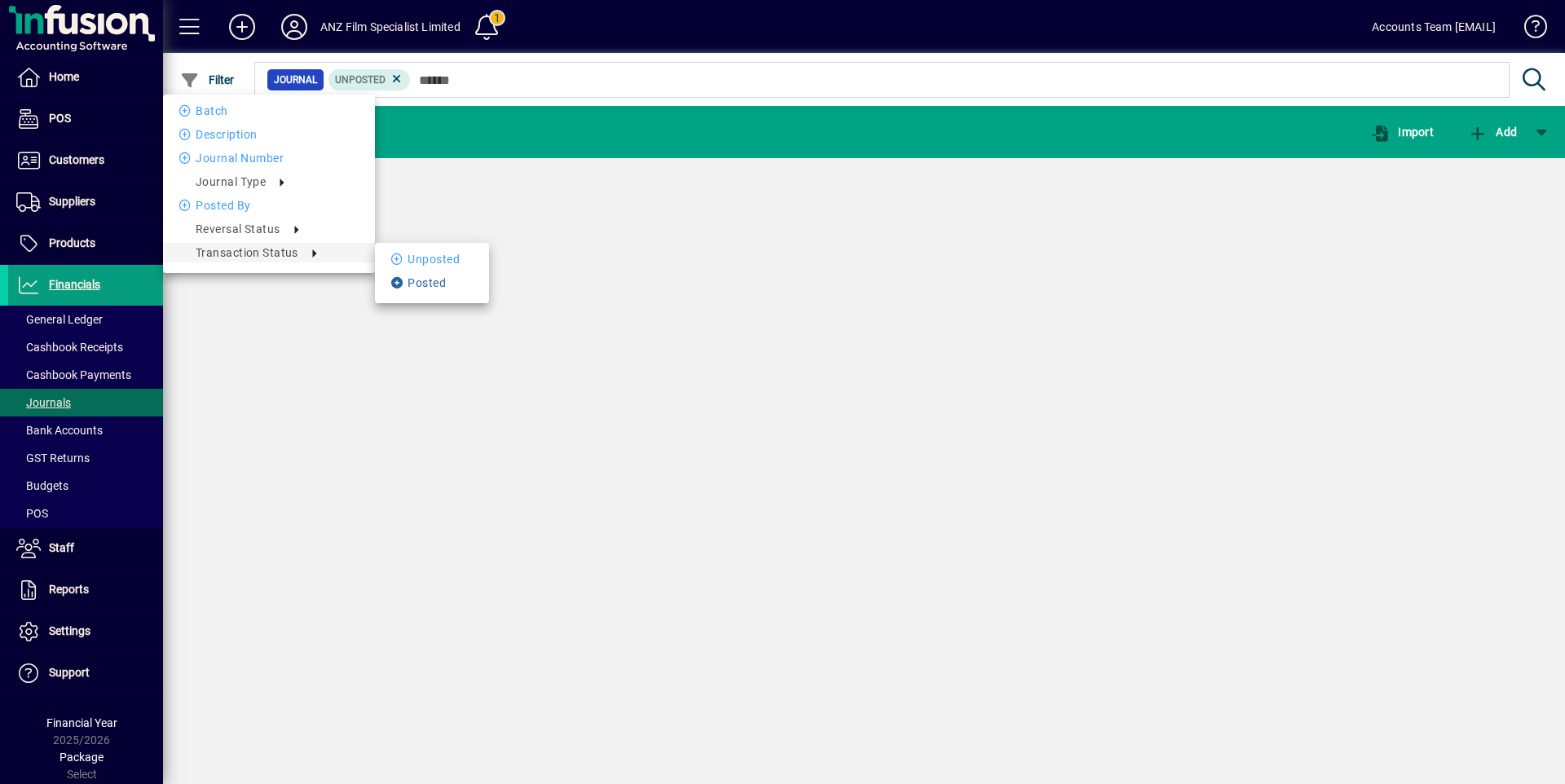 click on "Posted" at bounding box center [432, 283] 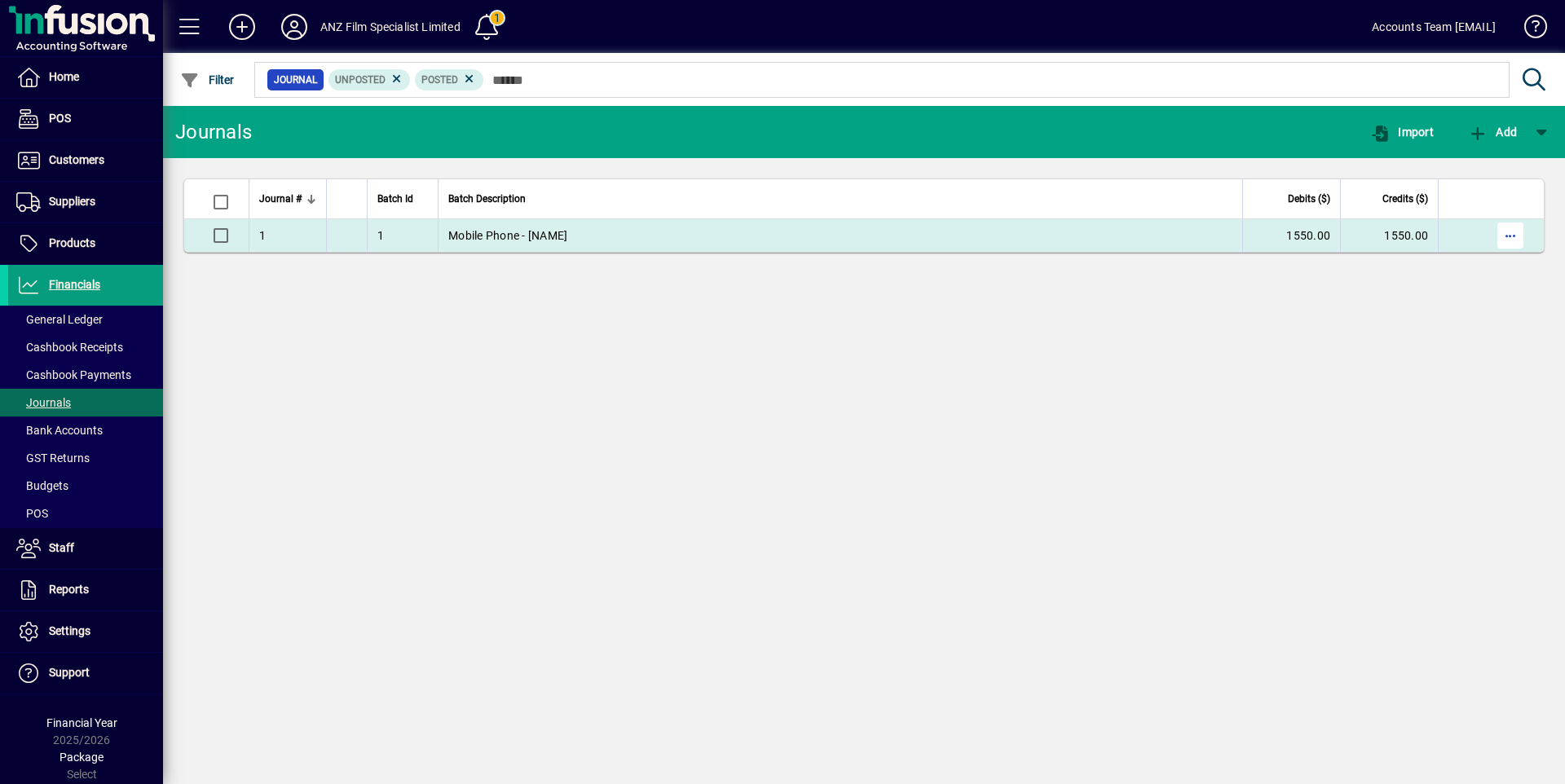 click at bounding box center (1510, 236) 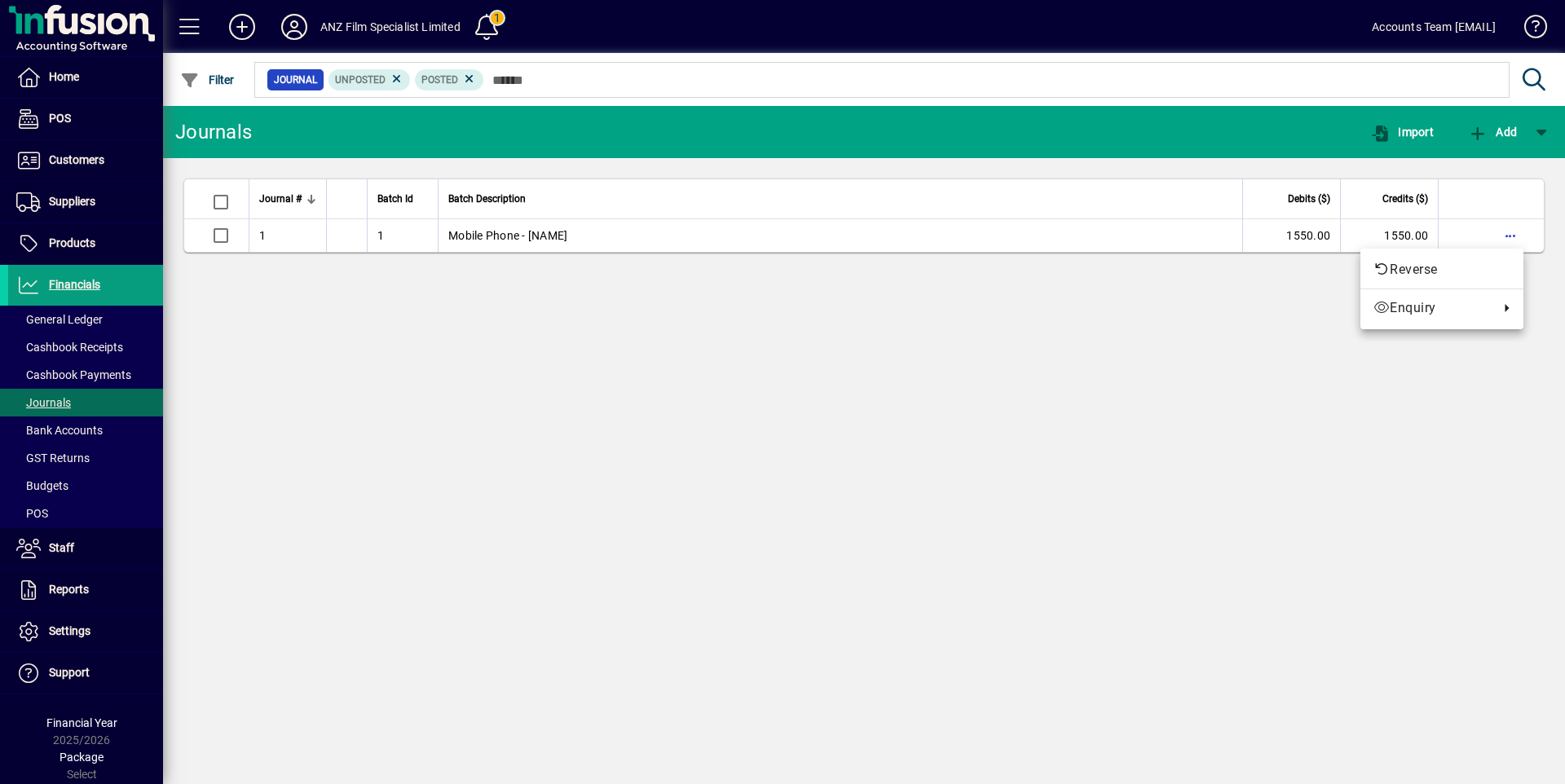click at bounding box center (782, 392) 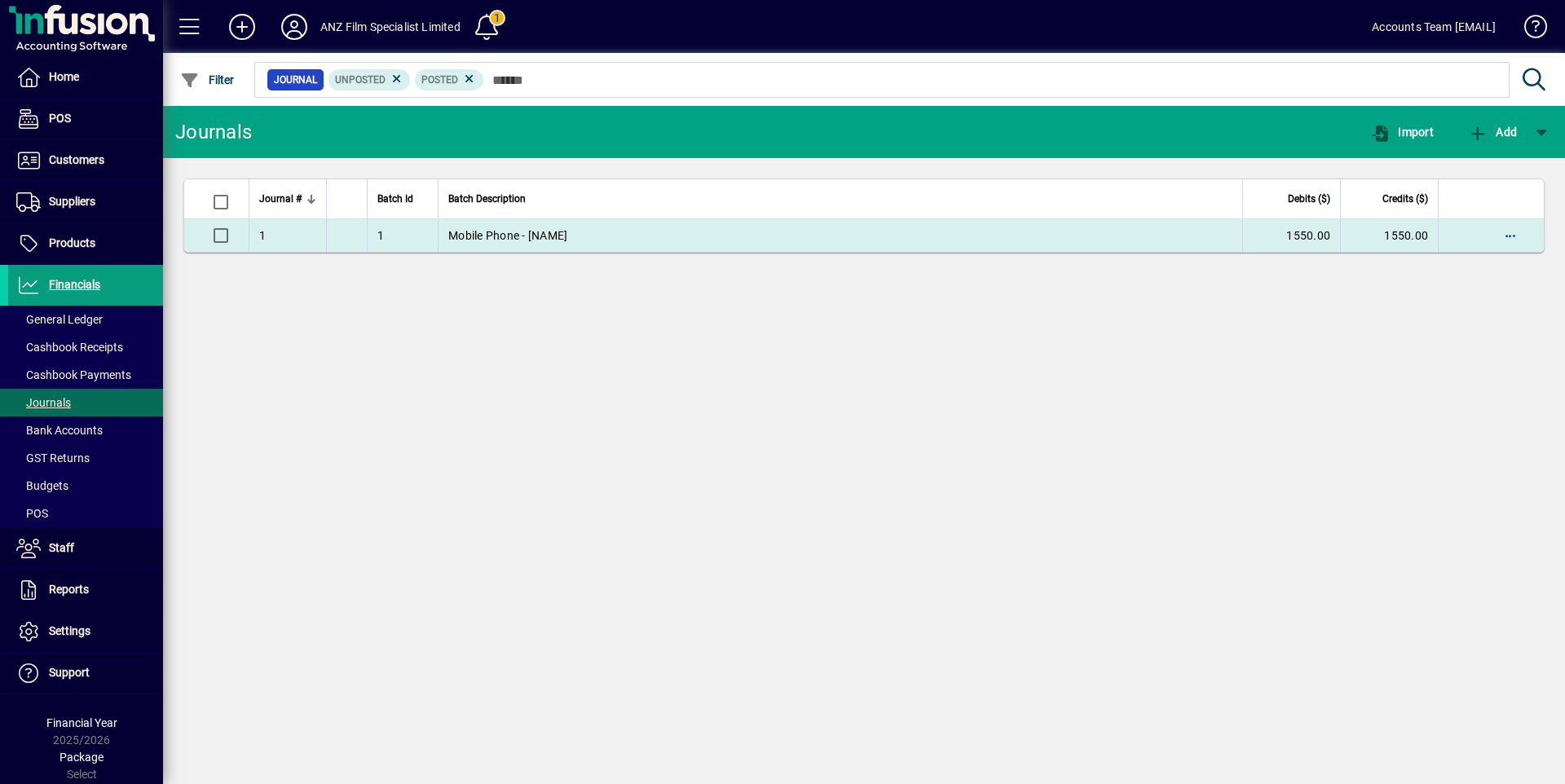 click on "1" at bounding box center [287, 236] 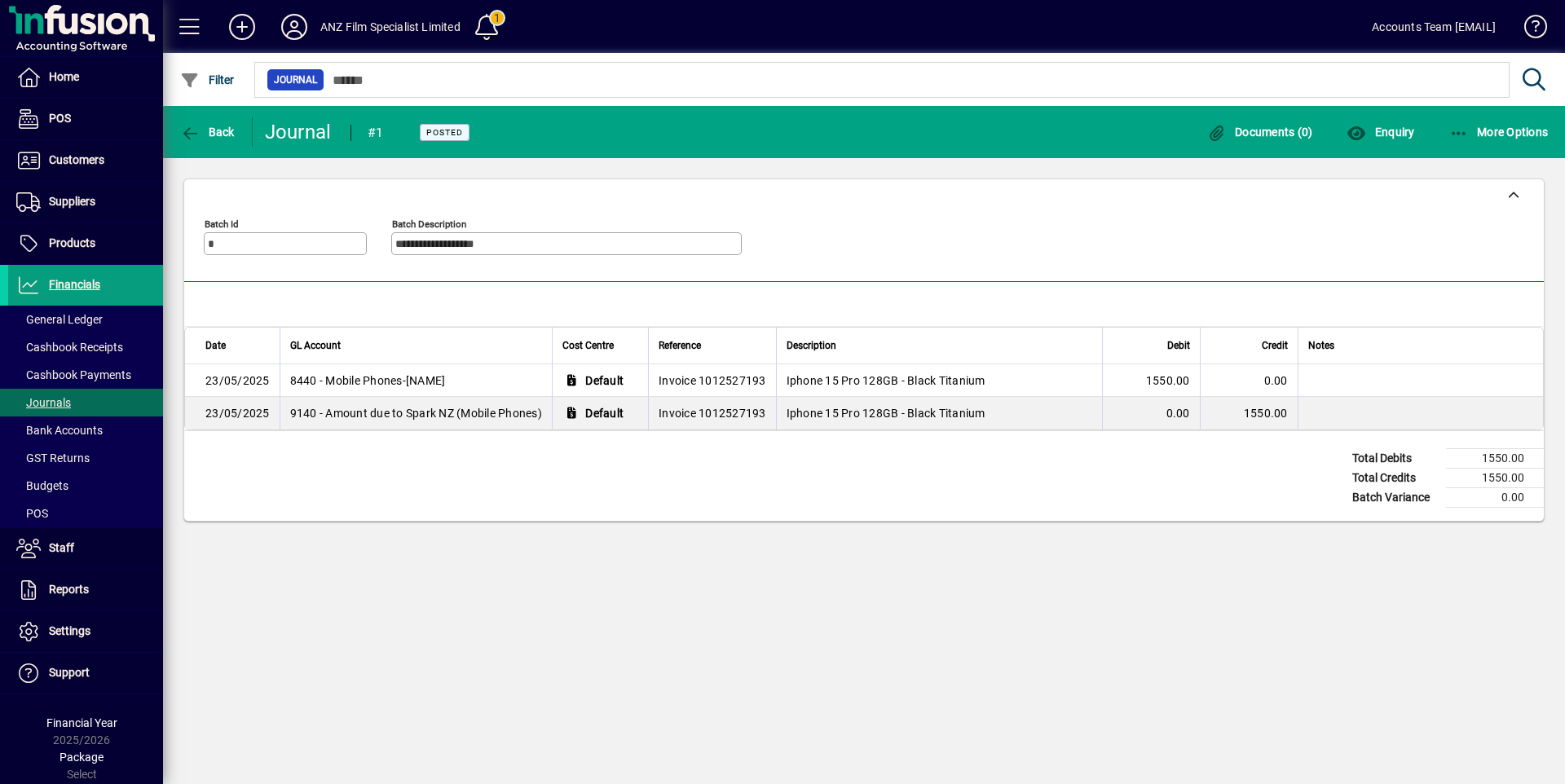 click on "Total Debits   1550.00   Total Credits   1550.00   Batch Variance   0.00" 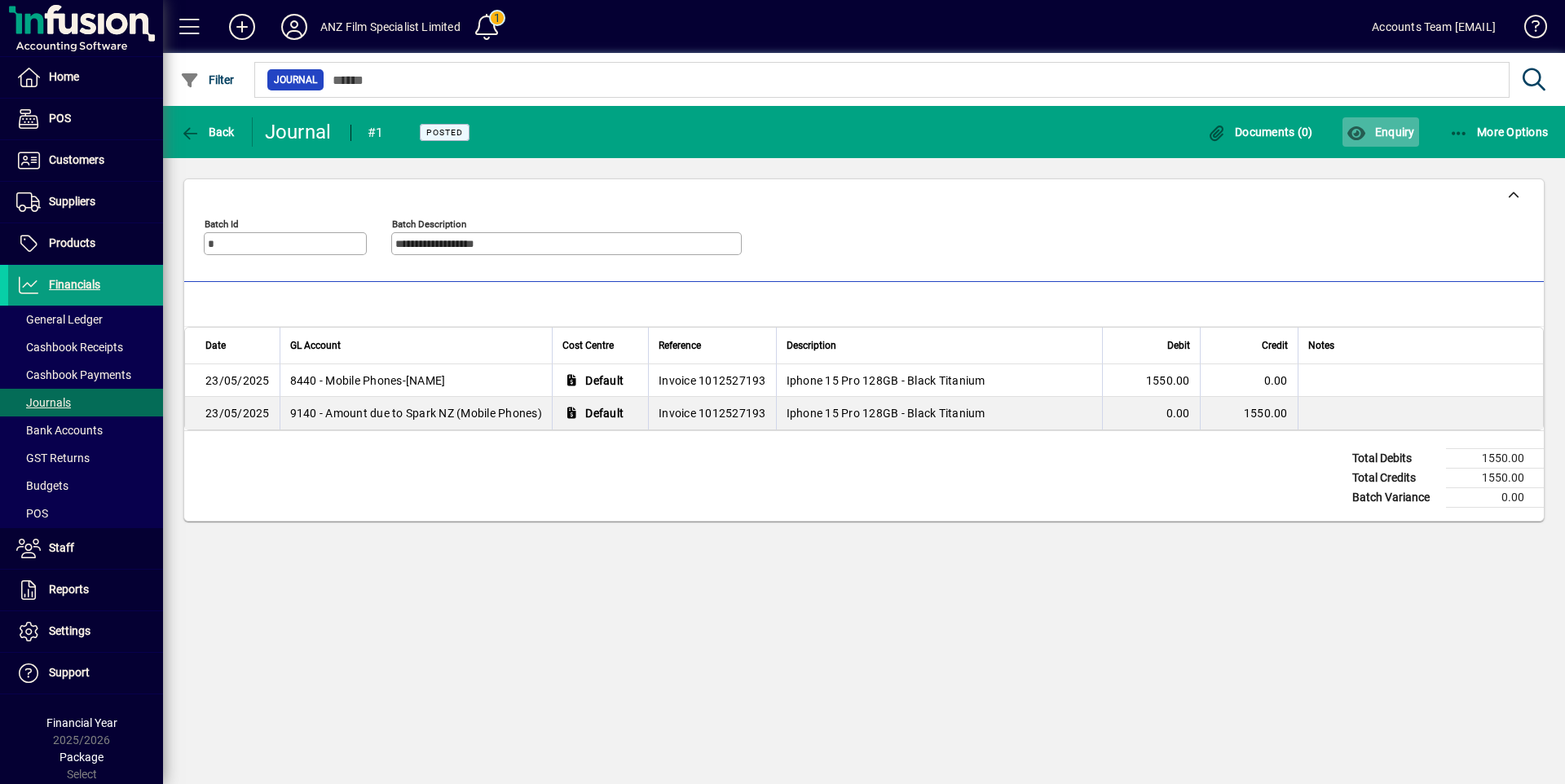click on "Enquiry" 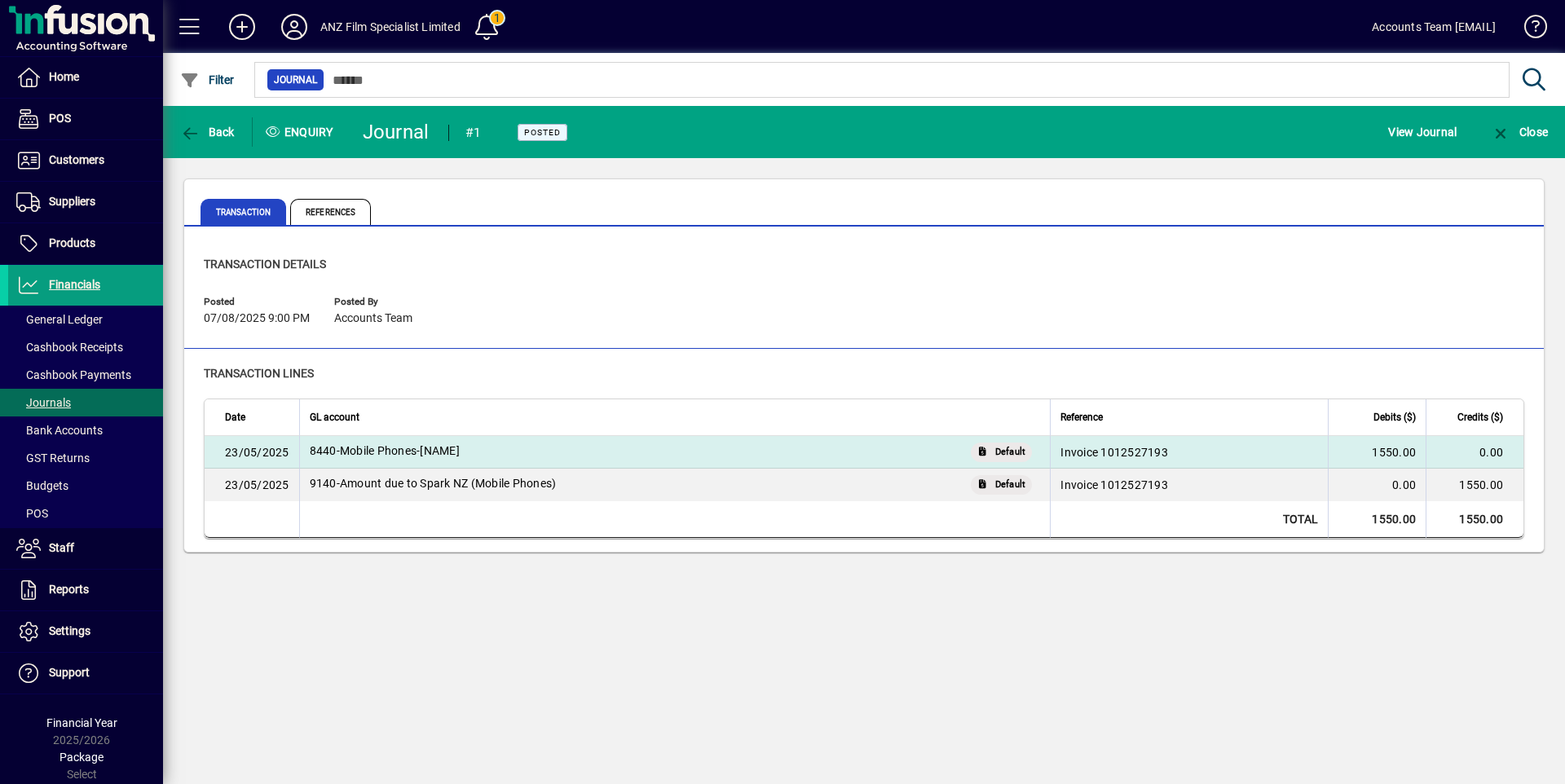 click on "8440 - Mobile Phones-[NAME]" at bounding box center [385, 451] 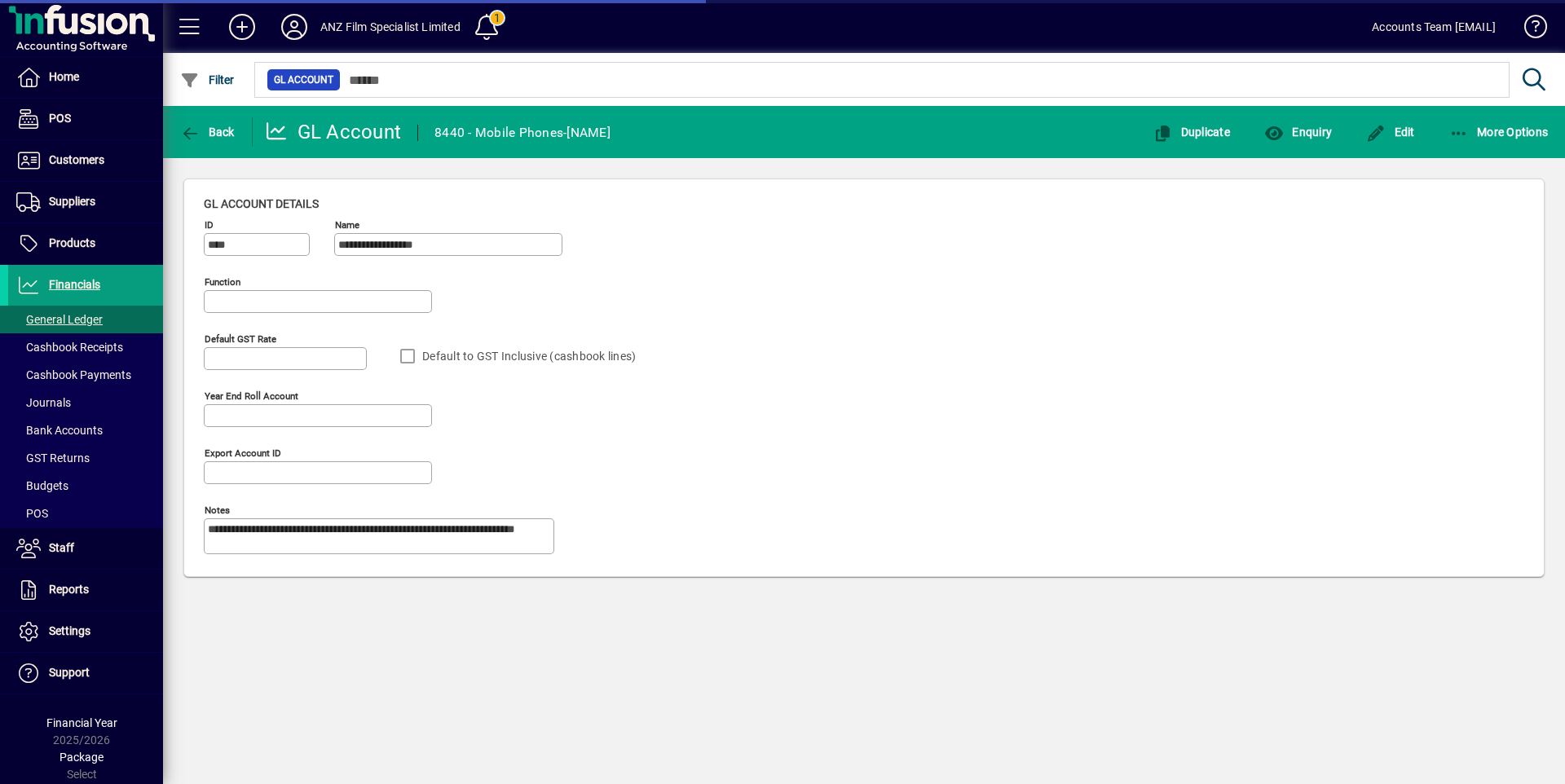 type on "**********" 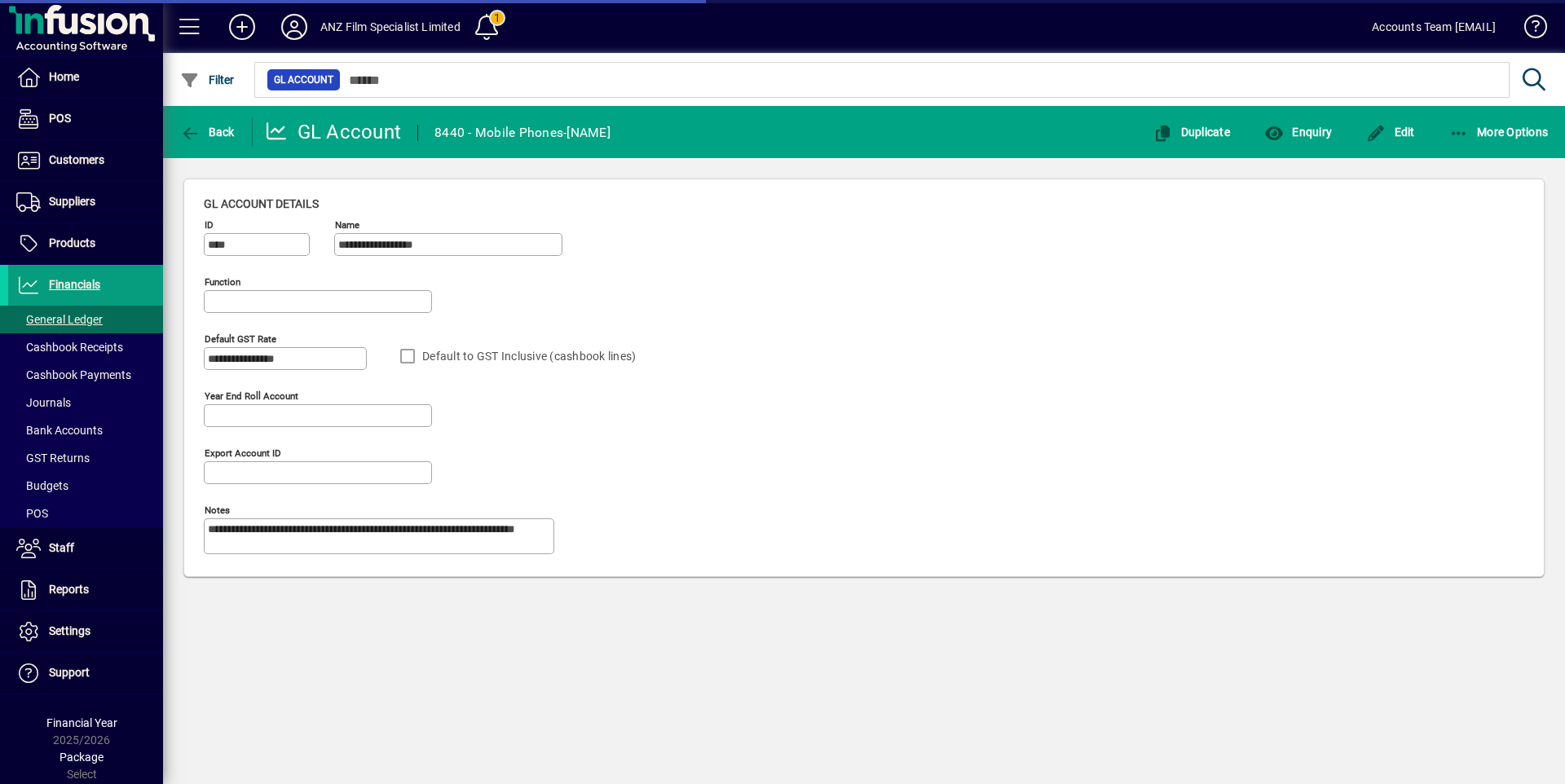 type on "**********" 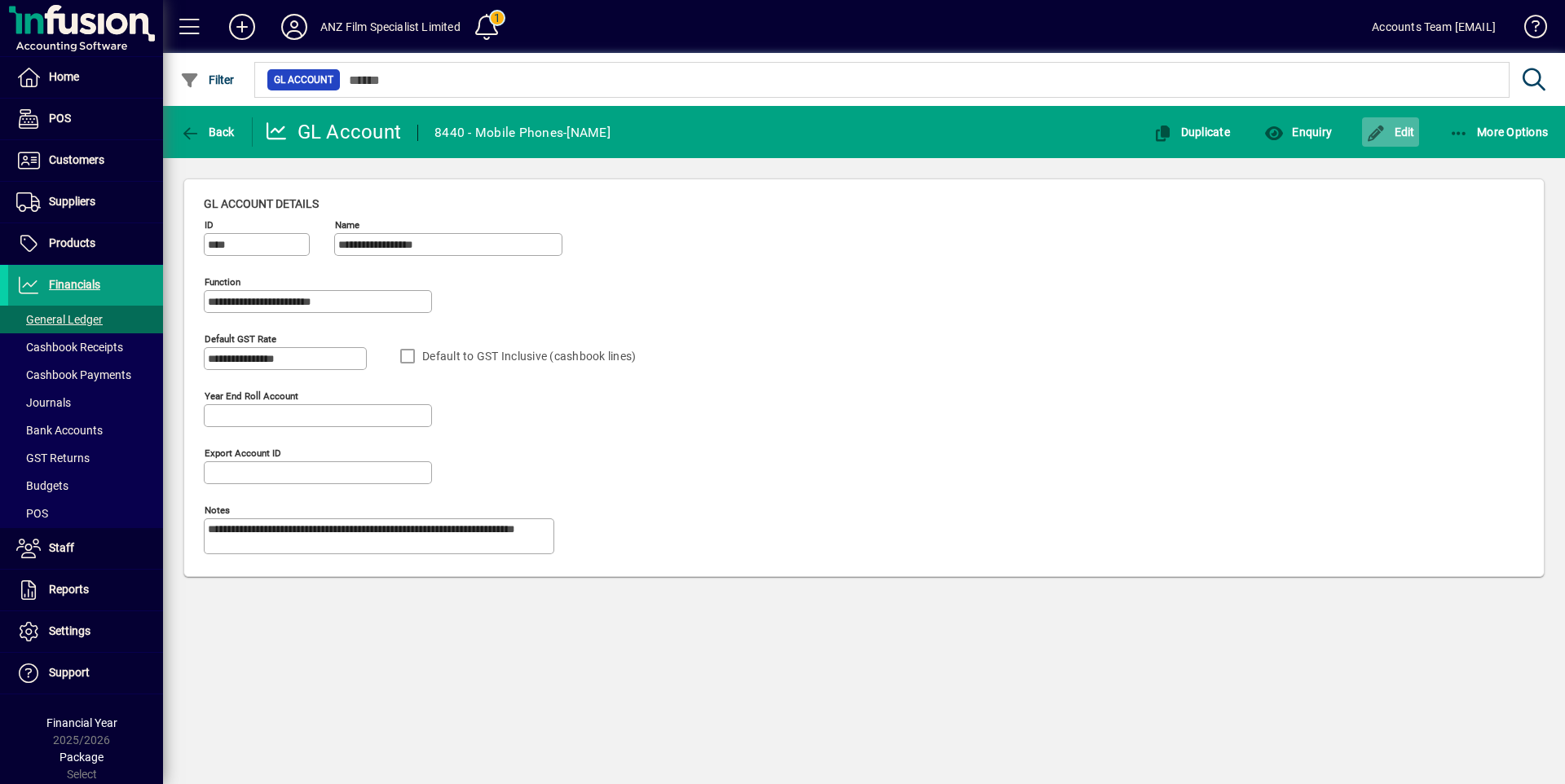 click on "Edit" 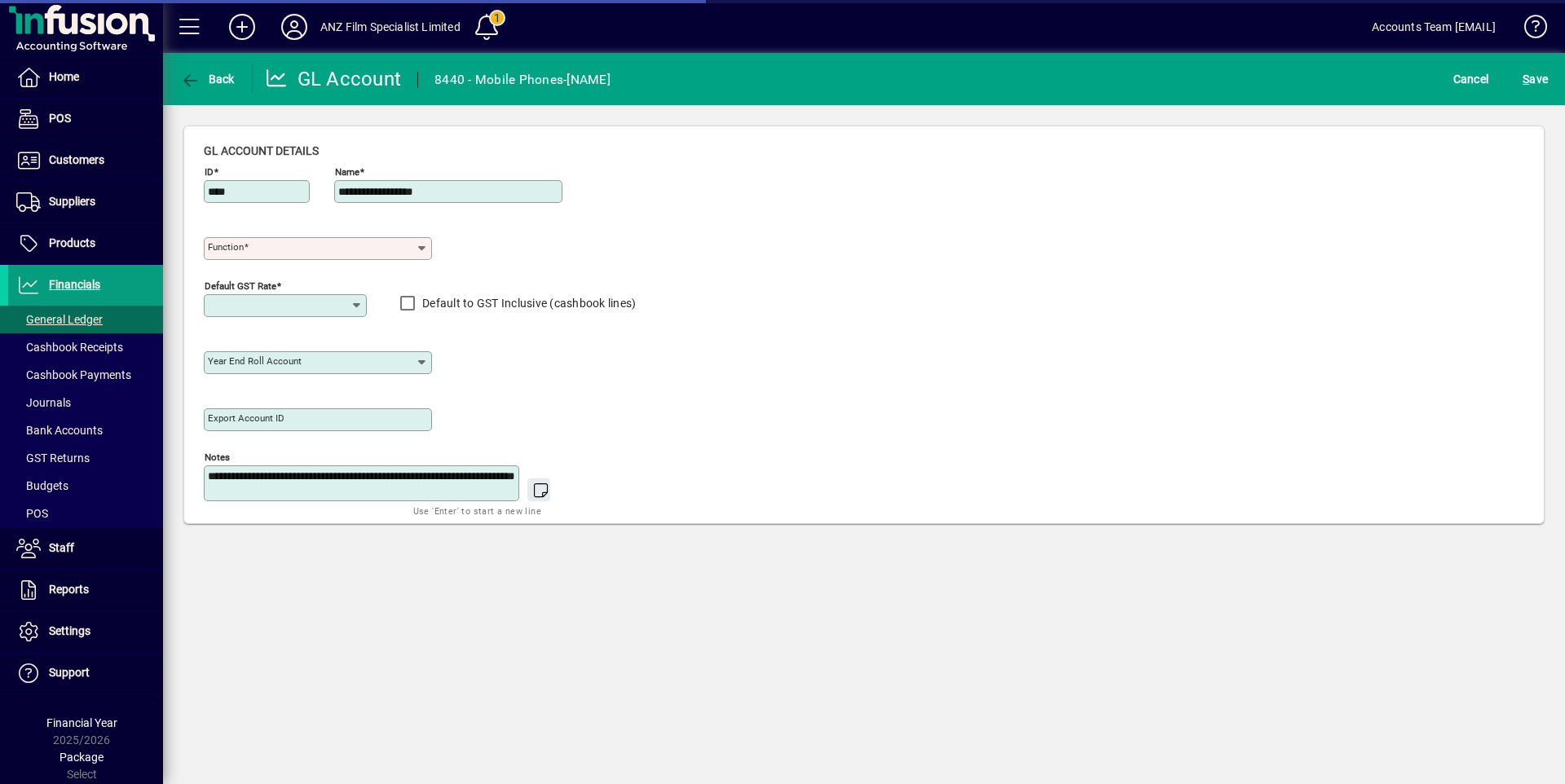 type on "**********" 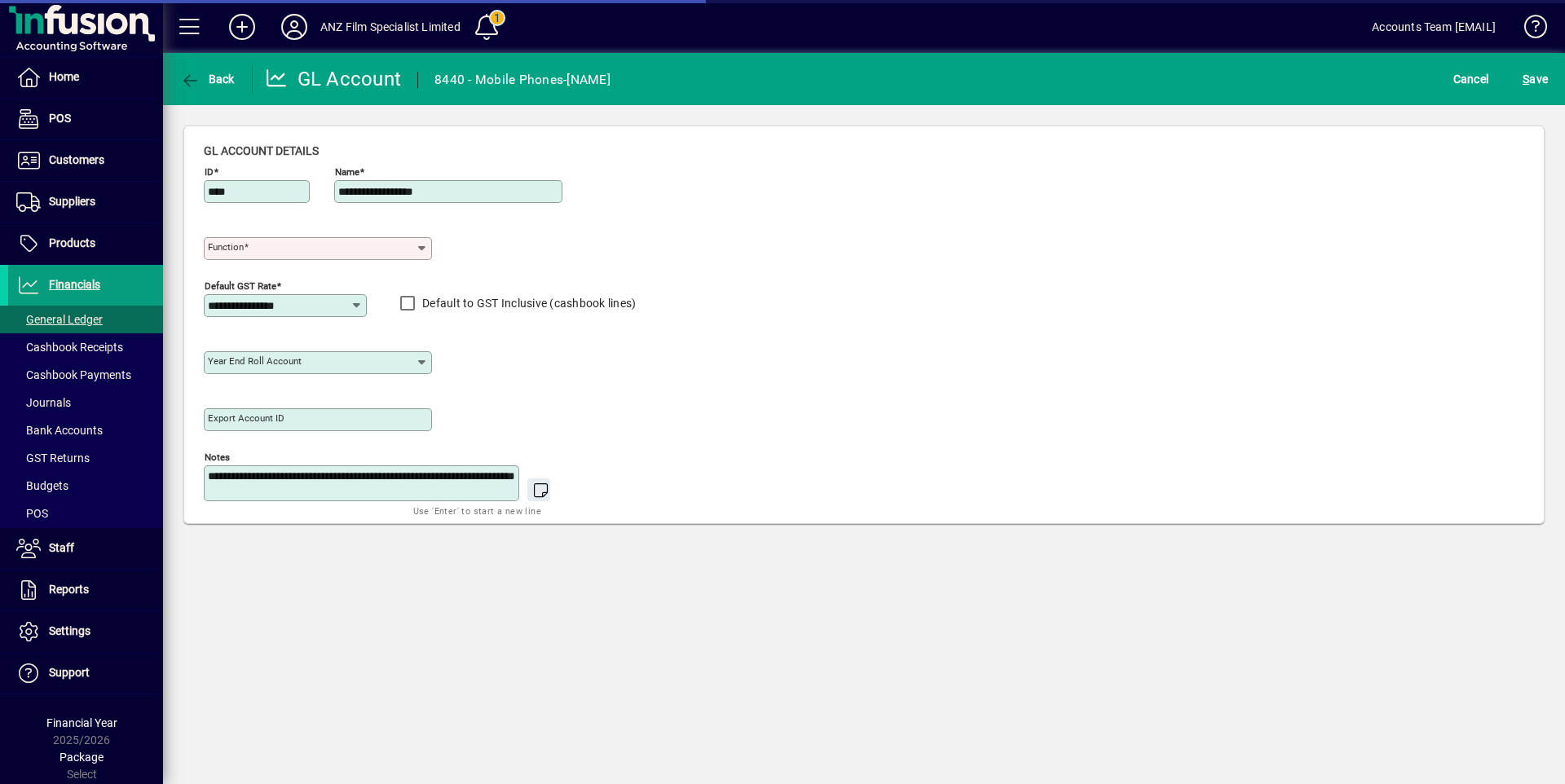 type on "**********" 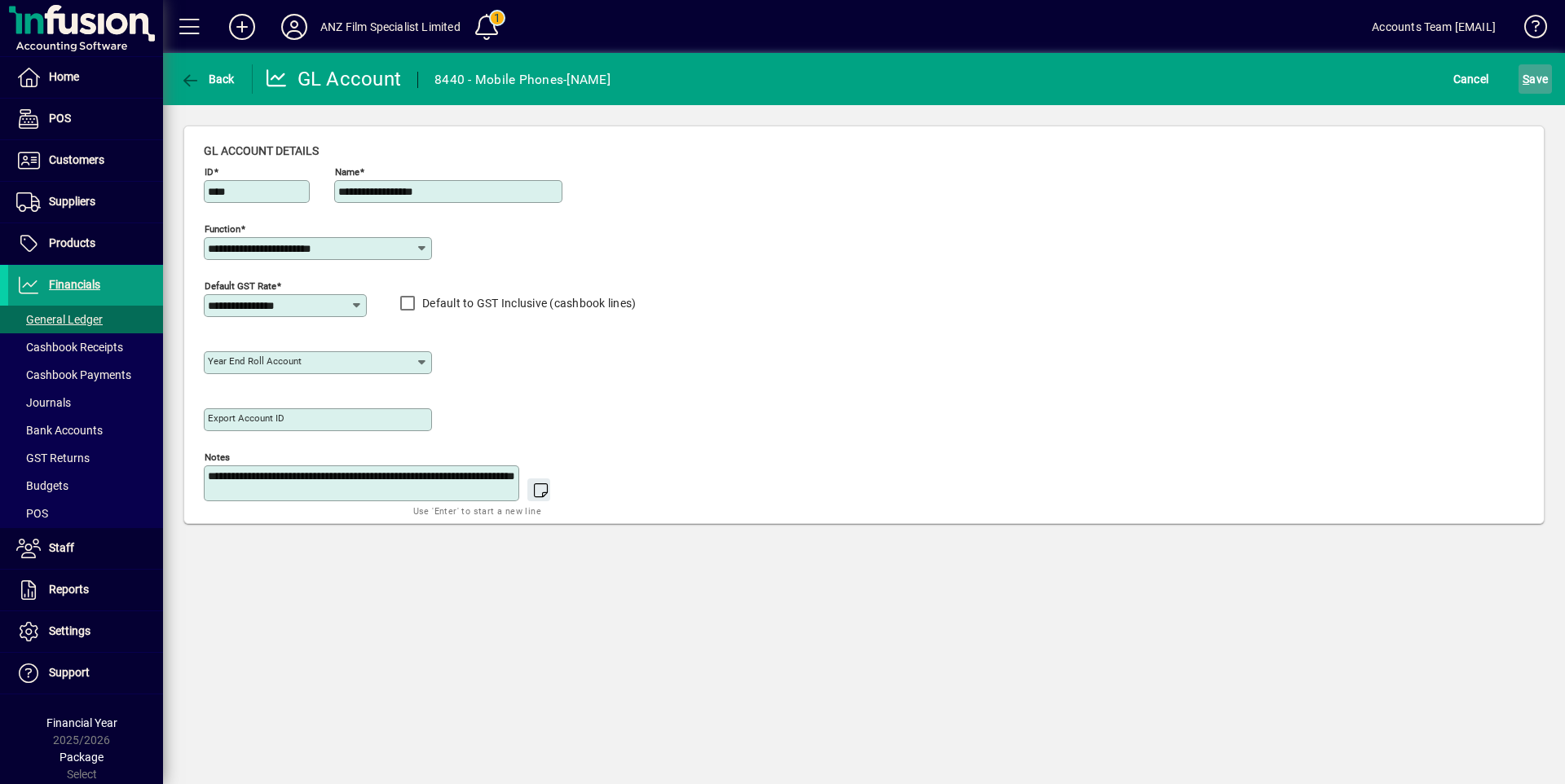 click on "S ave" 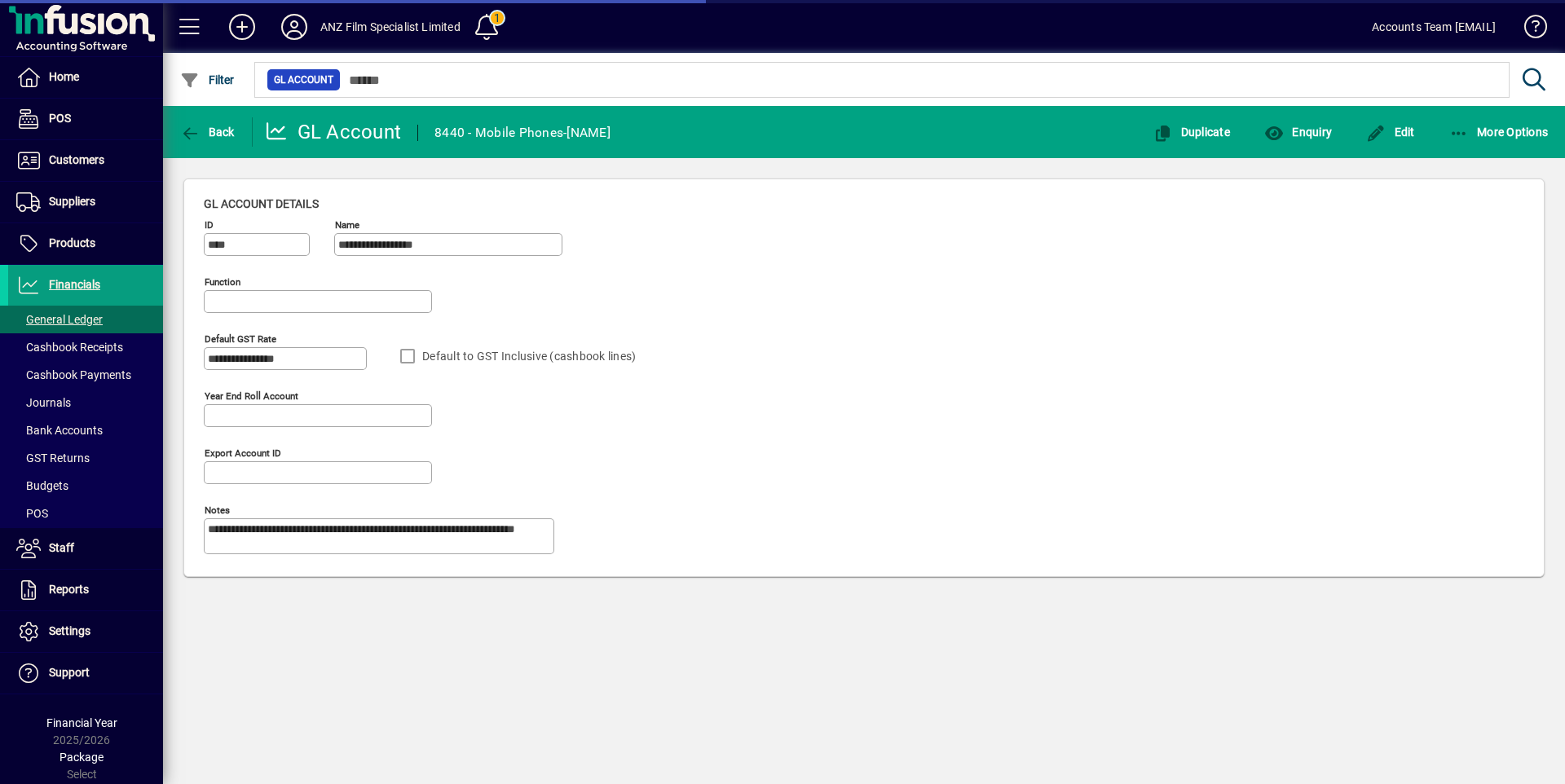 type on "**********" 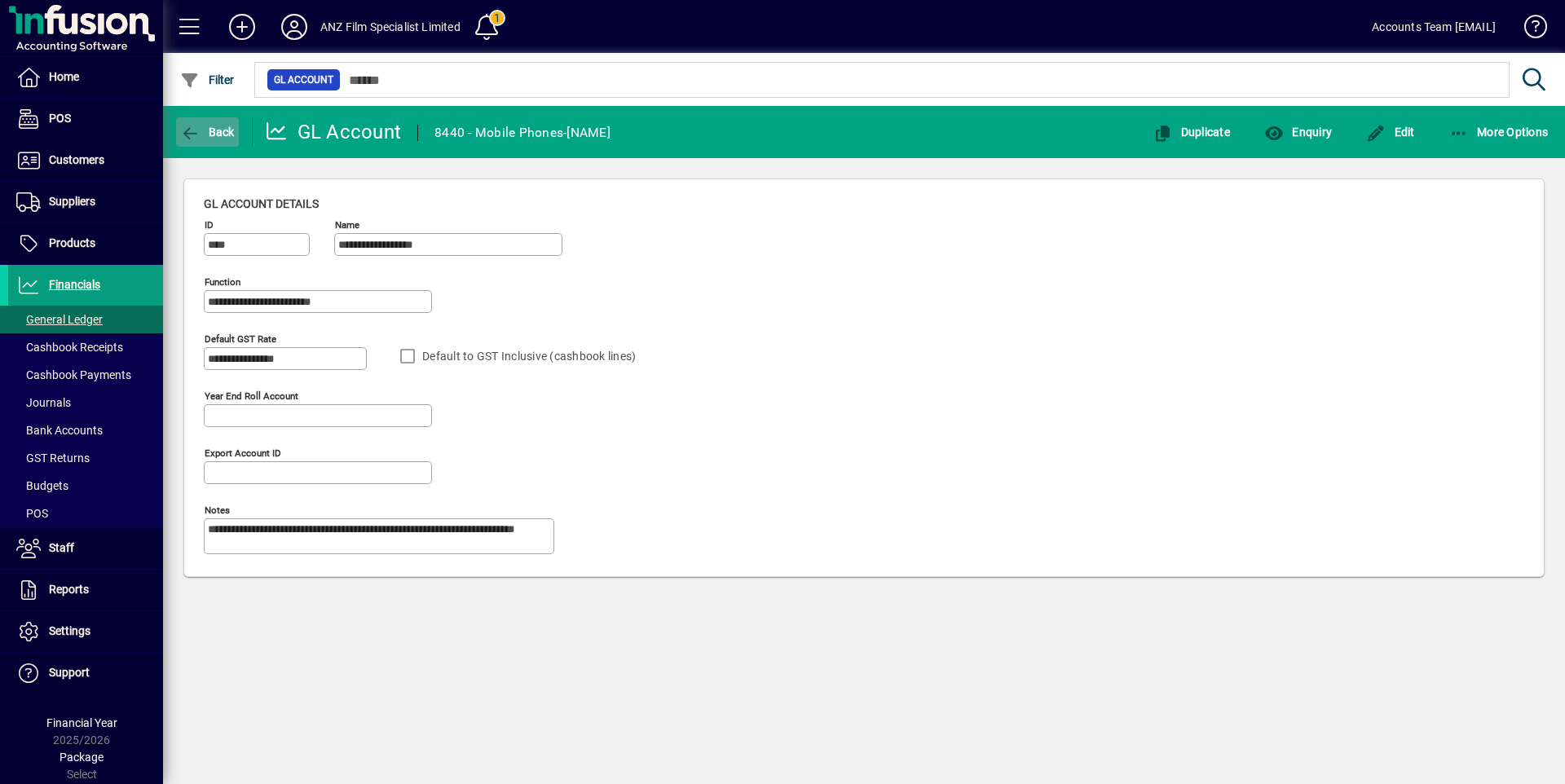 click on "Back" 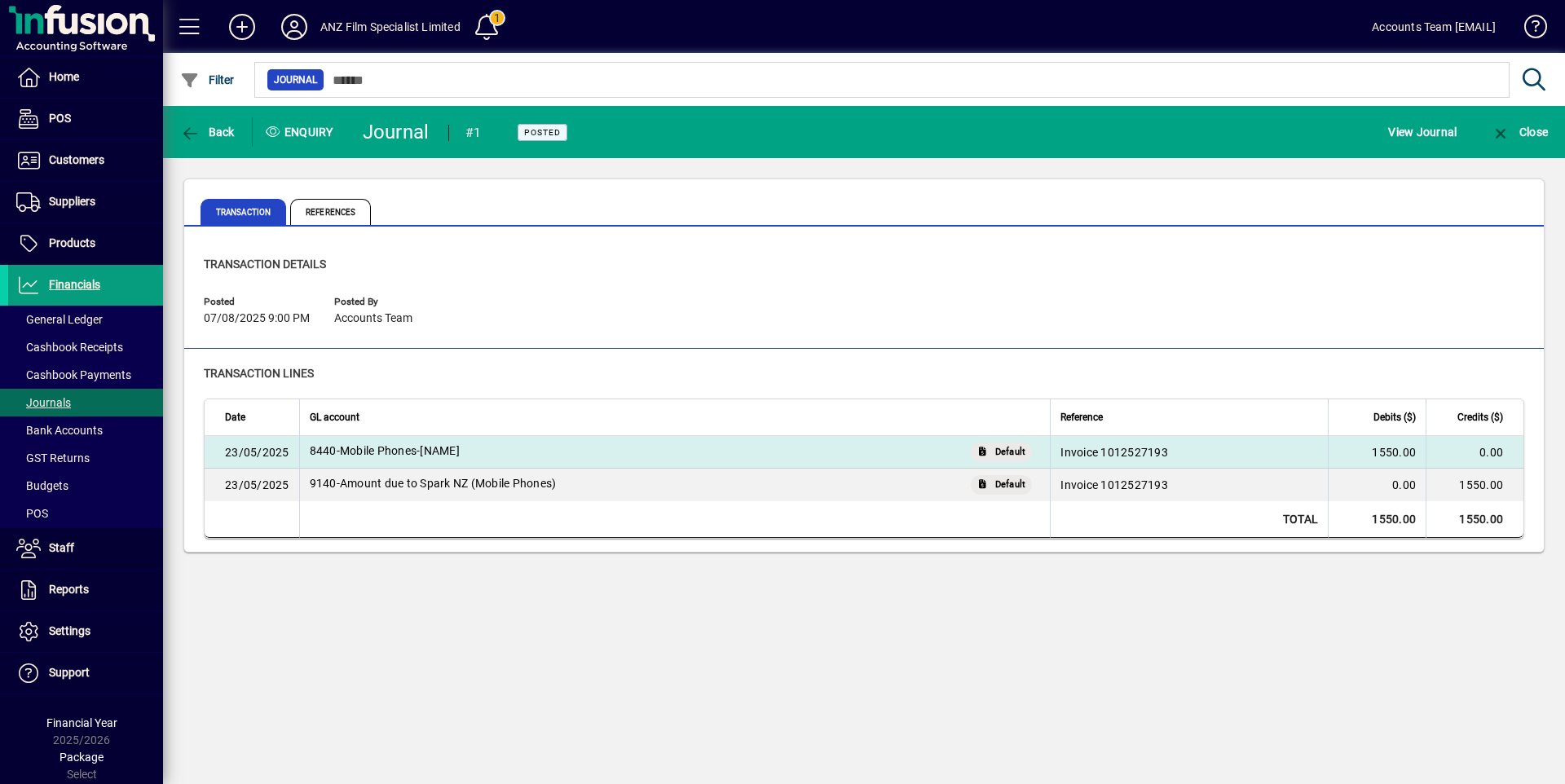 click on "Invoice 1012527193" at bounding box center [1188, 452] 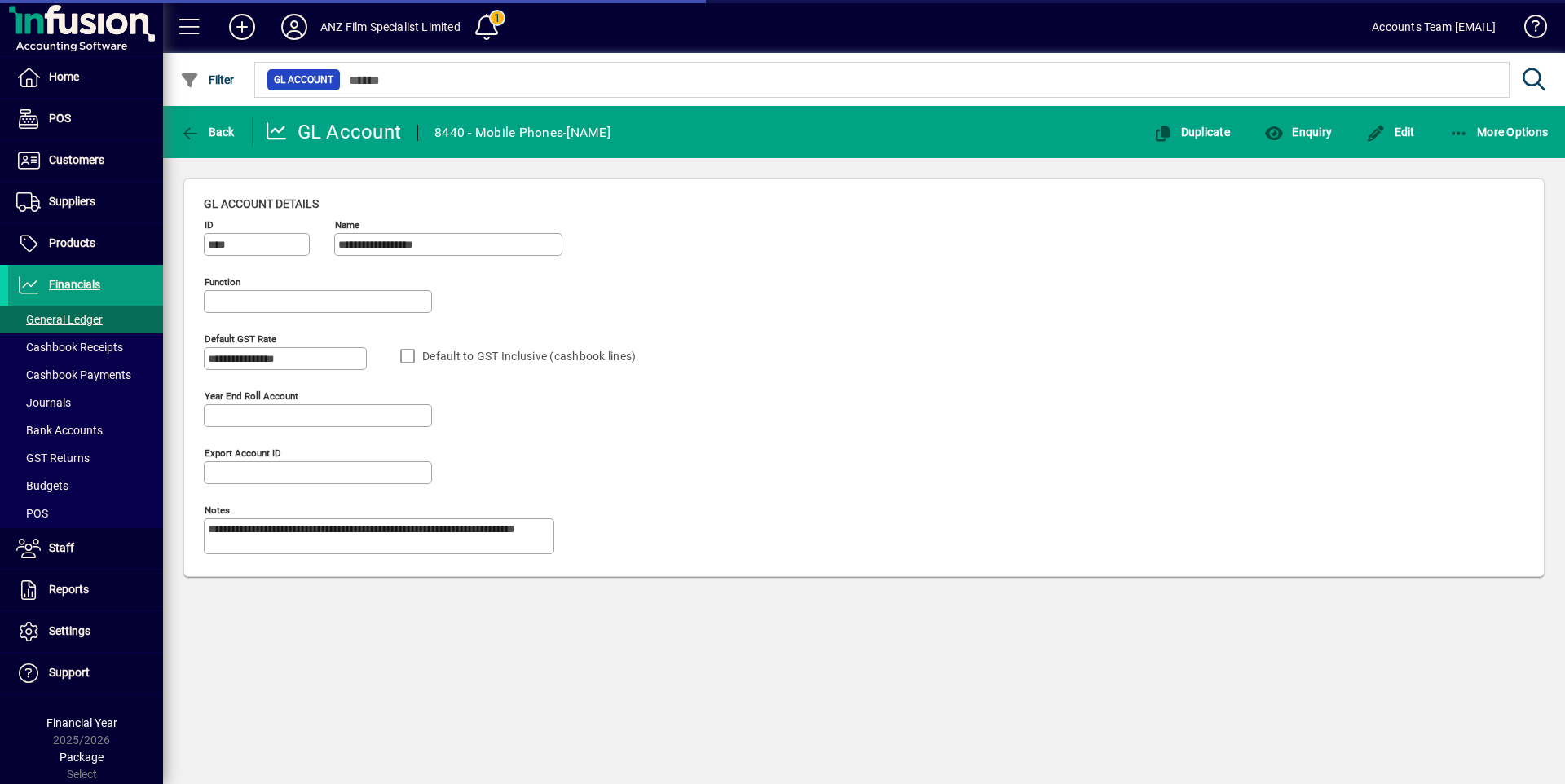 type on "**********" 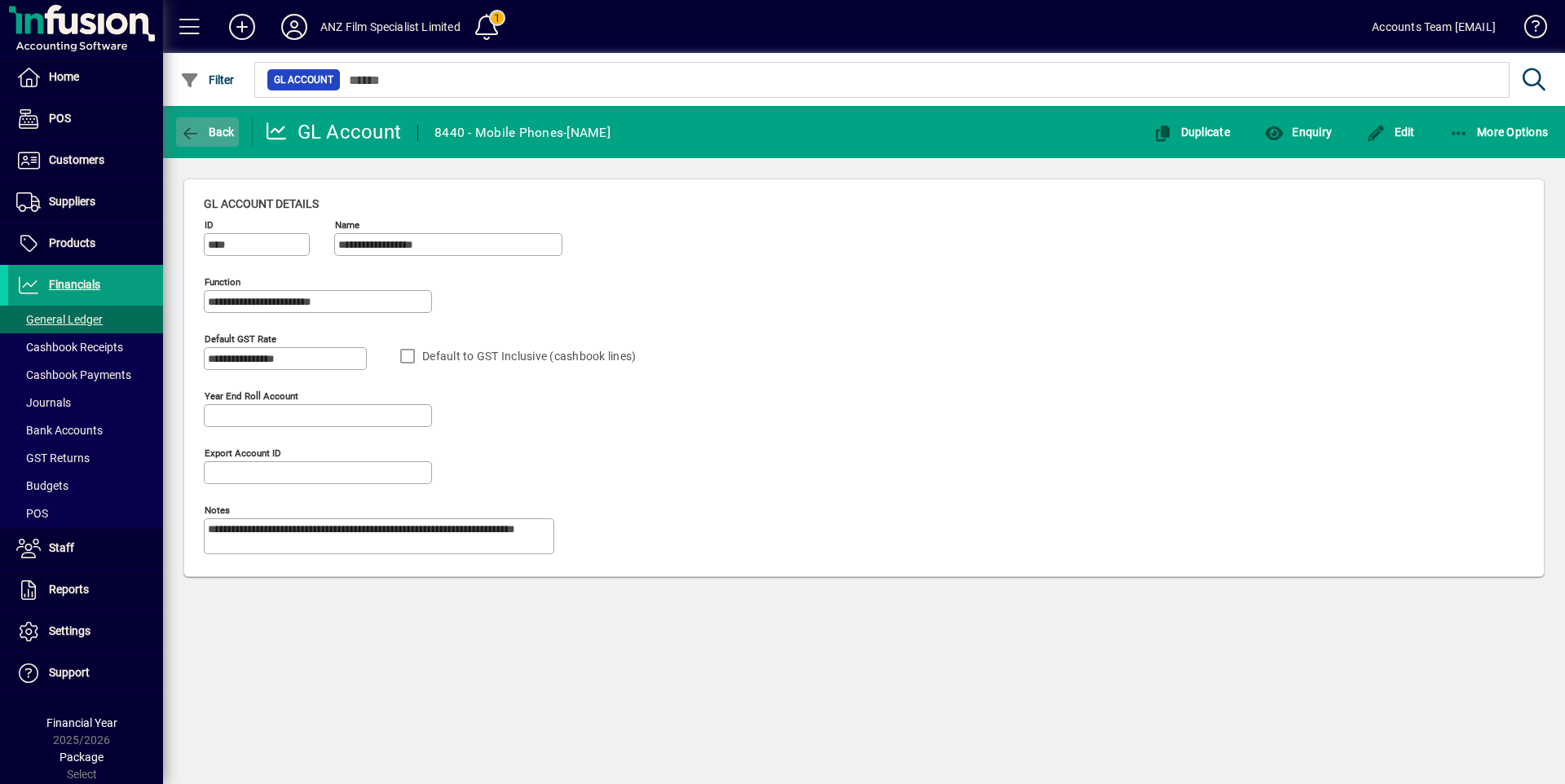click 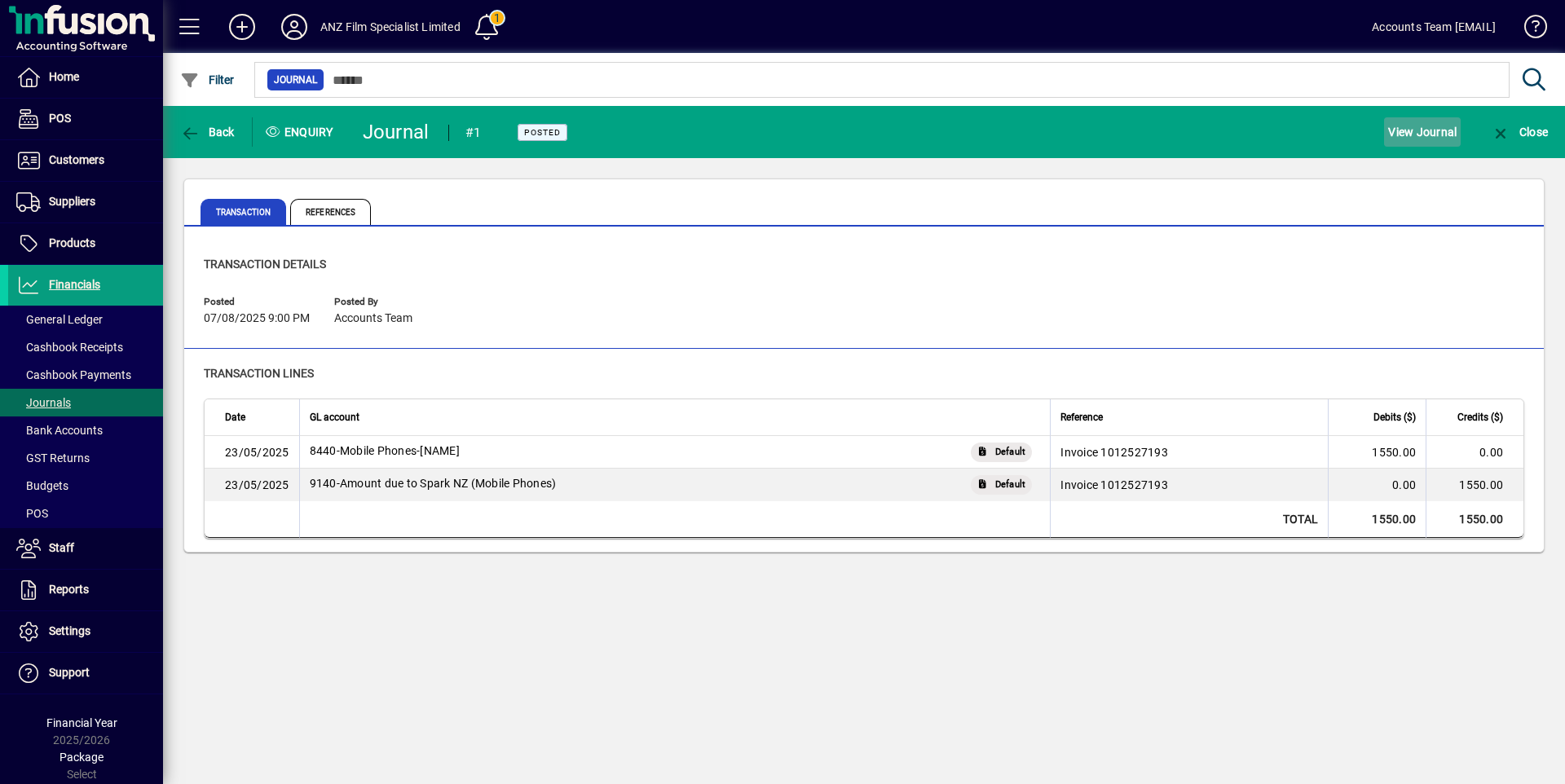 click on "View Journal" 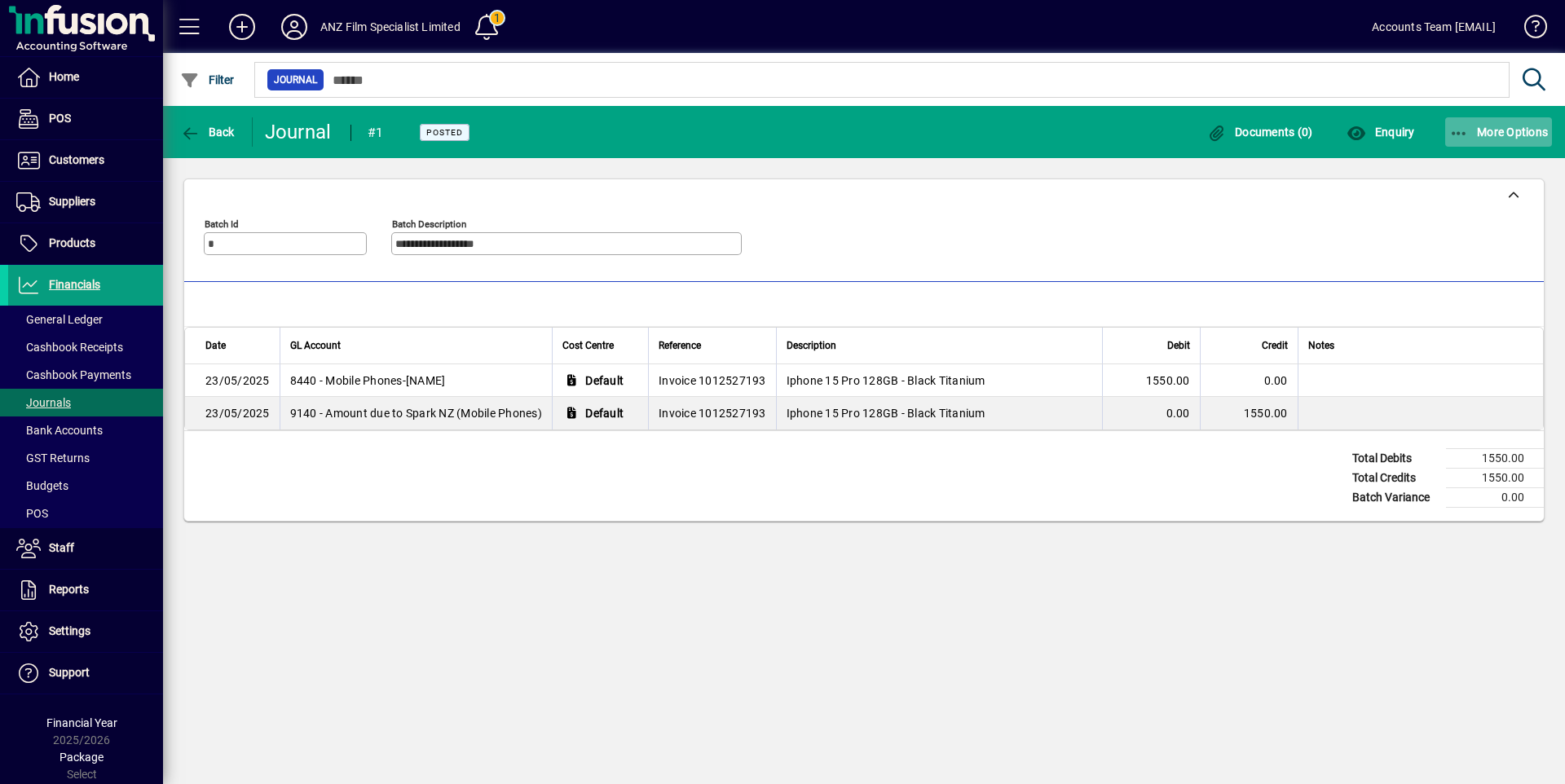 click 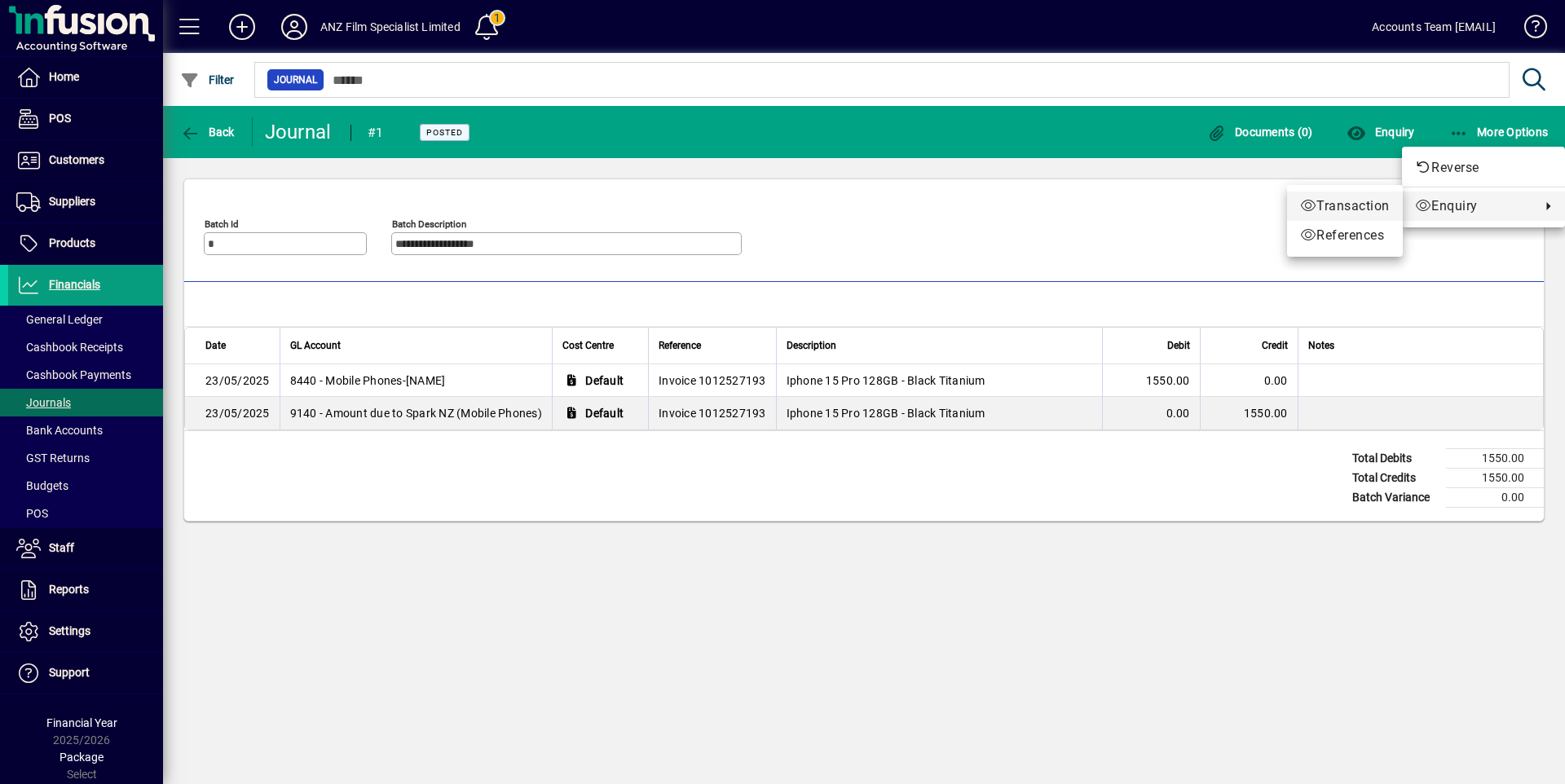 click on "Transaction" at bounding box center [1345, 206] 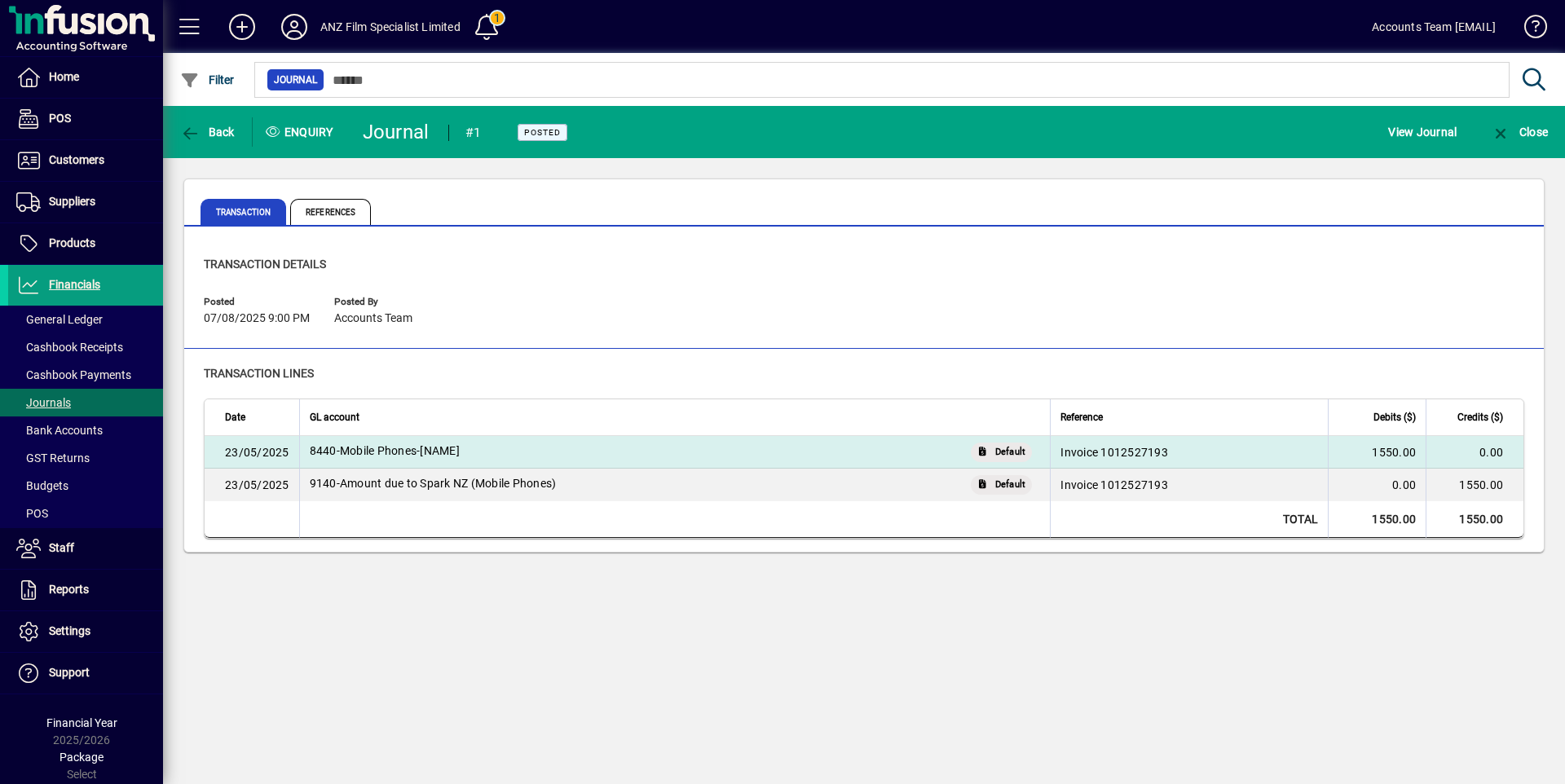 click on "Invoice 1012527193" at bounding box center (1188, 452) 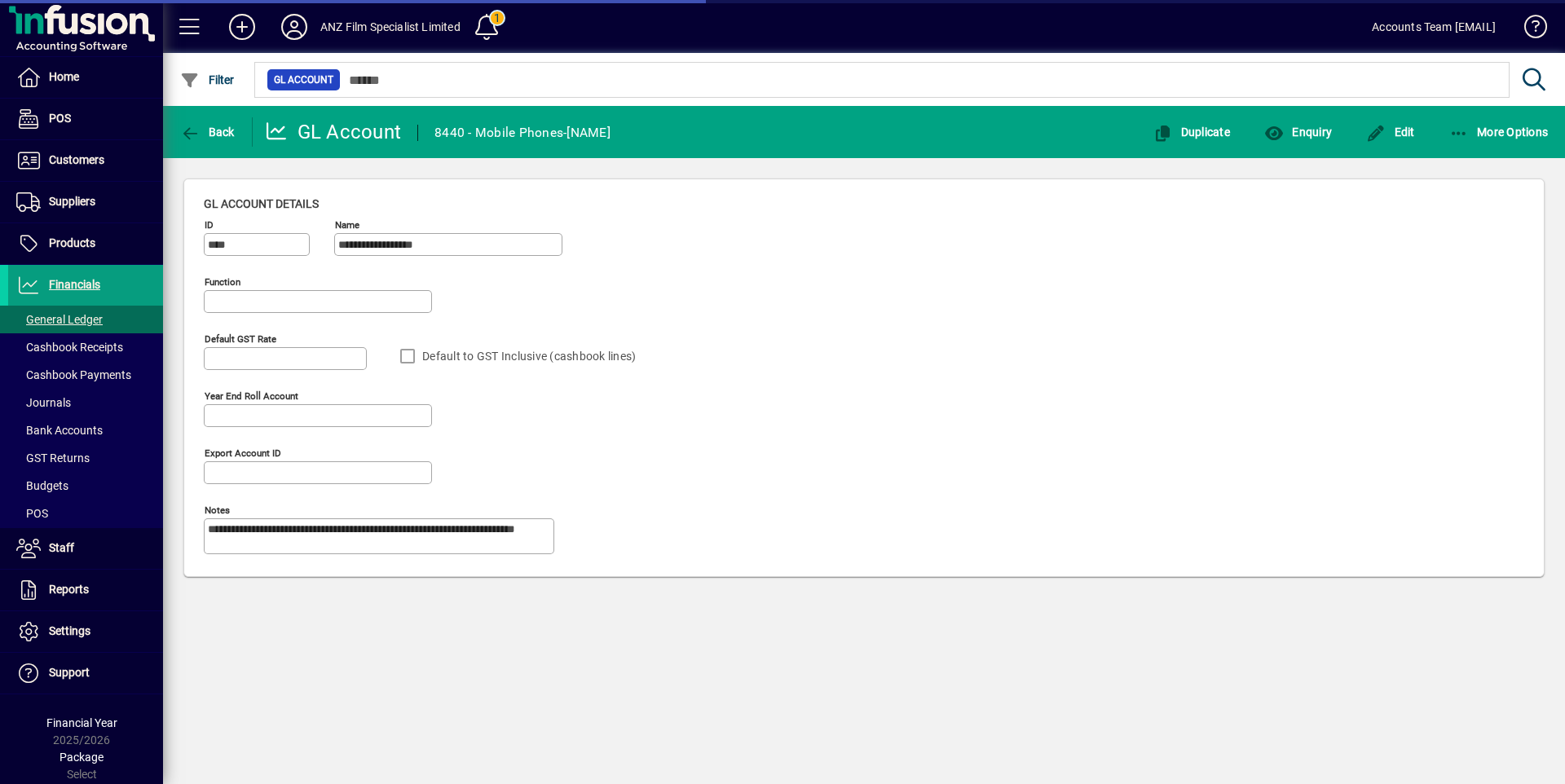 type on "**********" 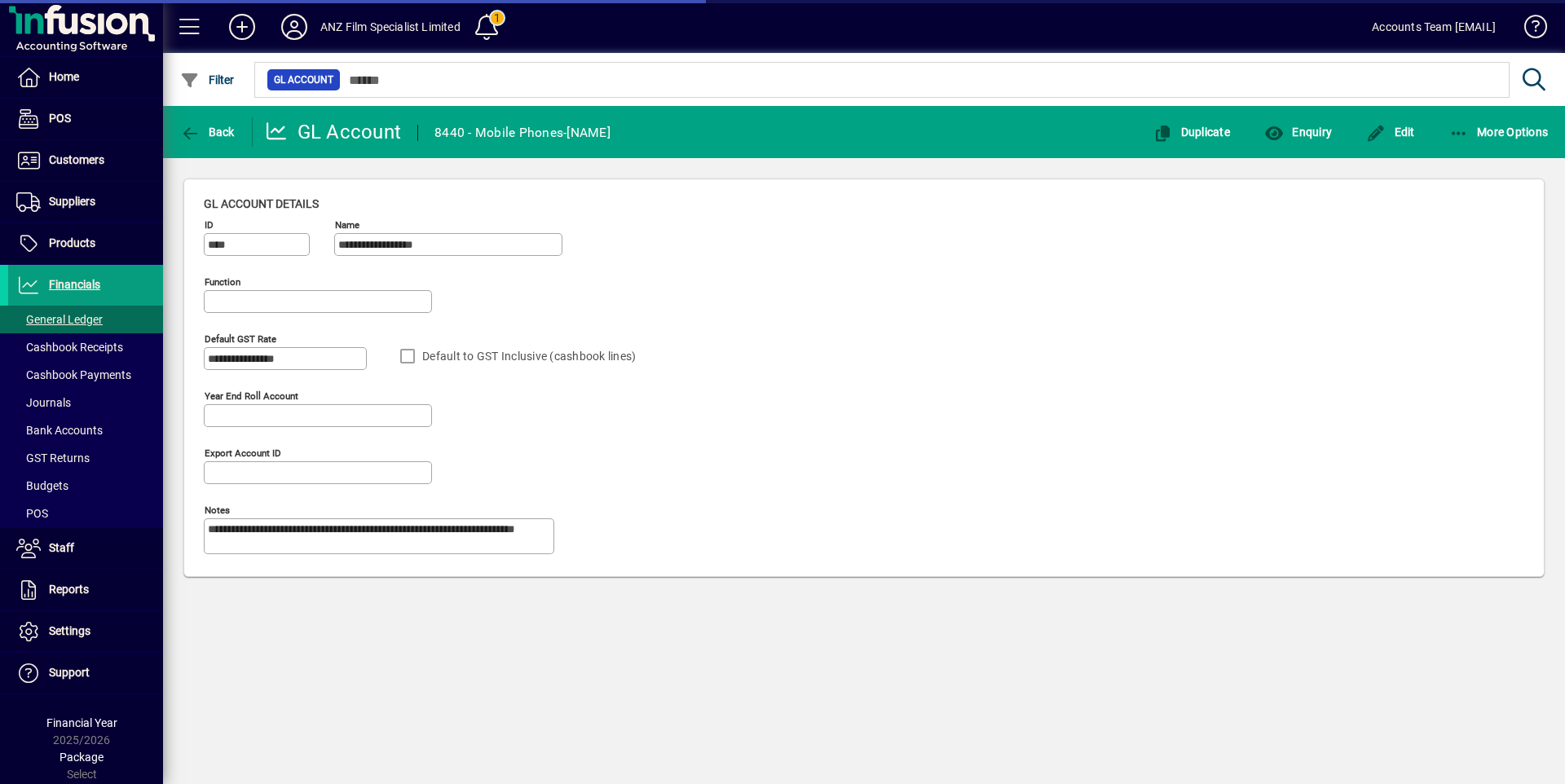 type on "**********" 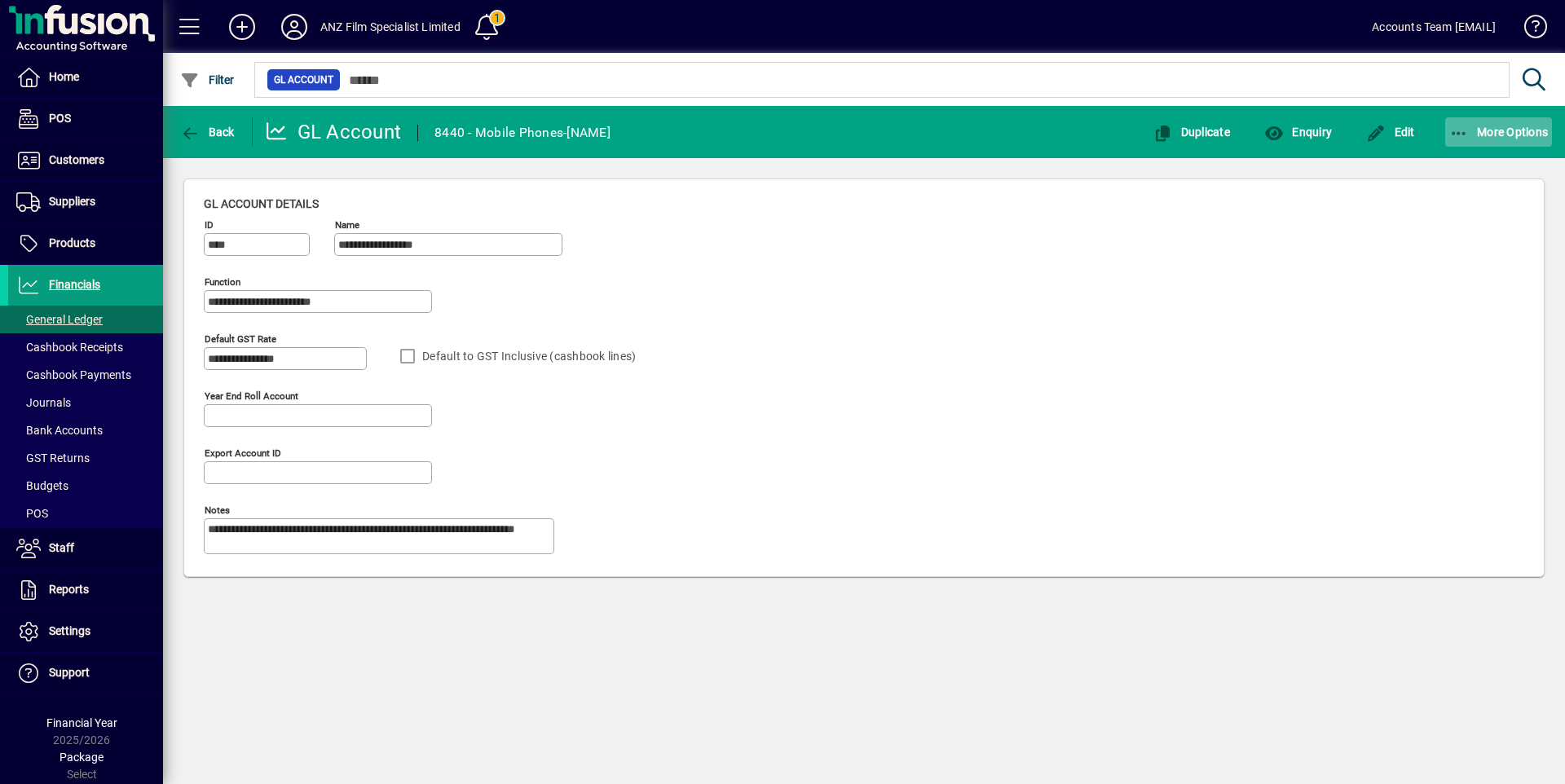 click 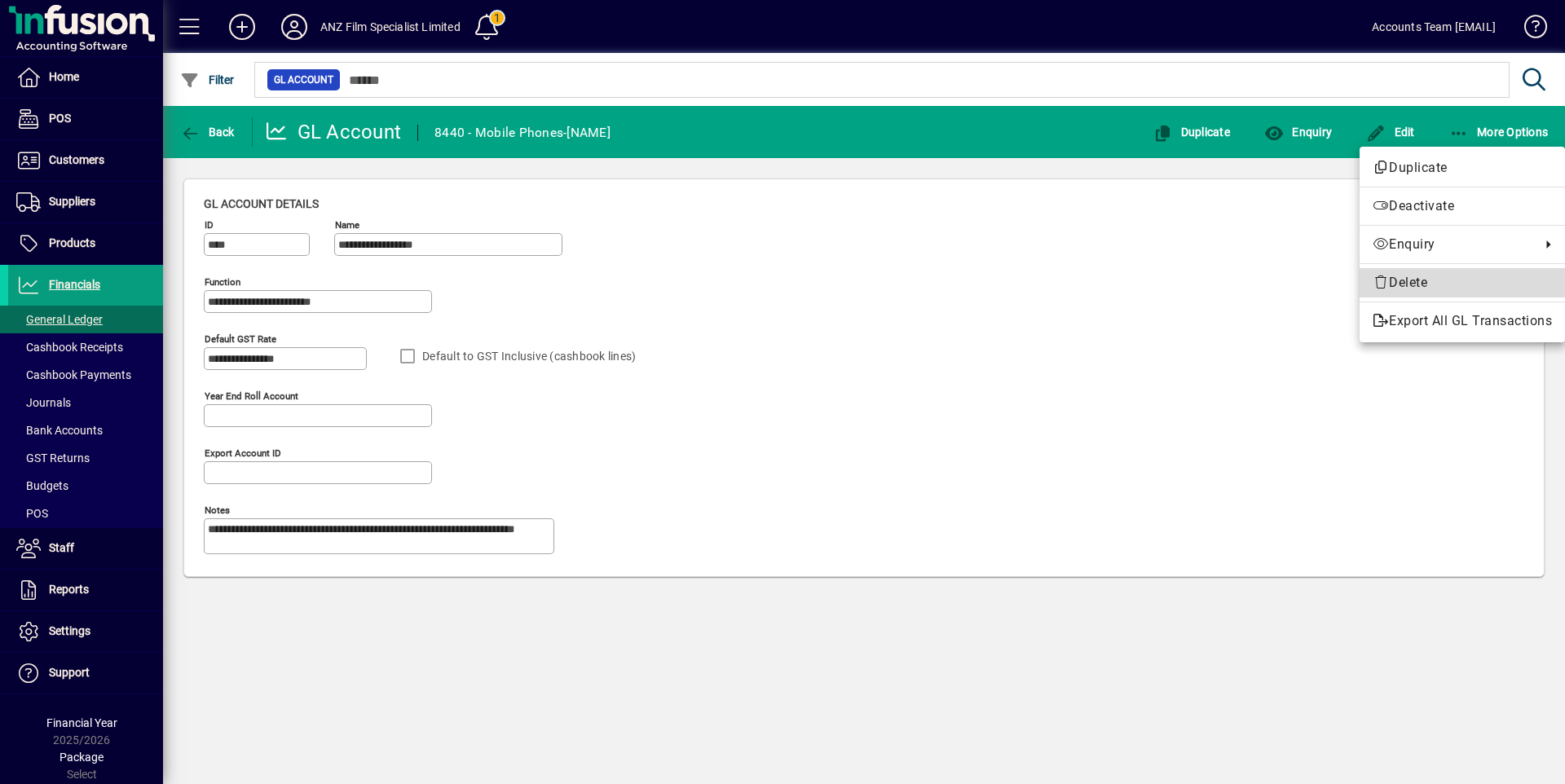 click on "Delete" 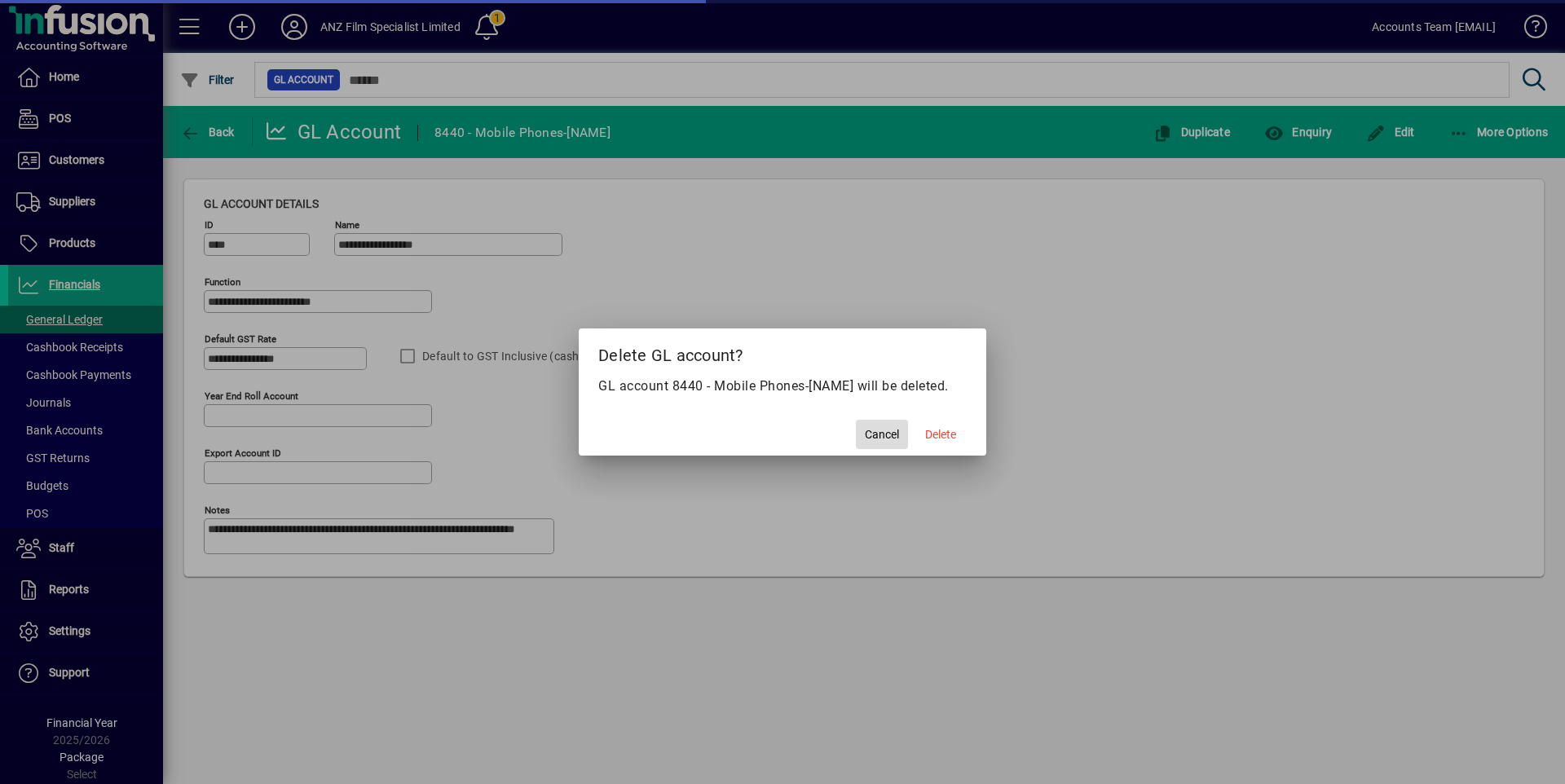 click on "Cancel" 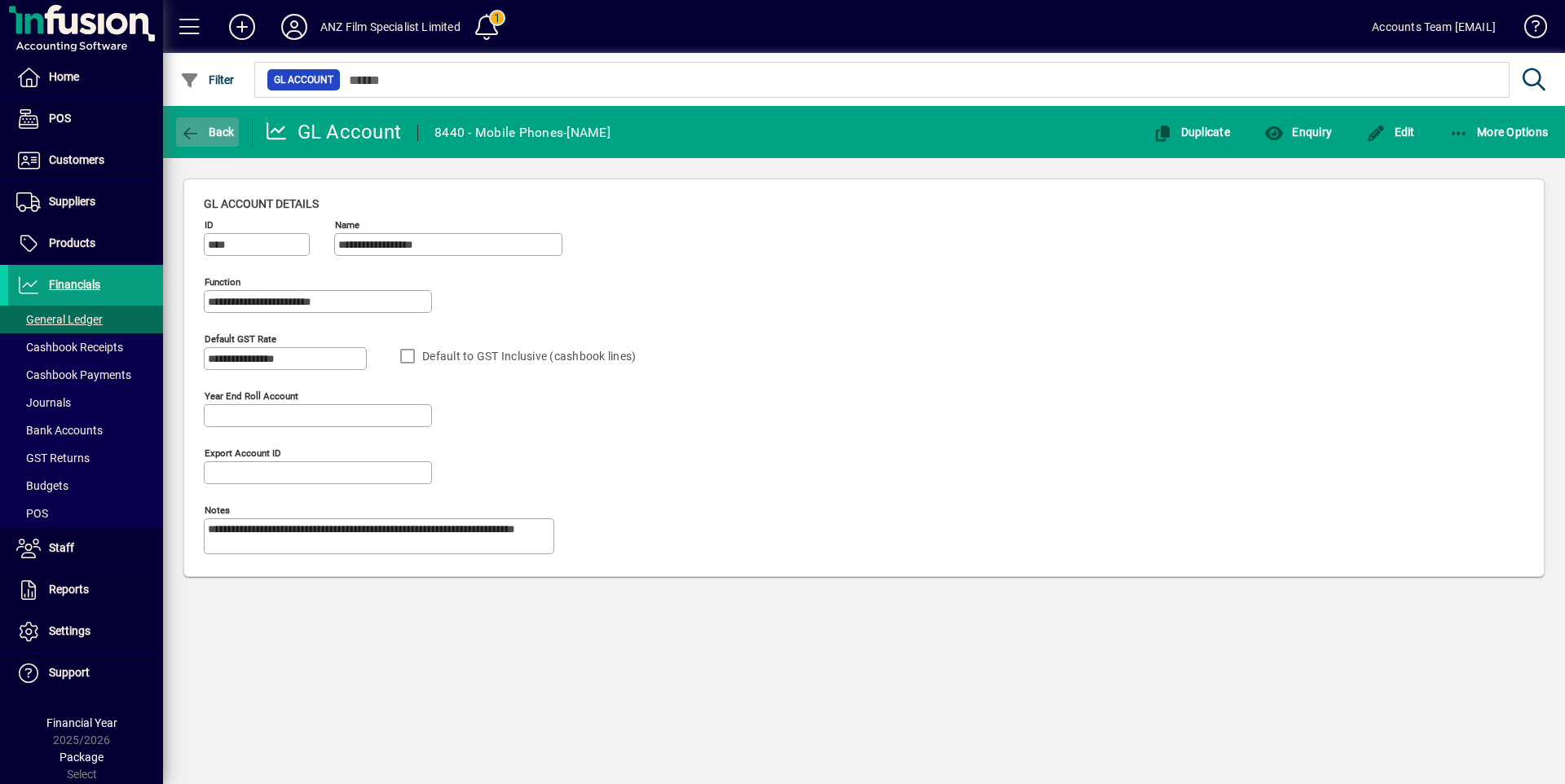 click on "Back" 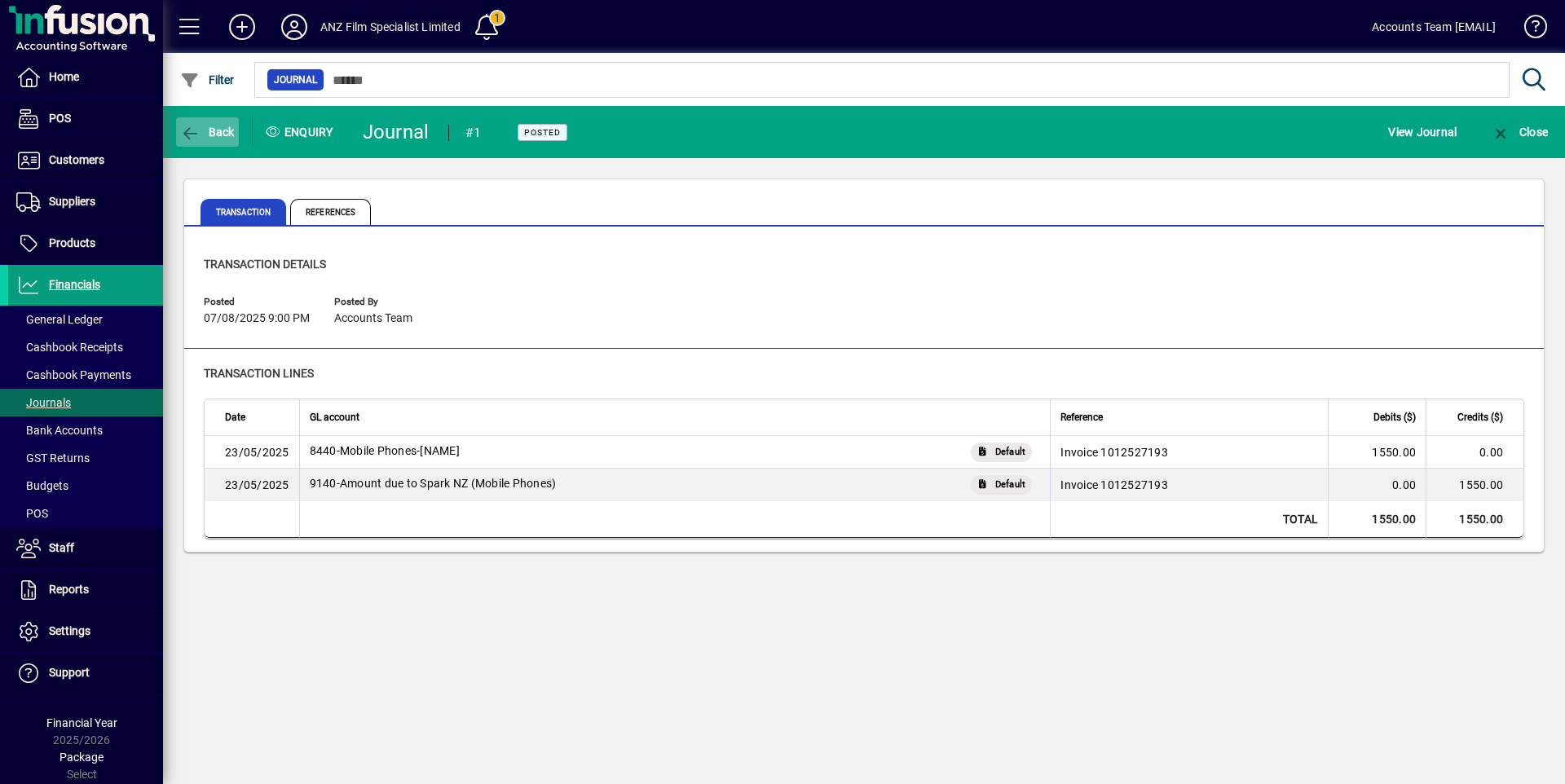 click on "Back" 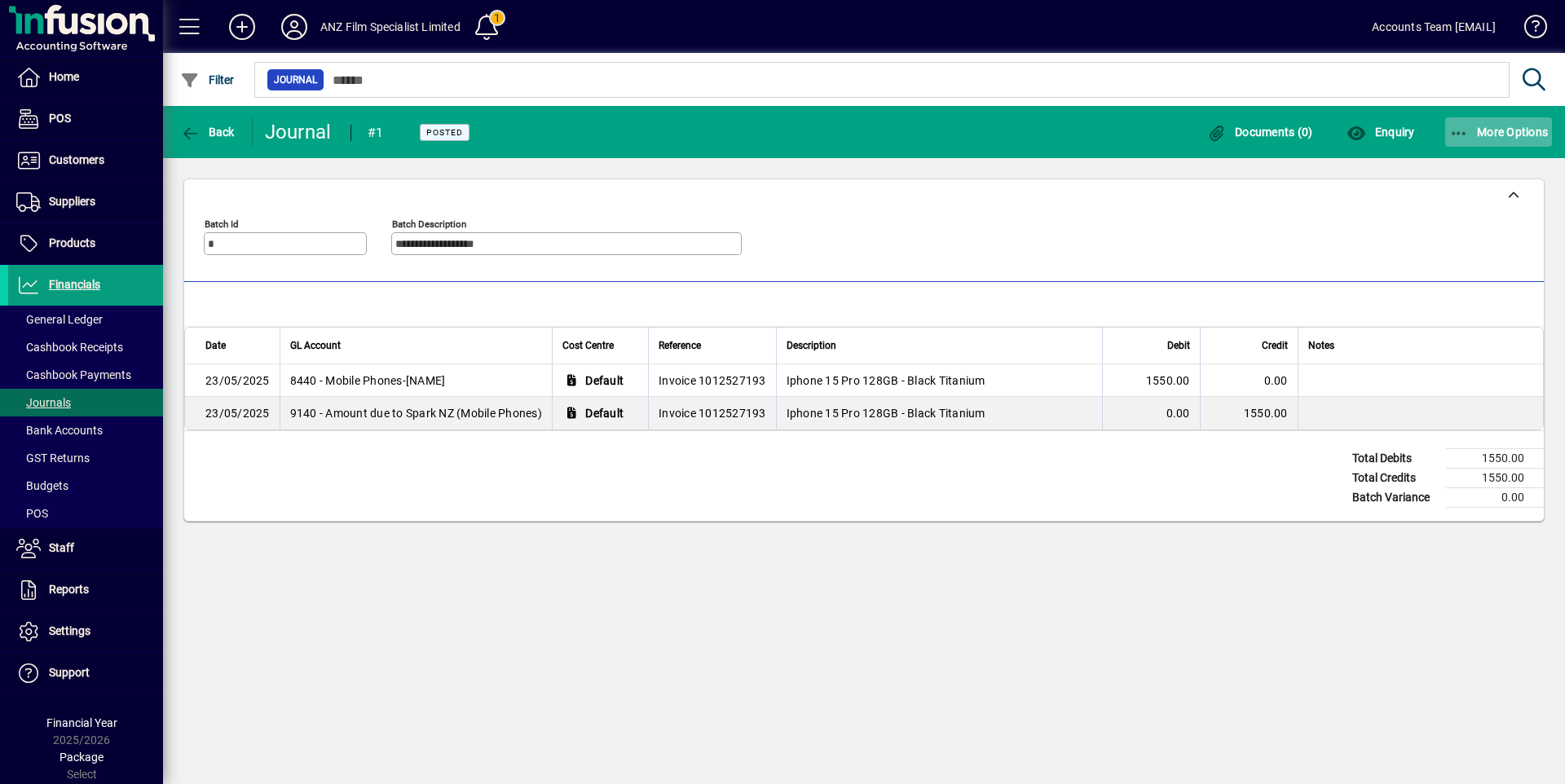 click 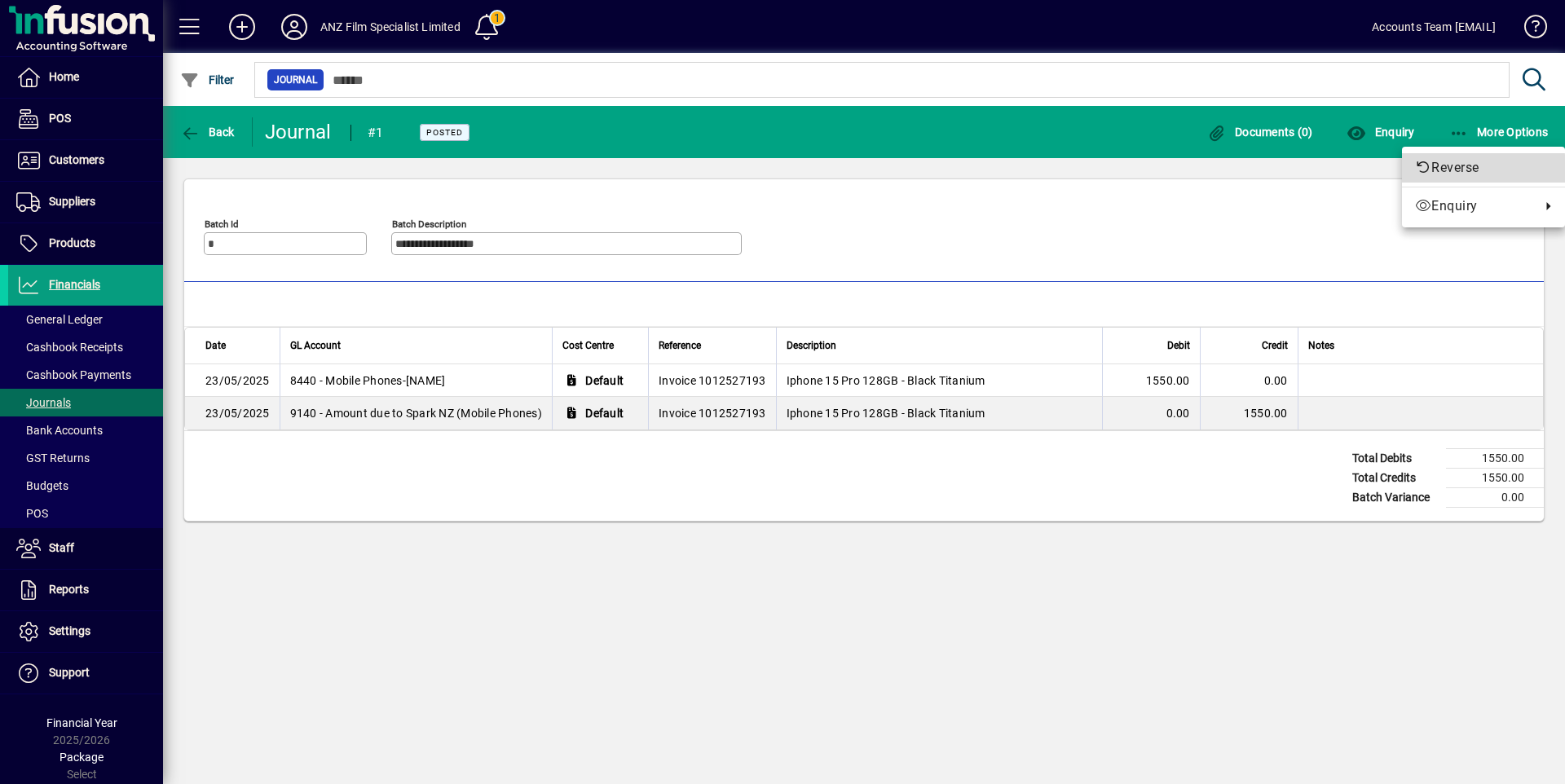 click on "Reverse" at bounding box center [1483, 168] 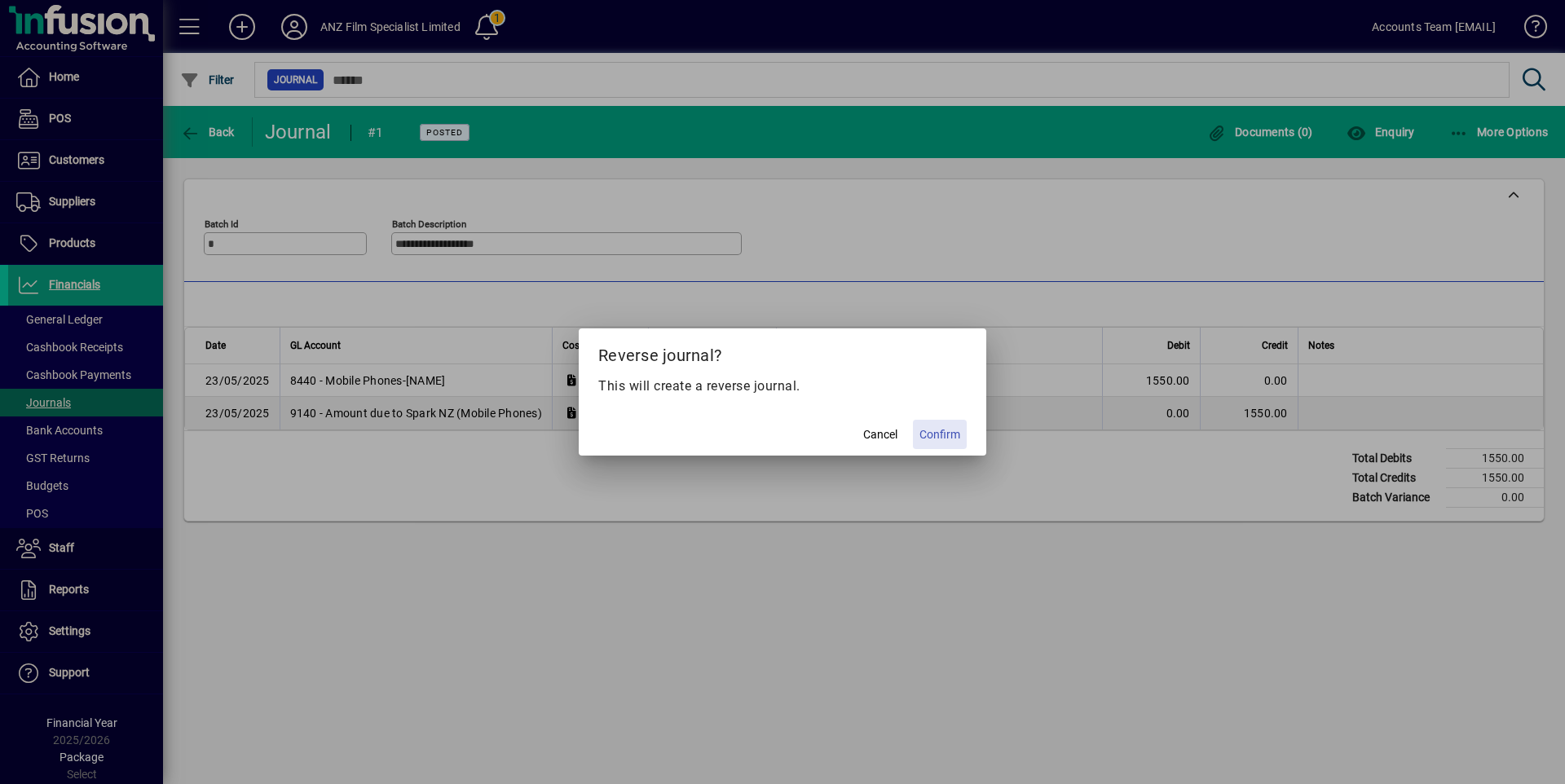 click on "Confirm" 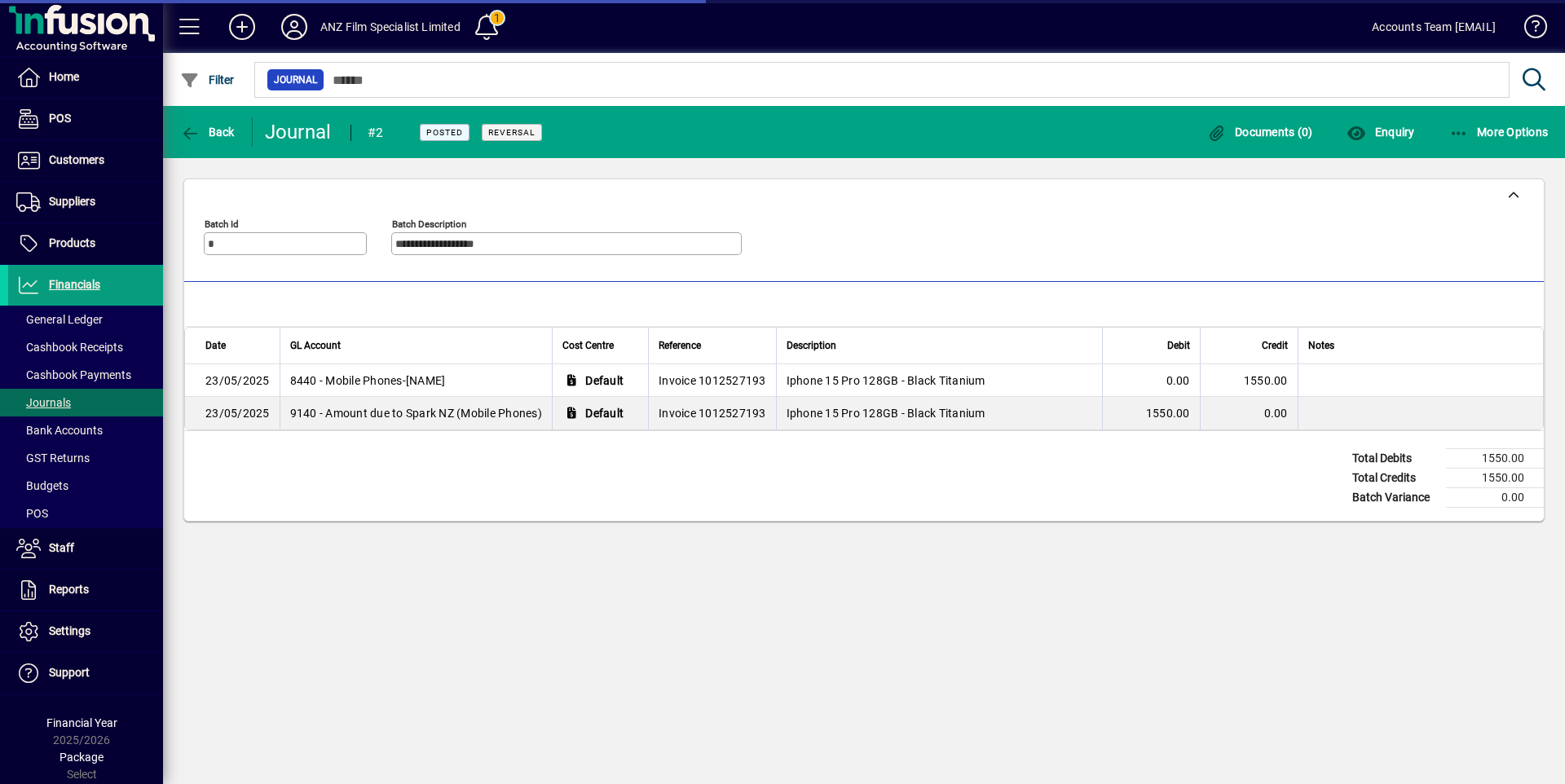 type on "**********" 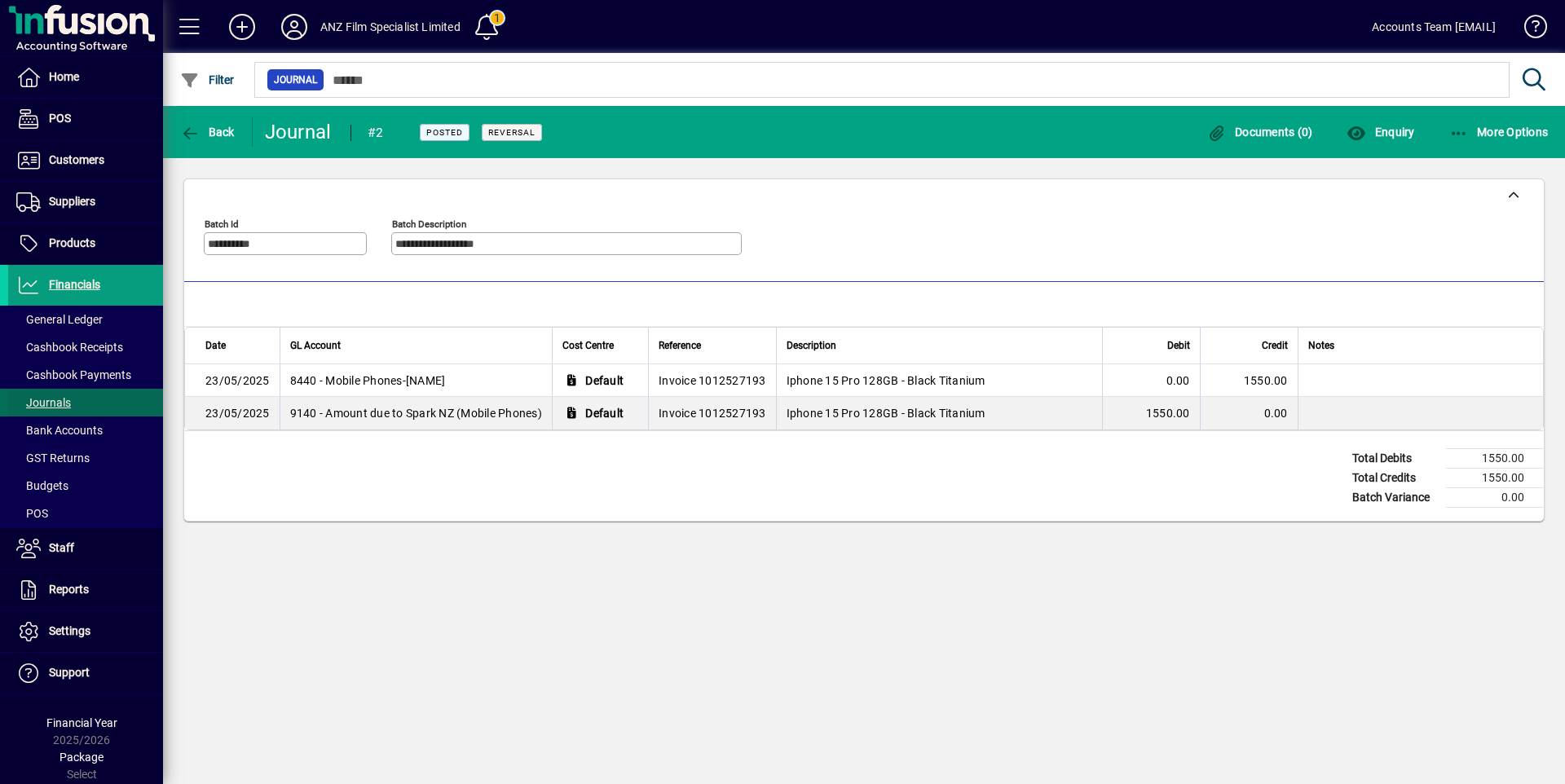 click on "Journals" at bounding box center [43, 403] 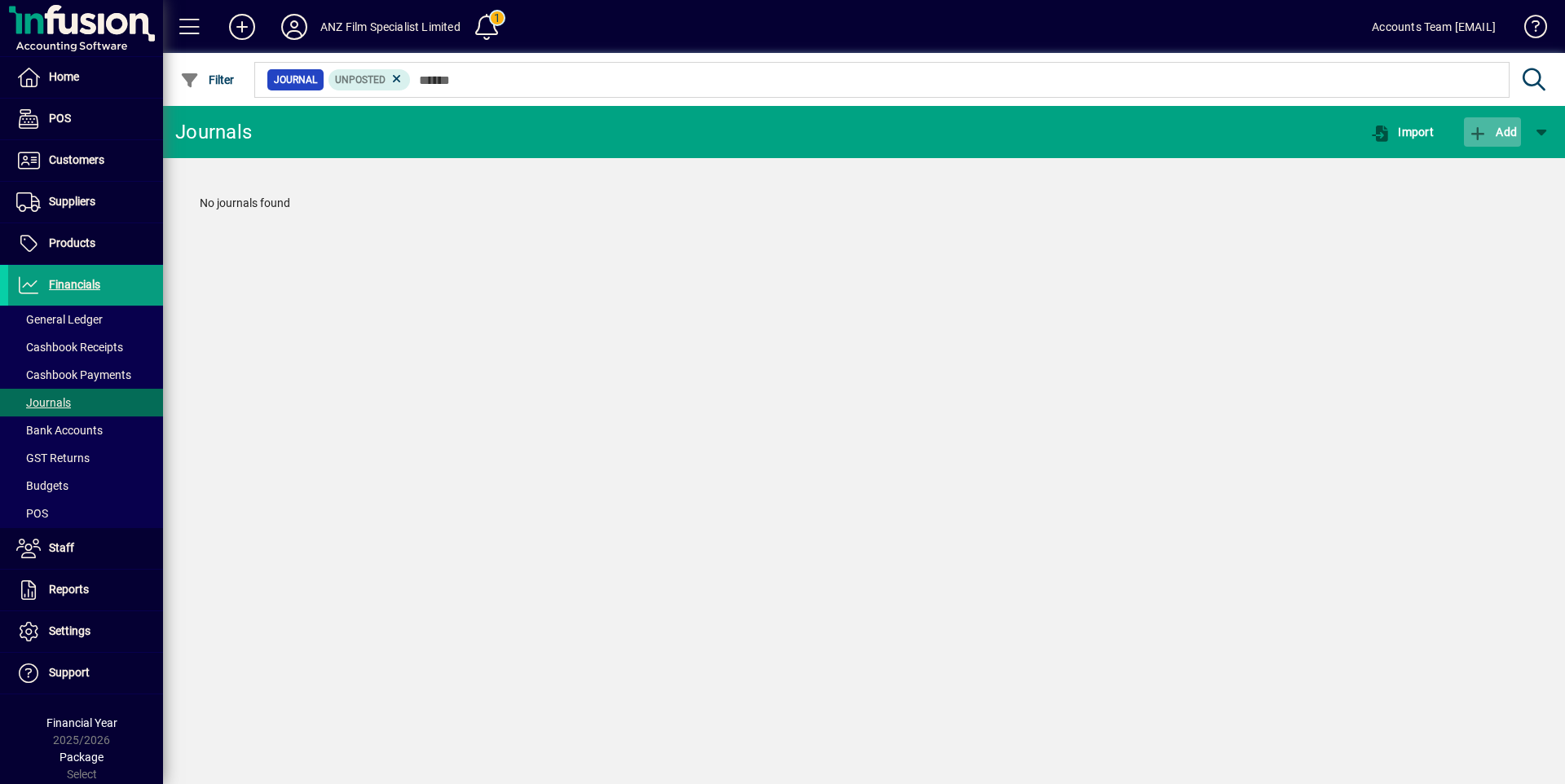 click on "Add" 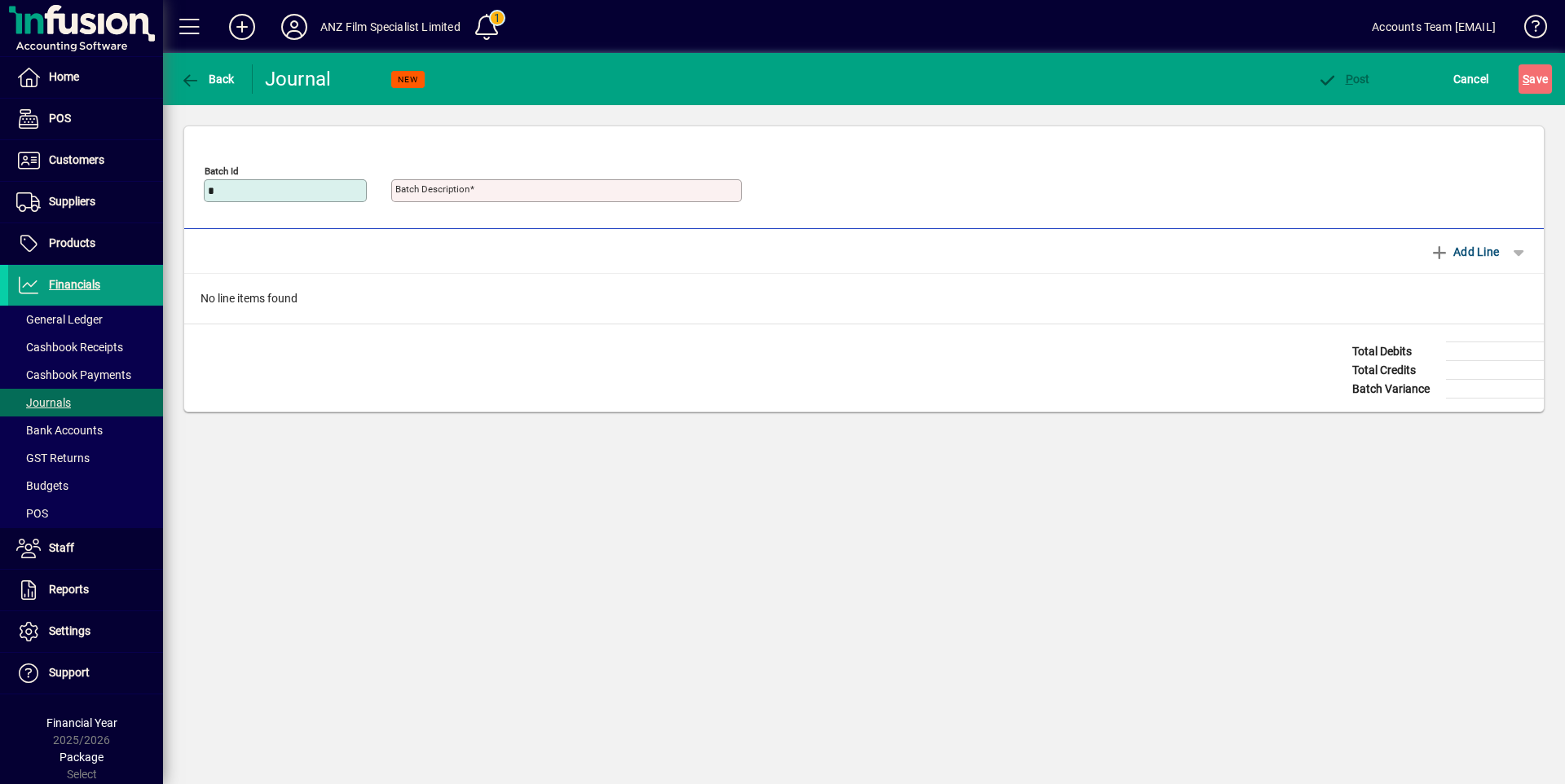 type on "*" 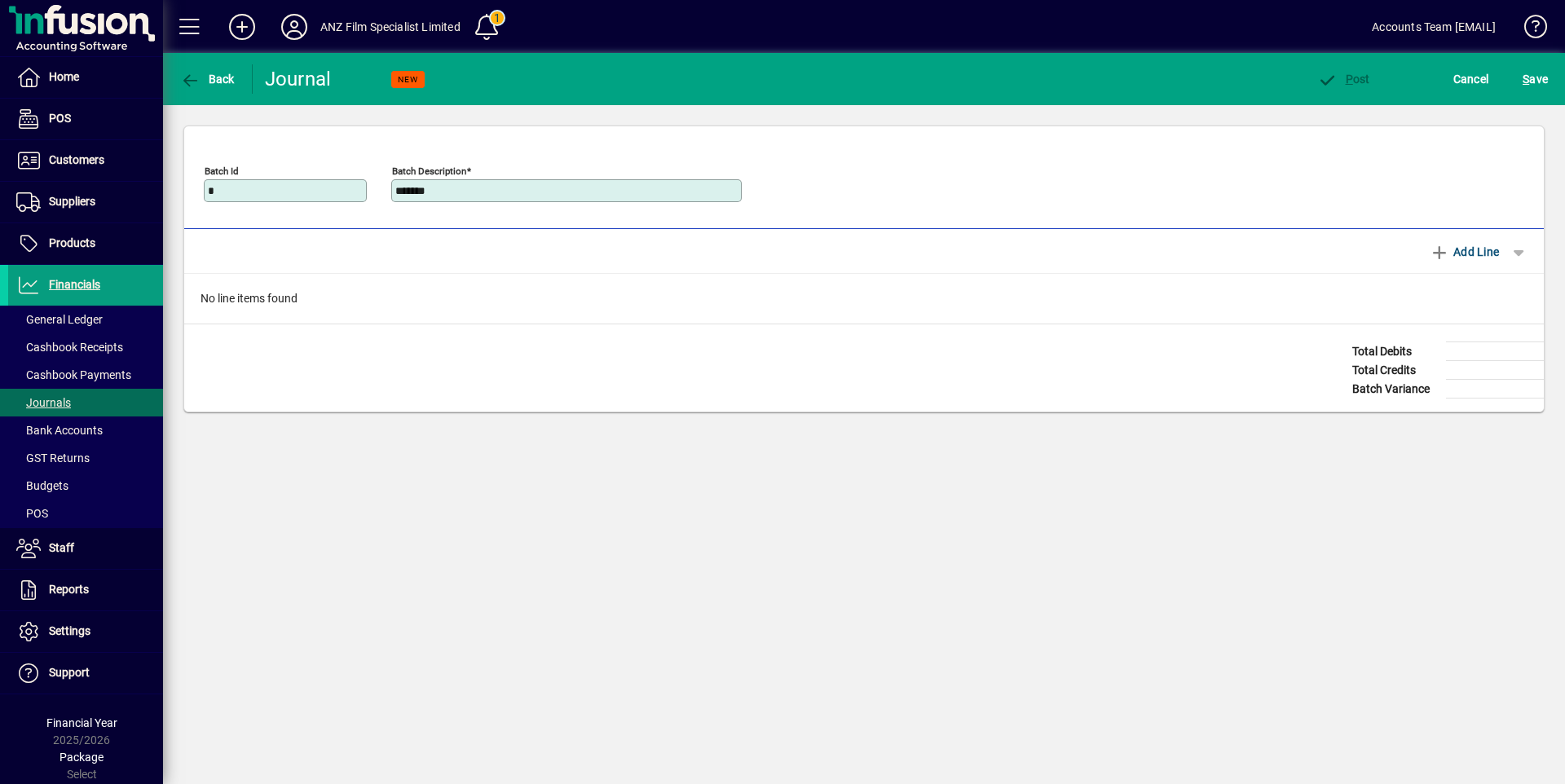 type on "**********" 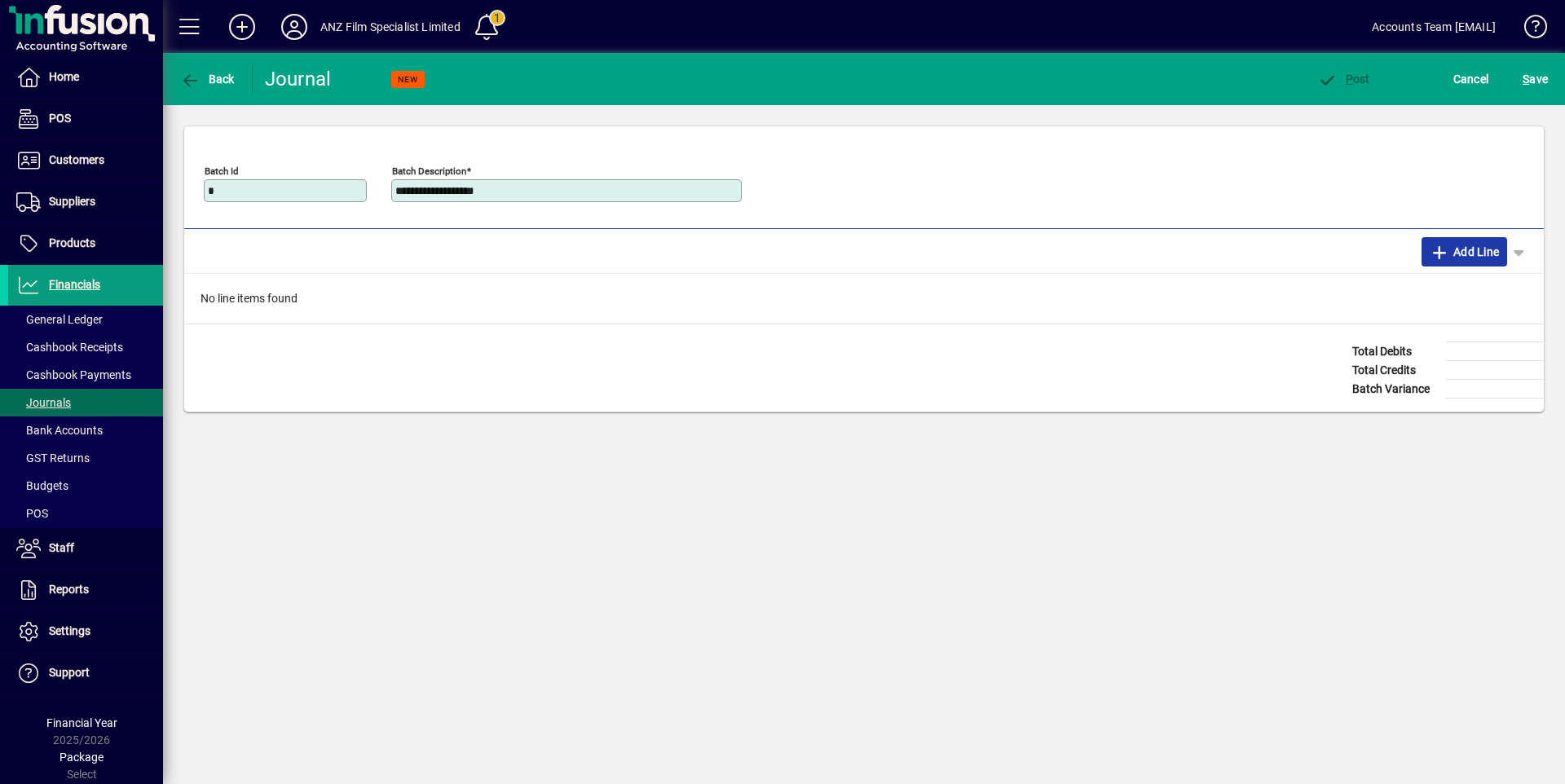 click on "Add Line" 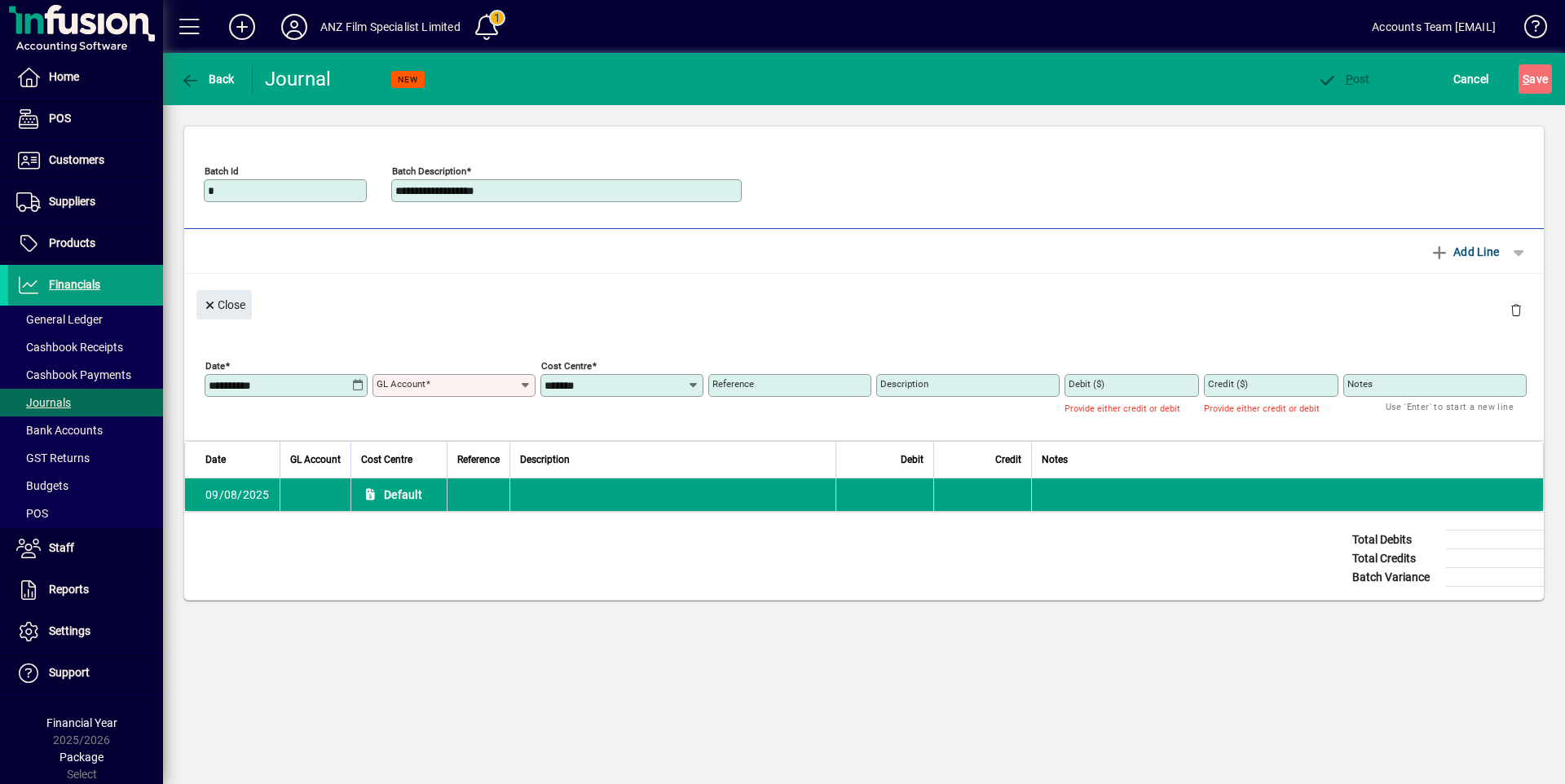 click 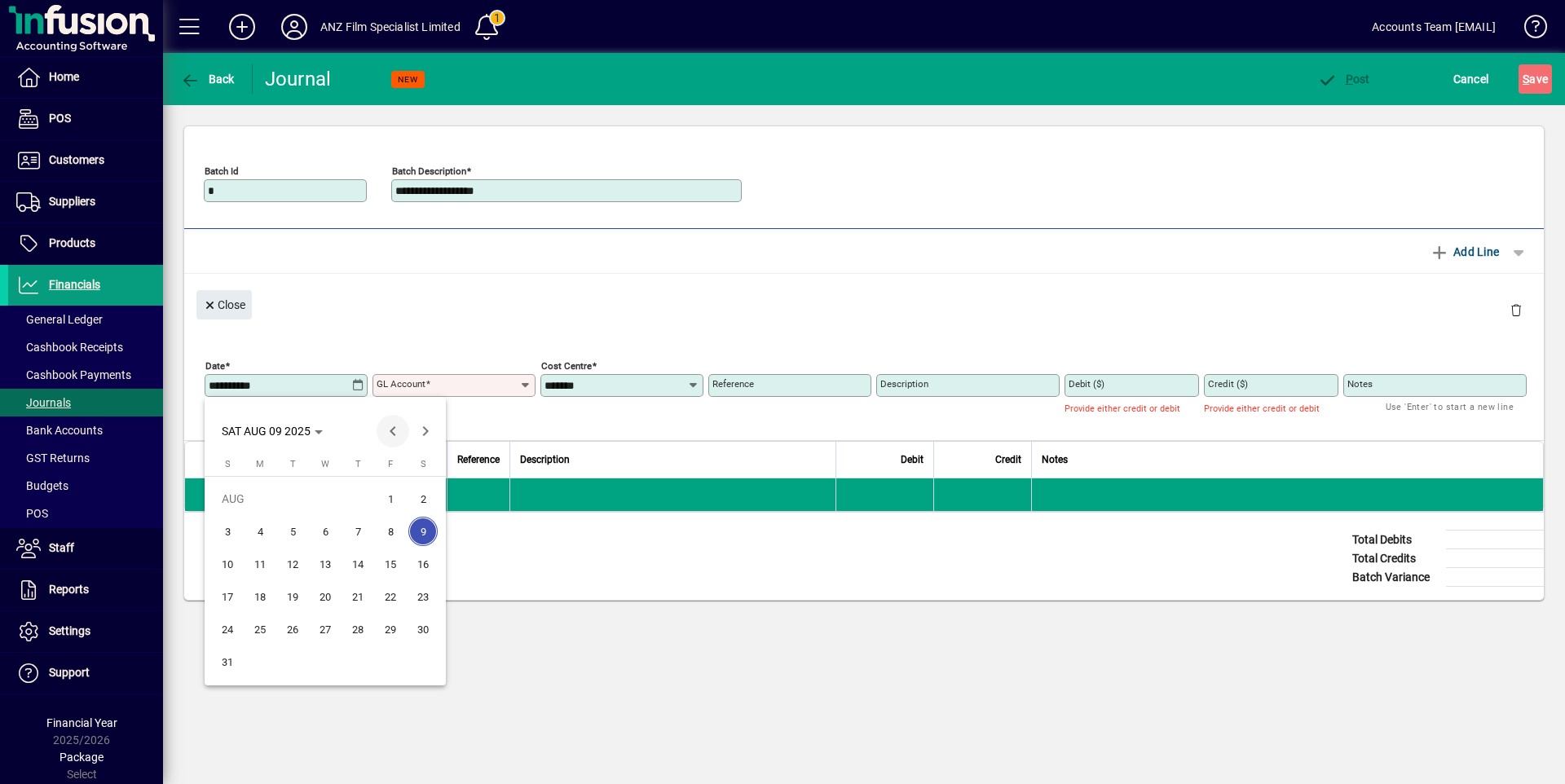 click at bounding box center [393, 431] 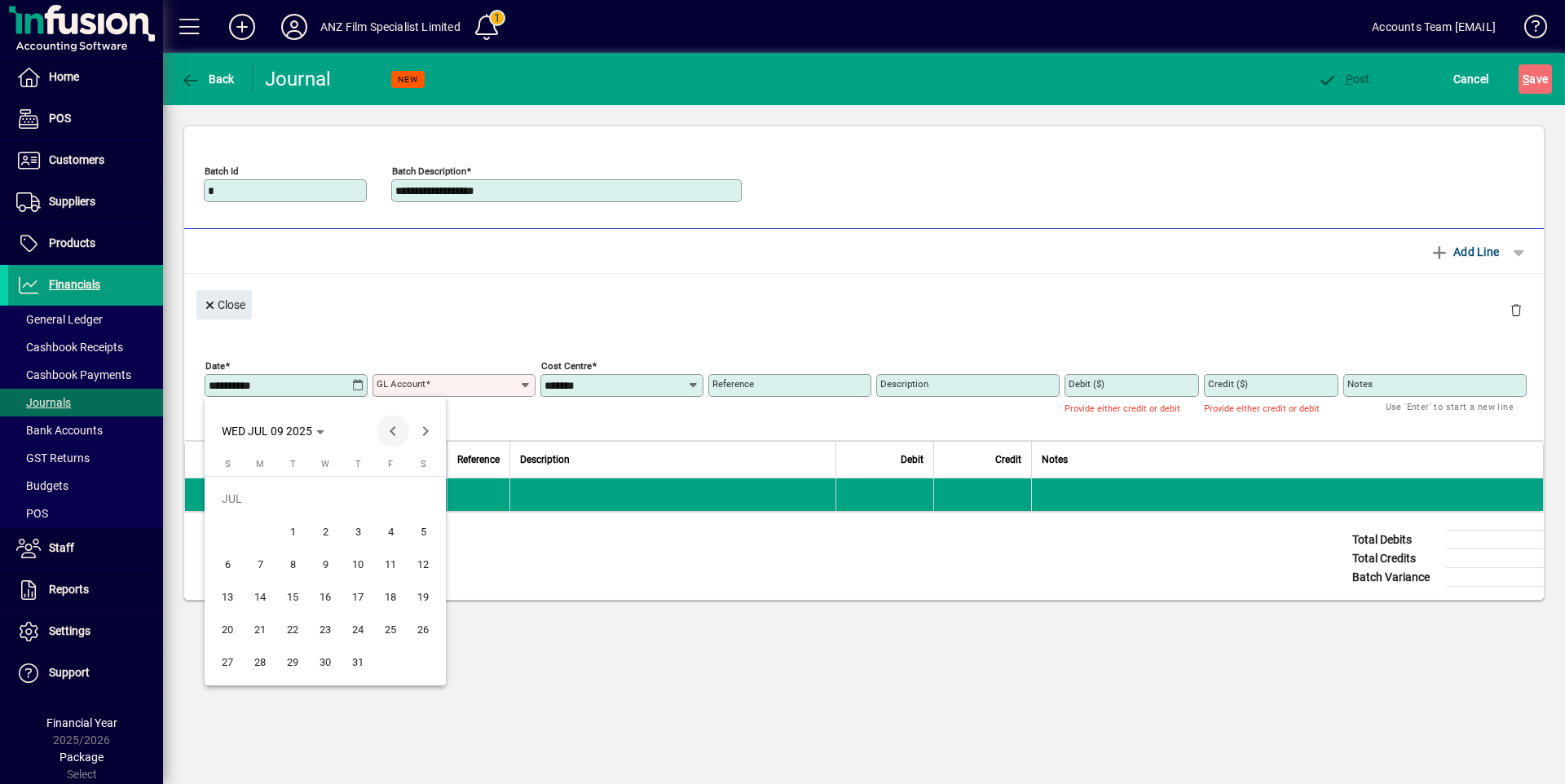 click at bounding box center (393, 431) 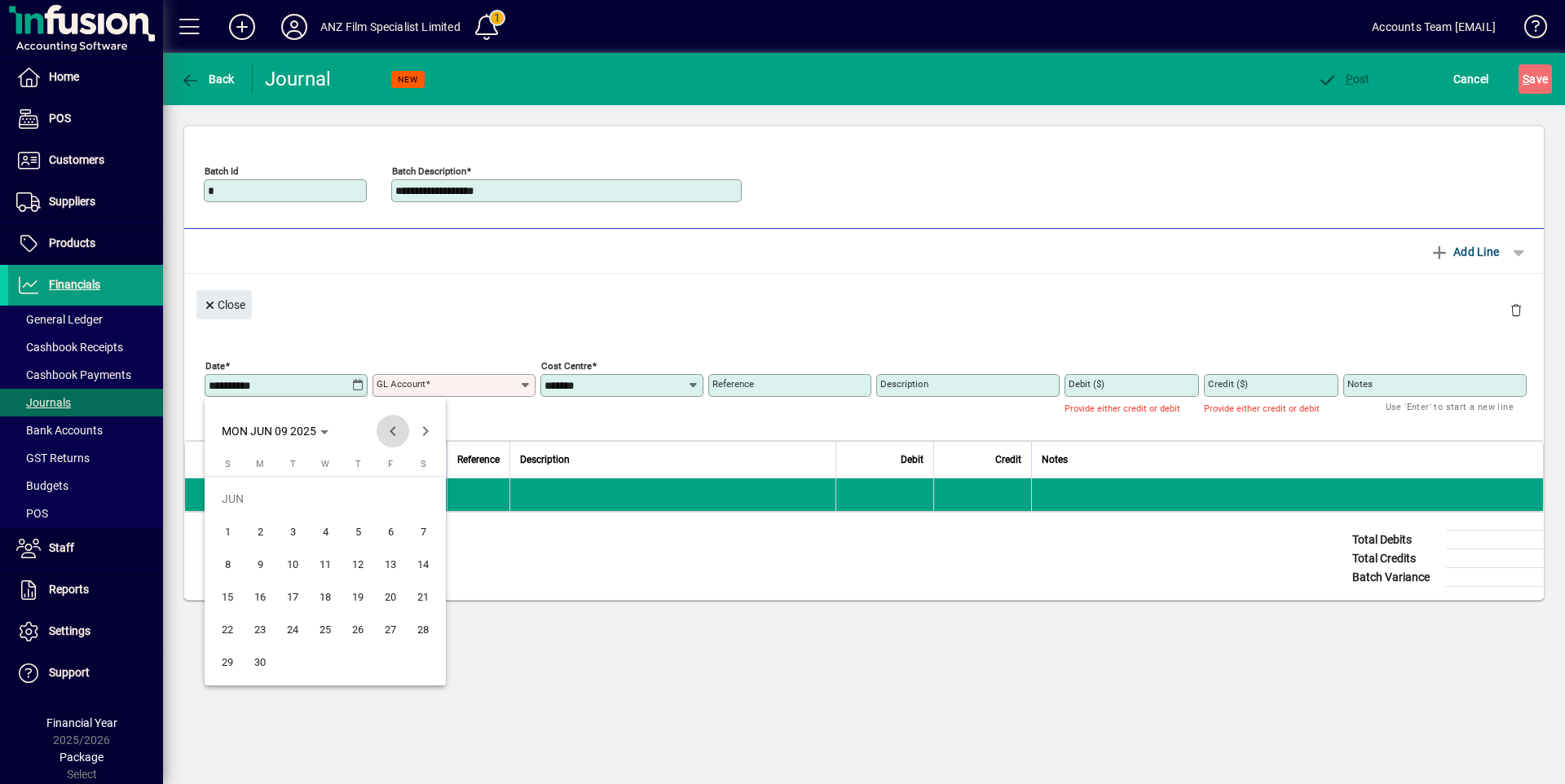 click at bounding box center (393, 431) 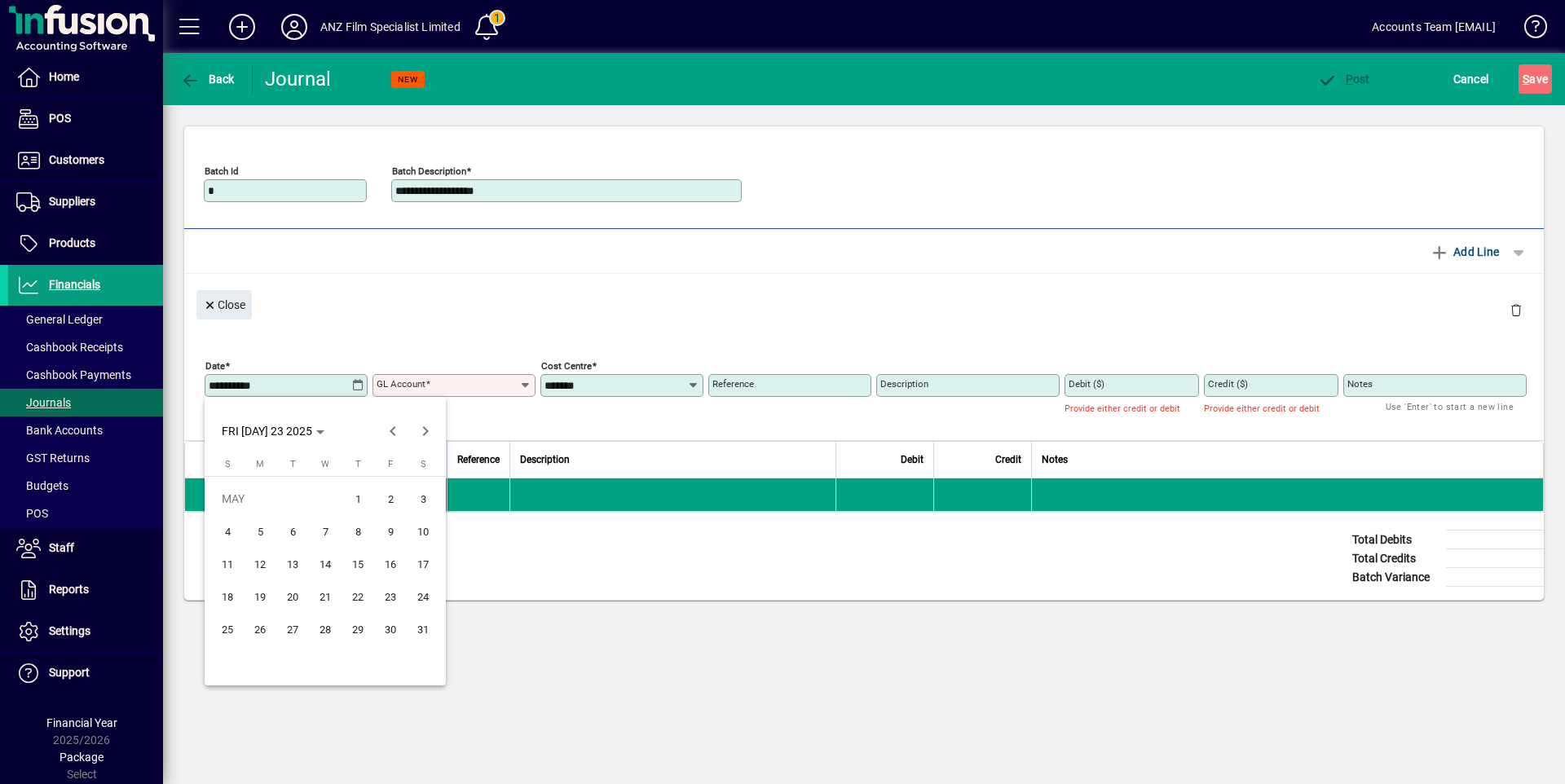 click on "23" at bounding box center (390, 597) 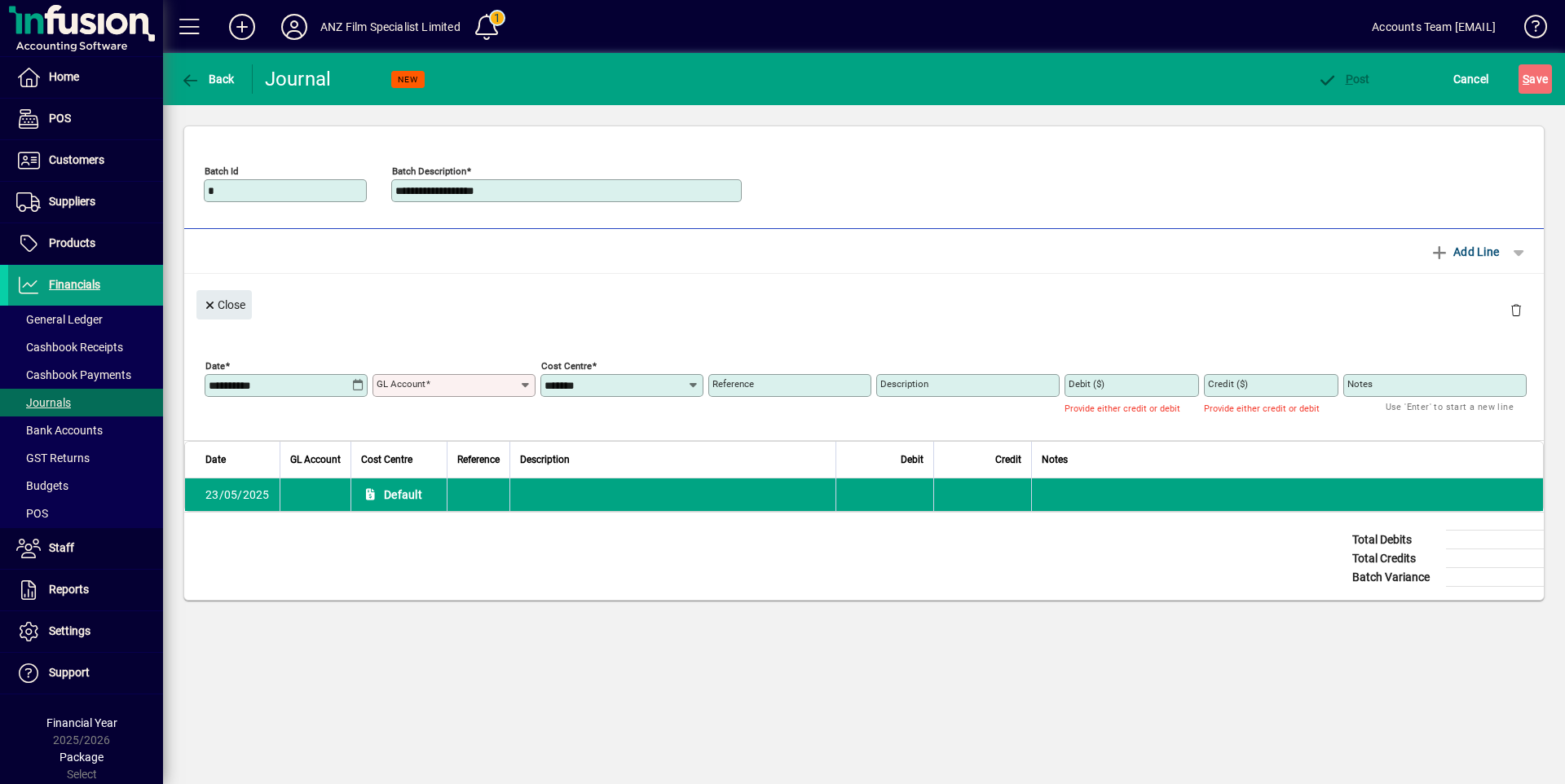 click 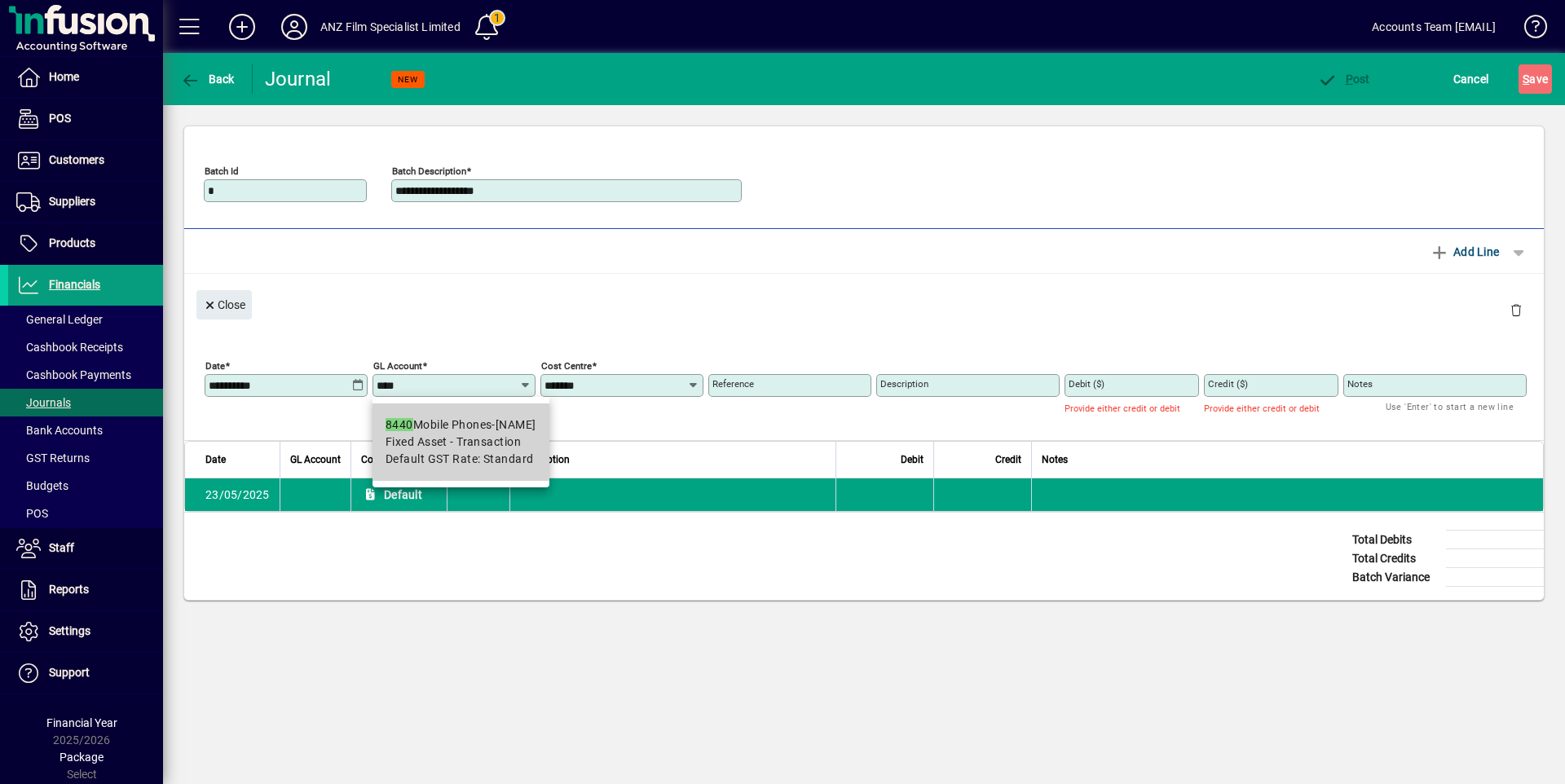 click on "Fixed Asset - Transaction" at bounding box center (453, 442) 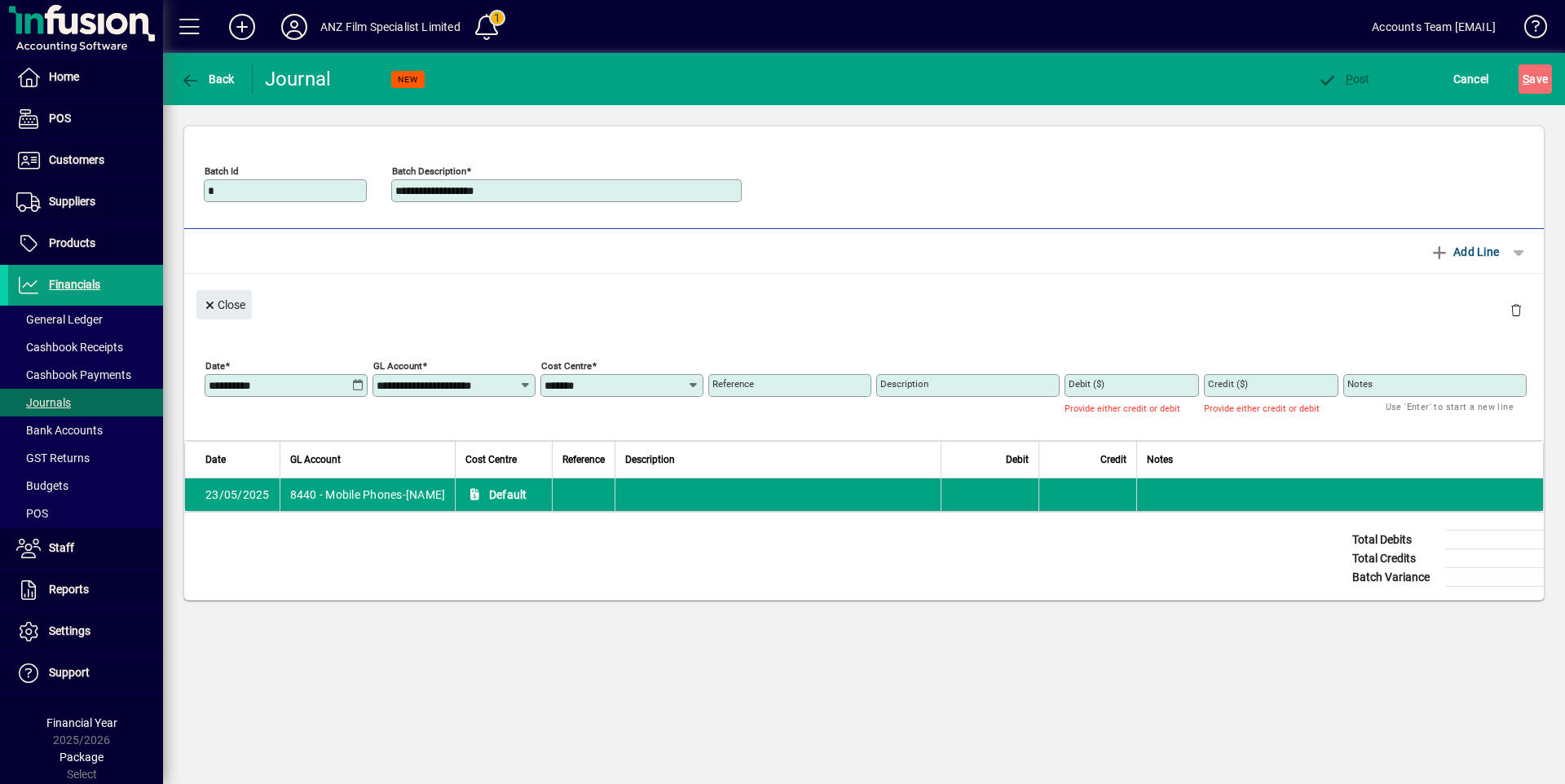 click on "Reference" 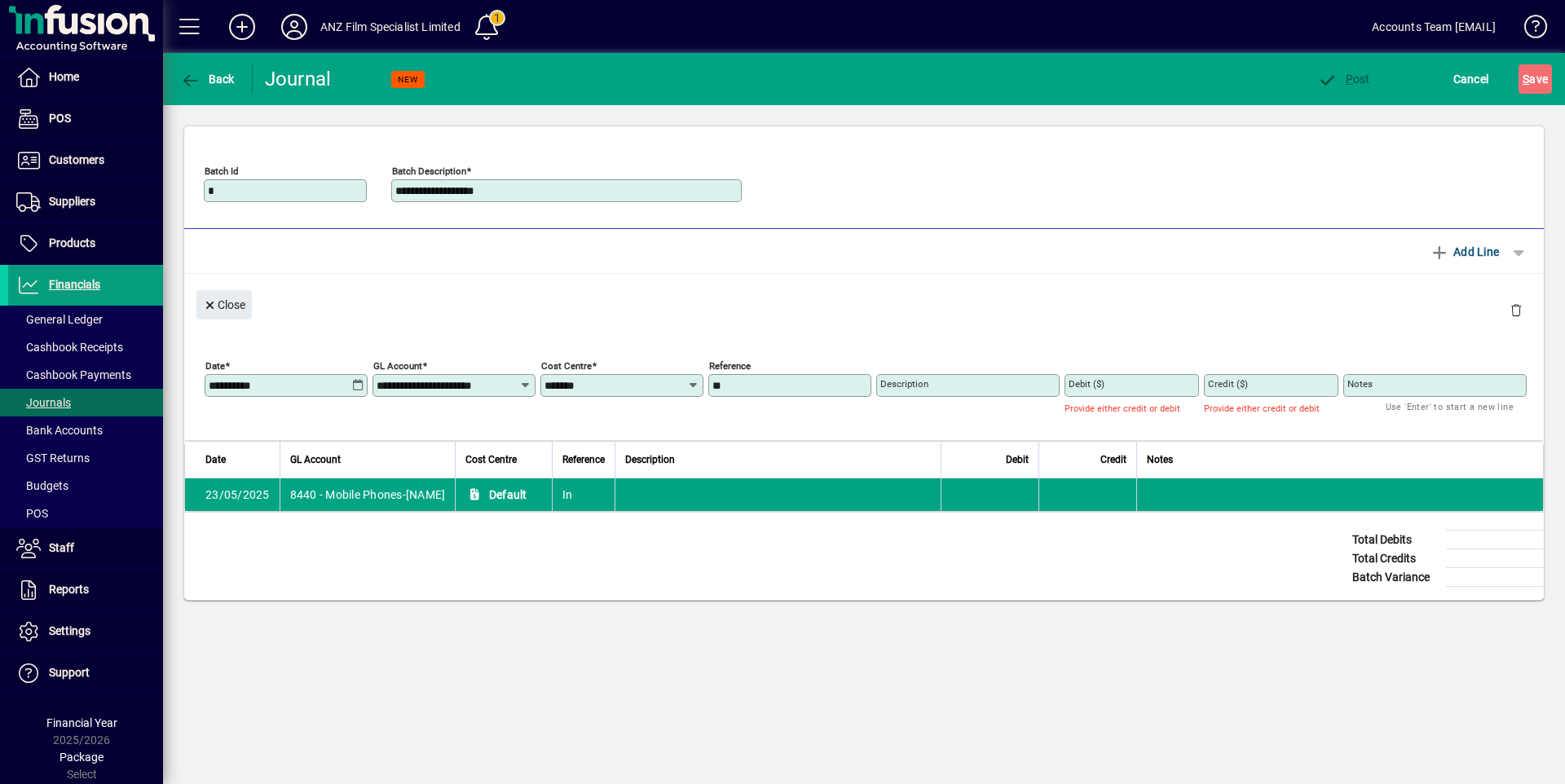 type on "**********" 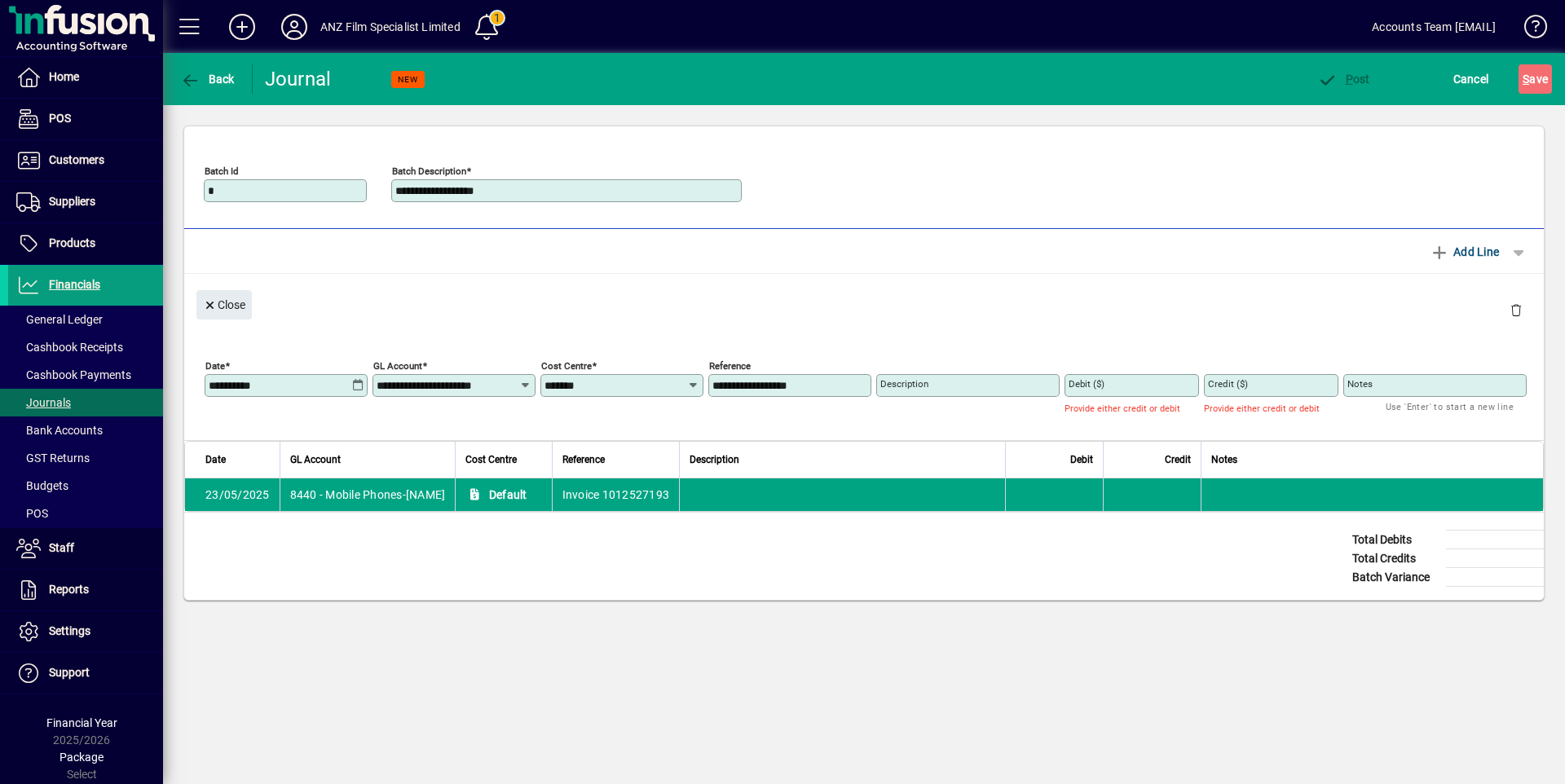 click on "Description" at bounding box center (904, 384) 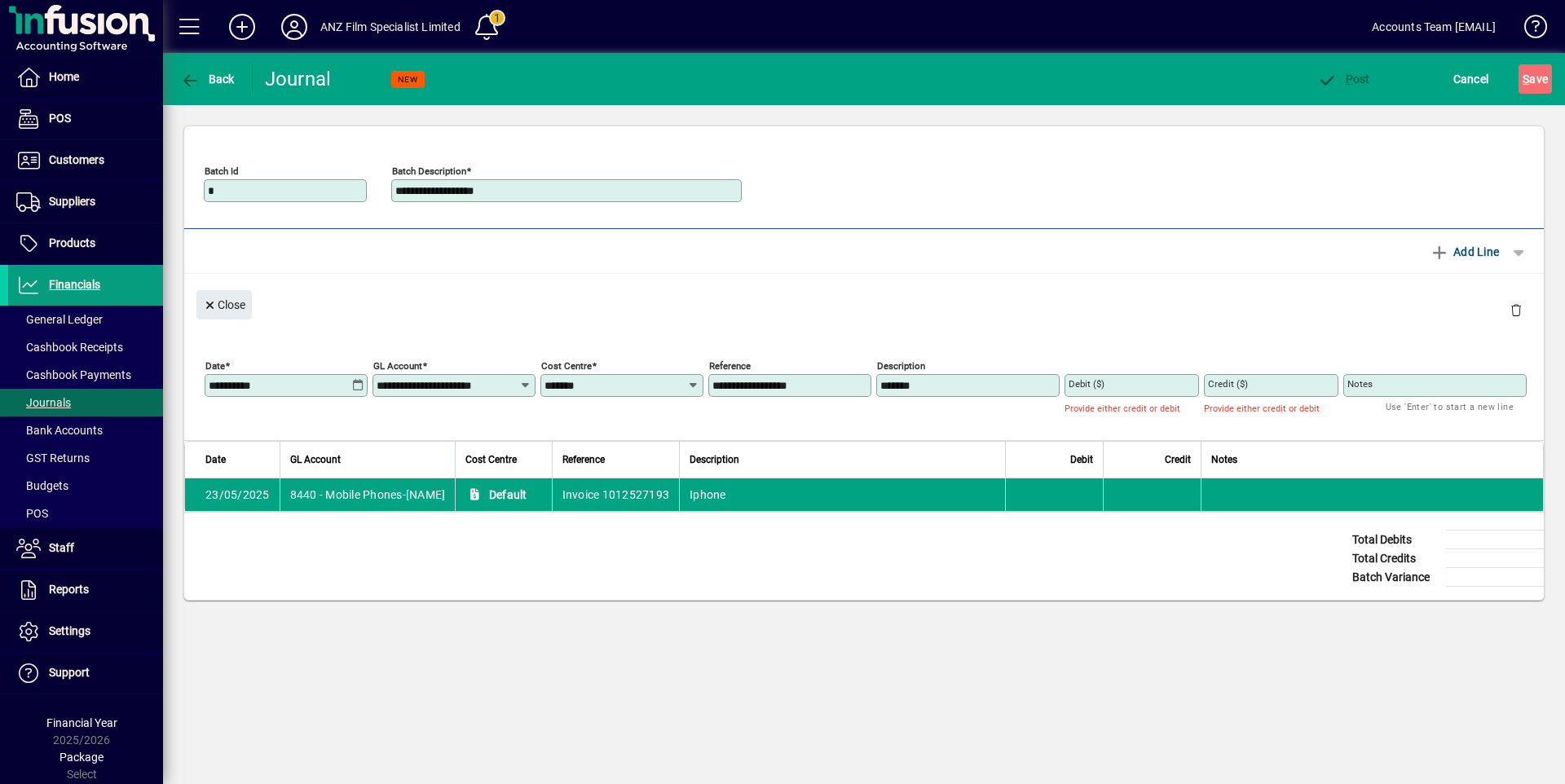 type on "**********" 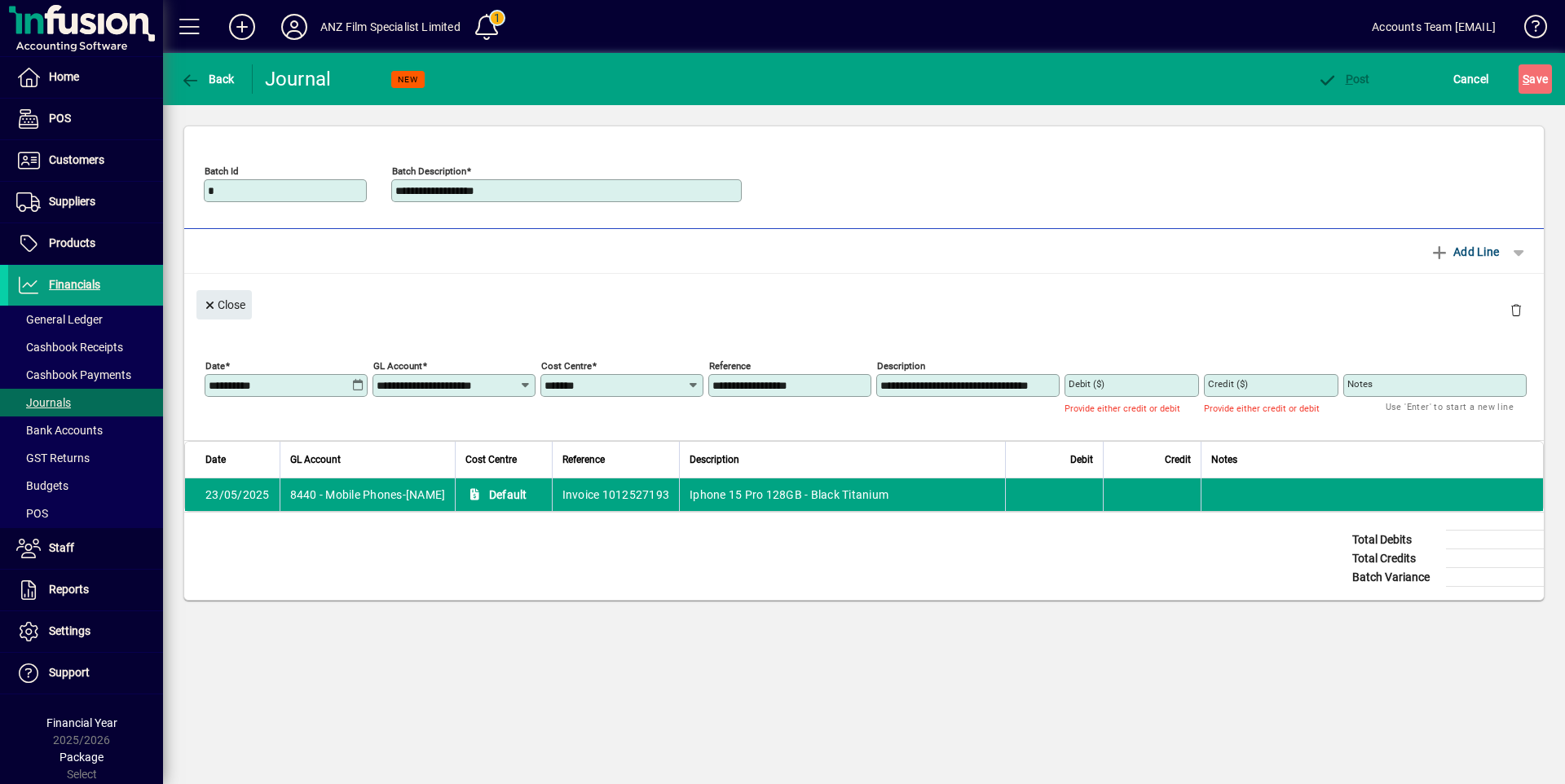 click on "Debit ($)" at bounding box center [1133, 385] 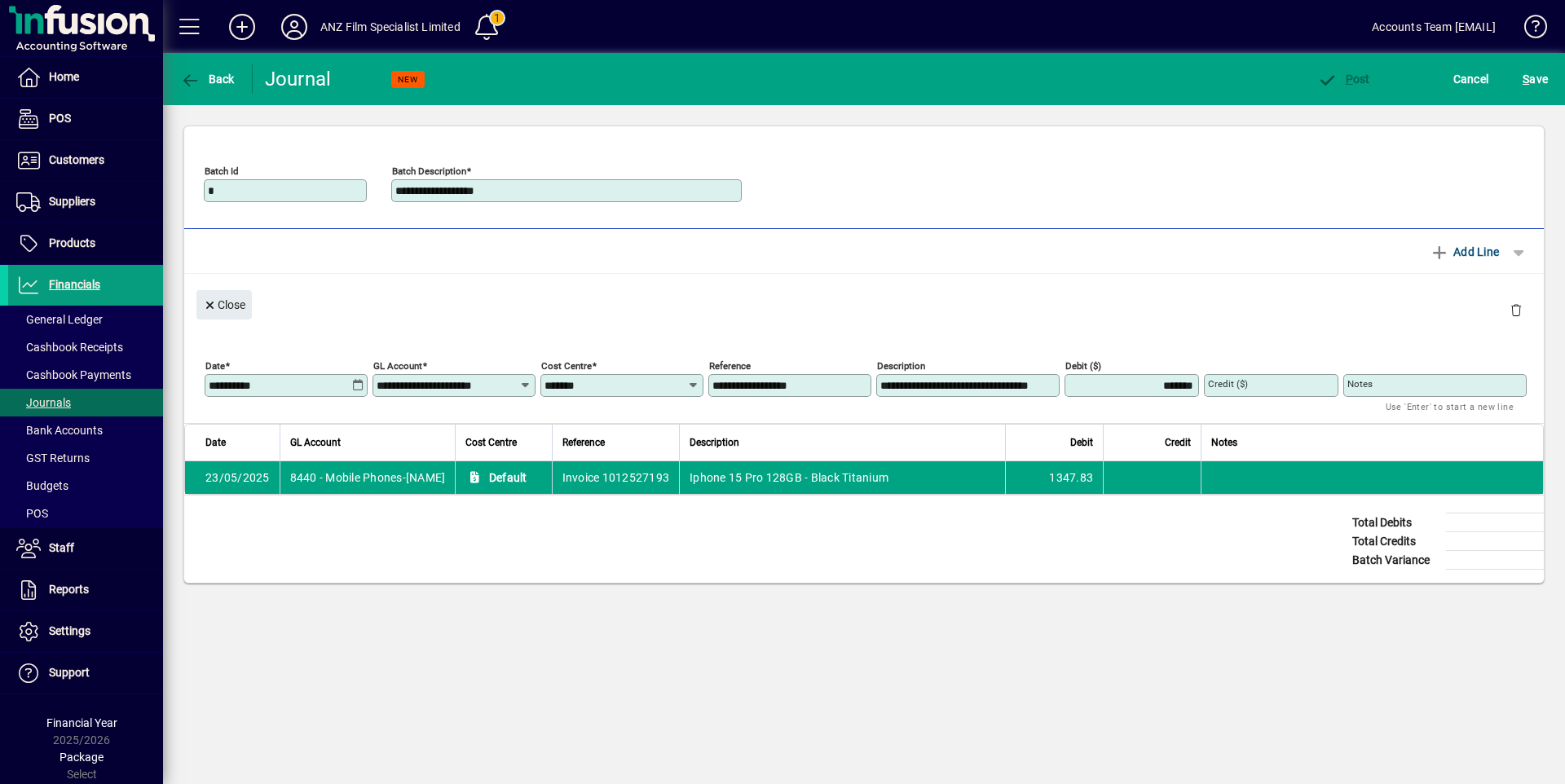 type on "*******" 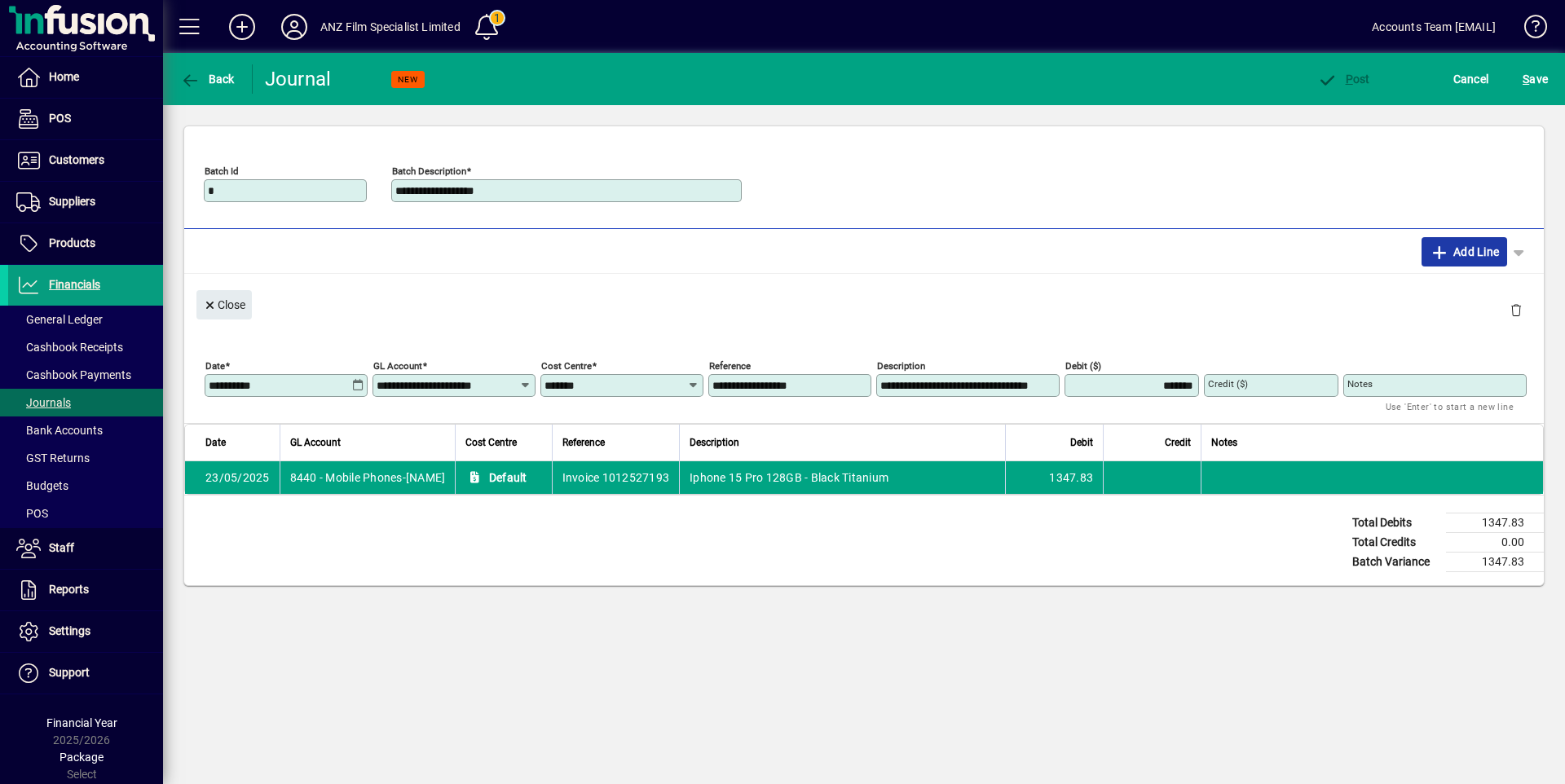 click on "Add Line" 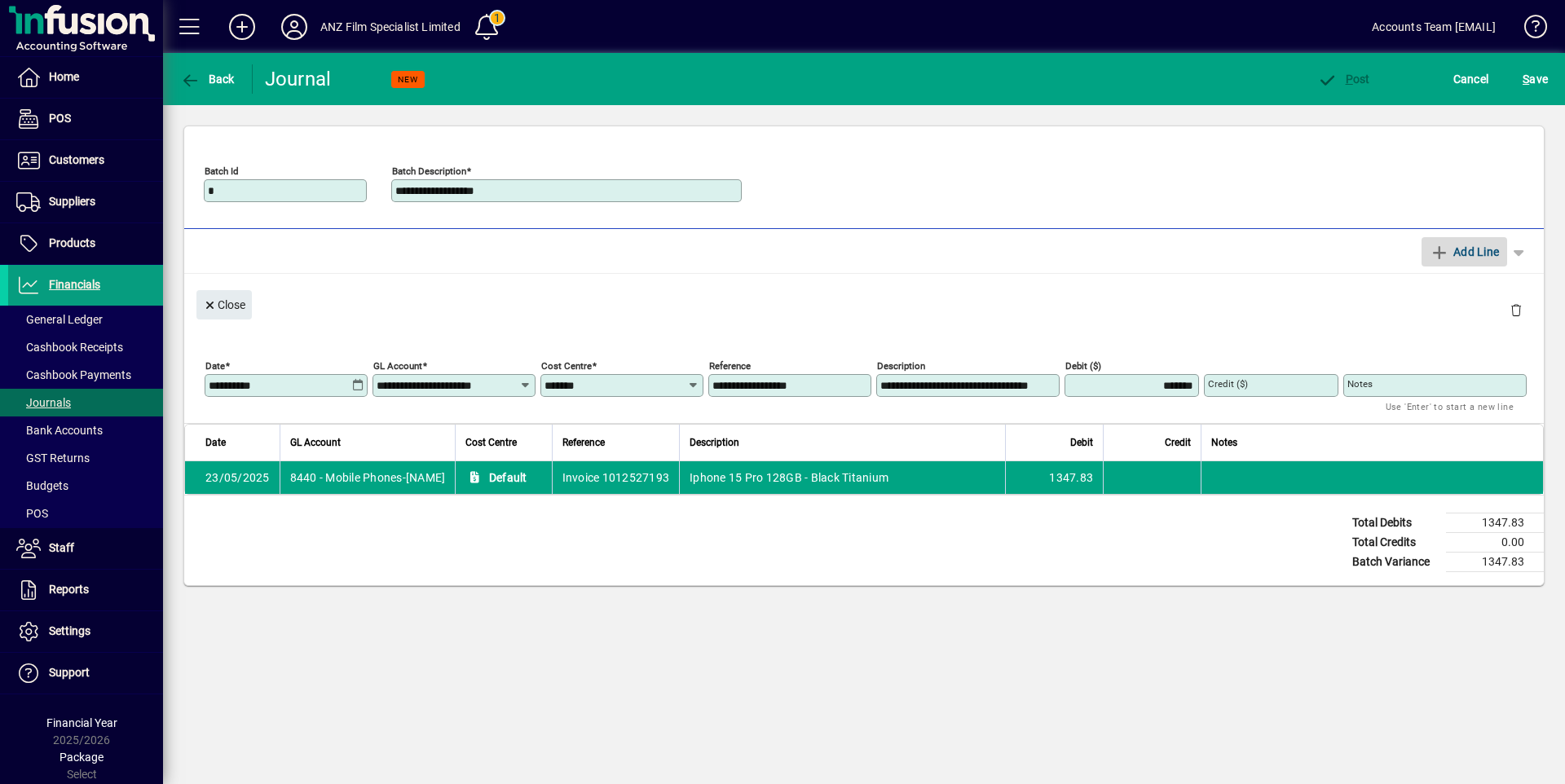 type 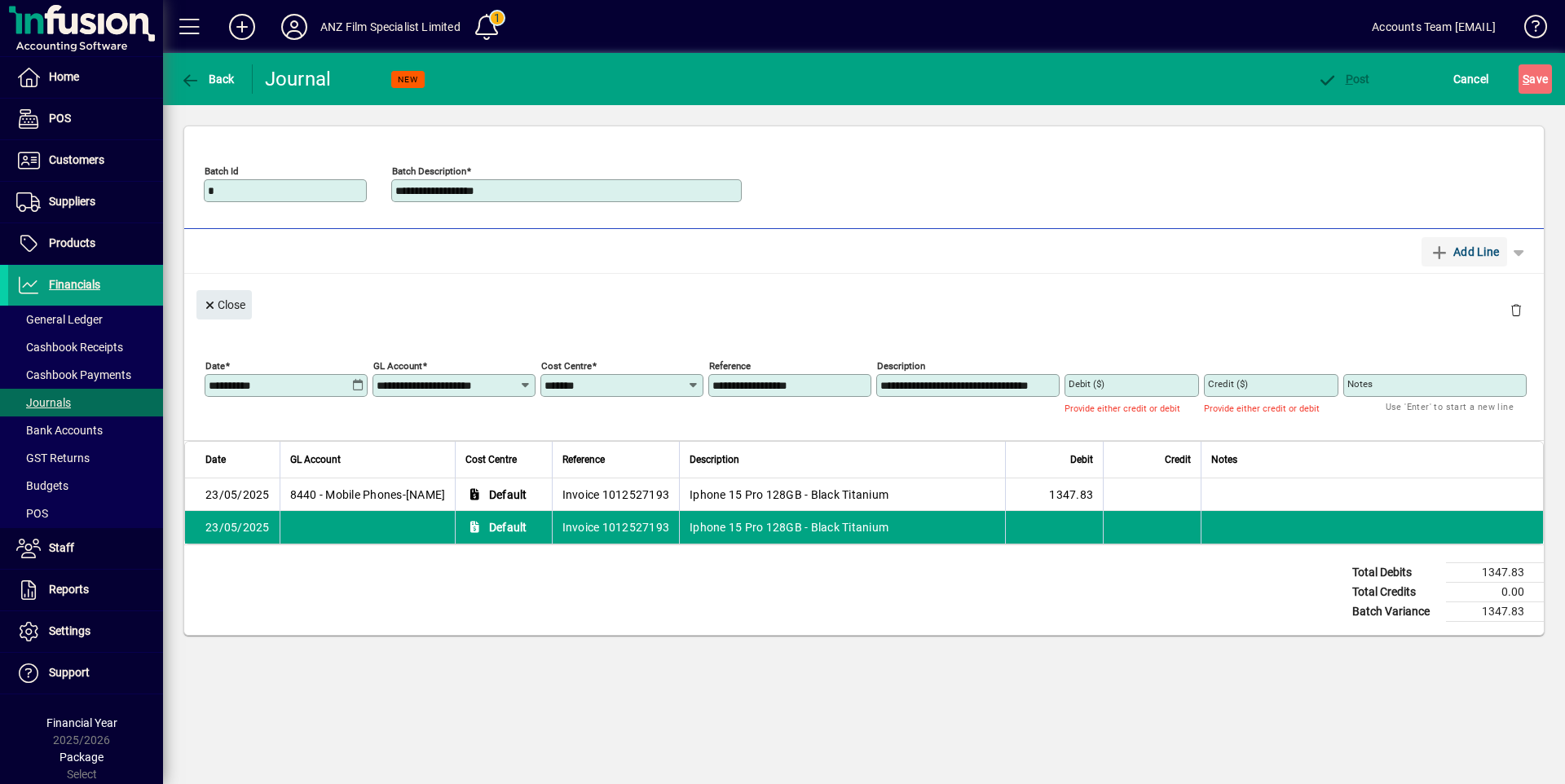 type 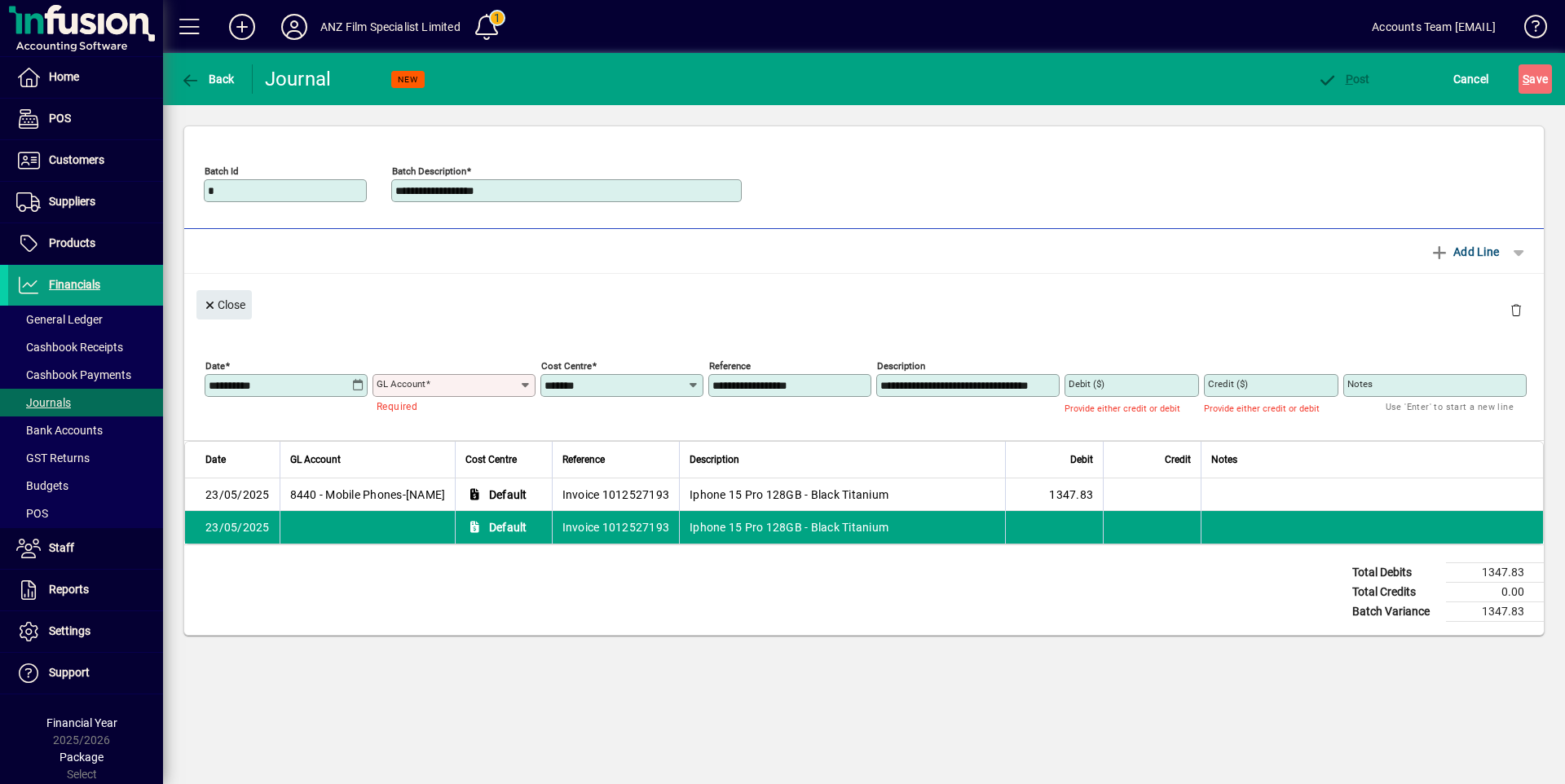 click 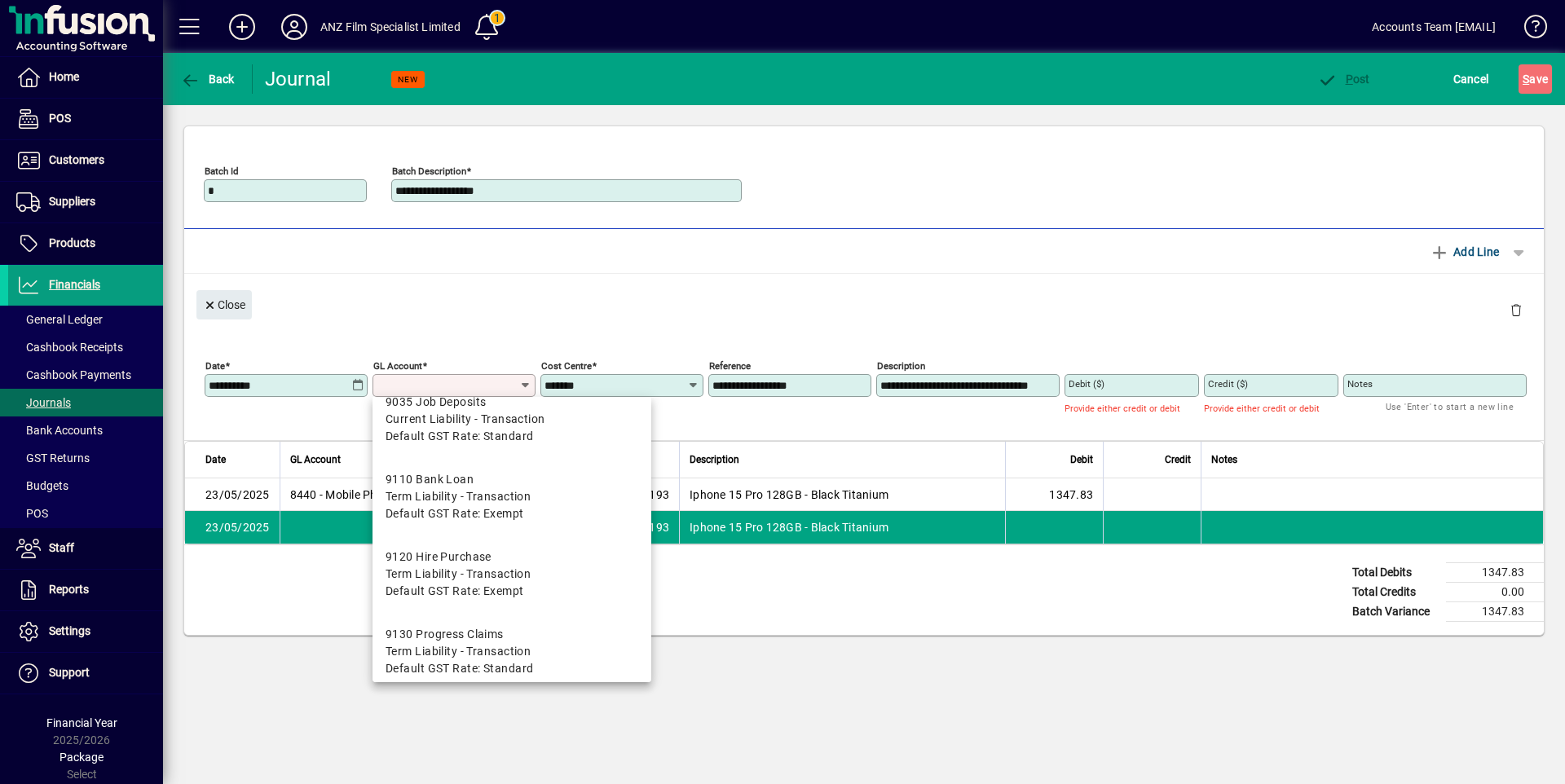 scroll, scrollTop: 7849, scrollLeft: 0, axis: vertical 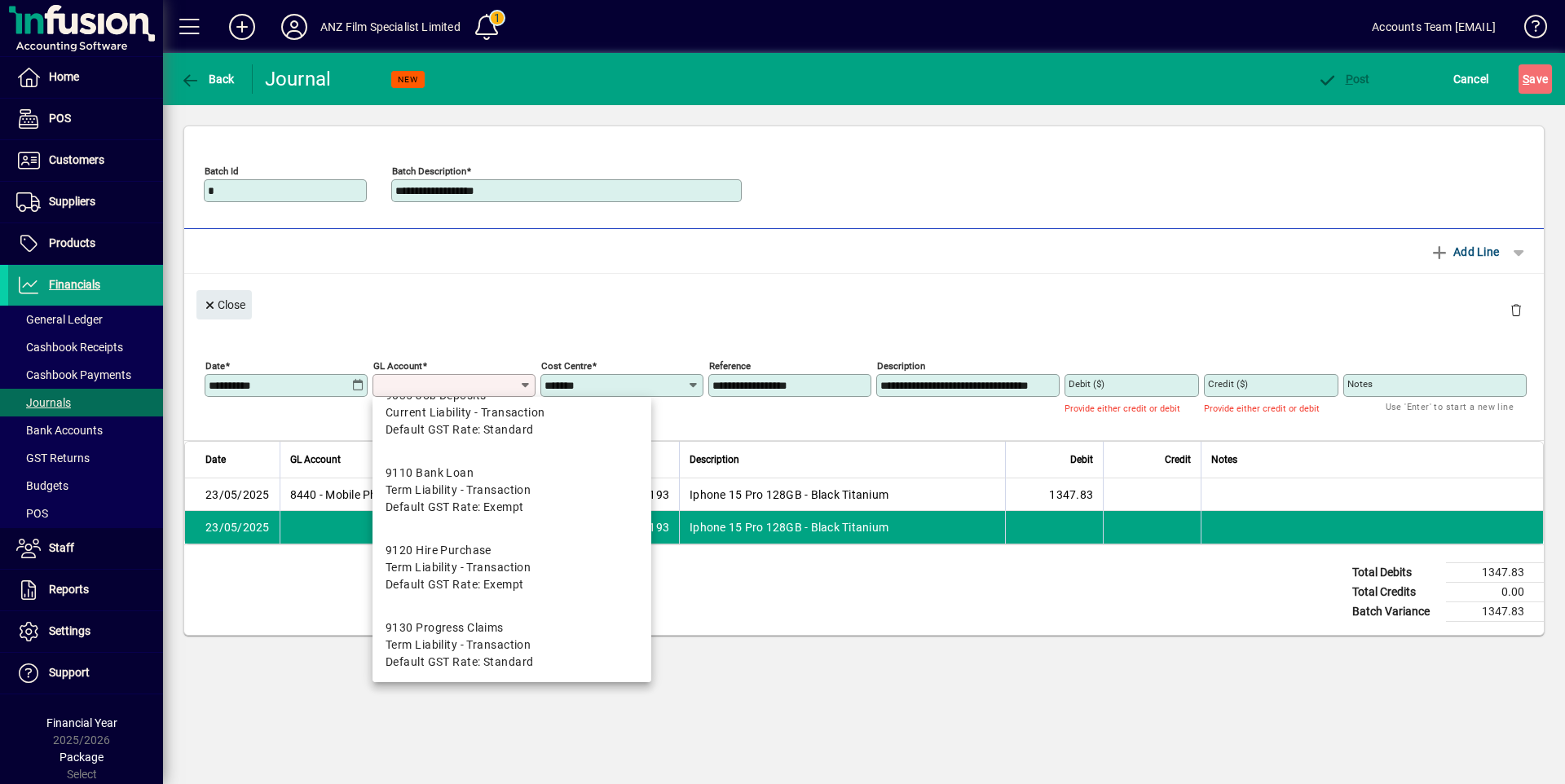 click on "**********" 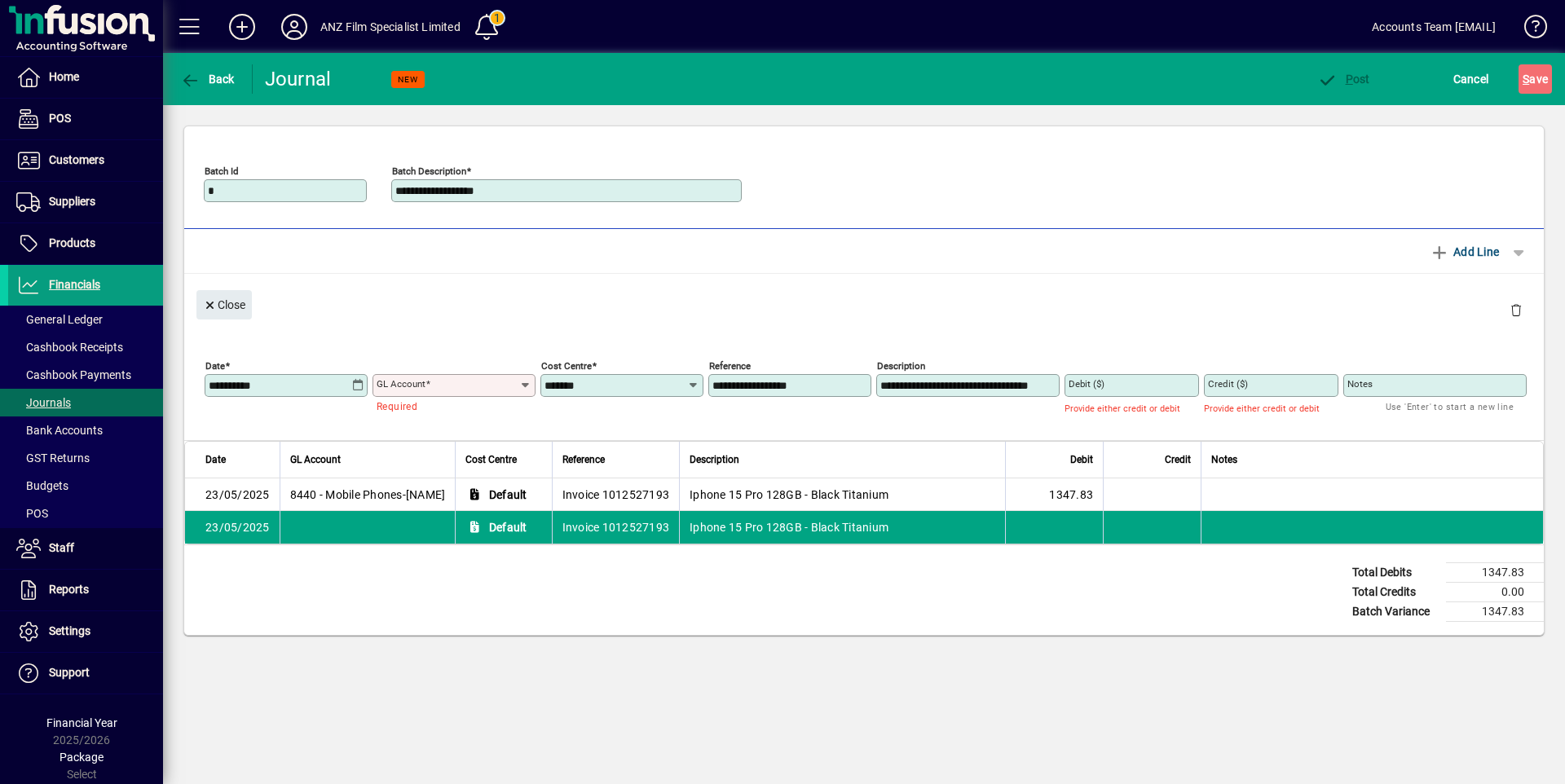 click on "Default" at bounding box center (499, 495) 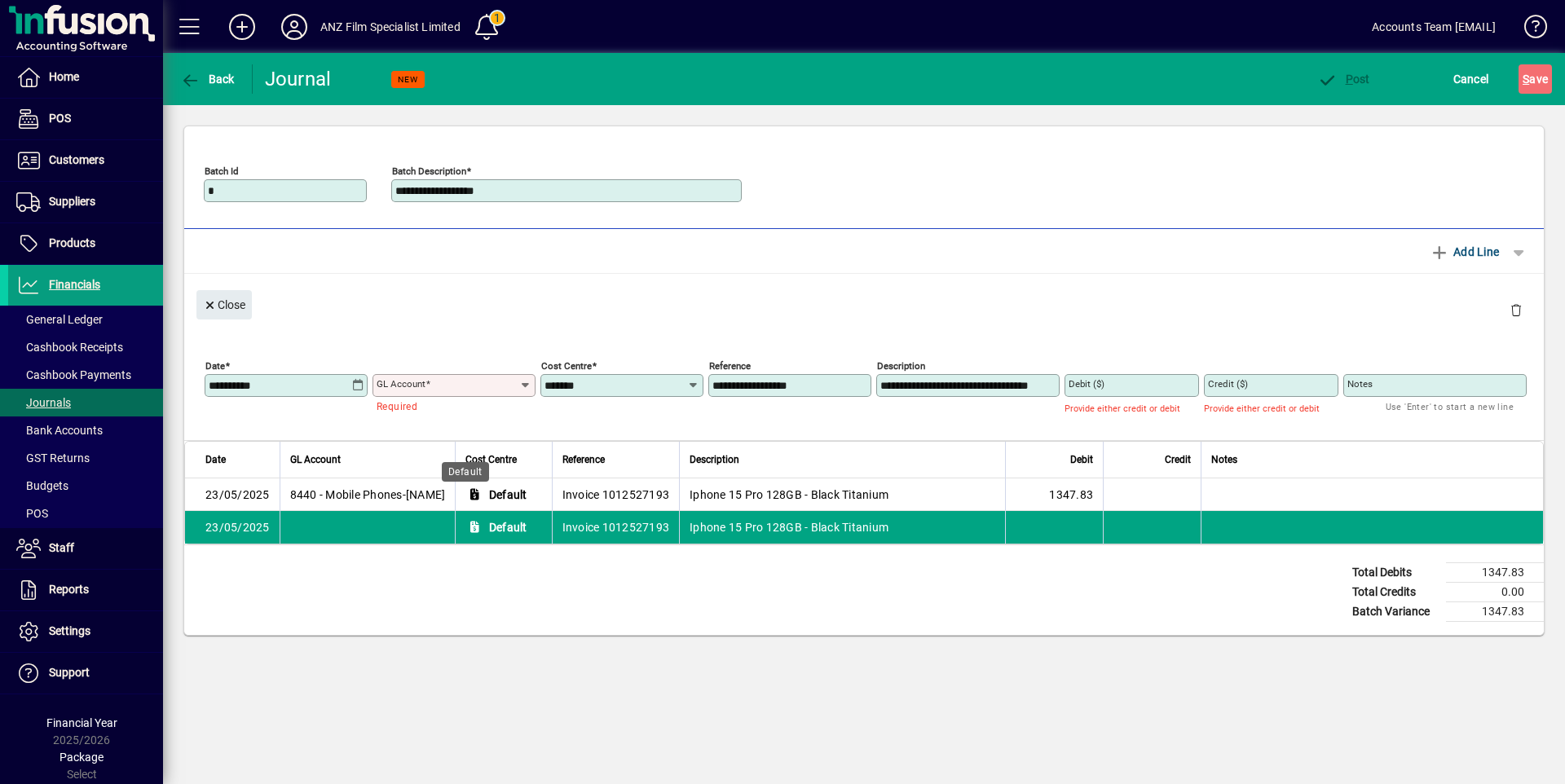 click at bounding box center (475, 495) 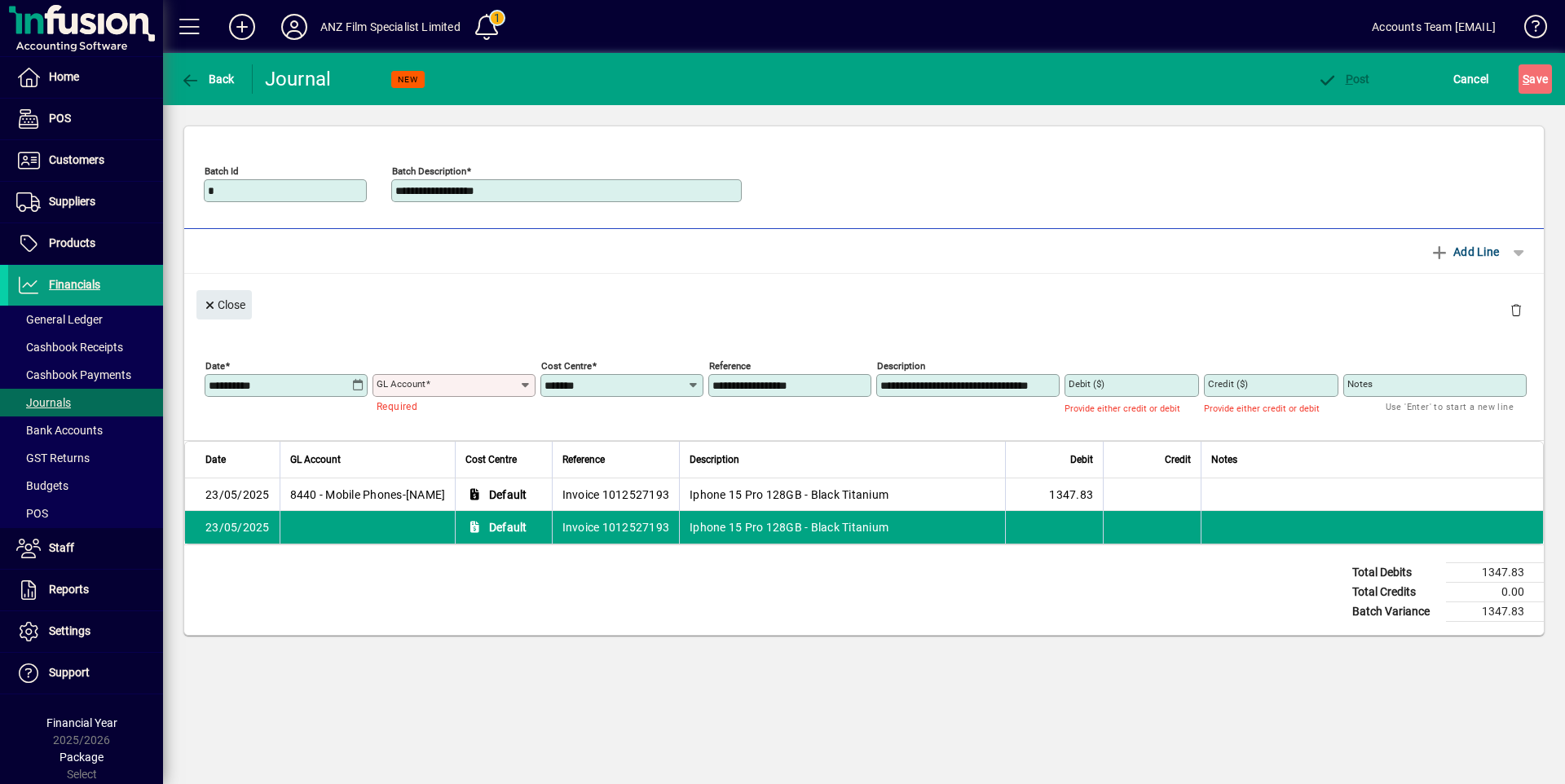 drag, startPoint x: 469, startPoint y: 496, endPoint x: 867, endPoint y: 276, distance: 454.7571 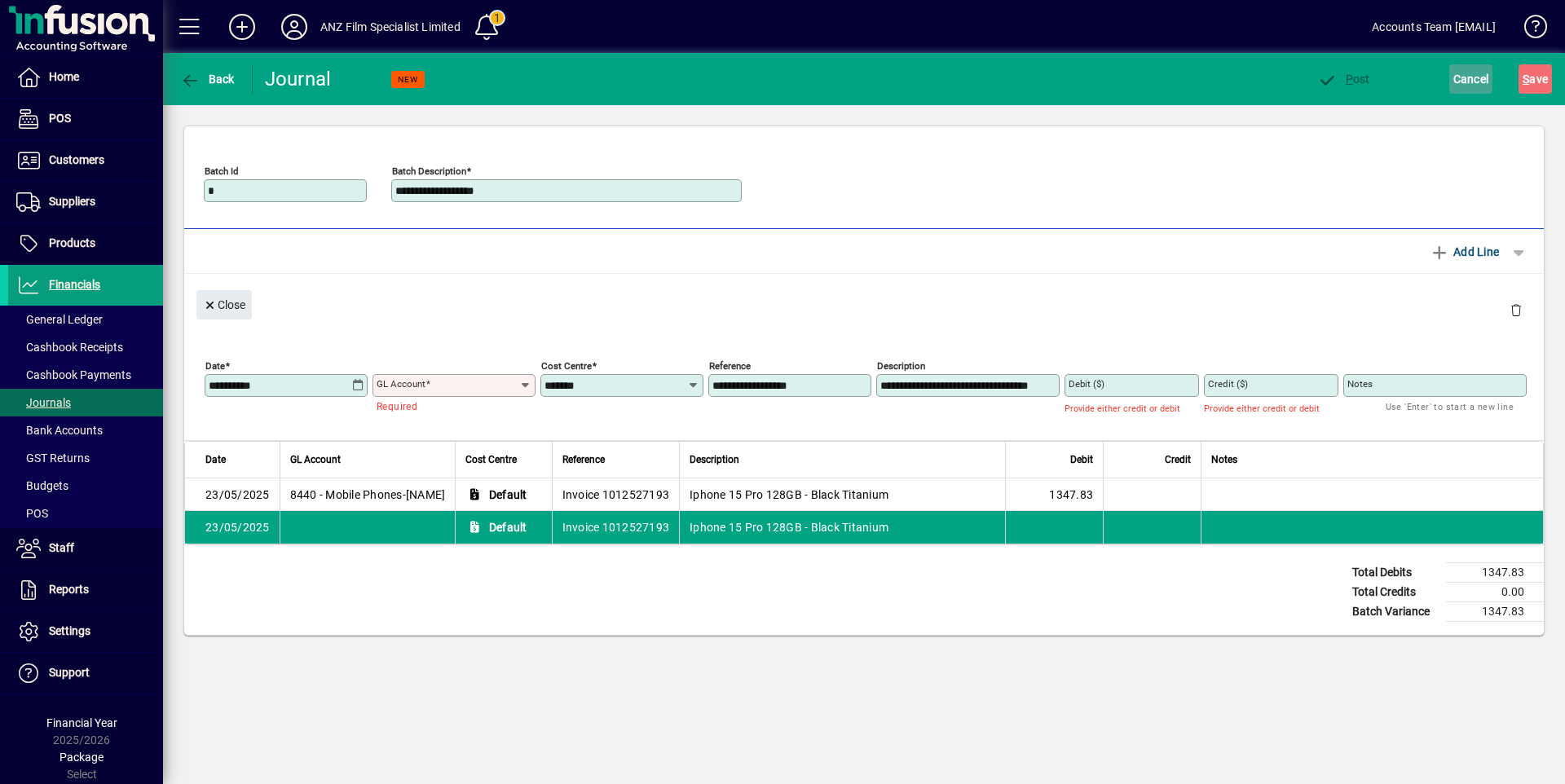 click on "Cancel" 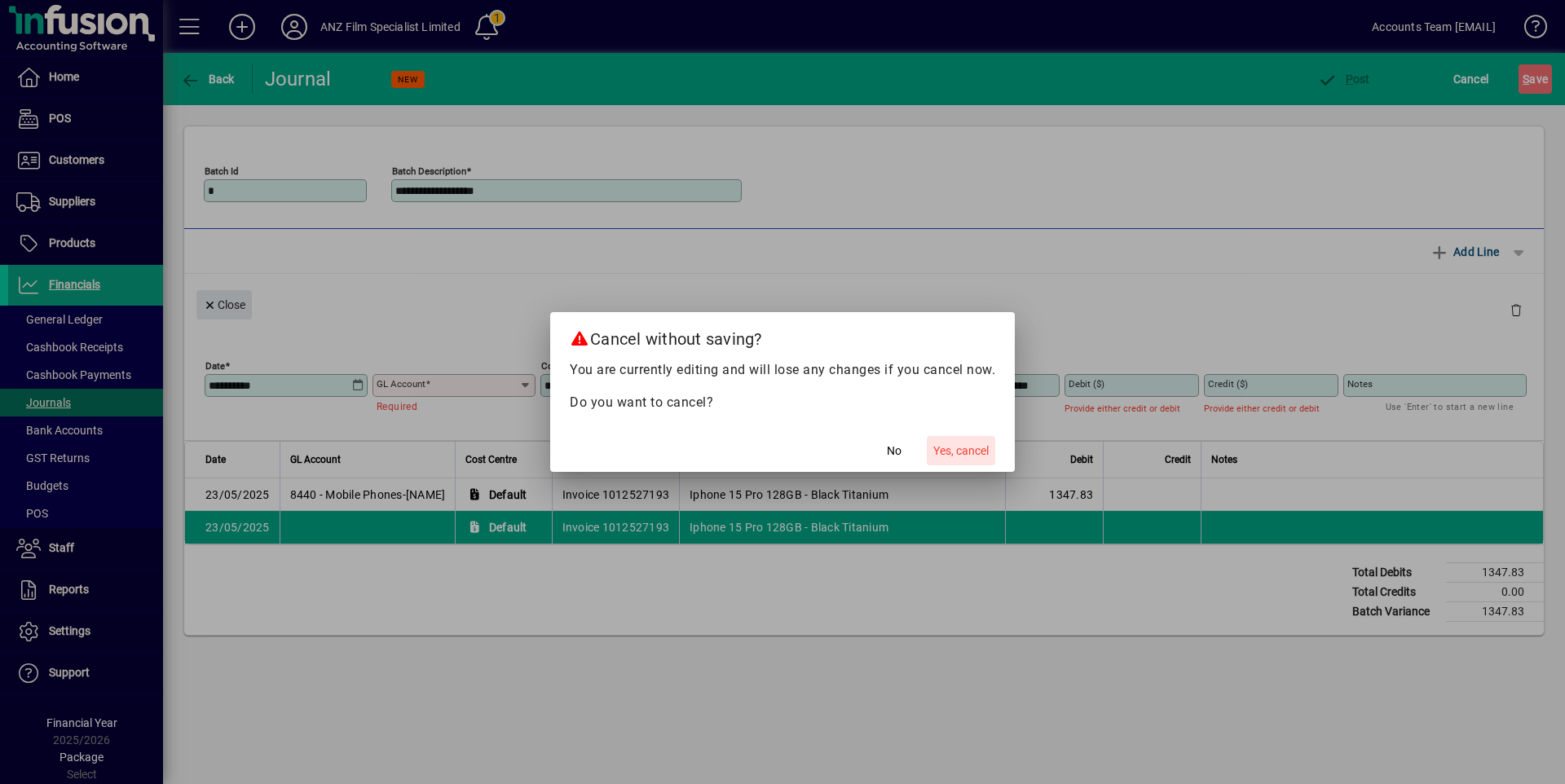 click on "Yes, cancel" 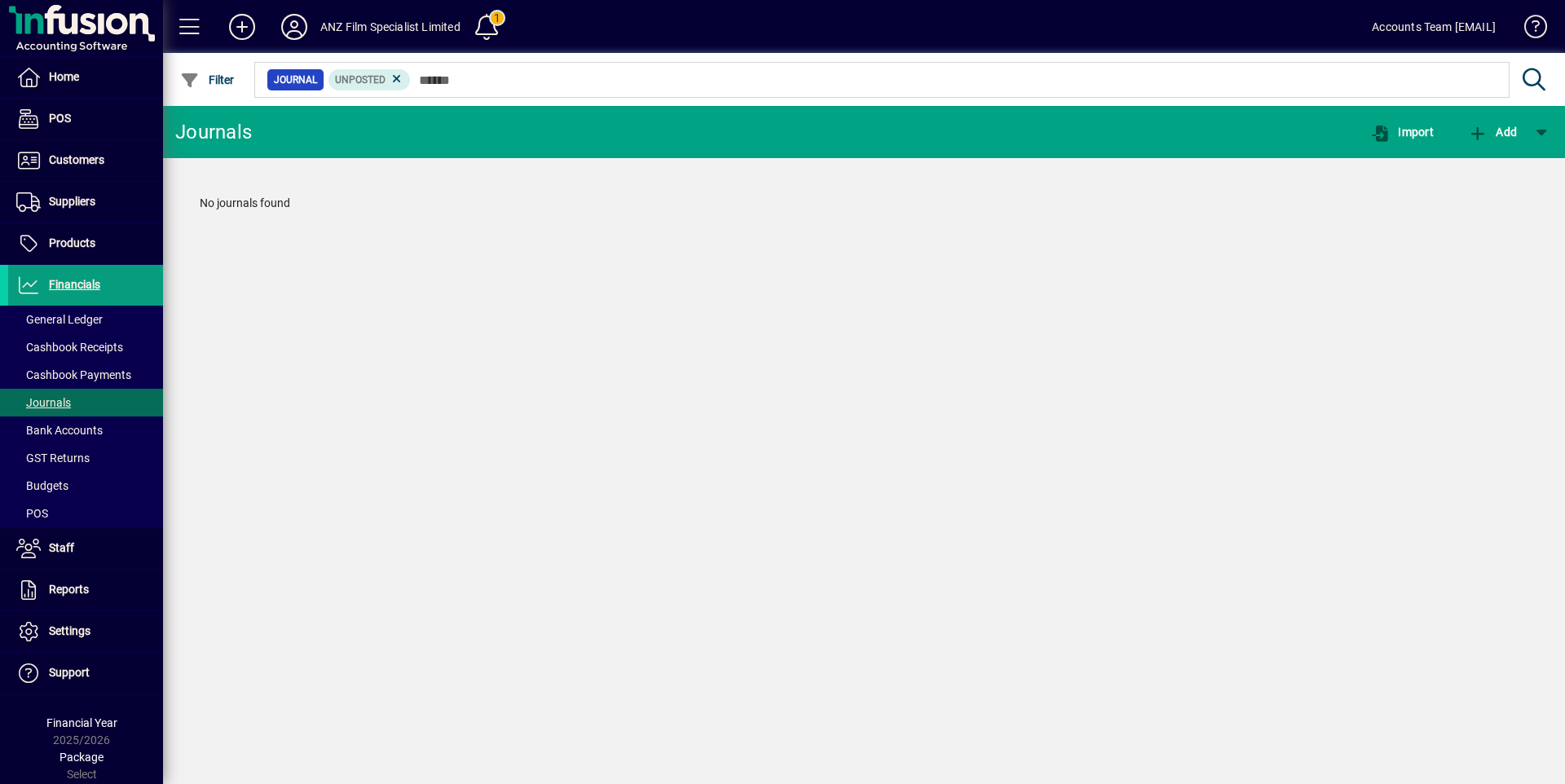 click 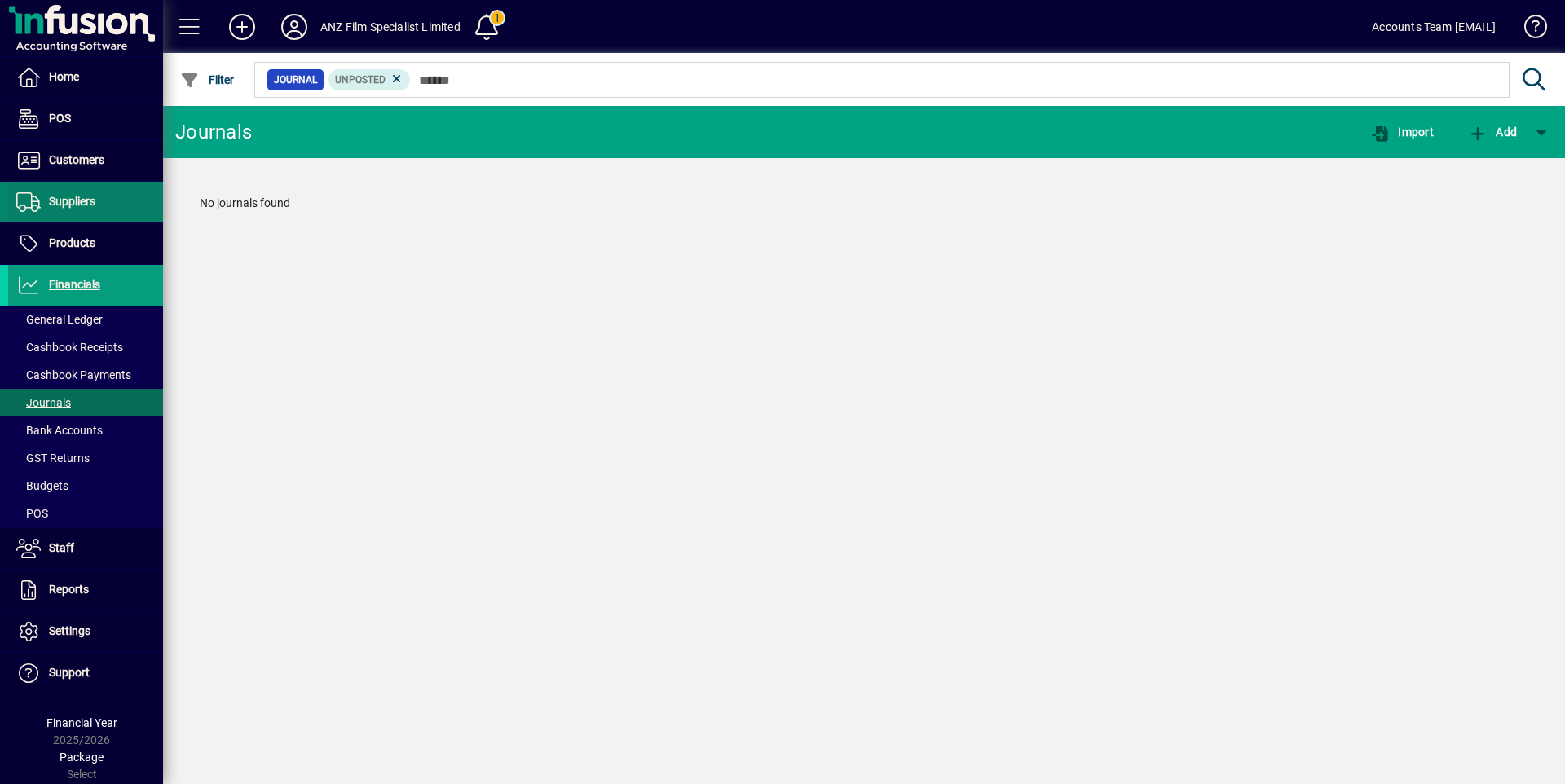 click on "Suppliers" at bounding box center [72, 201] 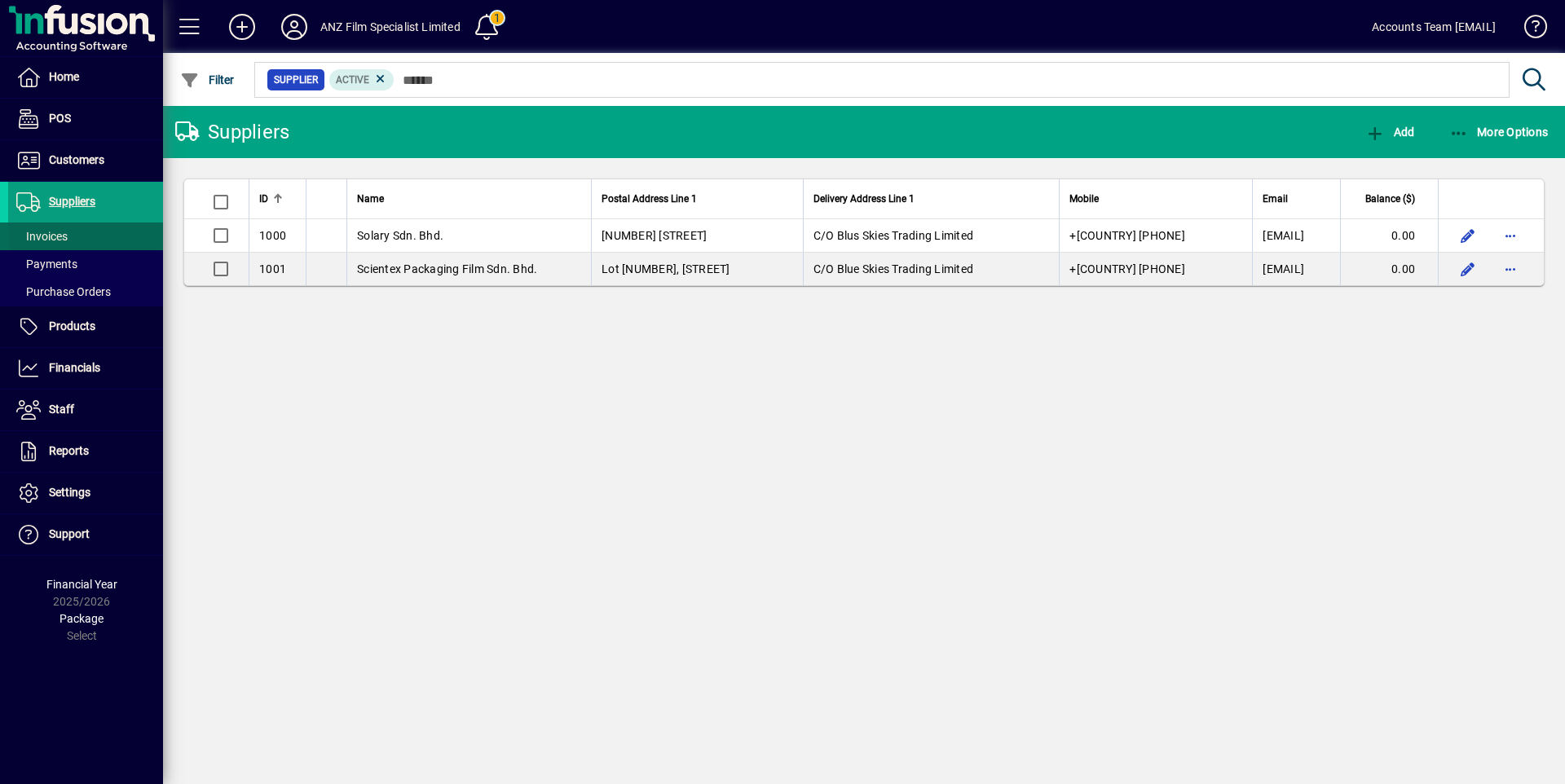 click on "Invoices" at bounding box center [42, 236] 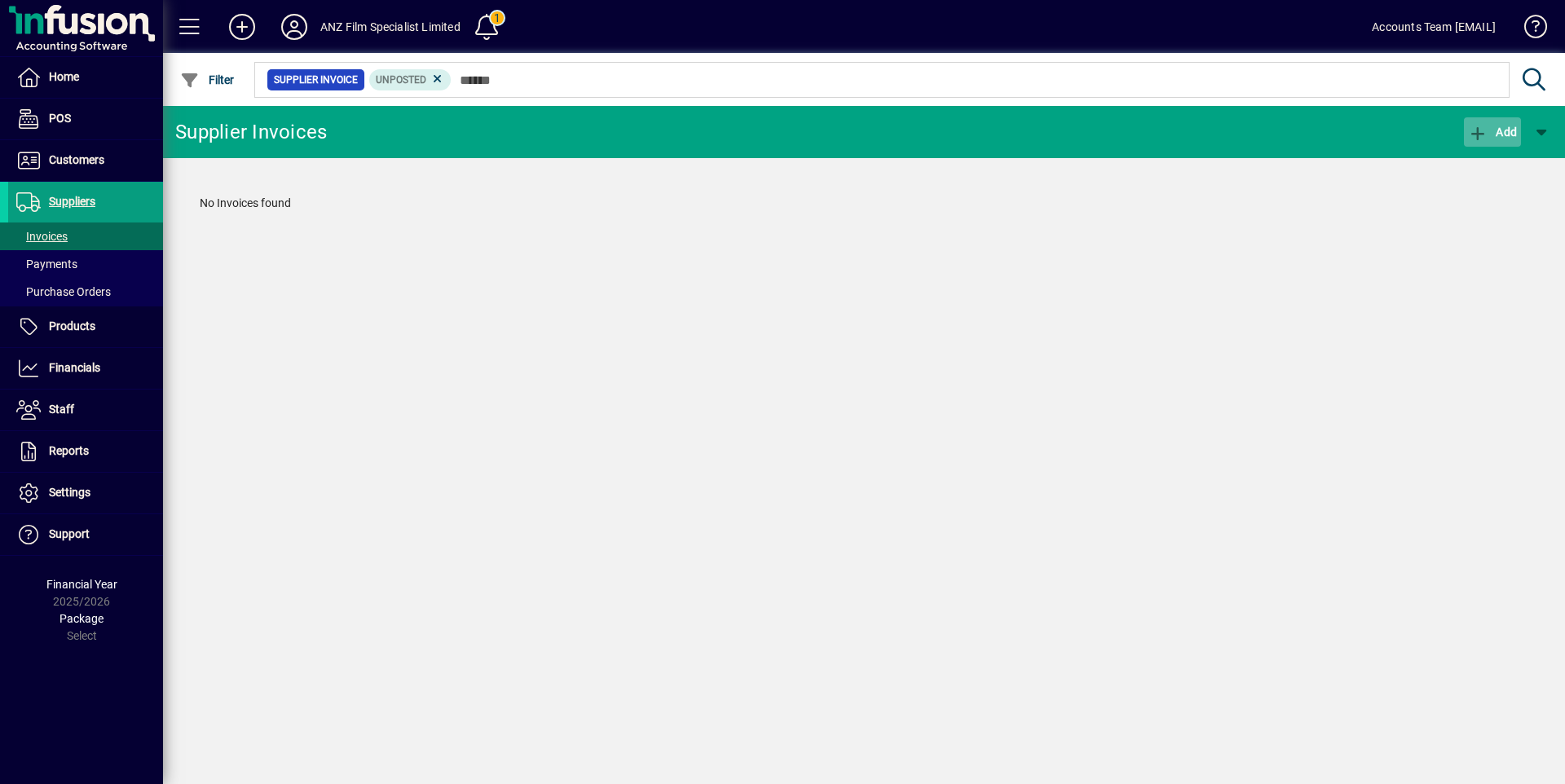 click on "Add" 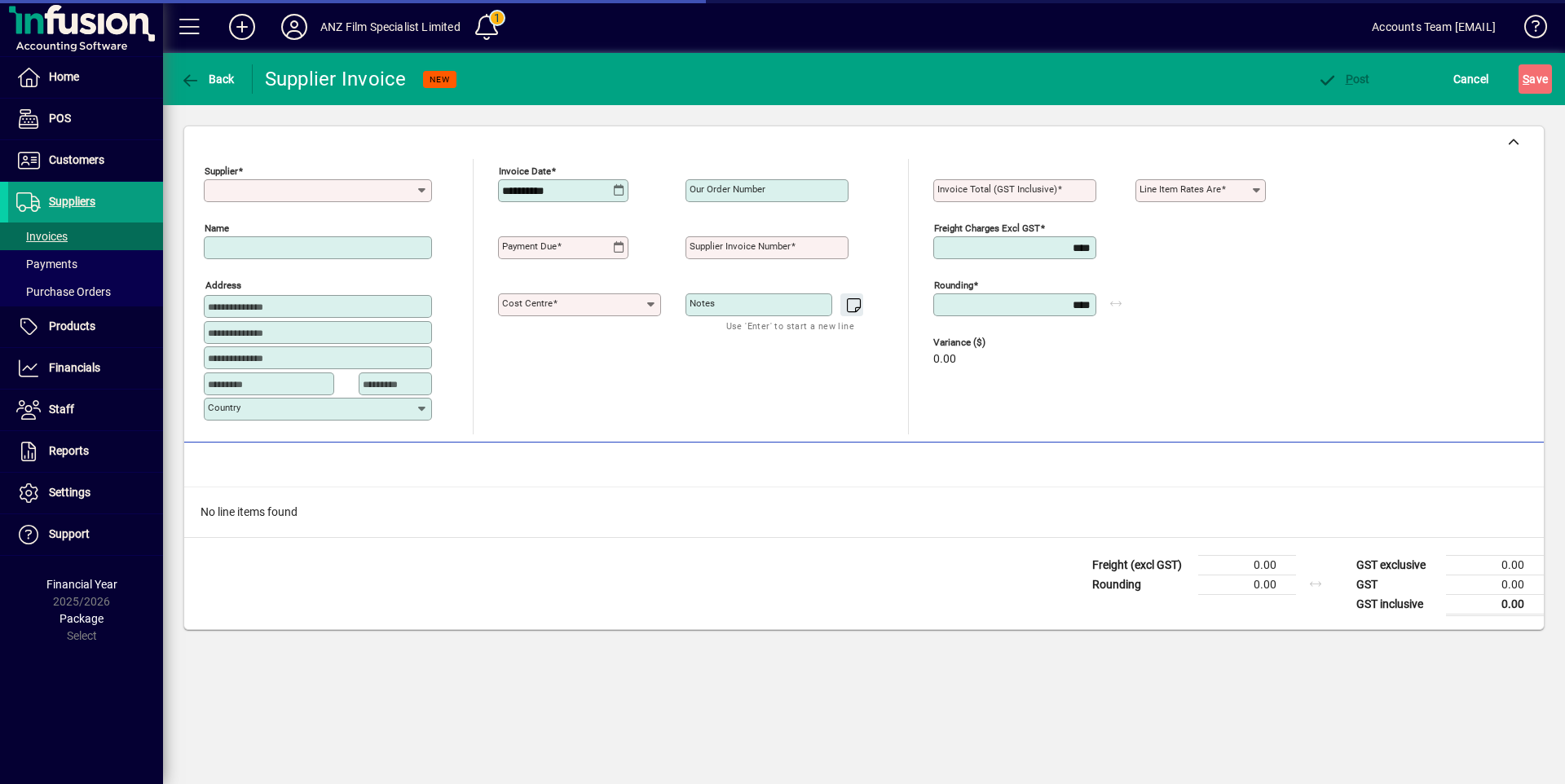 type on "*******" 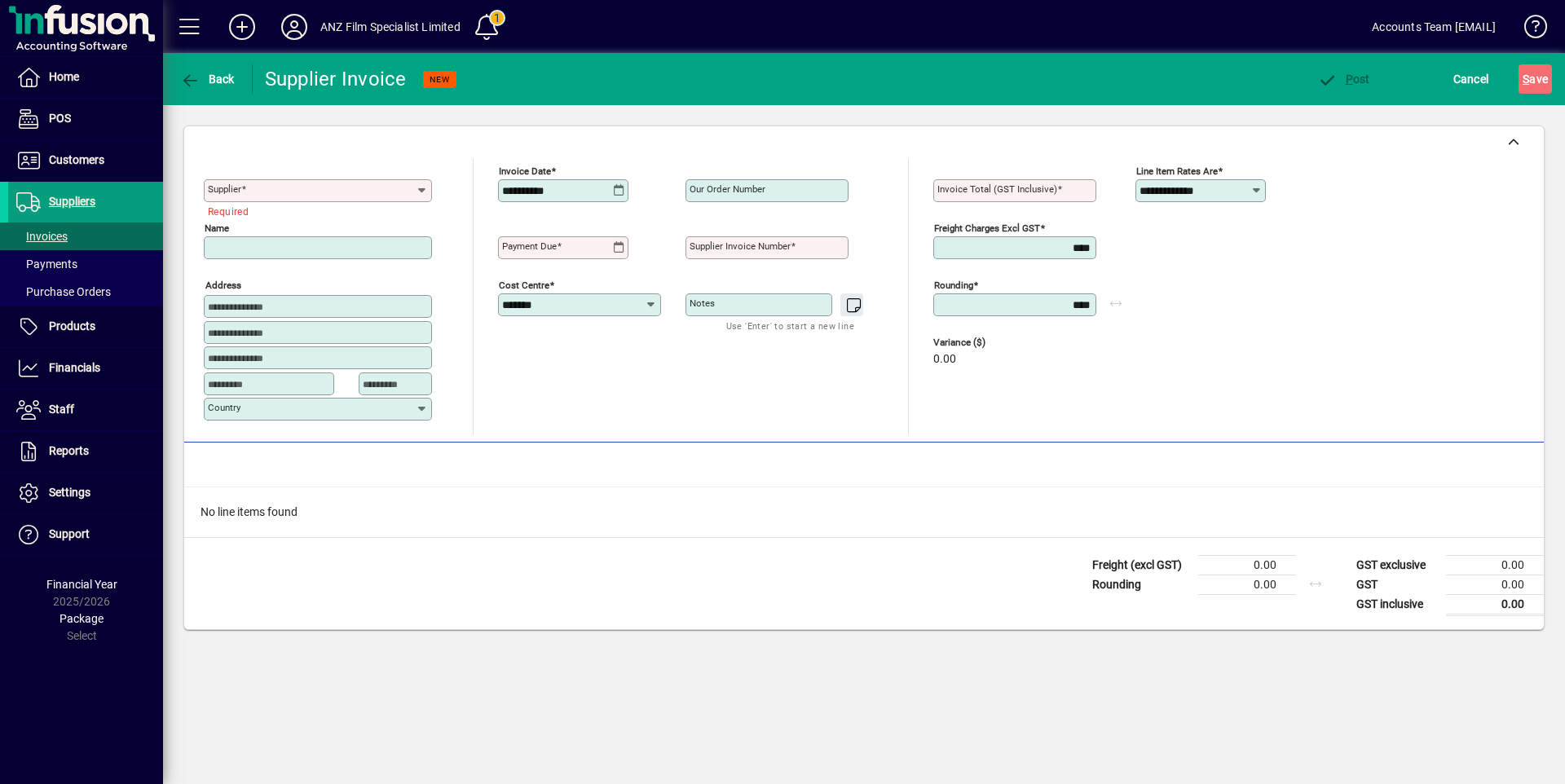 click 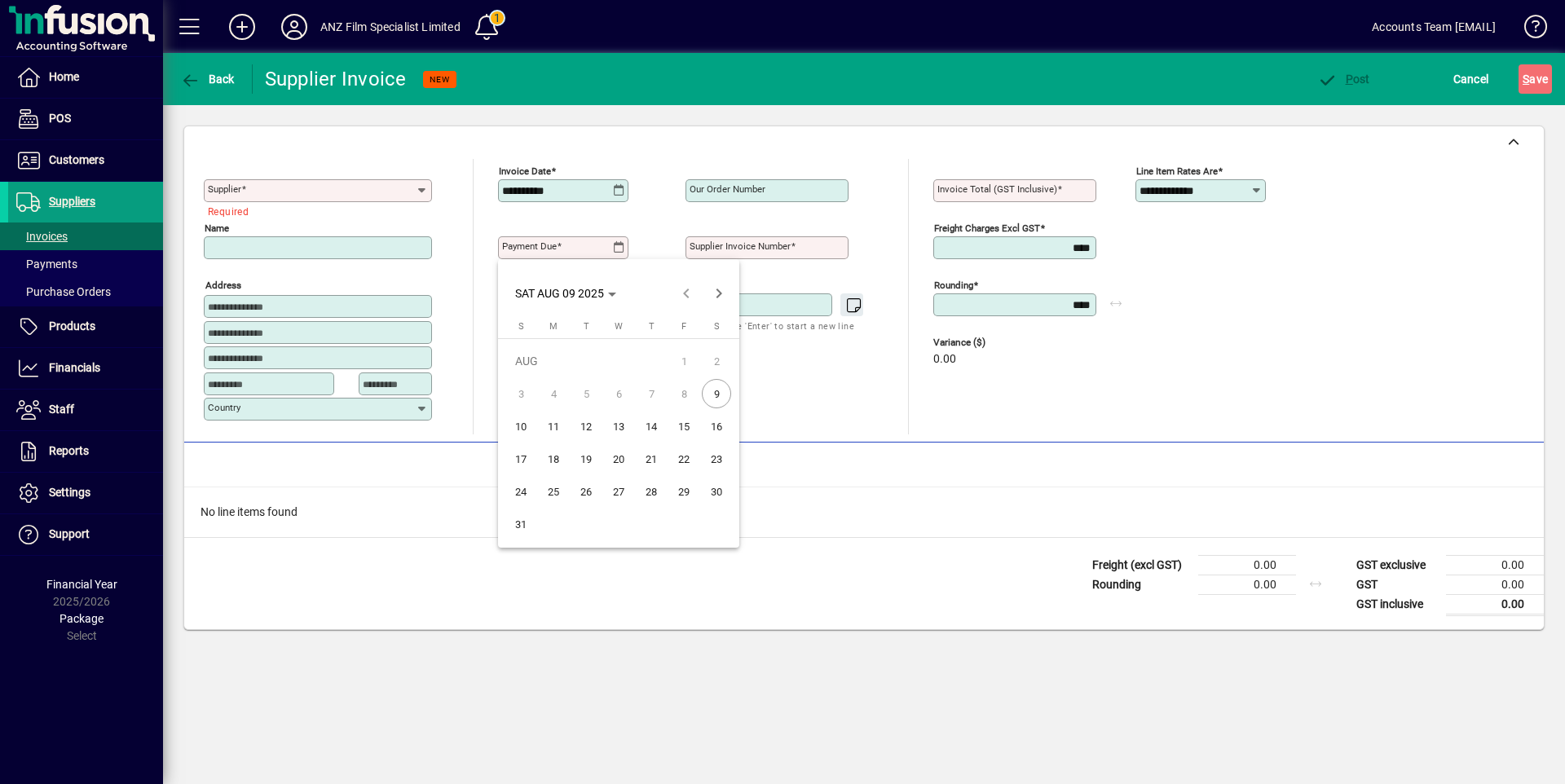click at bounding box center (782, 392) 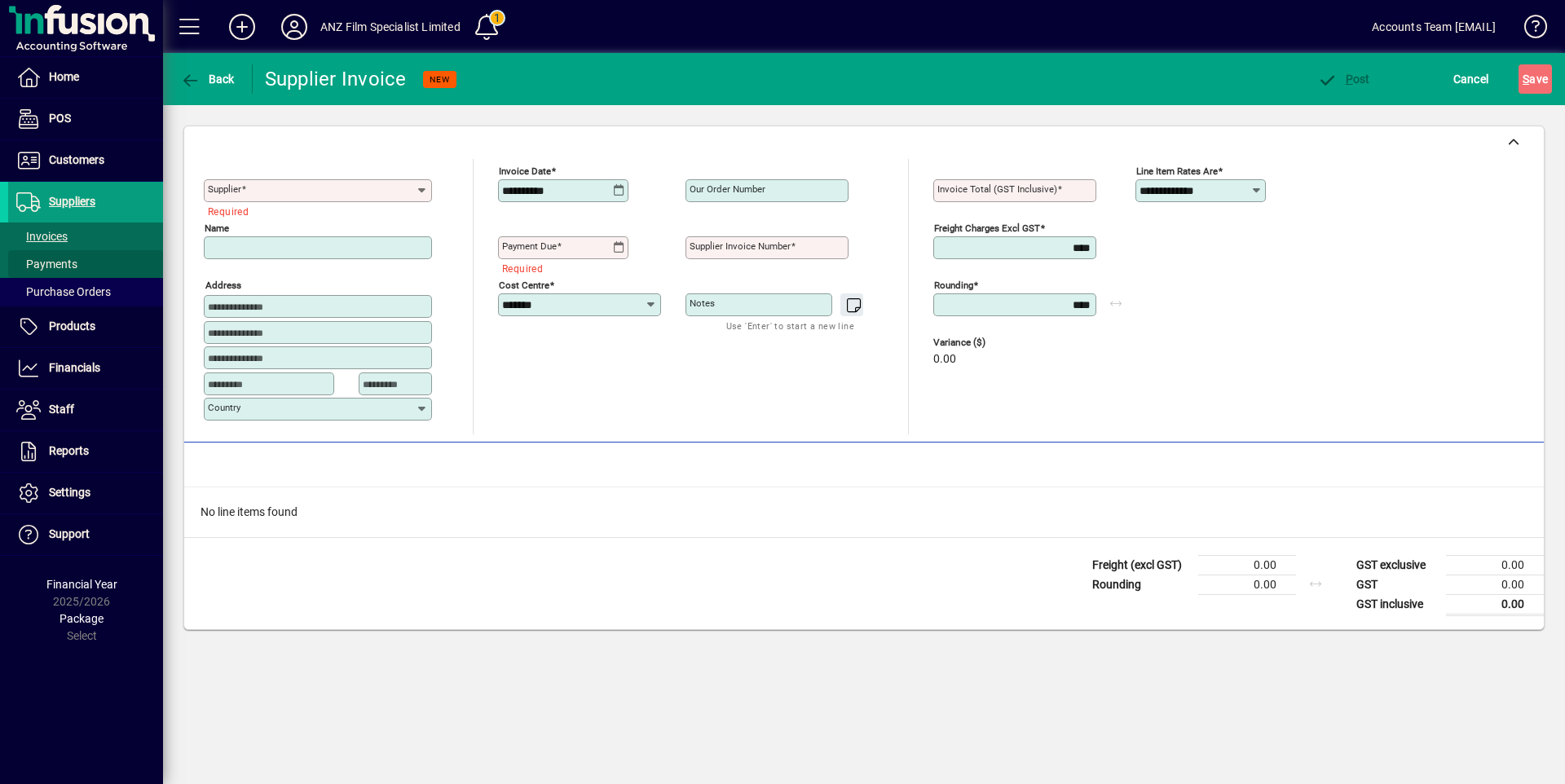click on "Payments" at bounding box center (46, 264) 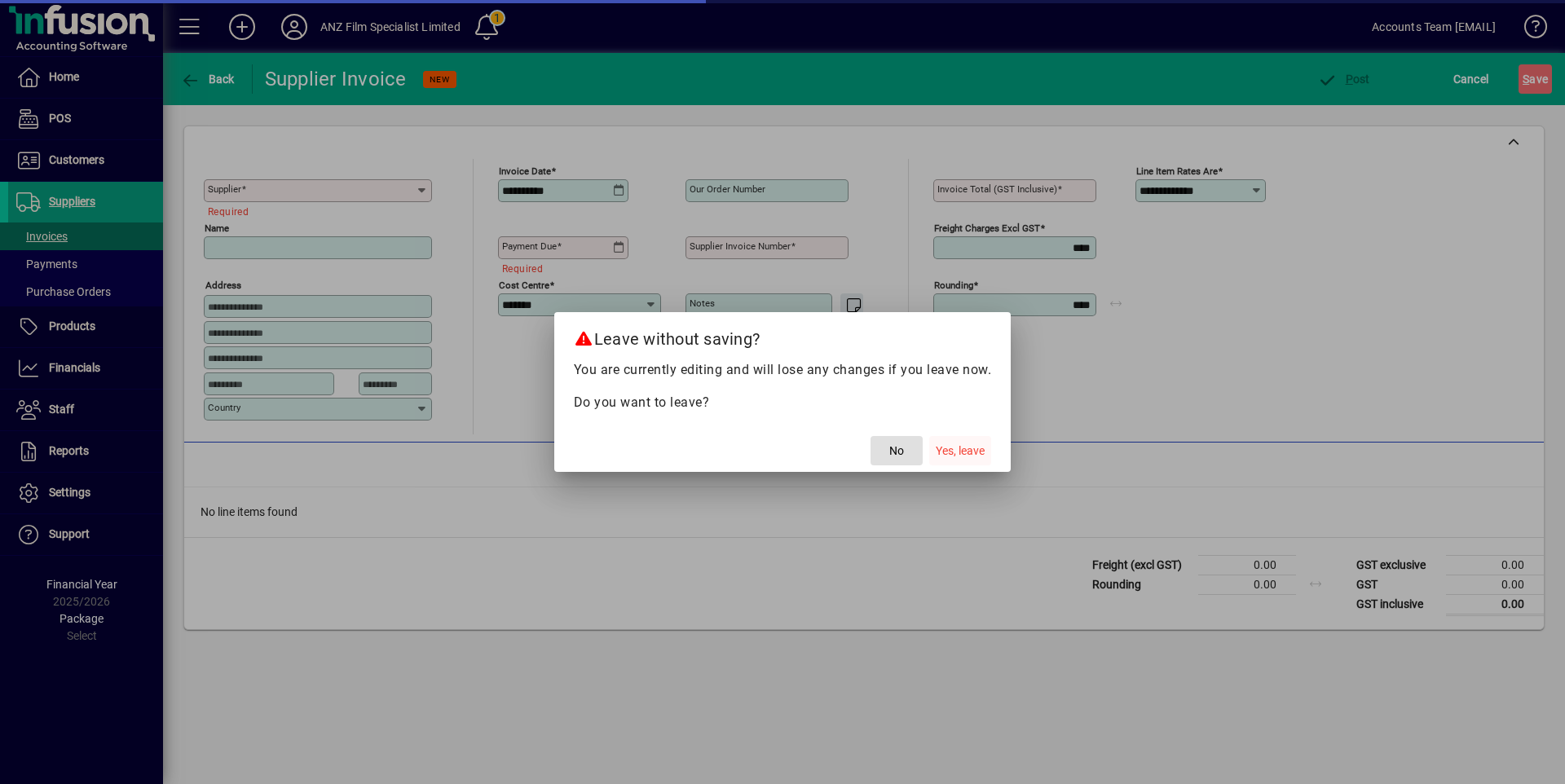 click on "Yes, leave" 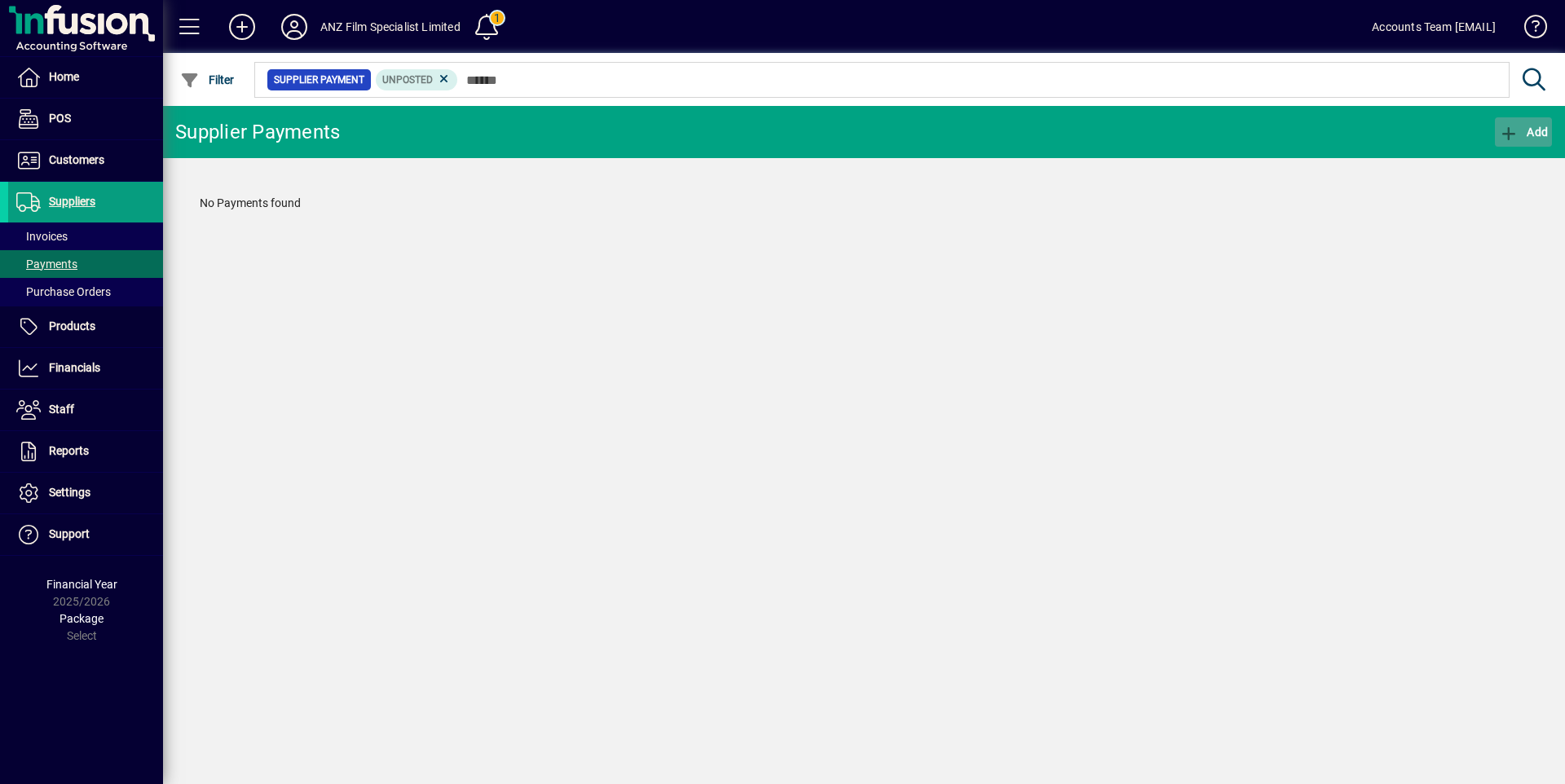 click on "Add" 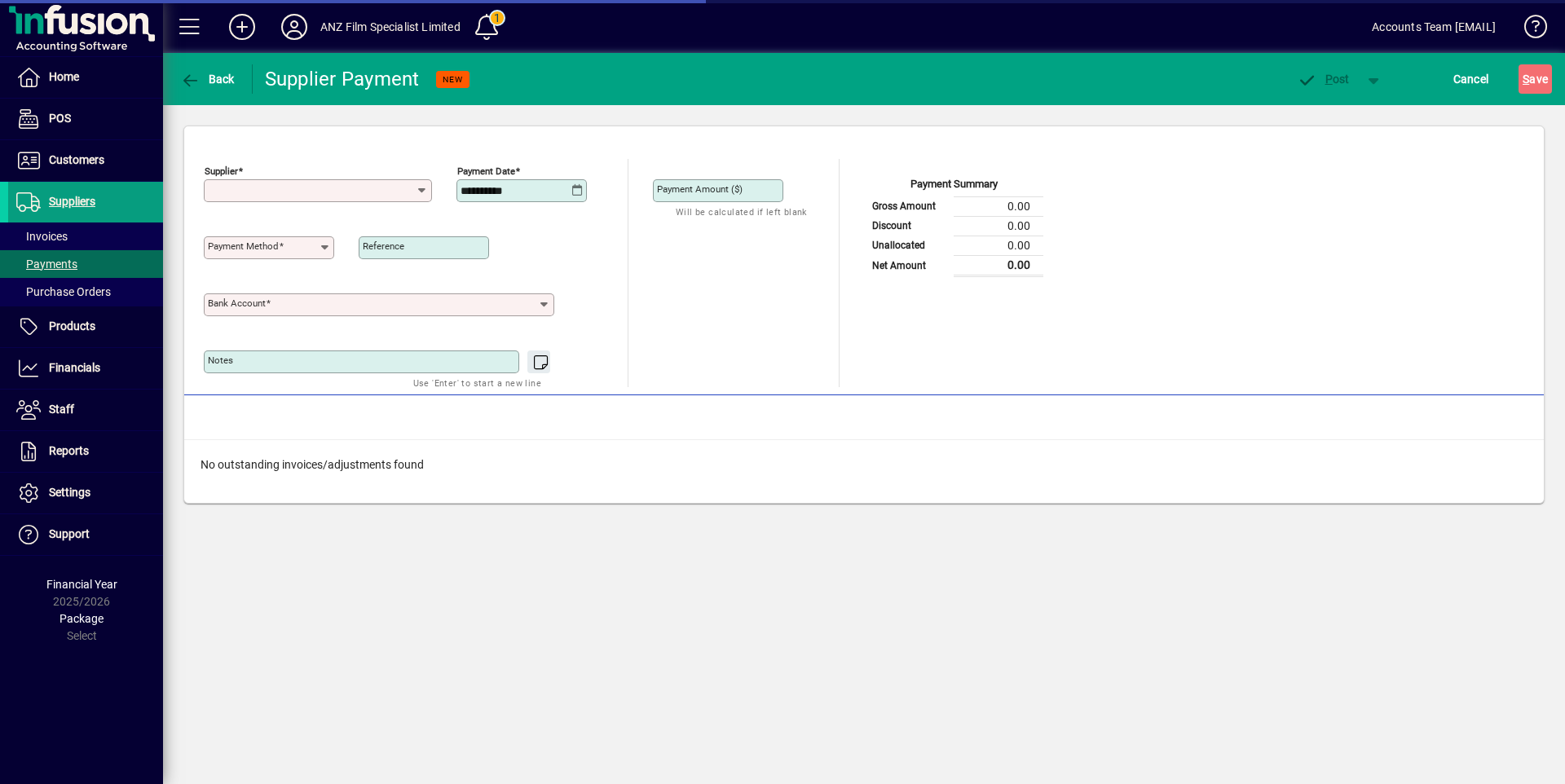 type on "**********" 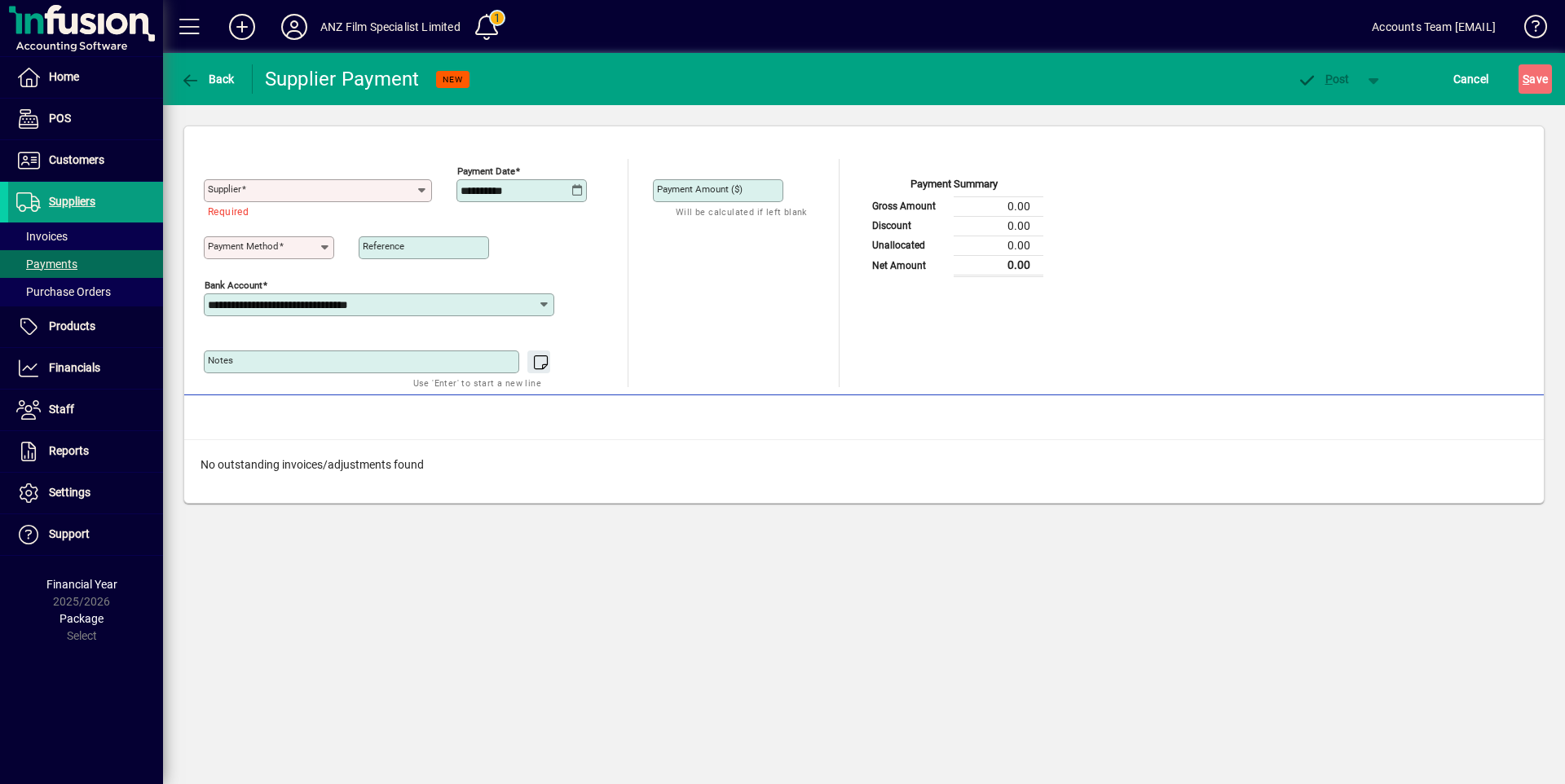click 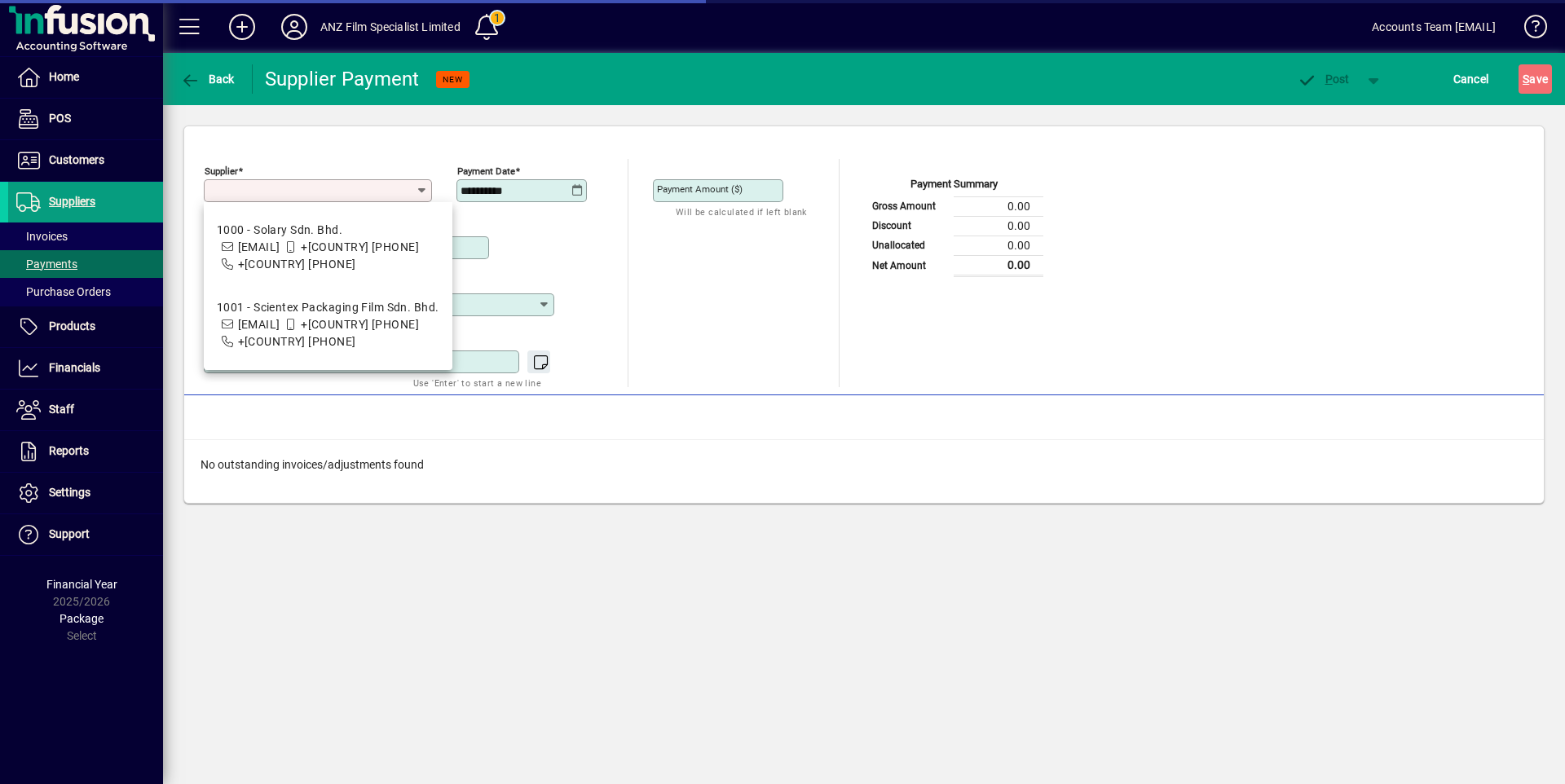 click on "Unallocated Funds ($)   0.00 Allocate ($)" 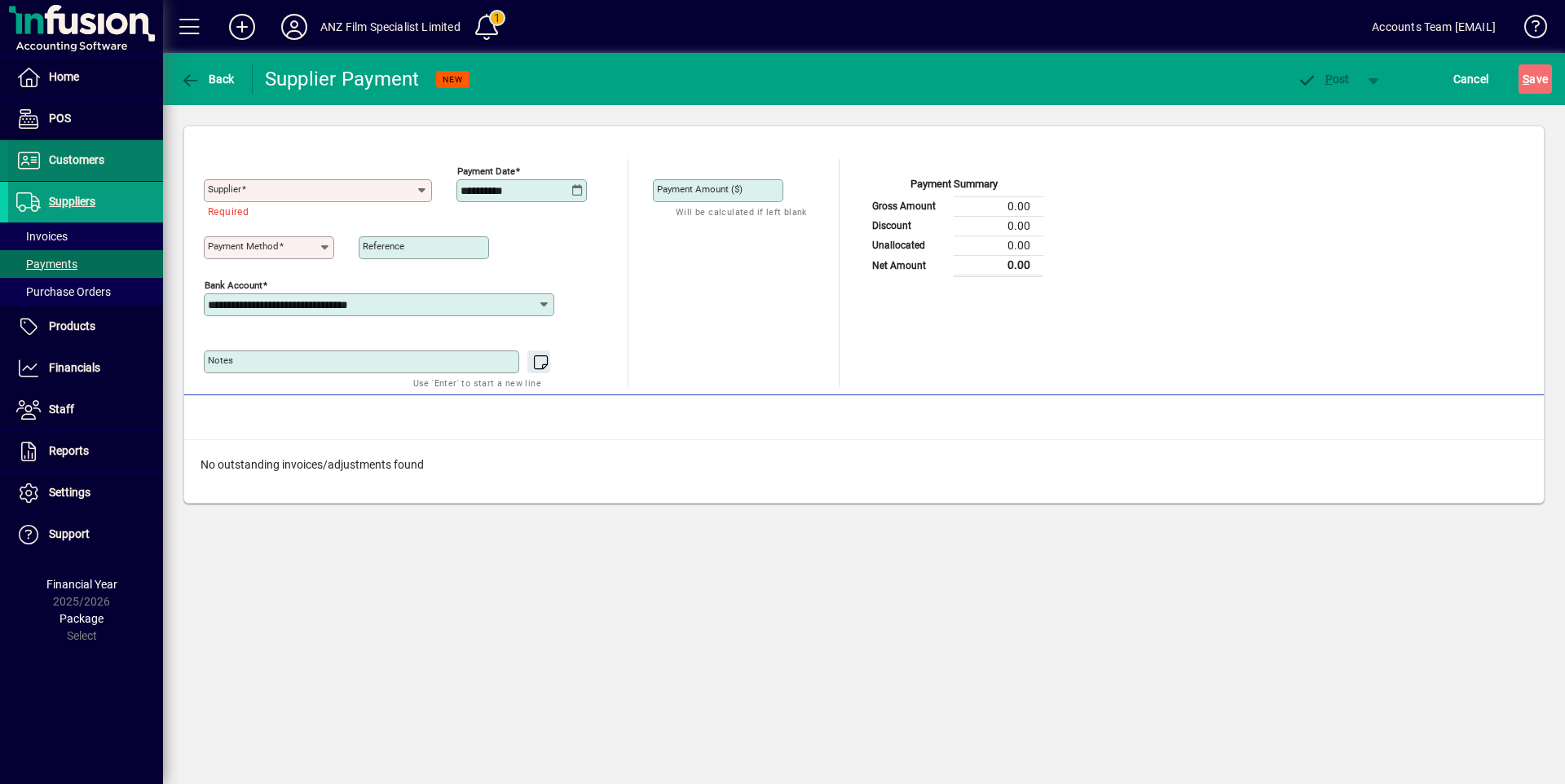 click on "Customers" at bounding box center (77, 160) 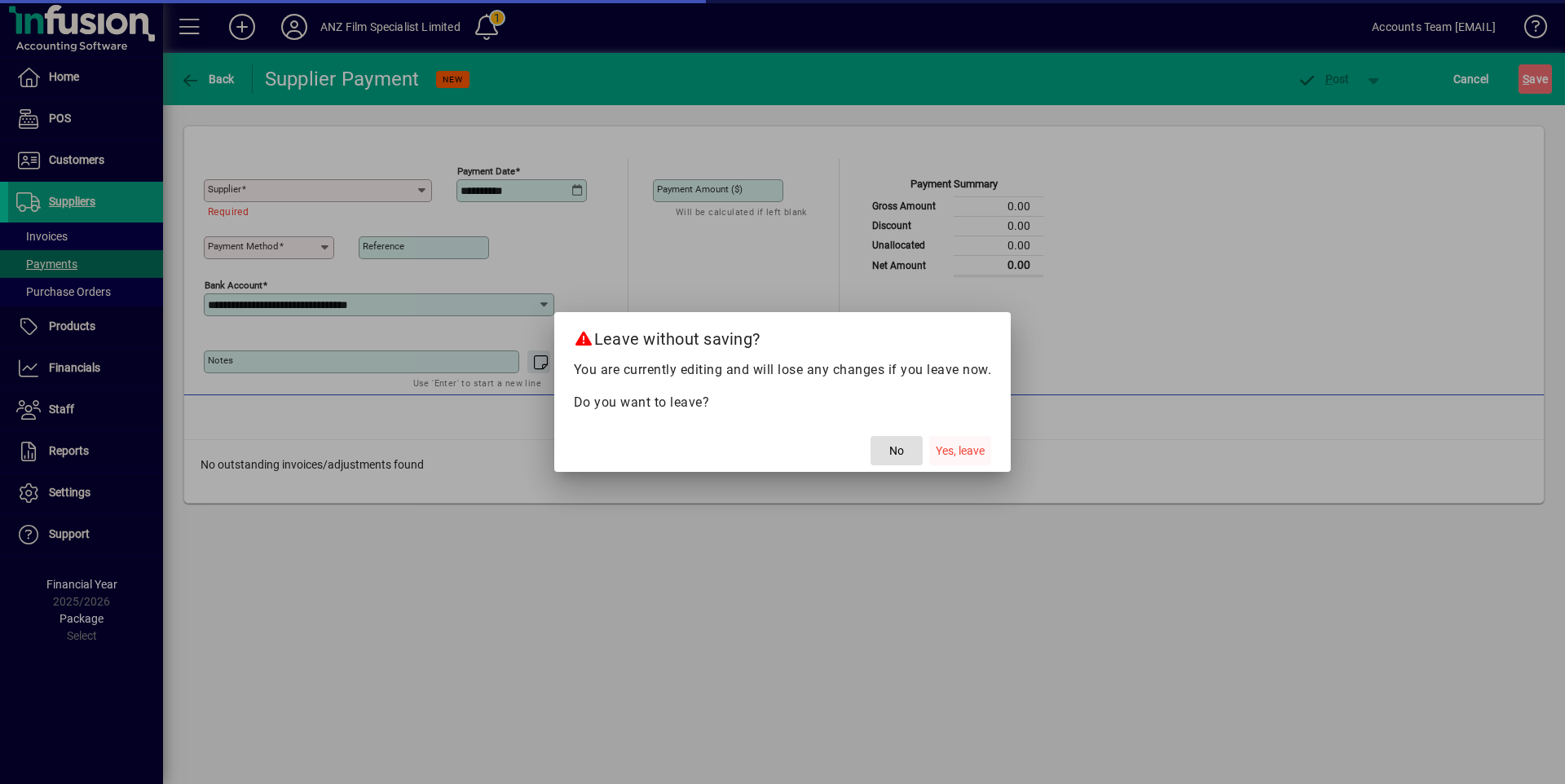 click 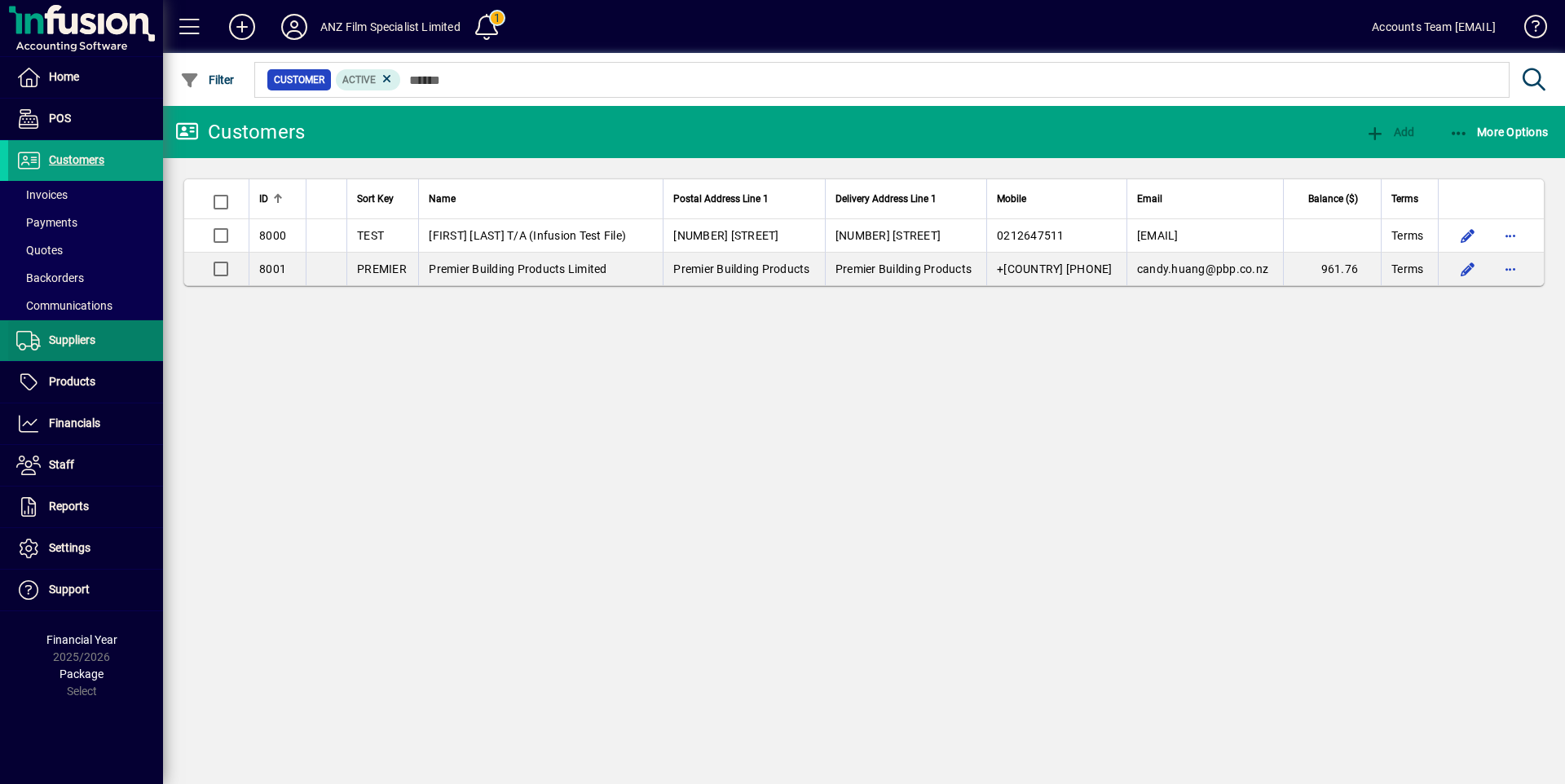 click at bounding box center (86, 341) 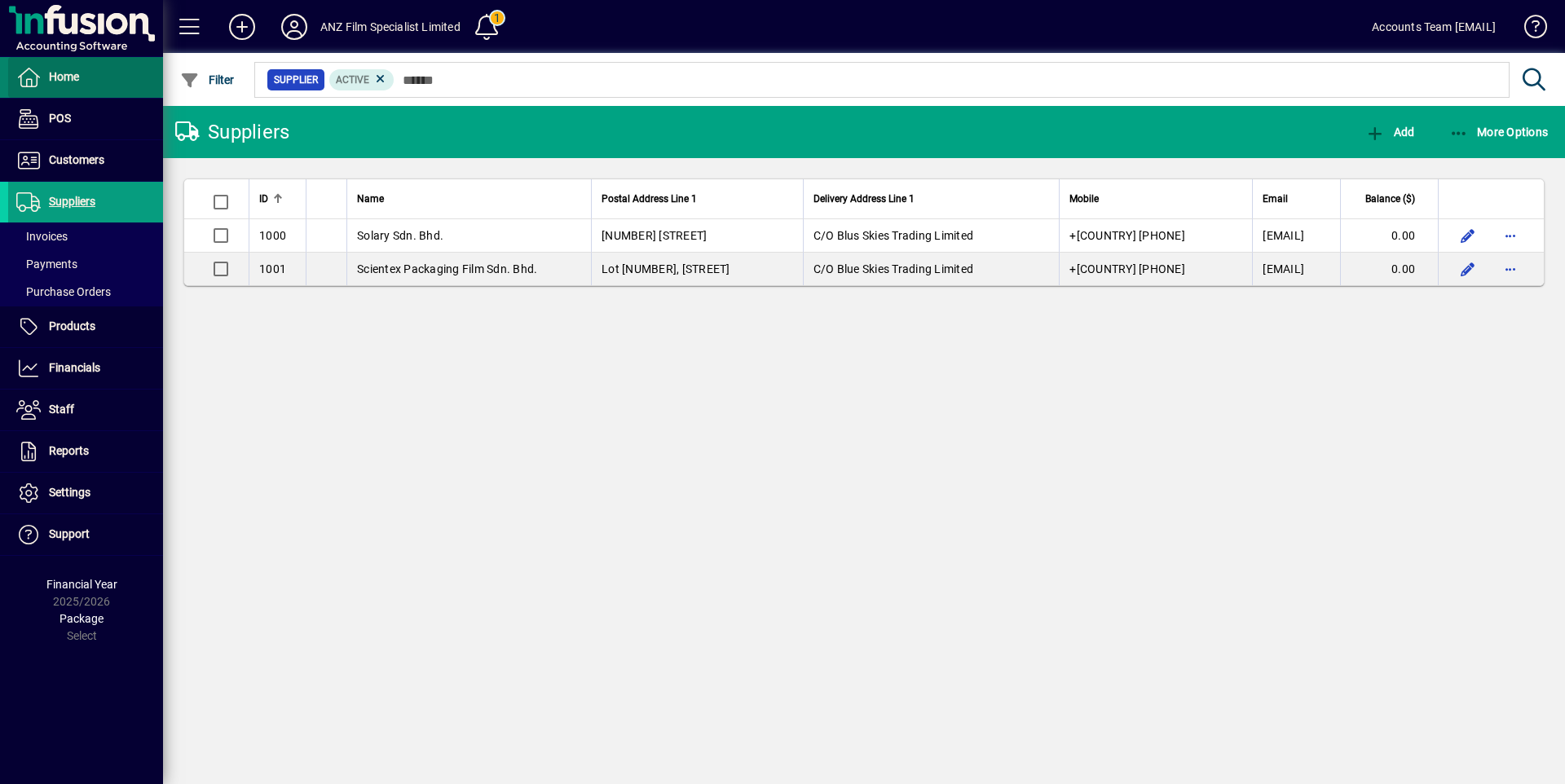 click on "Home" at bounding box center (64, 77) 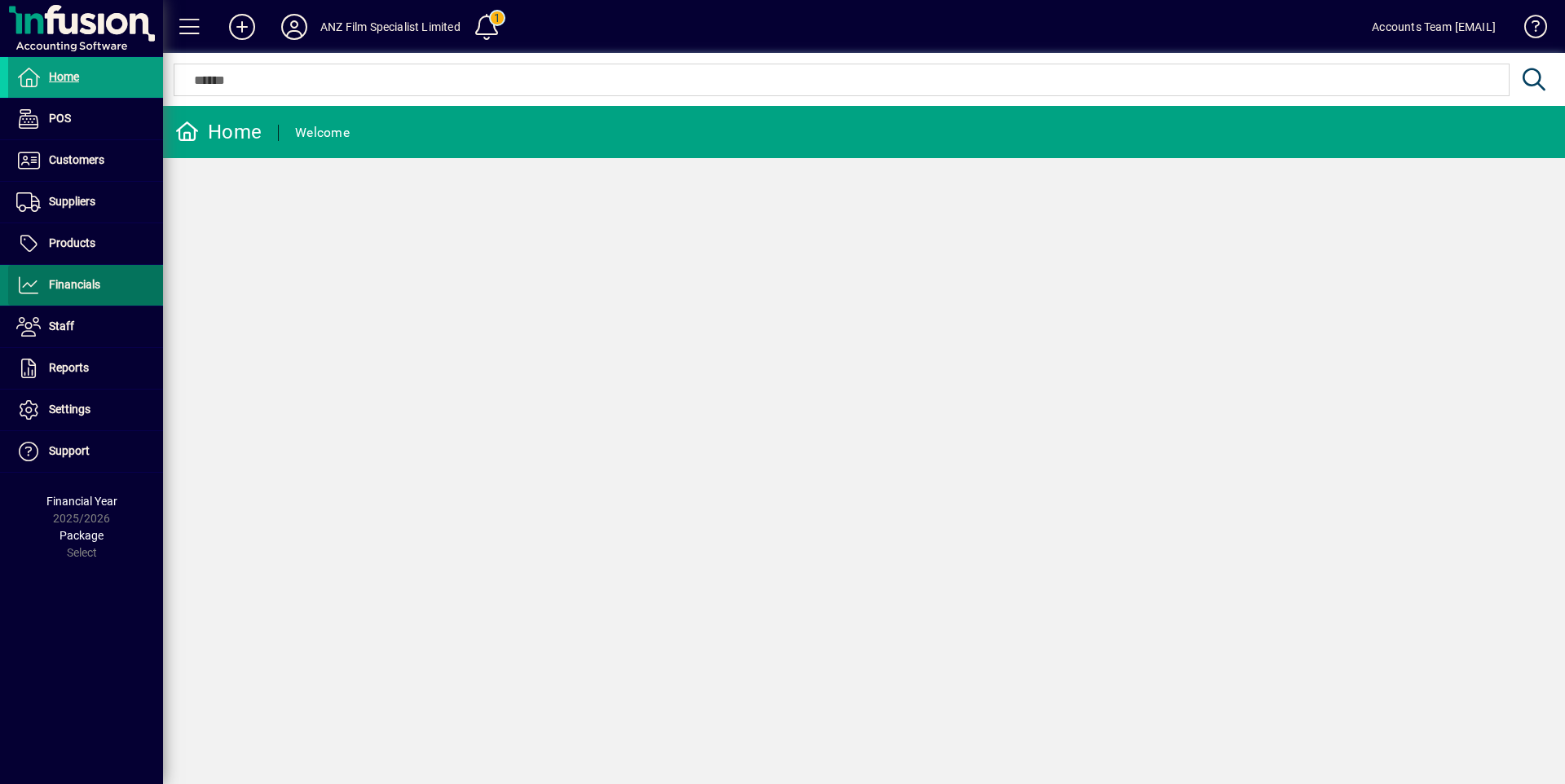 click on "Financials" at bounding box center [74, 284] 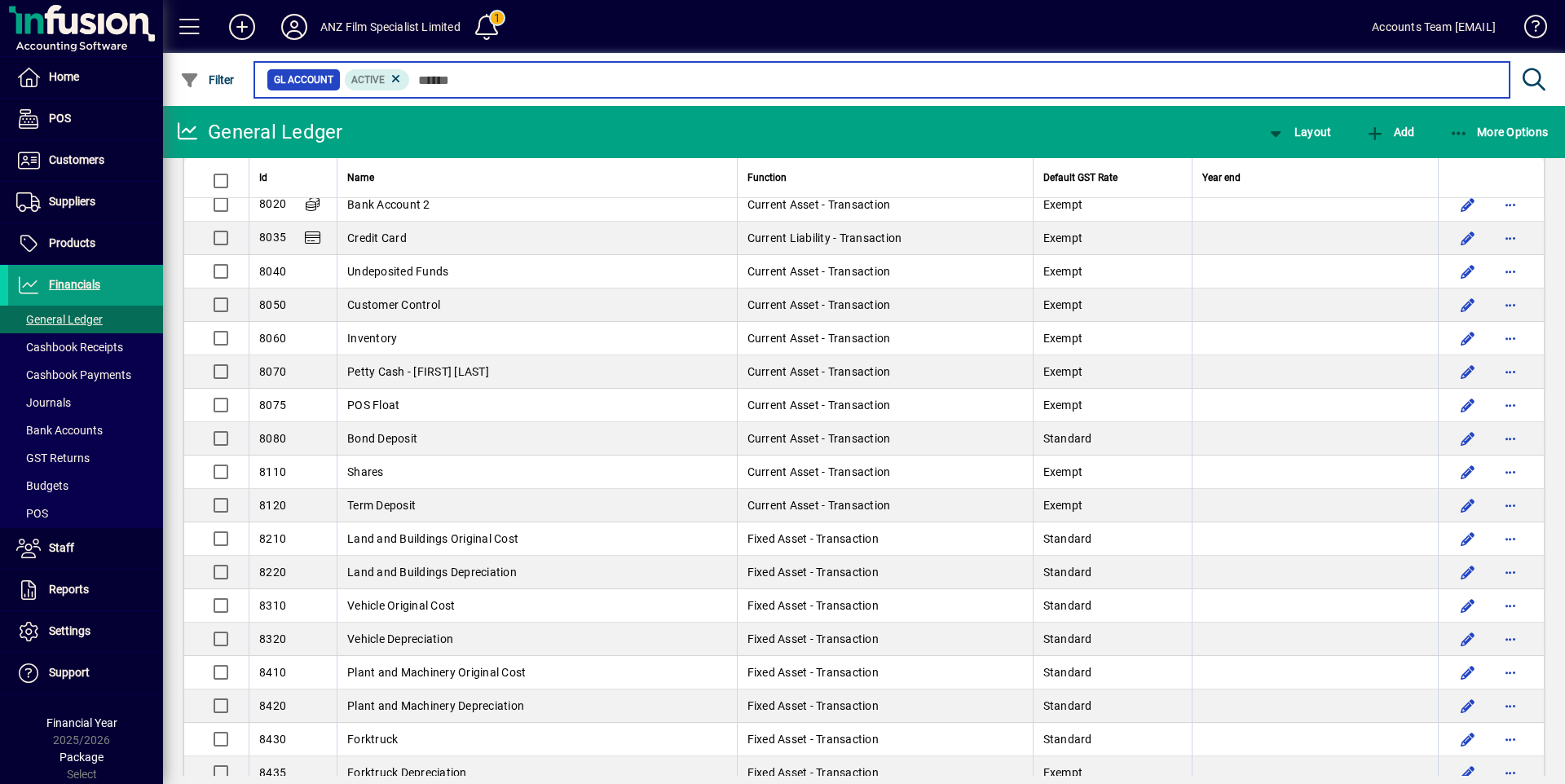 scroll, scrollTop: 3015, scrollLeft: 0, axis: vertical 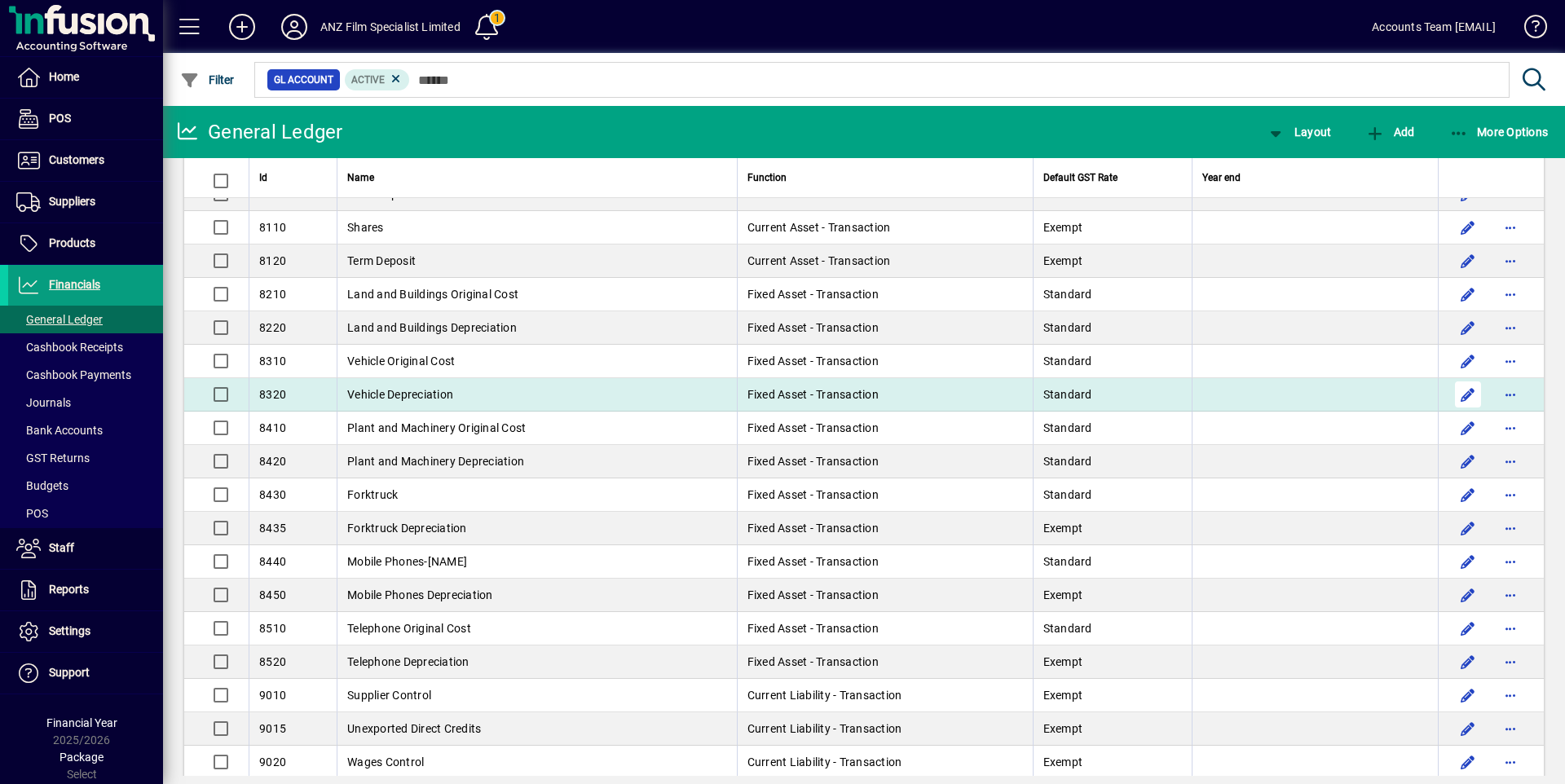 click at bounding box center [1468, 394] 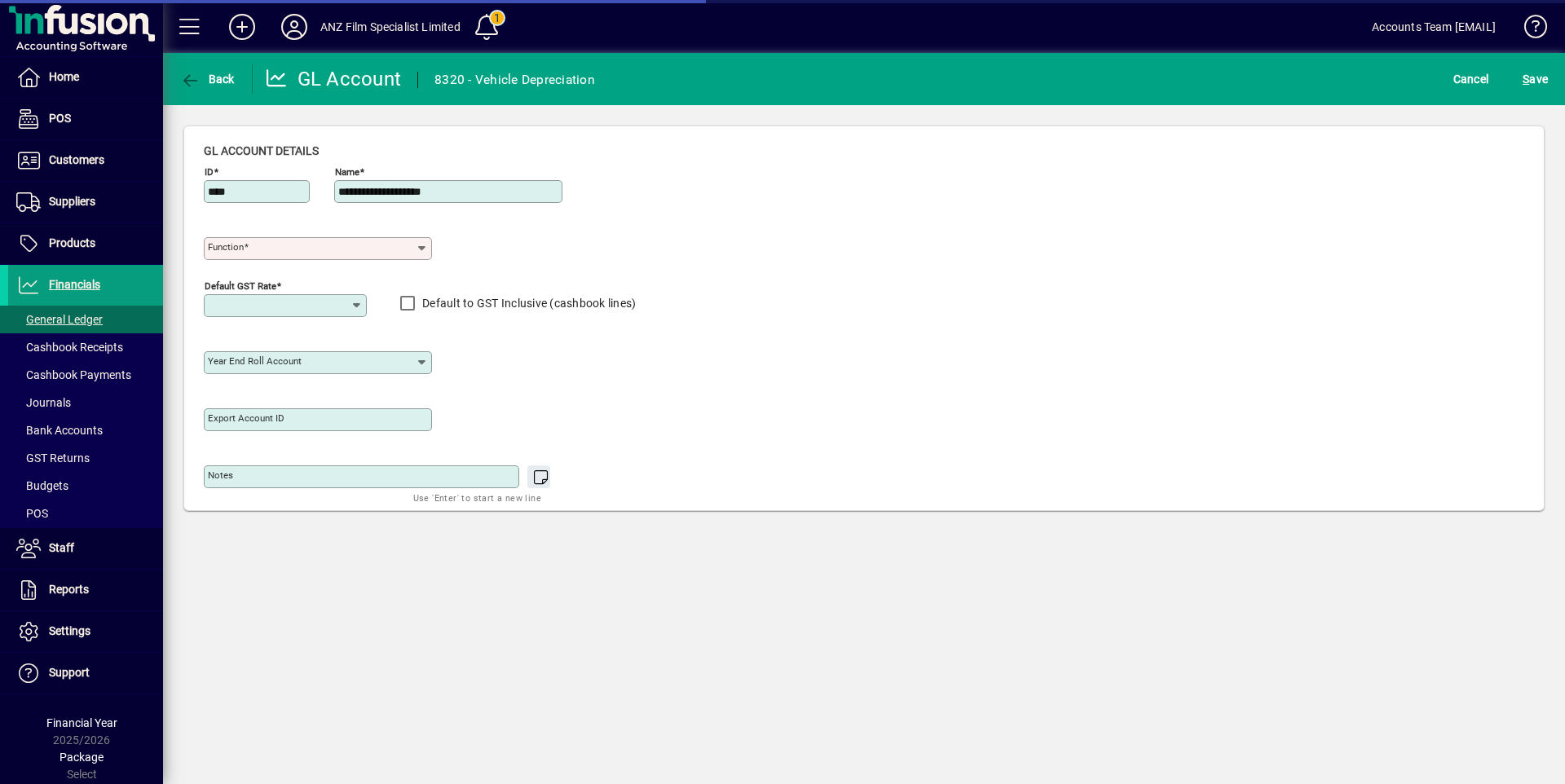 type on "**********" 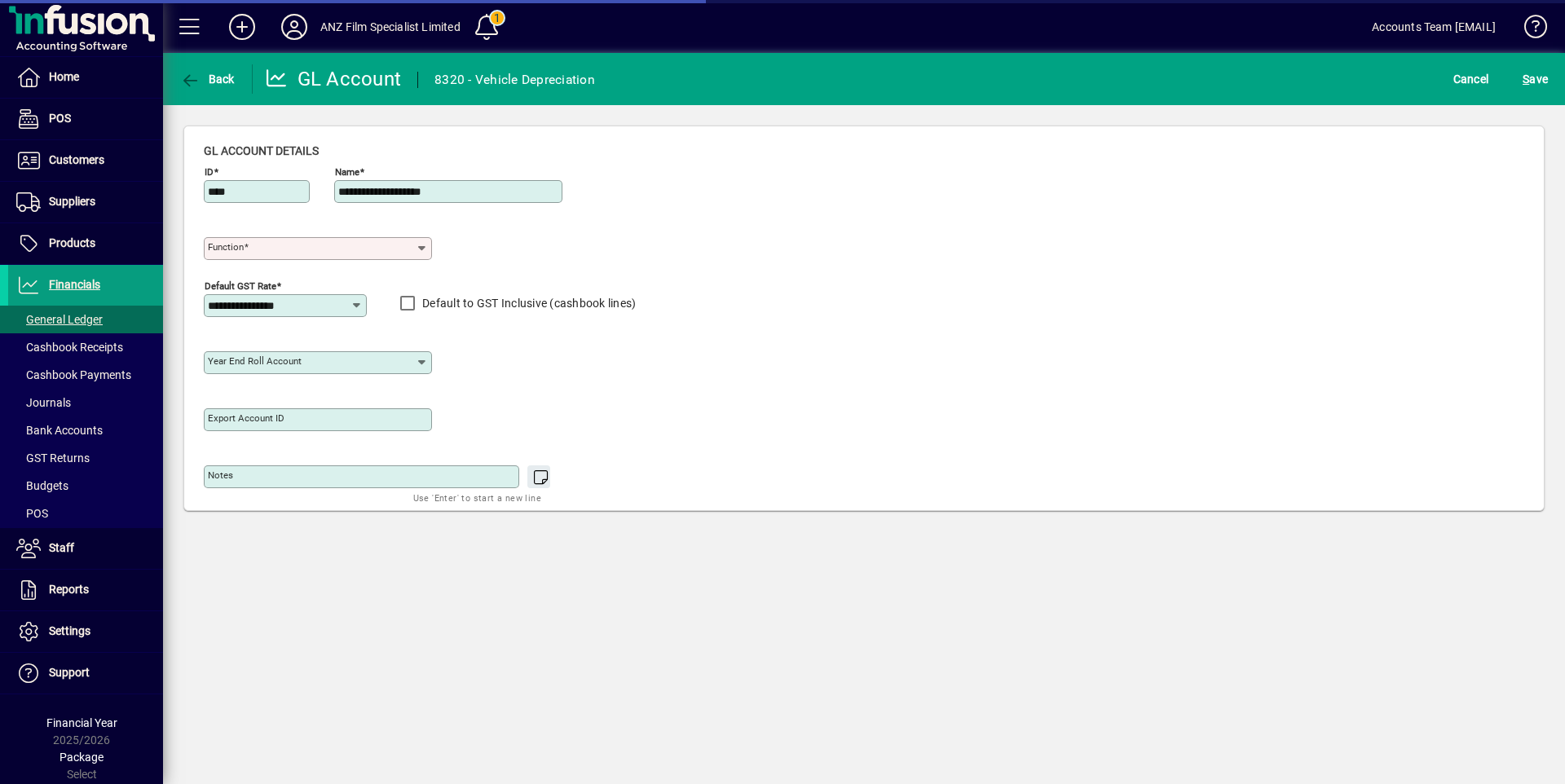 type on "**********" 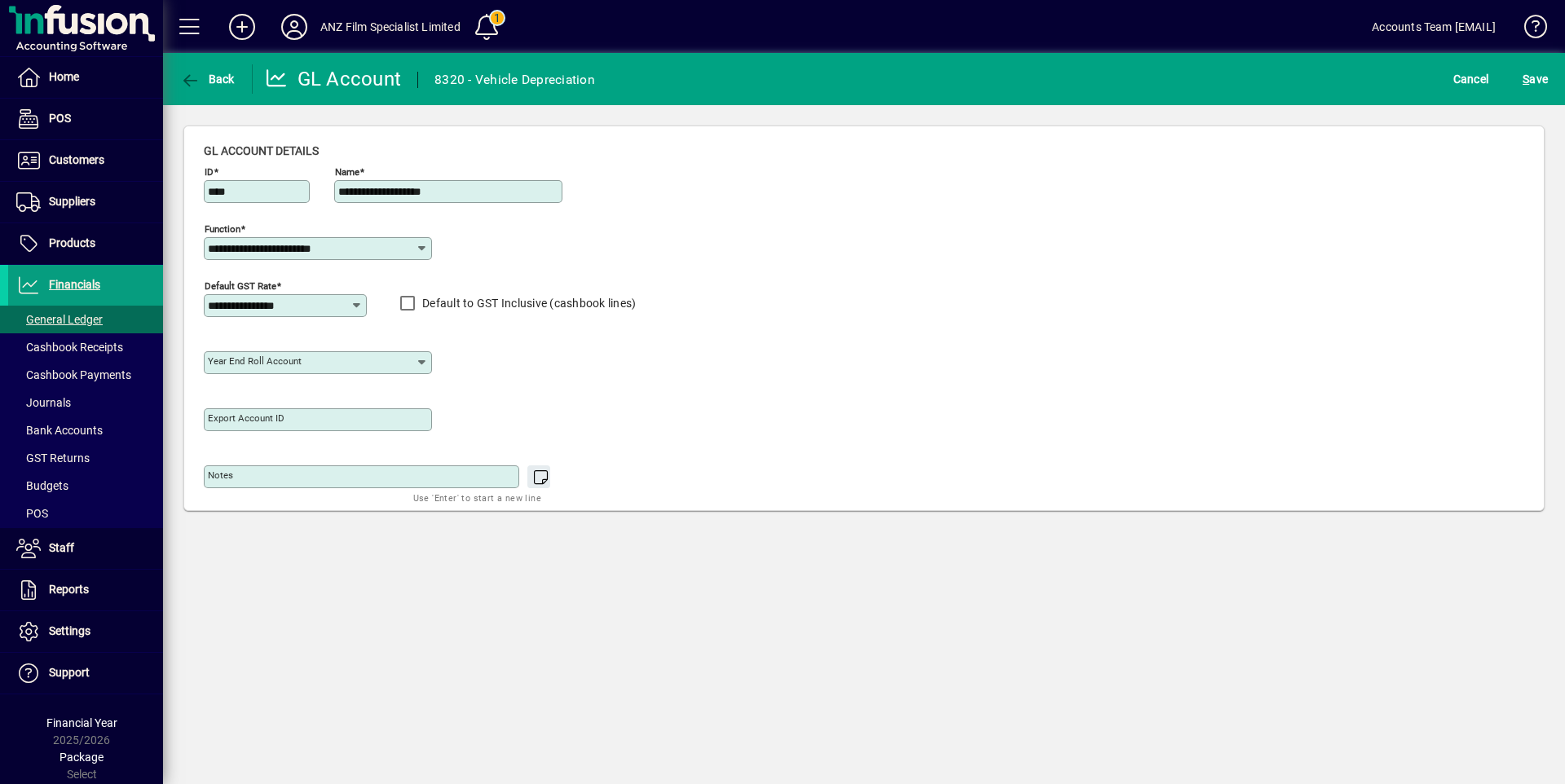 click 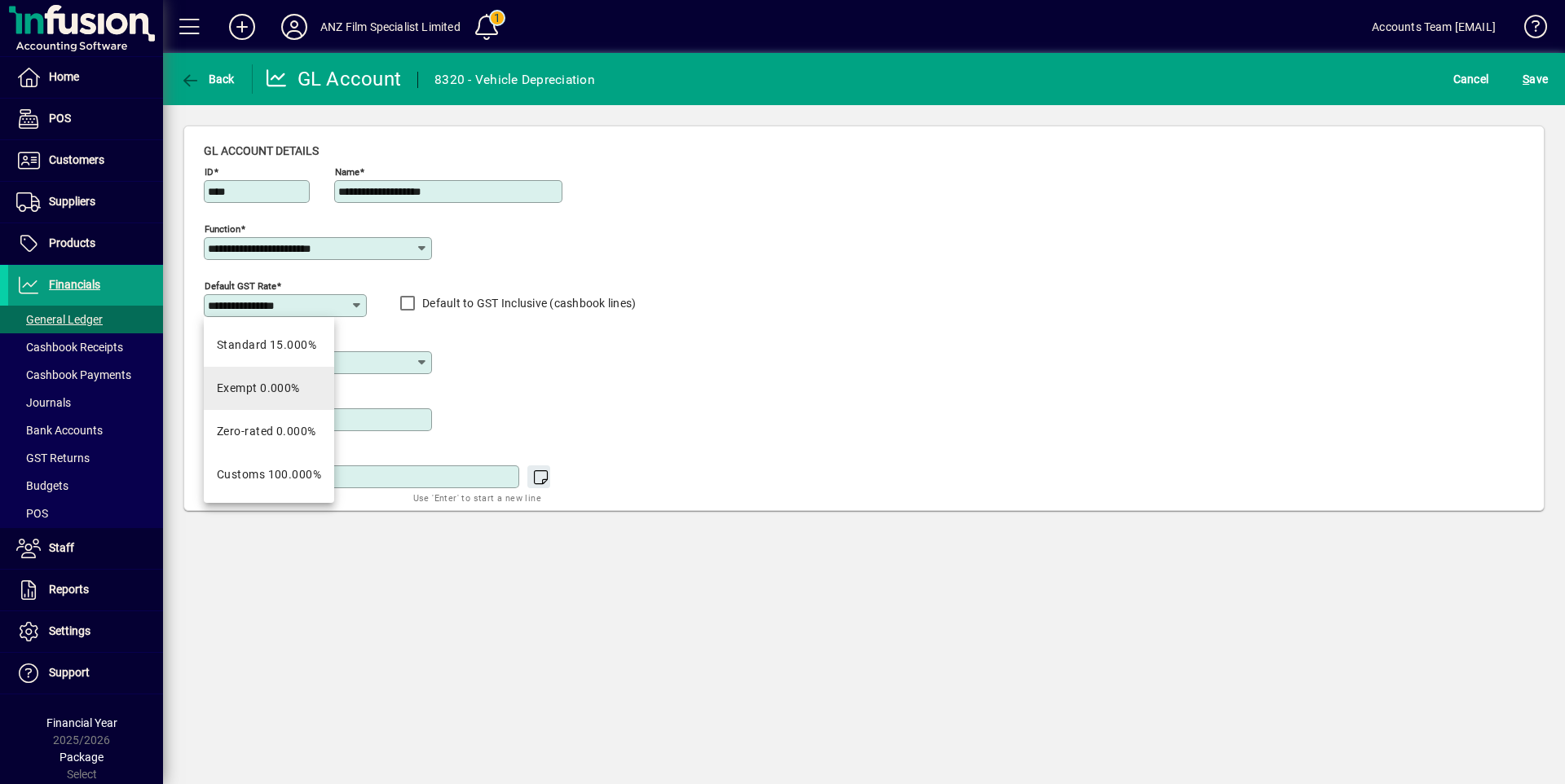 click on "Exempt 0.000%" at bounding box center (269, 388) 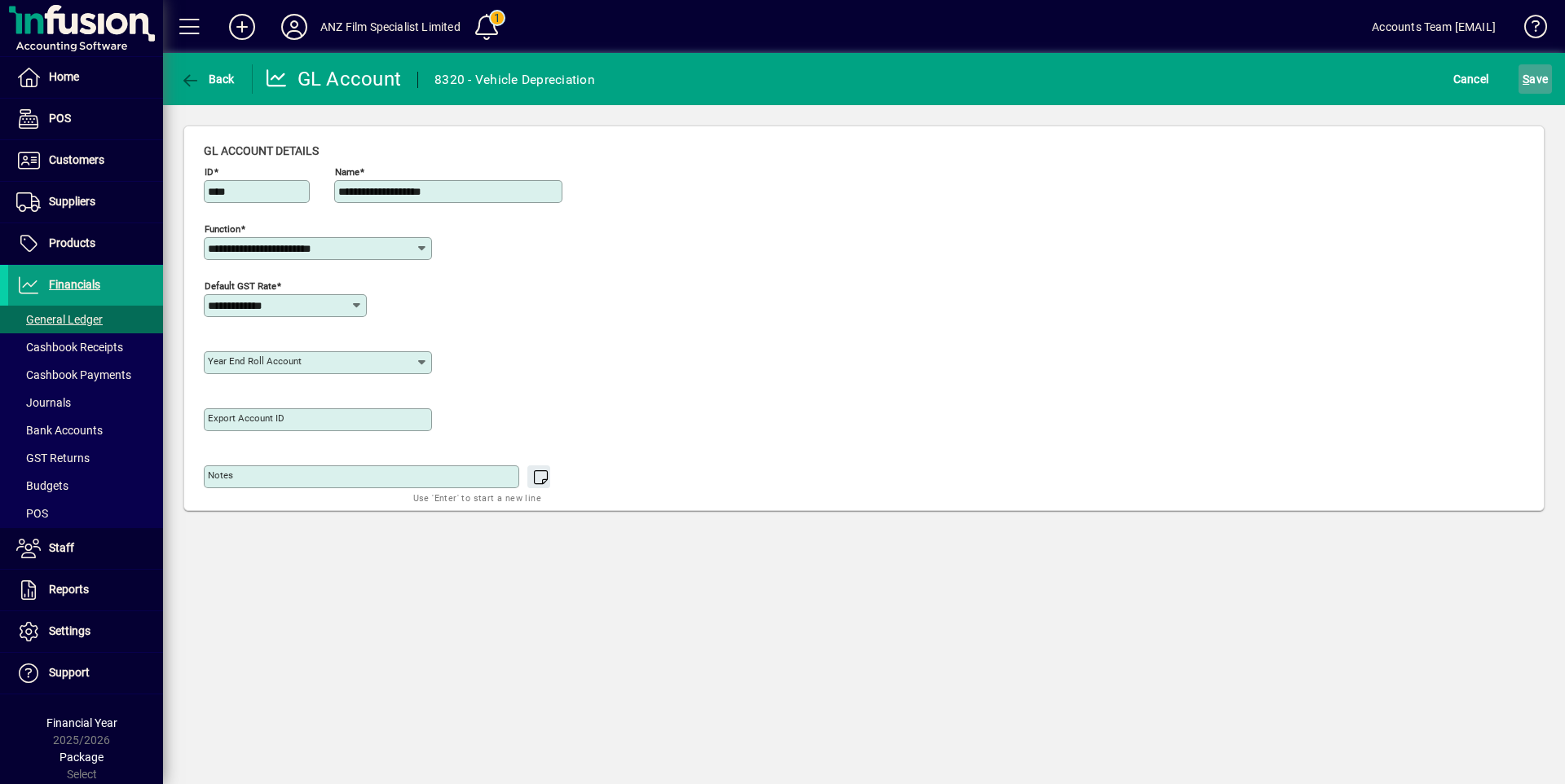 click on "S" 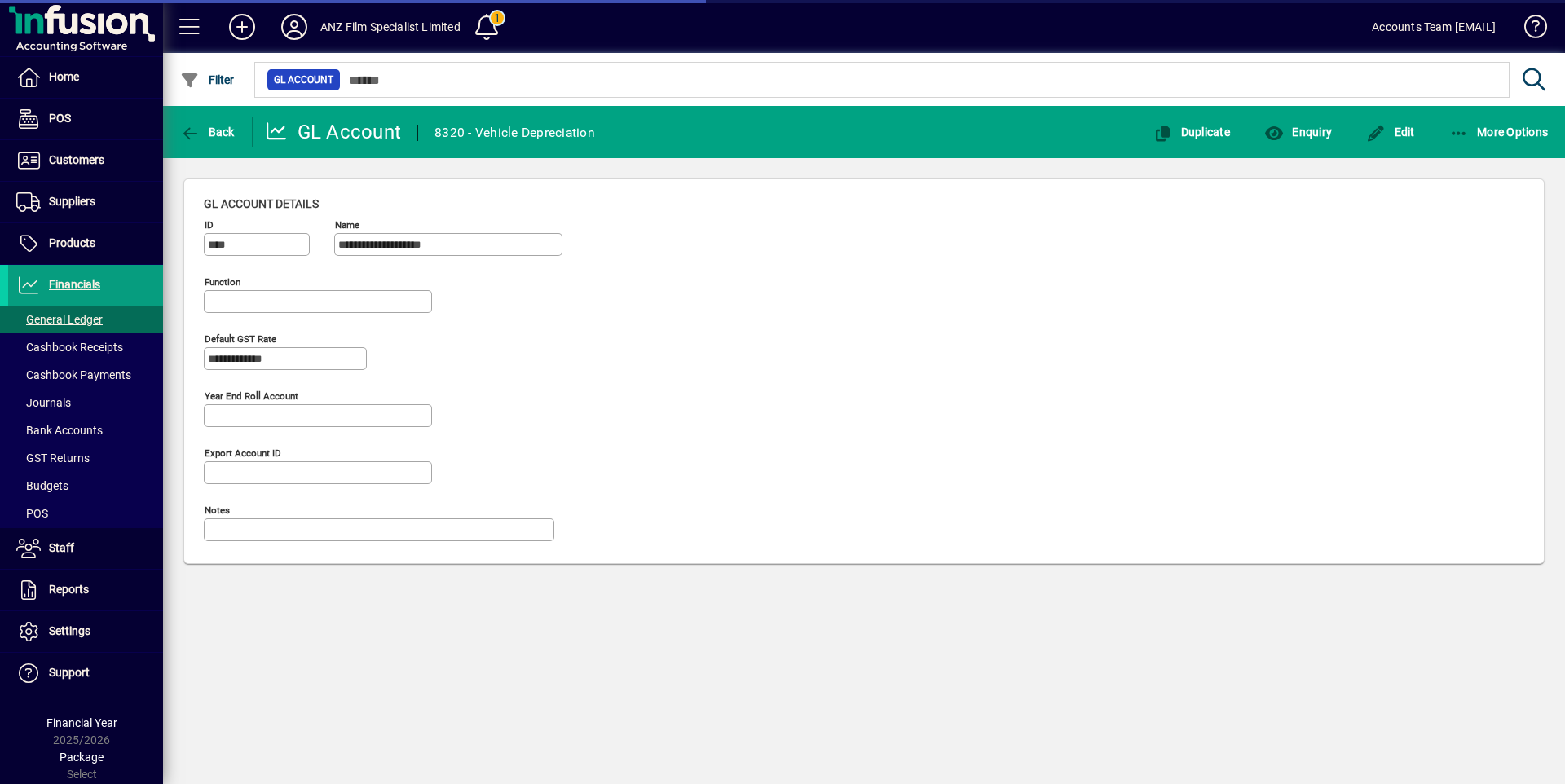 type on "**********" 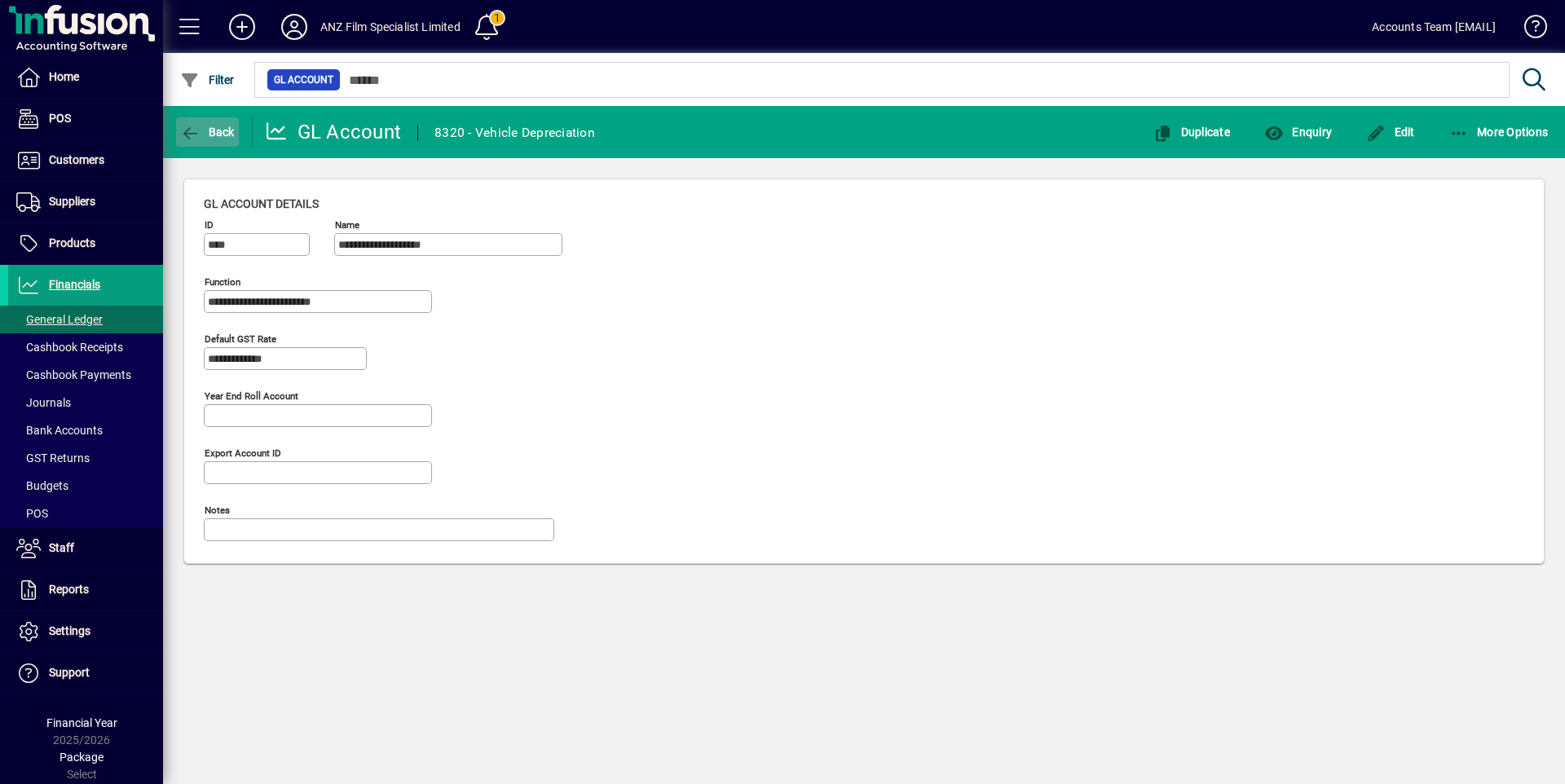click 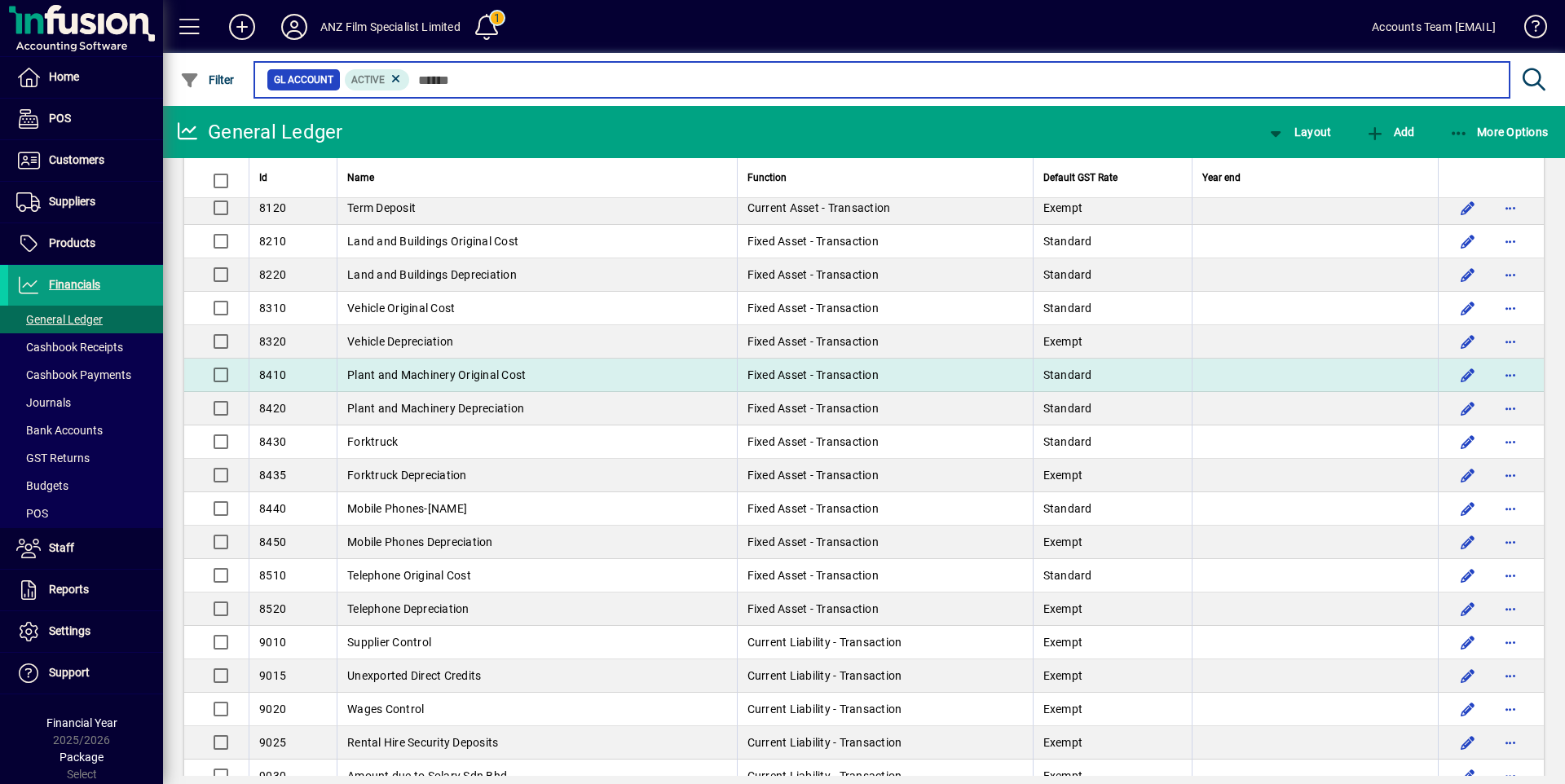 scroll, scrollTop: 3097, scrollLeft: 0, axis: vertical 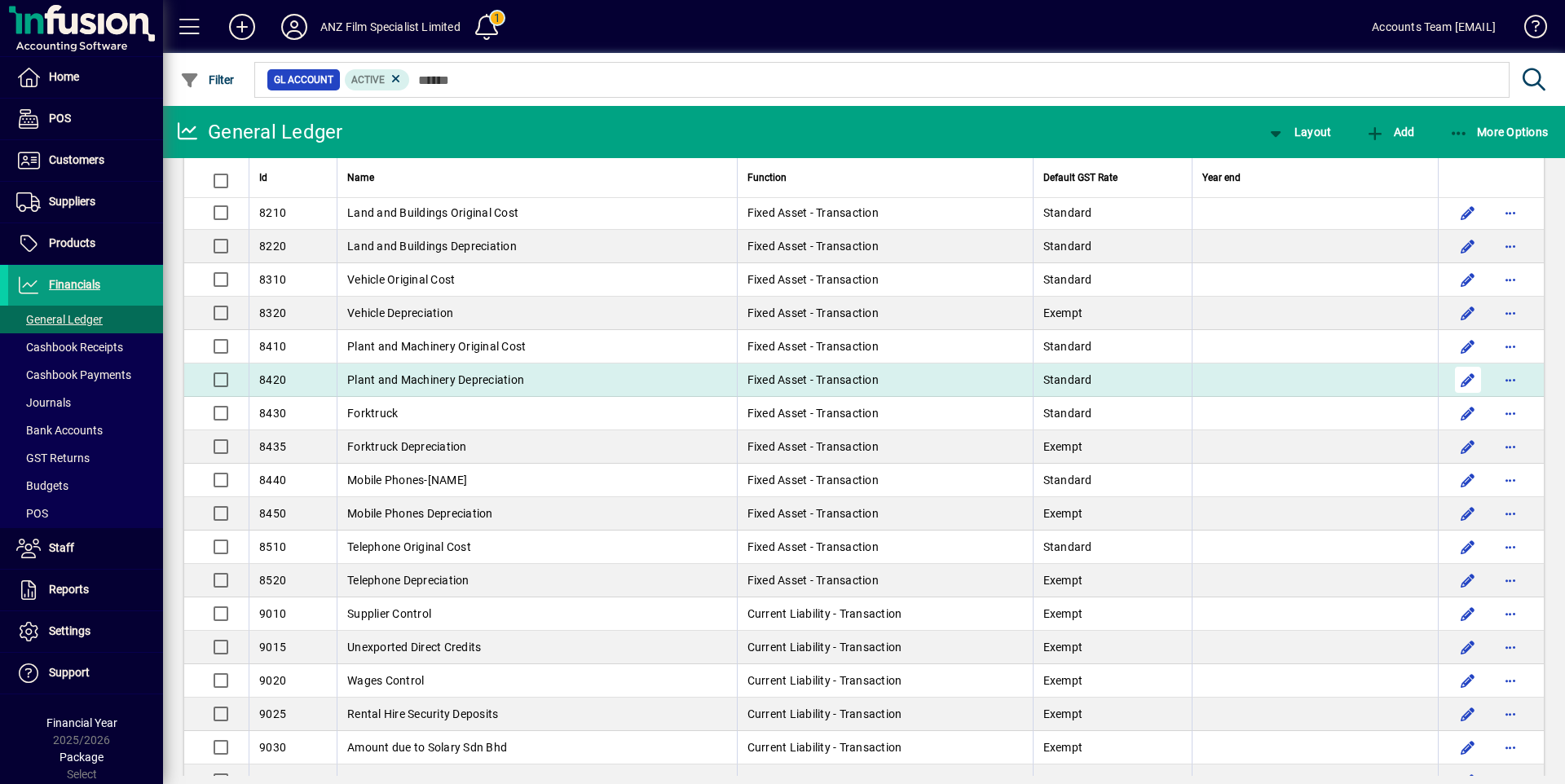click at bounding box center [1468, 380] 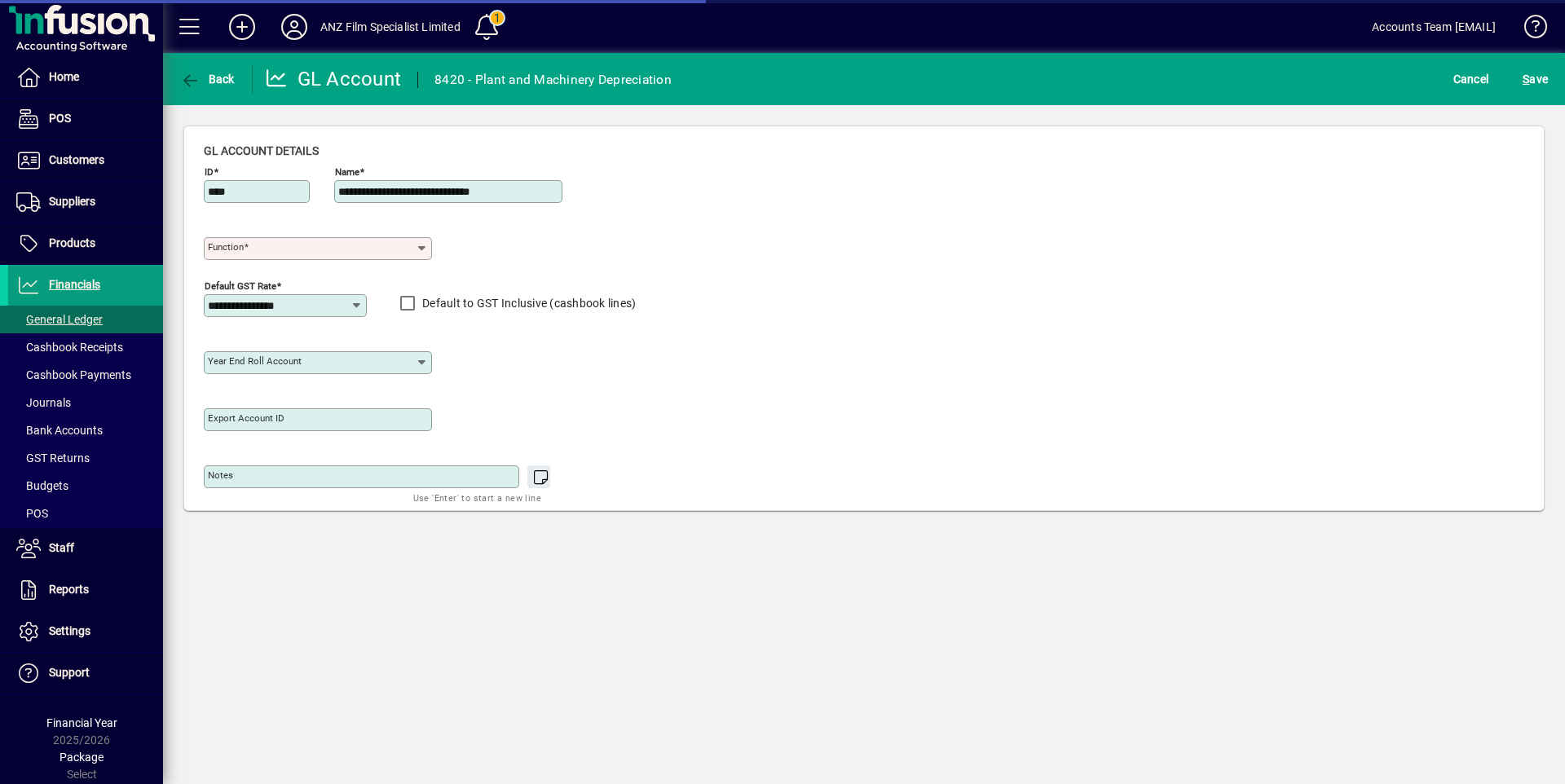 type on "**********" 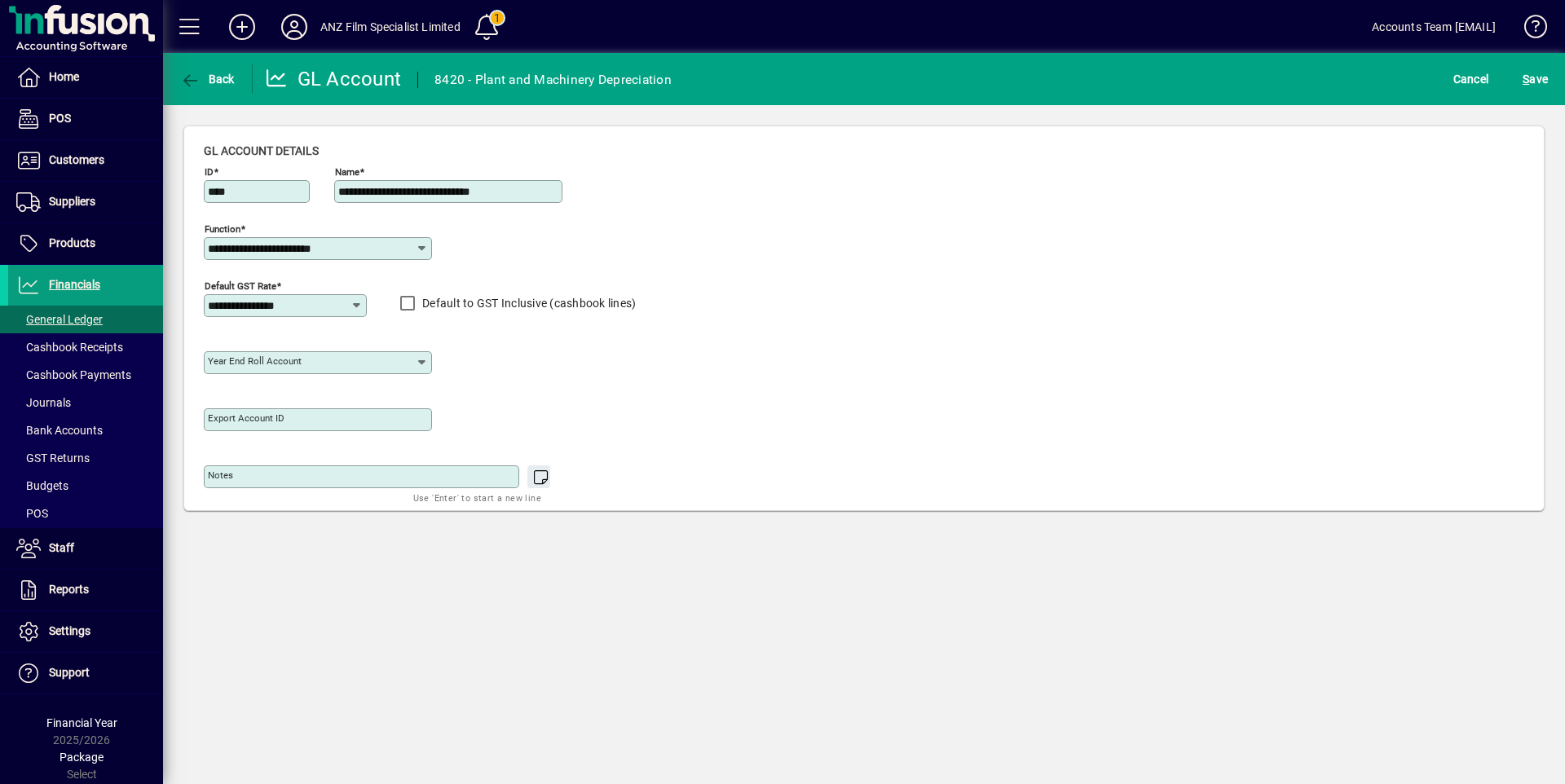 click 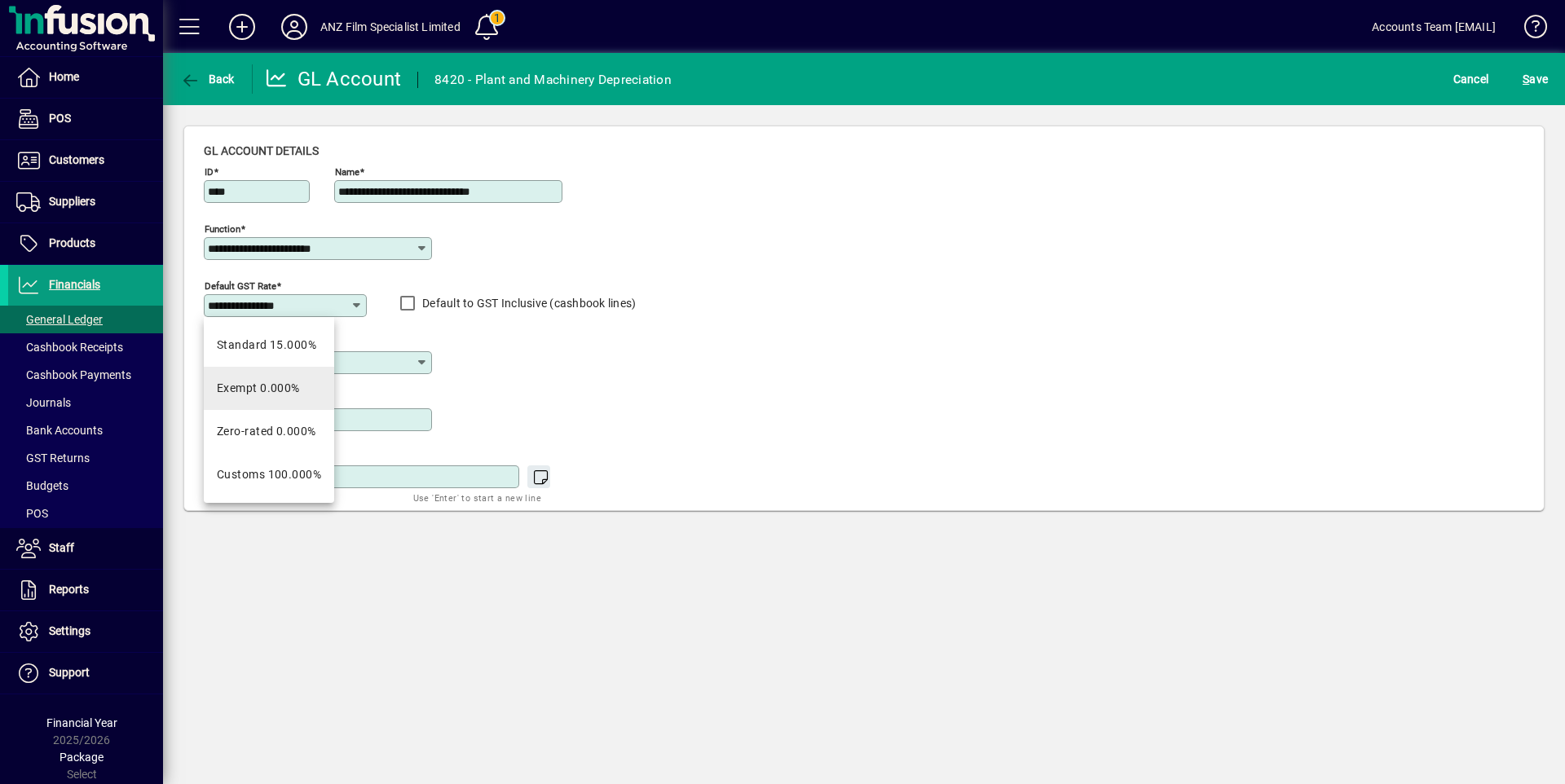 click on "Exempt 0.000%" at bounding box center (258, 388) 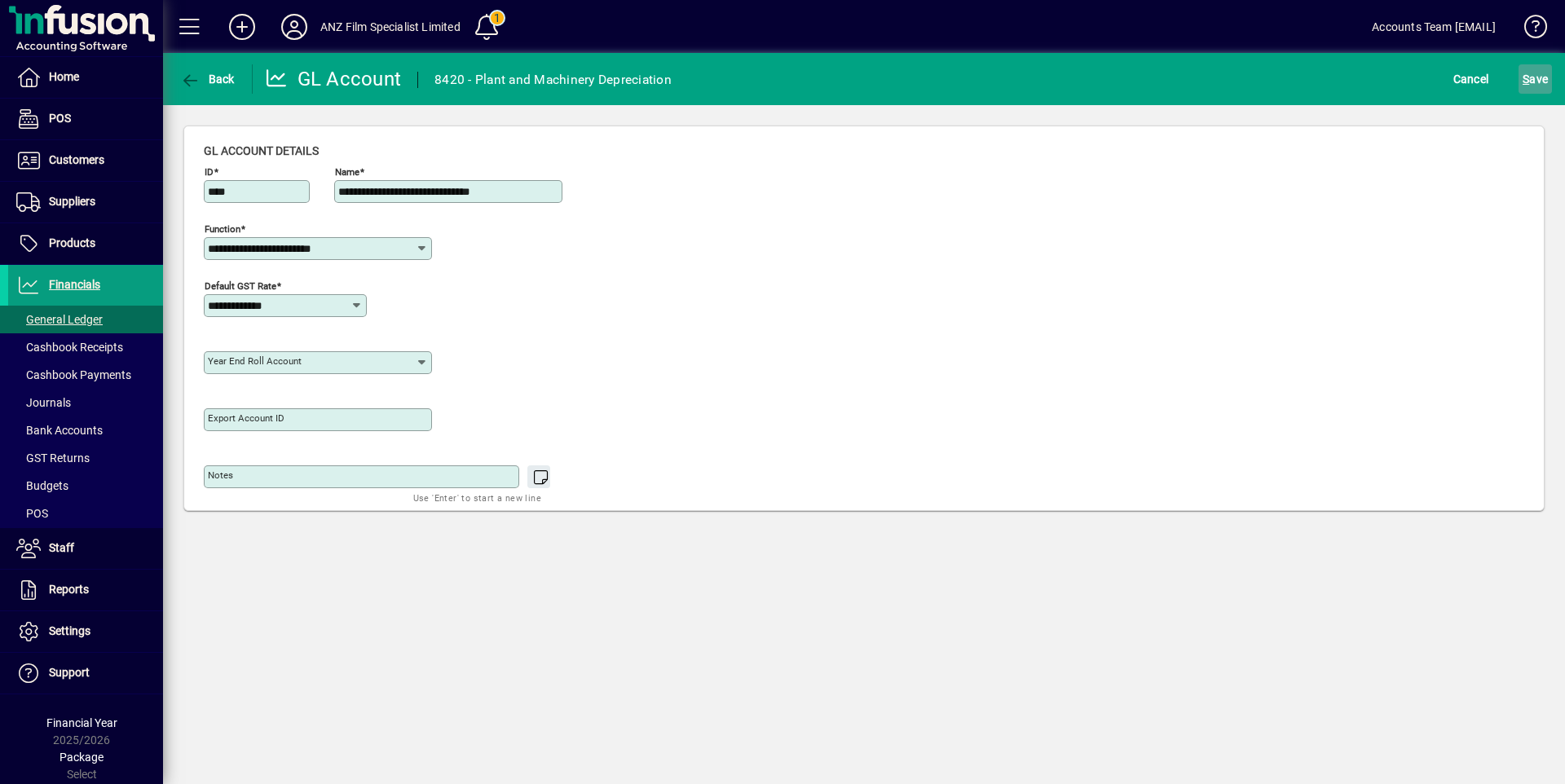 click on "S ave" 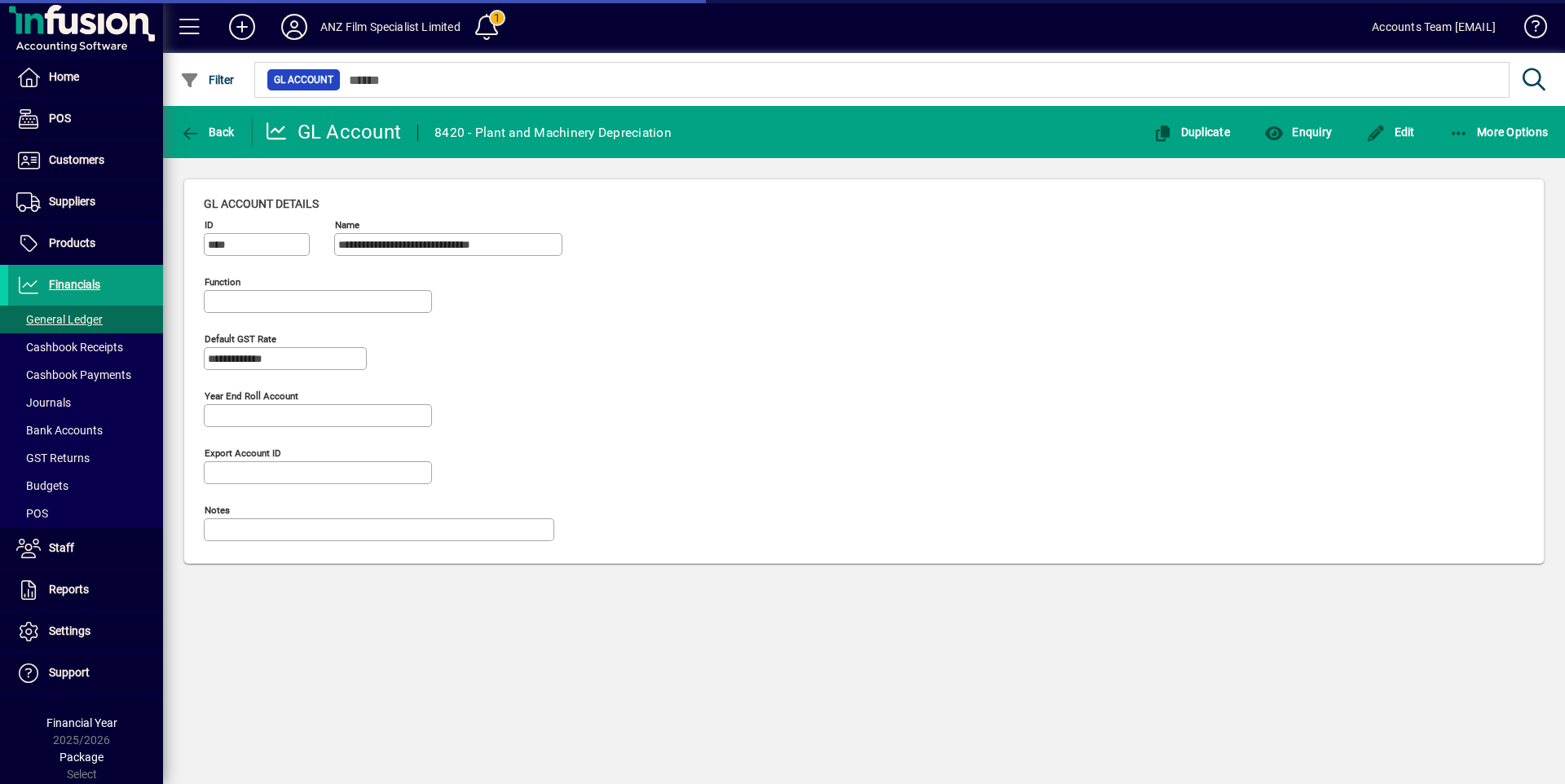 type on "**********" 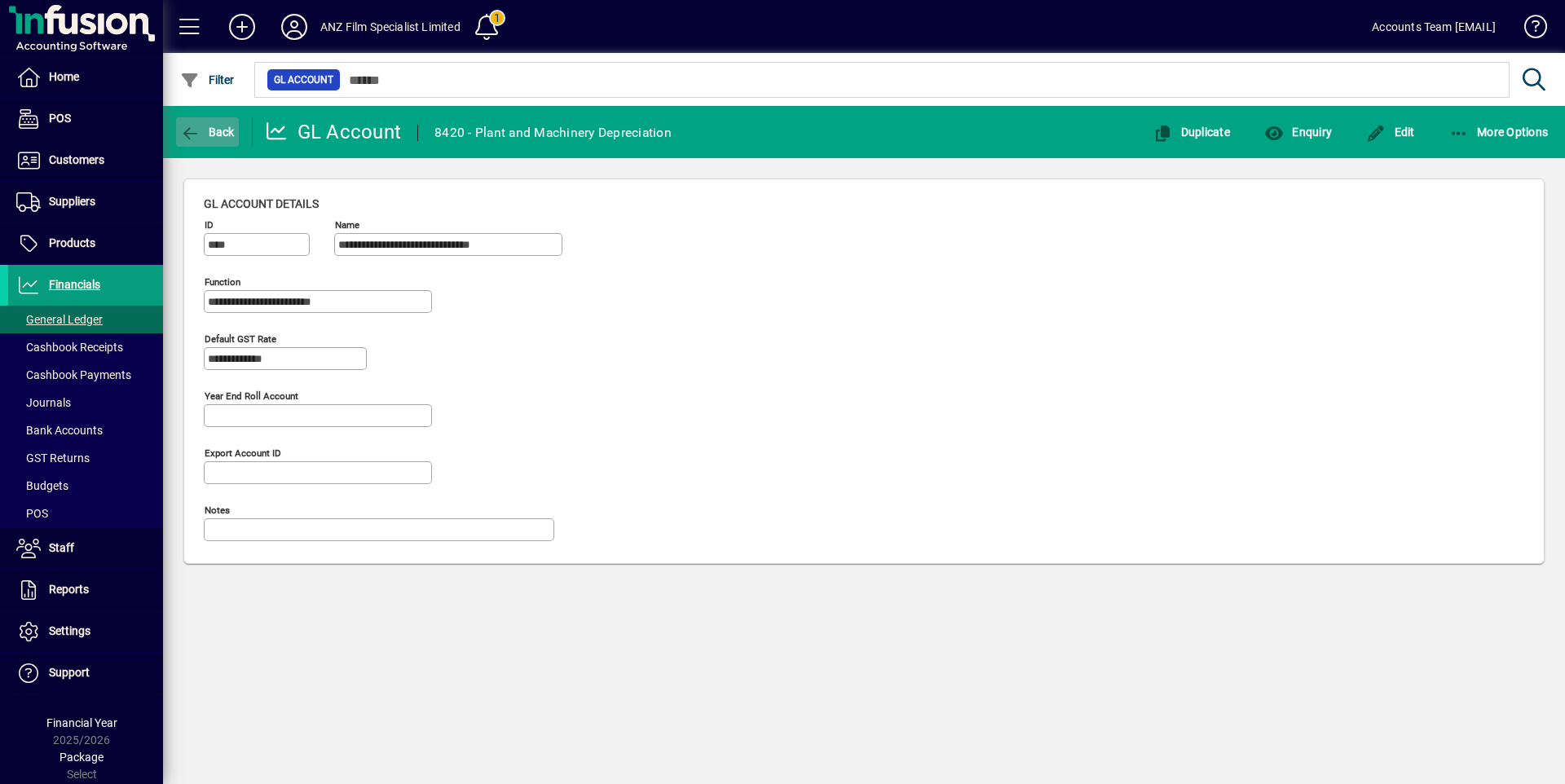 click on "Back" 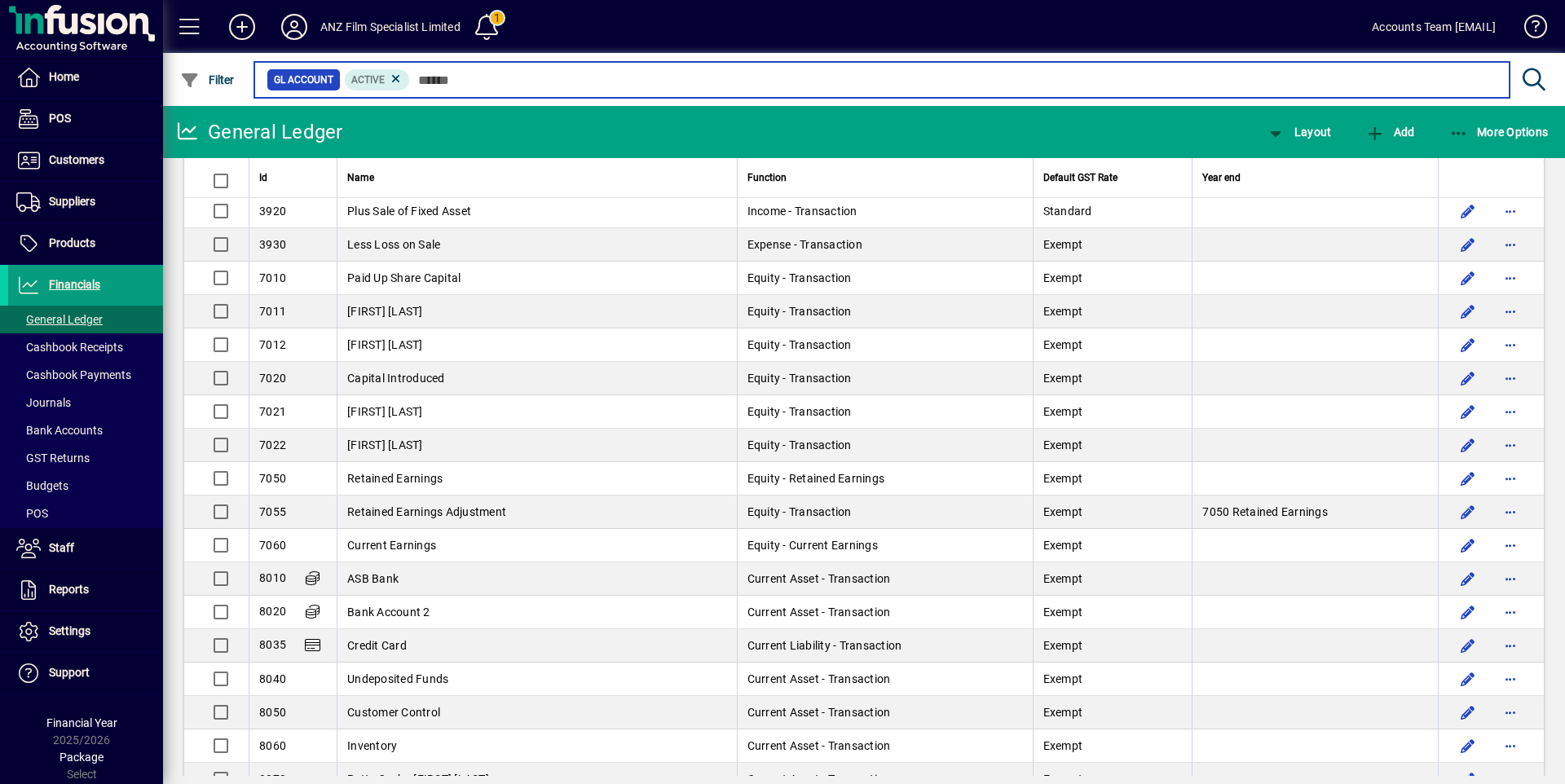 scroll, scrollTop: 2771, scrollLeft: 0, axis: vertical 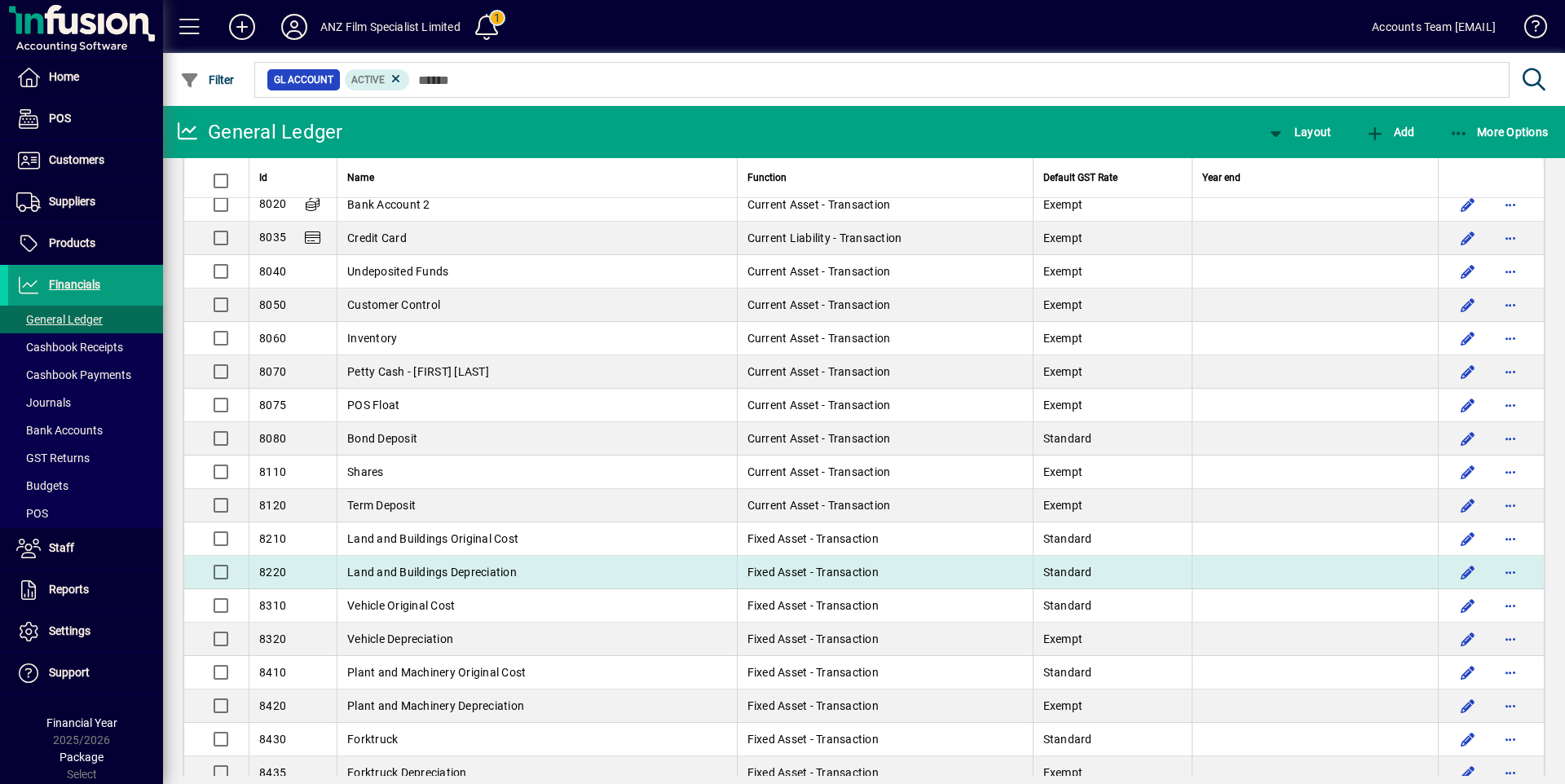 click at bounding box center [1315, 572] 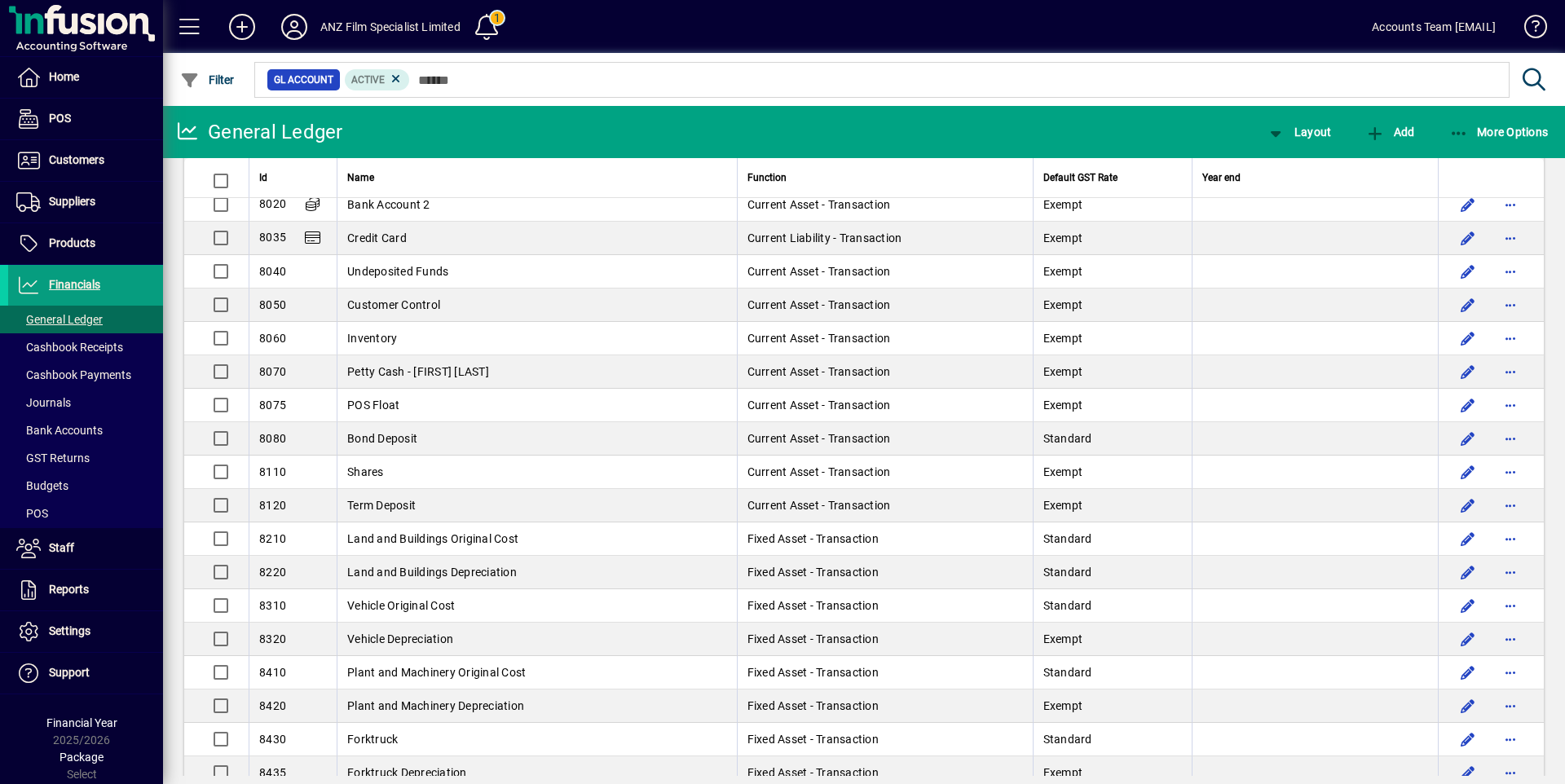 click on "General Ledger  Layout Add More Options  Id   Name   Function   Default GST Rate   Year end  1020 Sales - Products Income - Transaction Standard 1030 Sales - Services Income - Transaction Standard 1040 Late Payment Fees Income - Transaction Standard 1050 Freight Outwards Income - Transaction Standard 1060 Interest Charged on Overdue Income - Transaction Exempt 1070 Interest Received Income - Transaction Exempt 1080 Less Prompt Payment Discount Expense - Transaction Standard 1090 Less Unders and Overs Expense - Transaction Exempt 2000 Less Rounding Expense - Transaction Standard 2100 Opening Inventory Expense - Opening Inventory Exempt 2110 Purchases Expense - Transaction Standard 2120 Less Supplier Discounts Income - Transaction Standard 2130 Freight Inwards Expense - Transaction Standard 2200 Less Closing Inventory Income - Closing Inventory Exempt 3110 Accident Compensation Expense - Transaction Standard 3120 Accountancy Fees Expense - Transaction Standard 3130 Bad Debts Expense - Transaction Standard 3140" 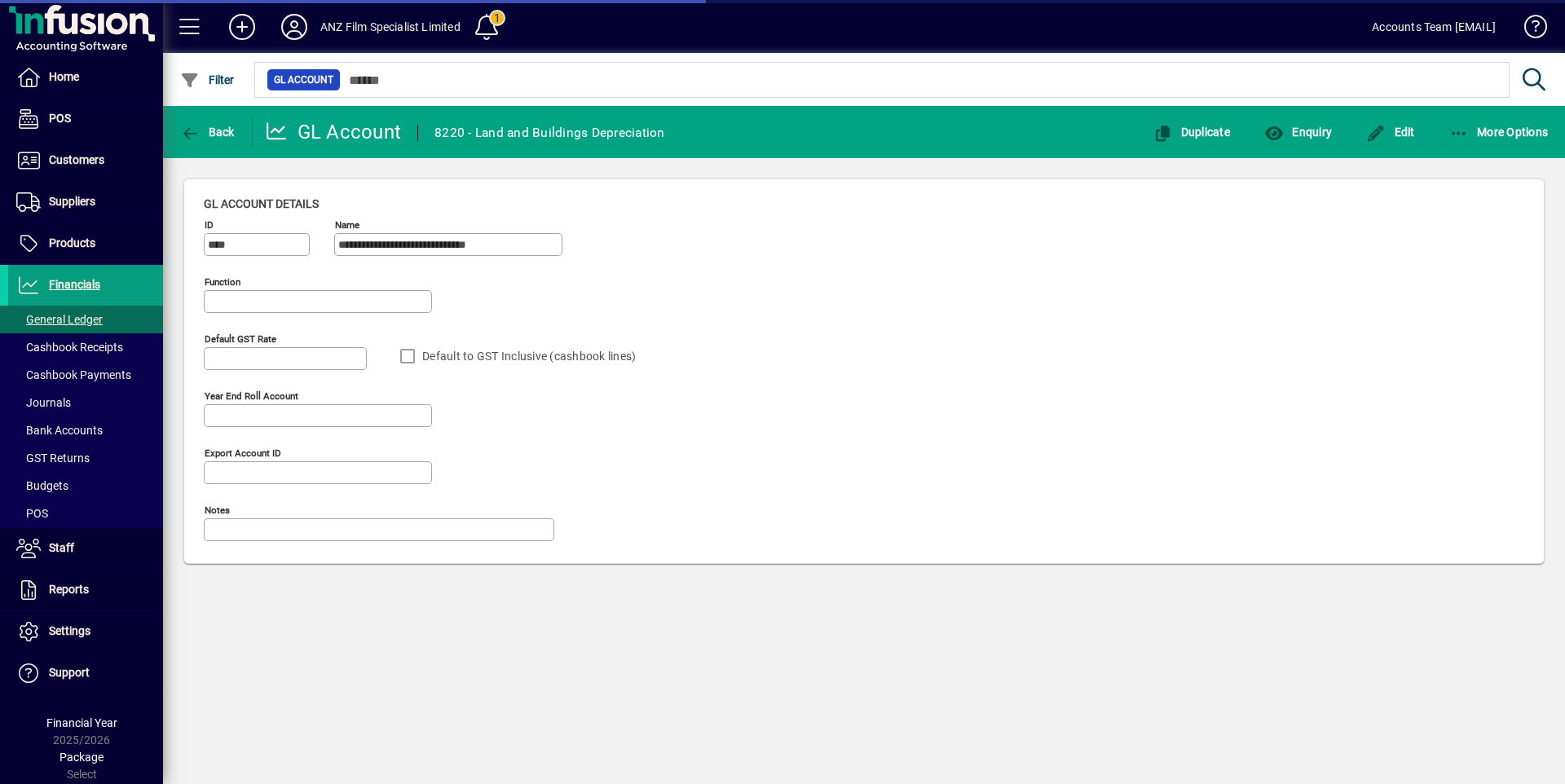 type on "**********" 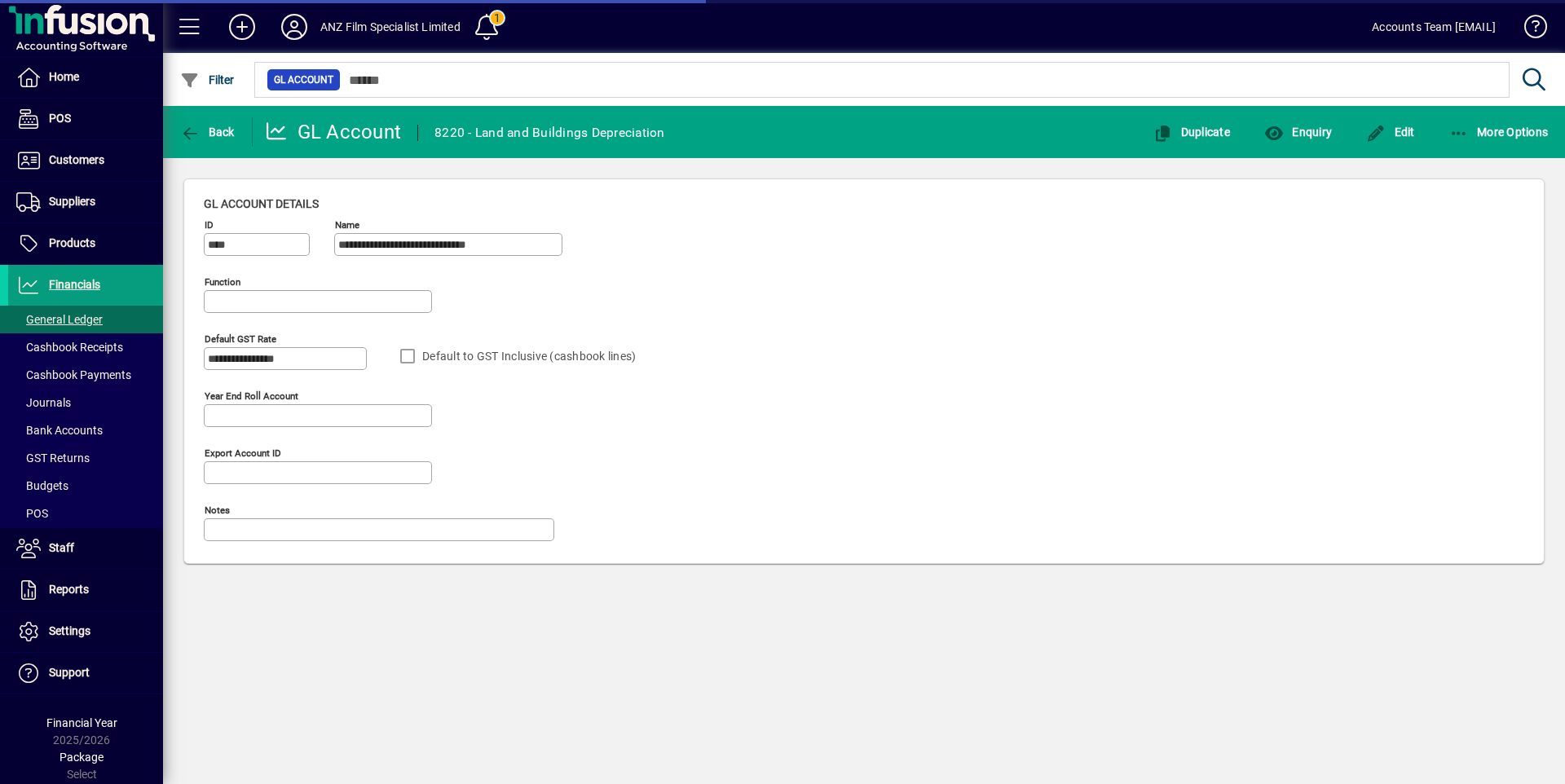 type on "**********" 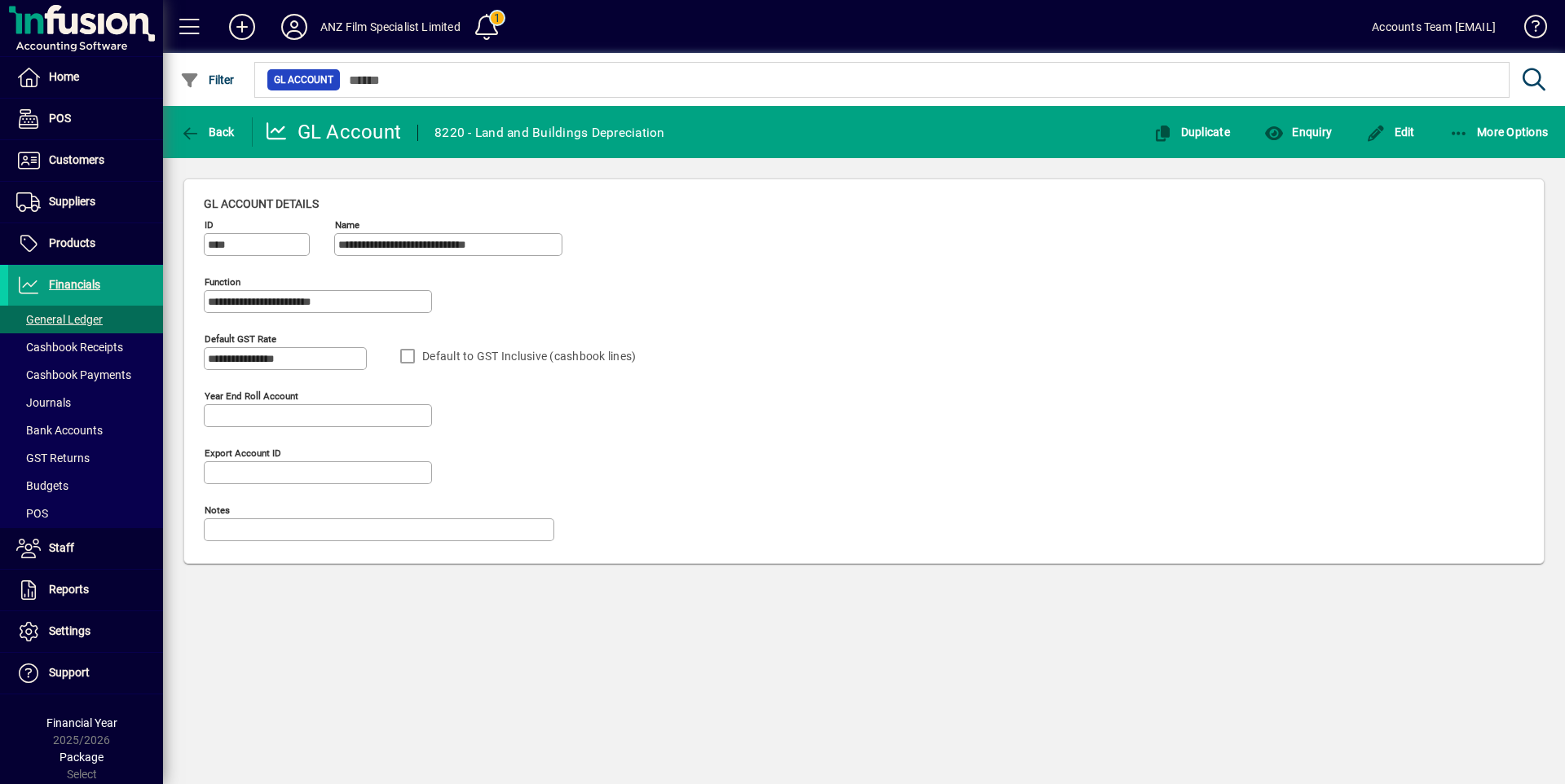 click on "**********" at bounding box center (287, 359) 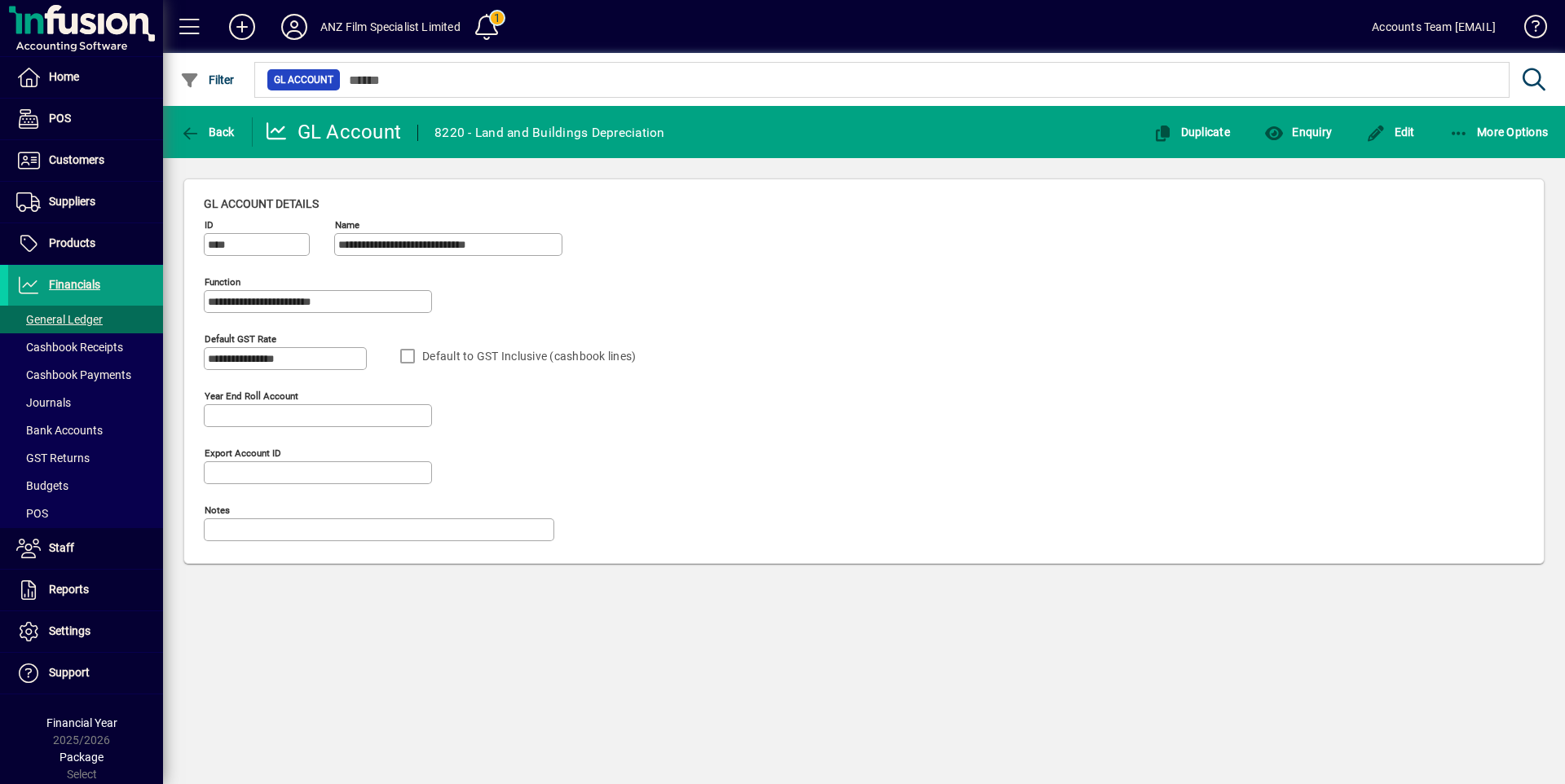 click on "**********" at bounding box center [287, 359] 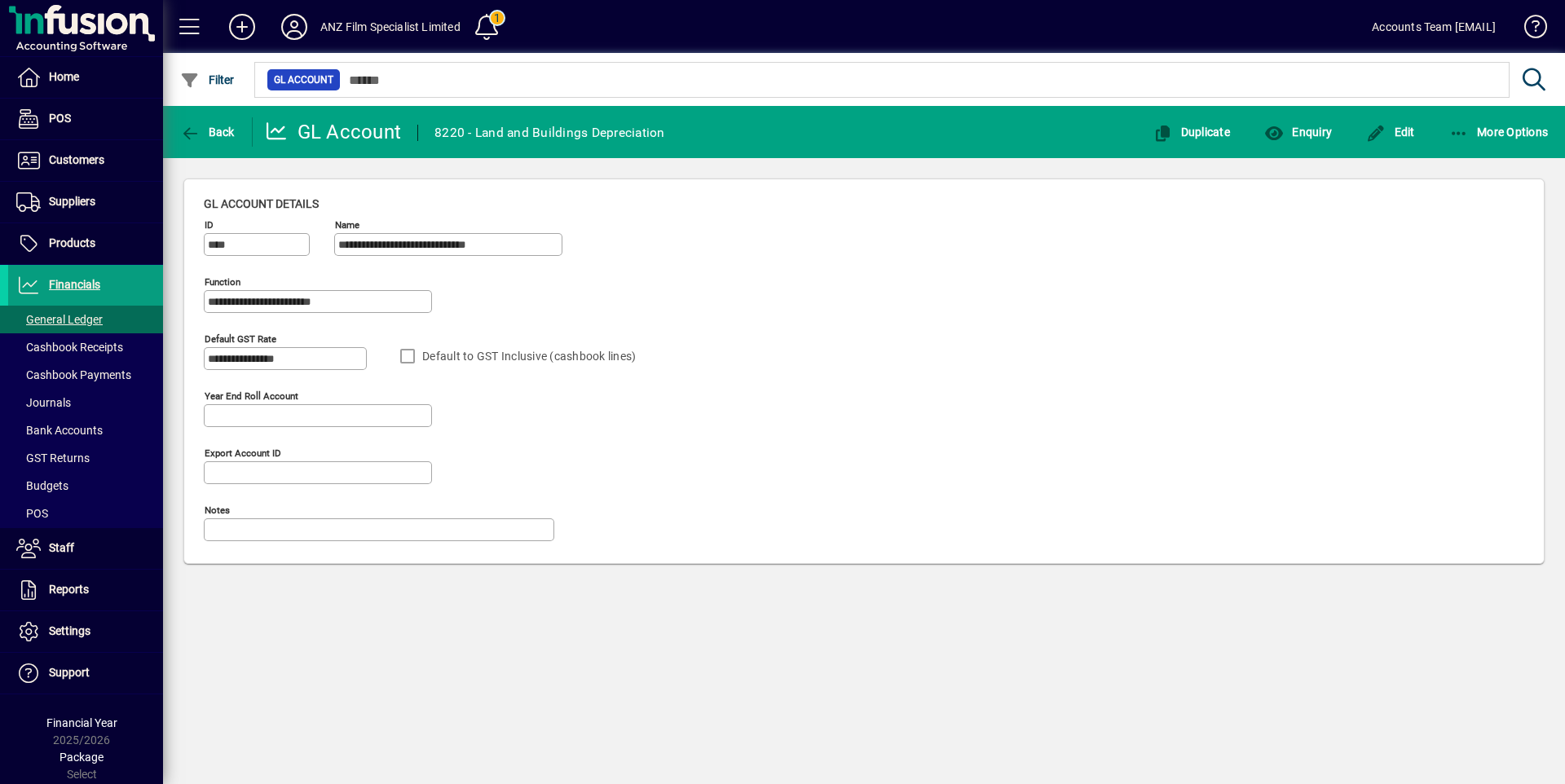 click on "**********" at bounding box center [287, 359] 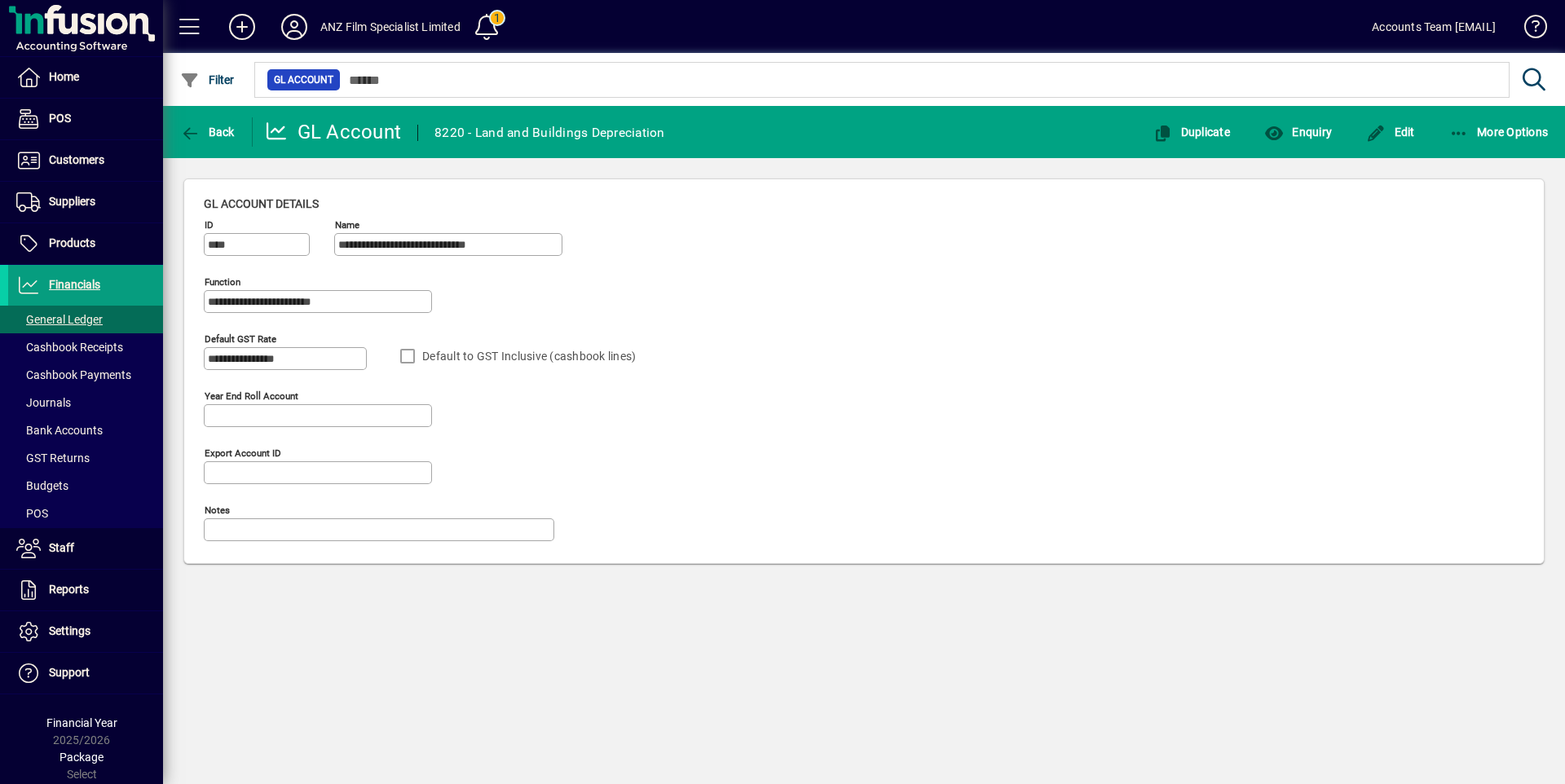drag, startPoint x: 294, startPoint y: 358, endPoint x: 267, endPoint y: 350, distance: 28.16026 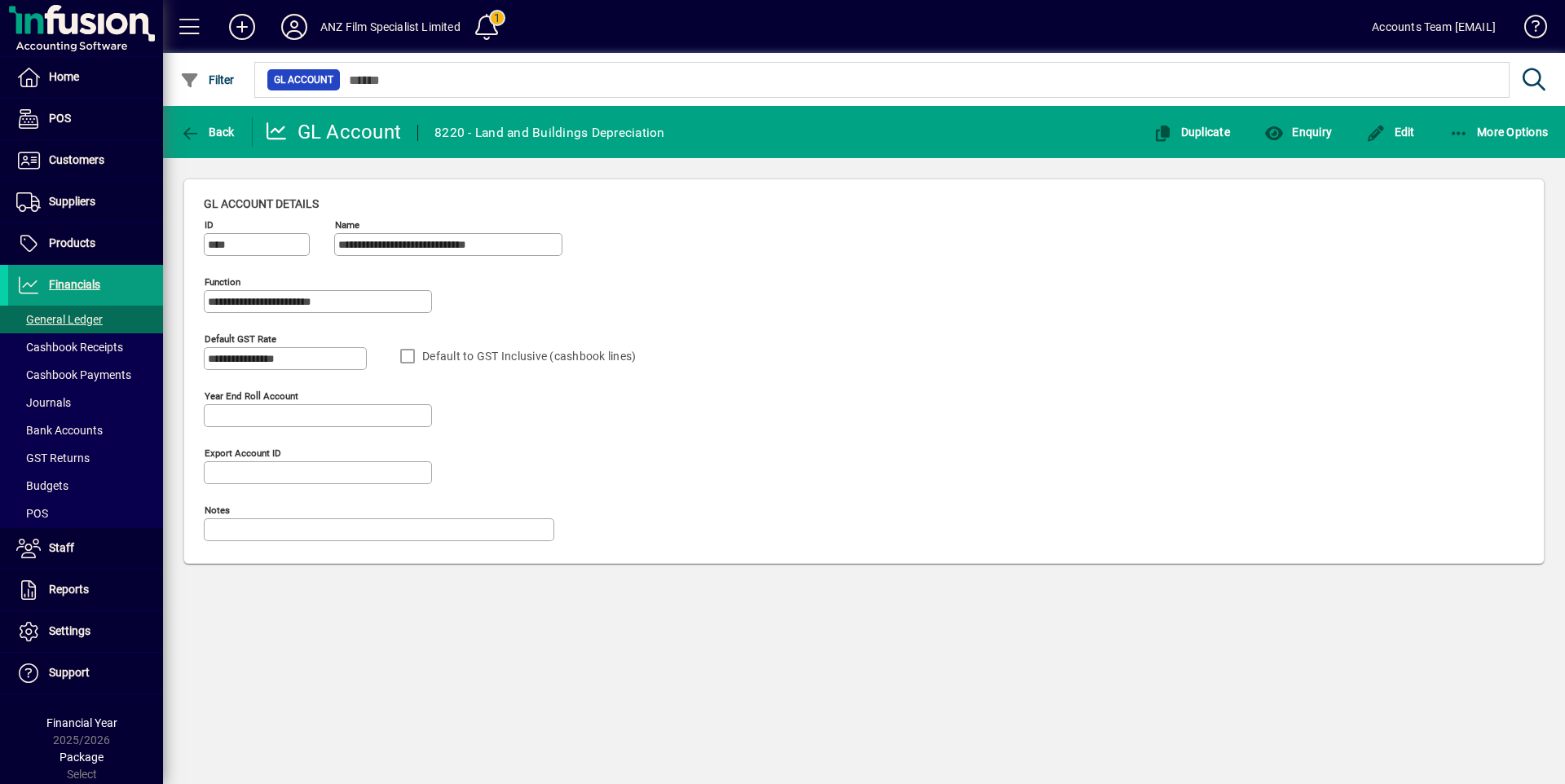 click on "**********" 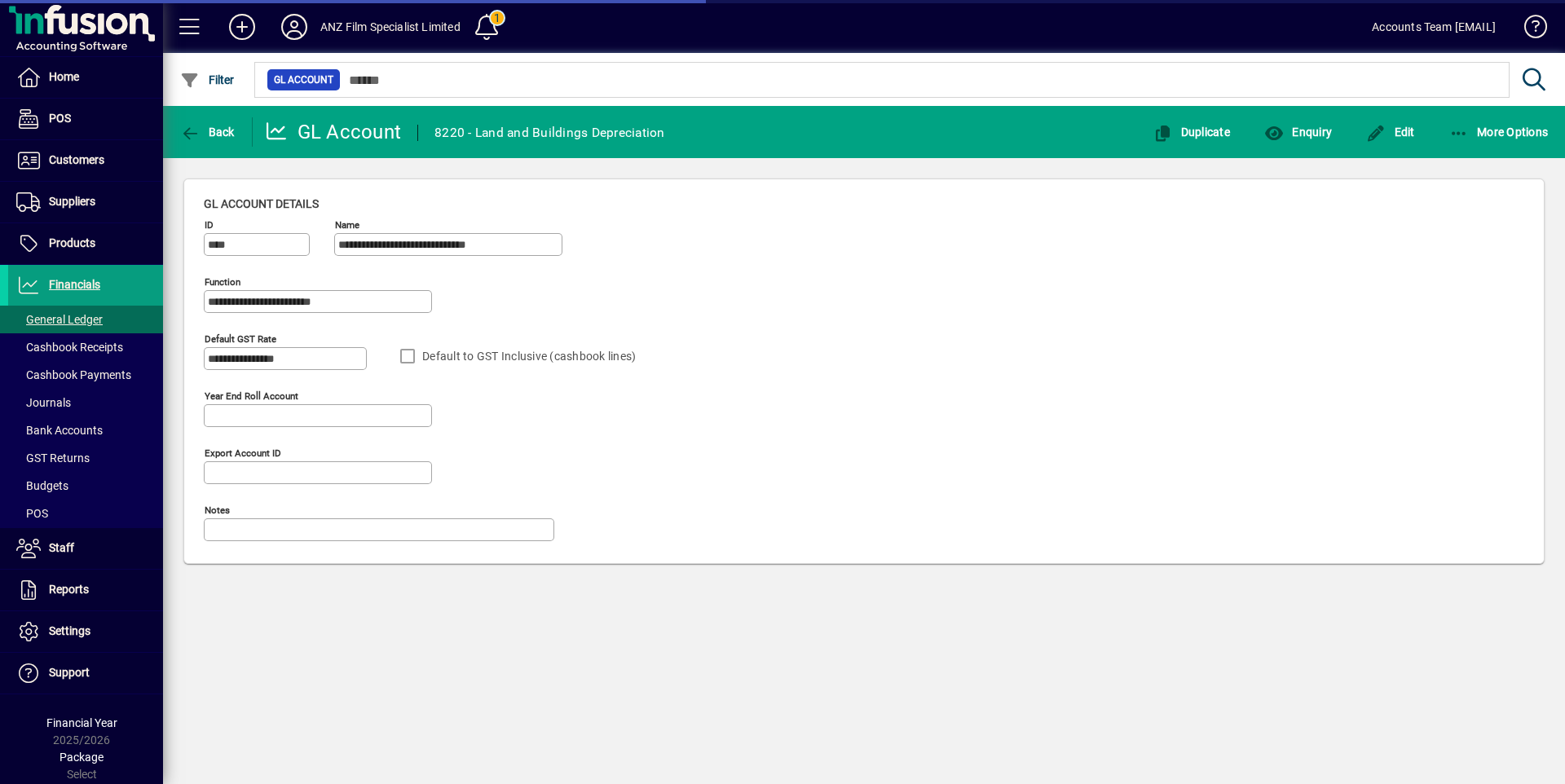click on "**********" 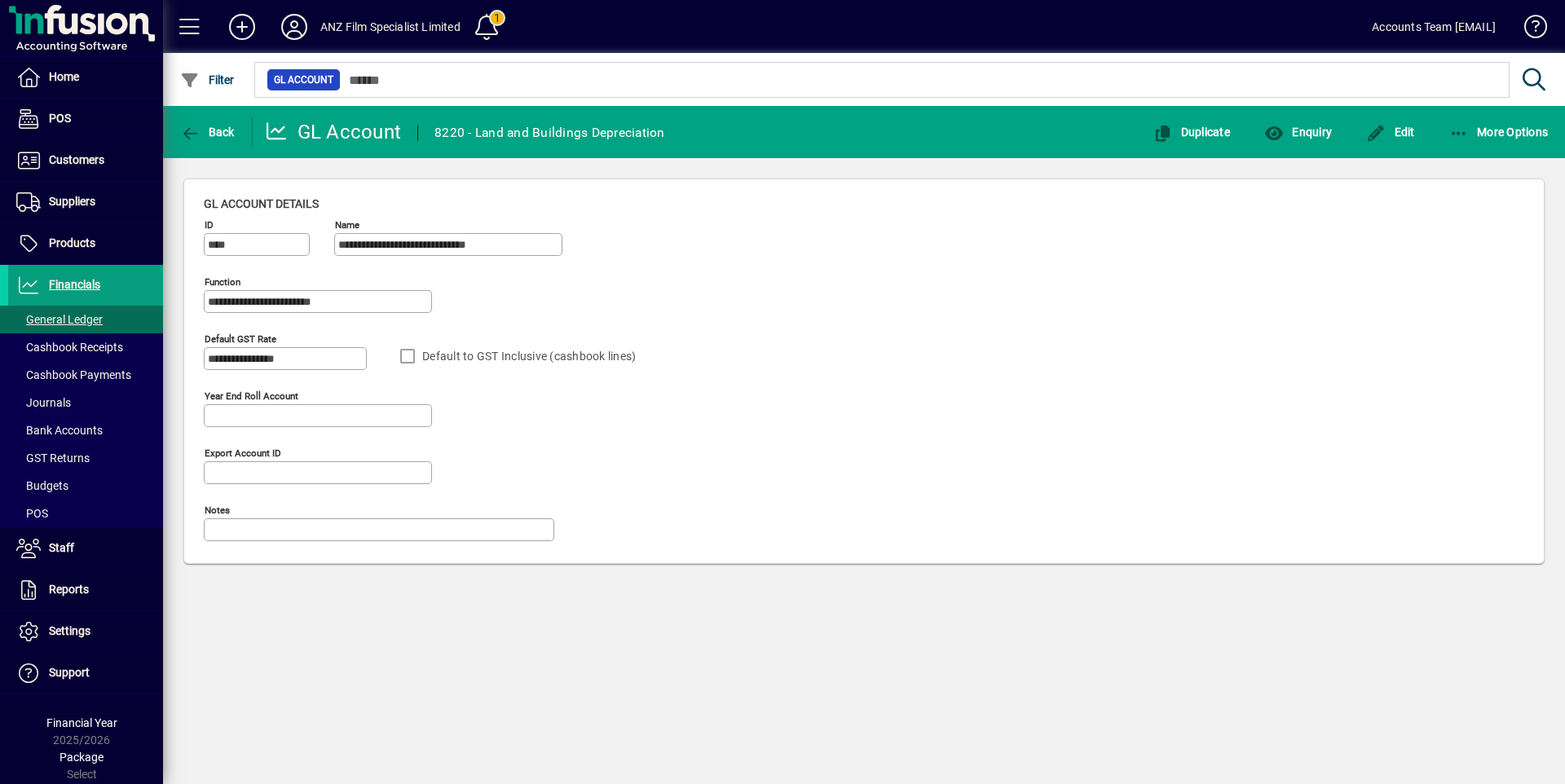 click on "**********" at bounding box center (287, 359) 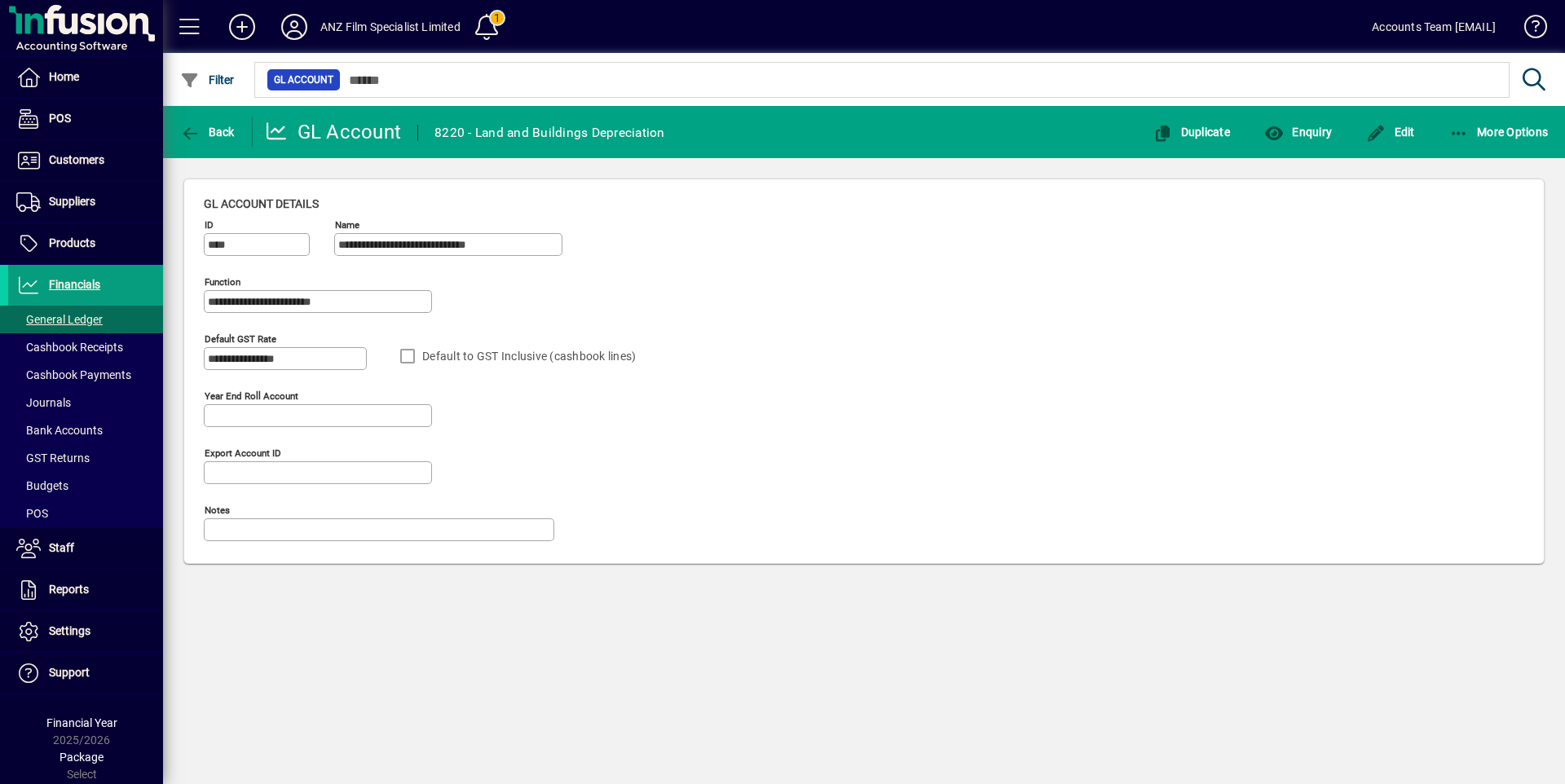 click on "**********" 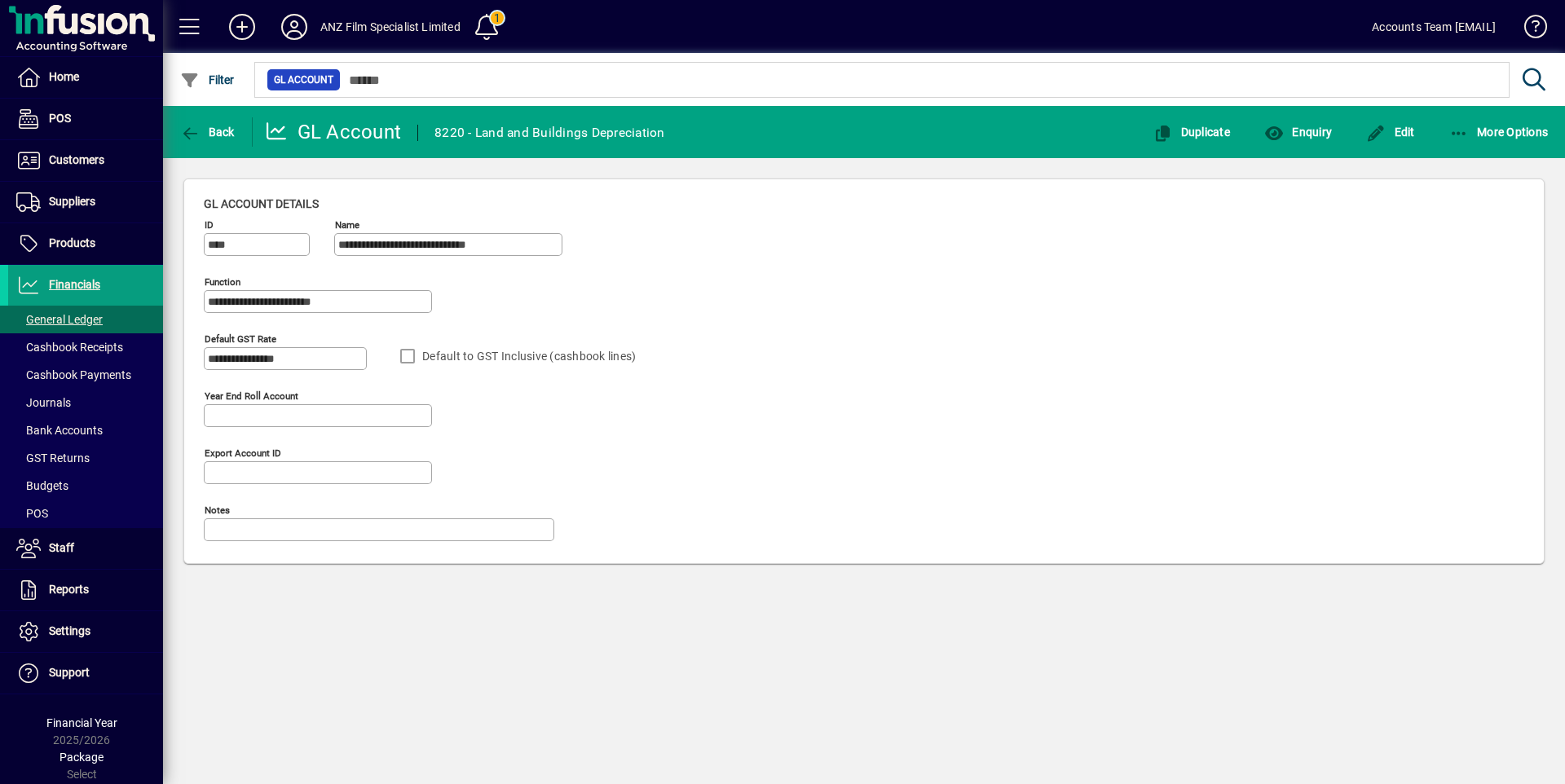 click on "Edit" 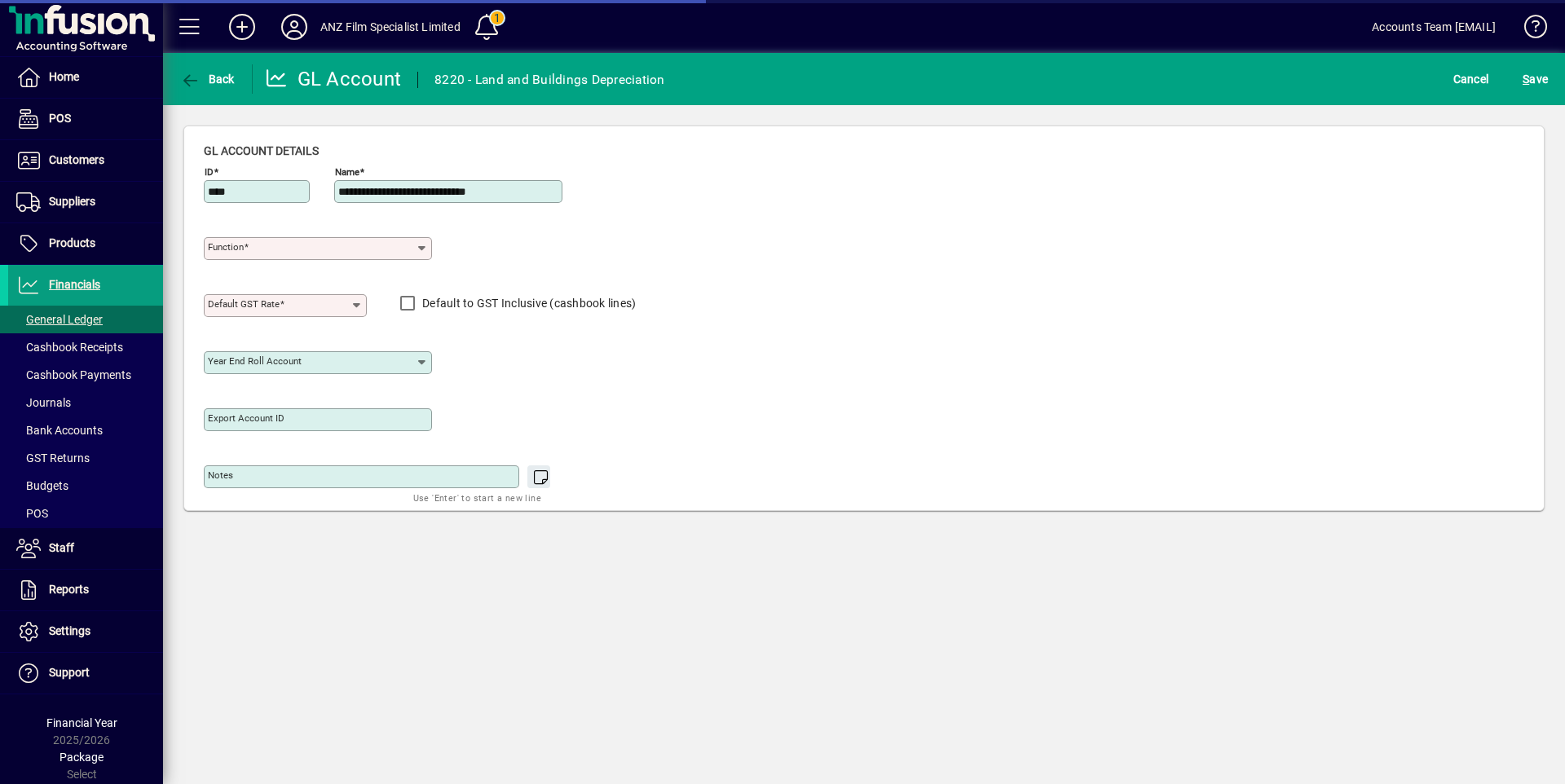 type on "**********" 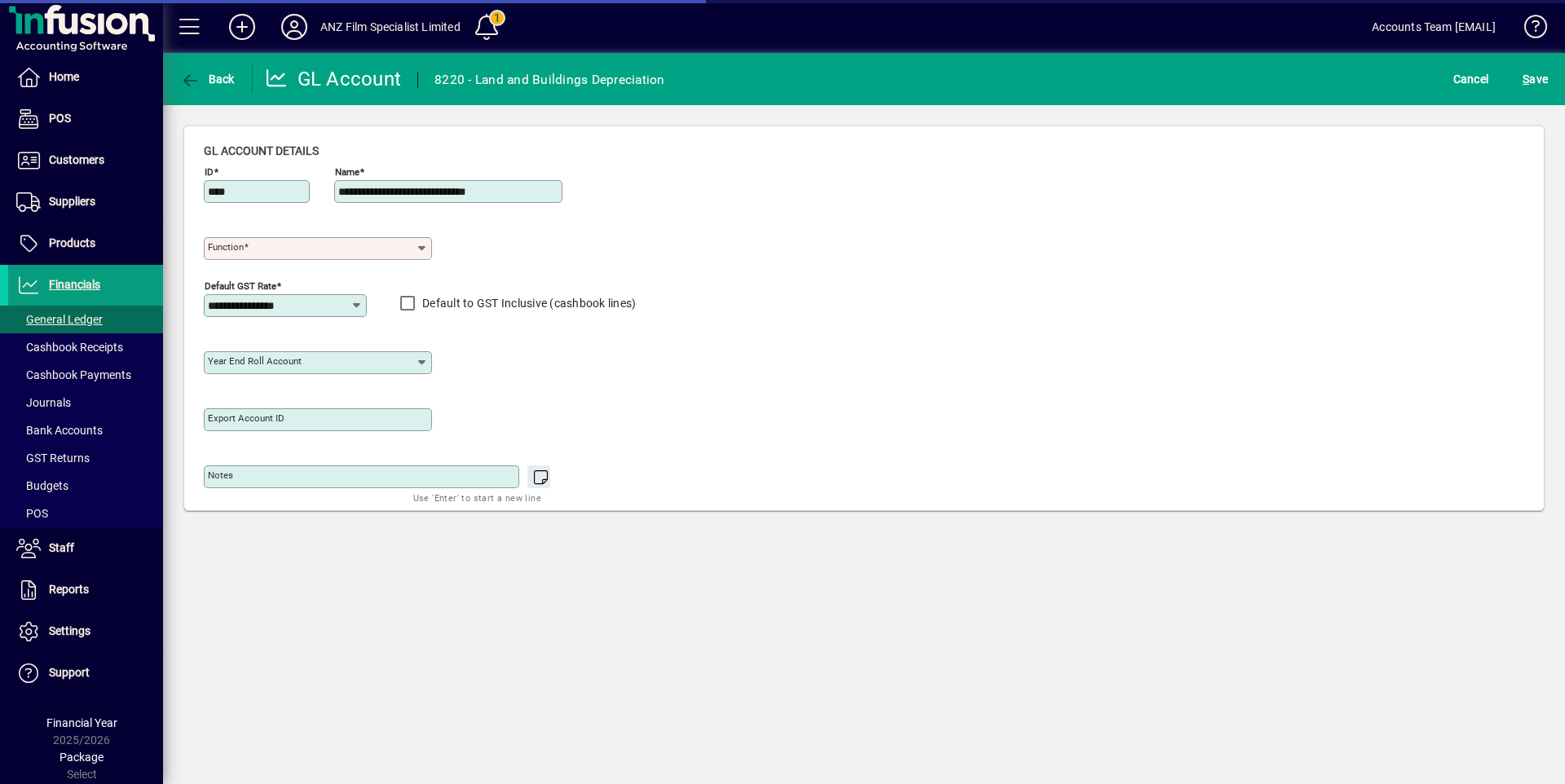 type on "**********" 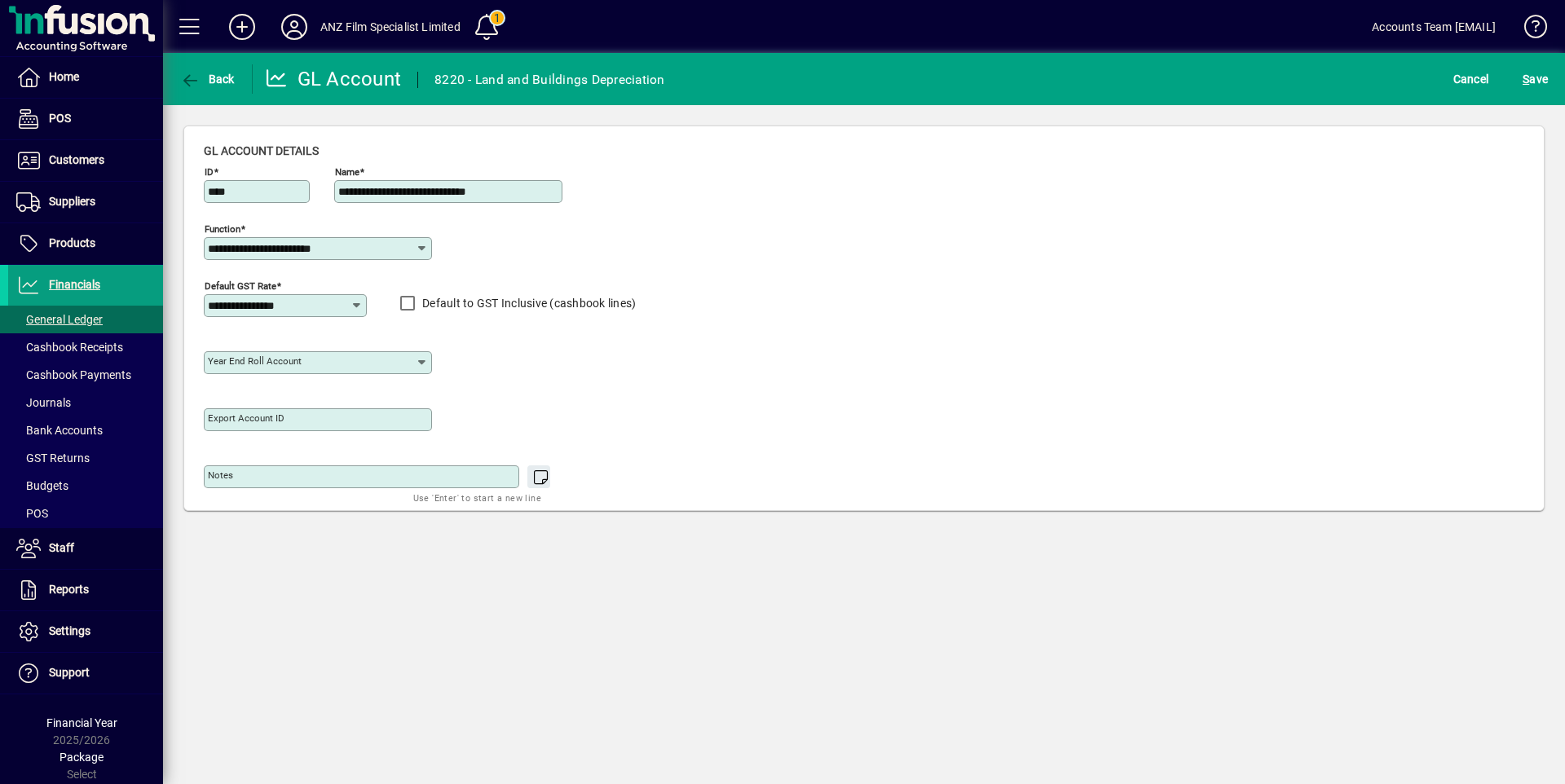 click 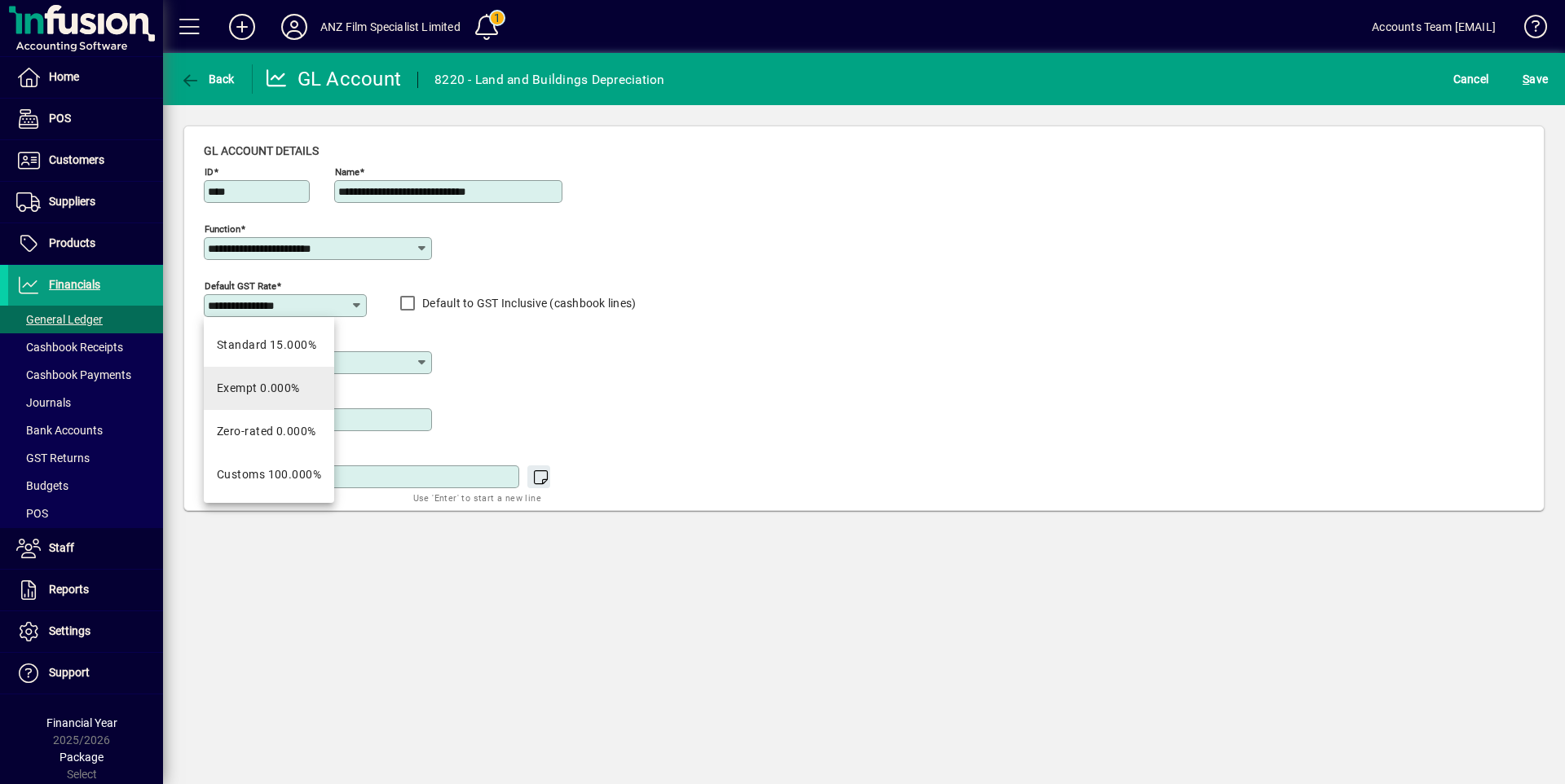 click on "Exempt 0.000%" at bounding box center [258, 388] 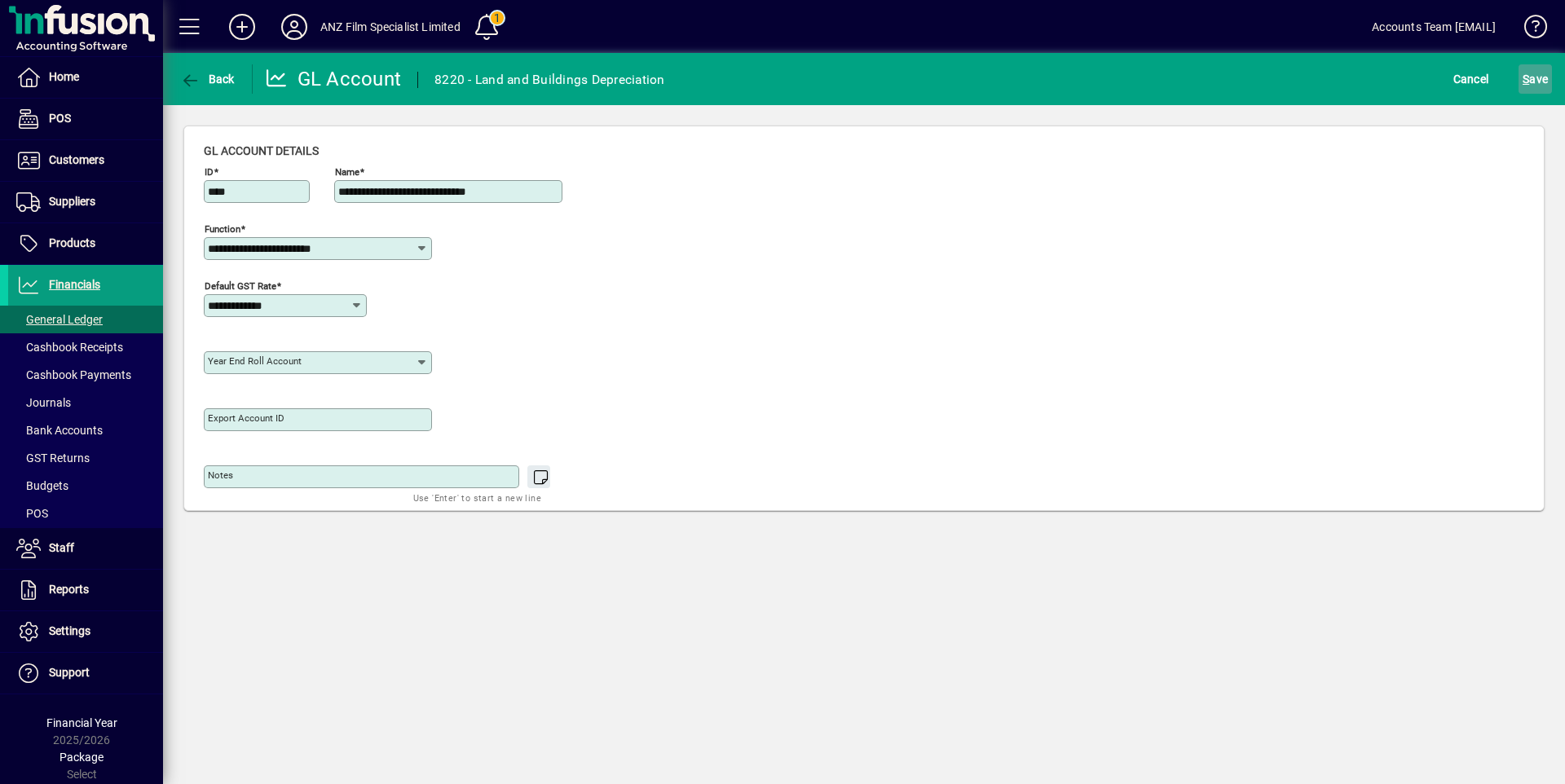 click on "S ave" 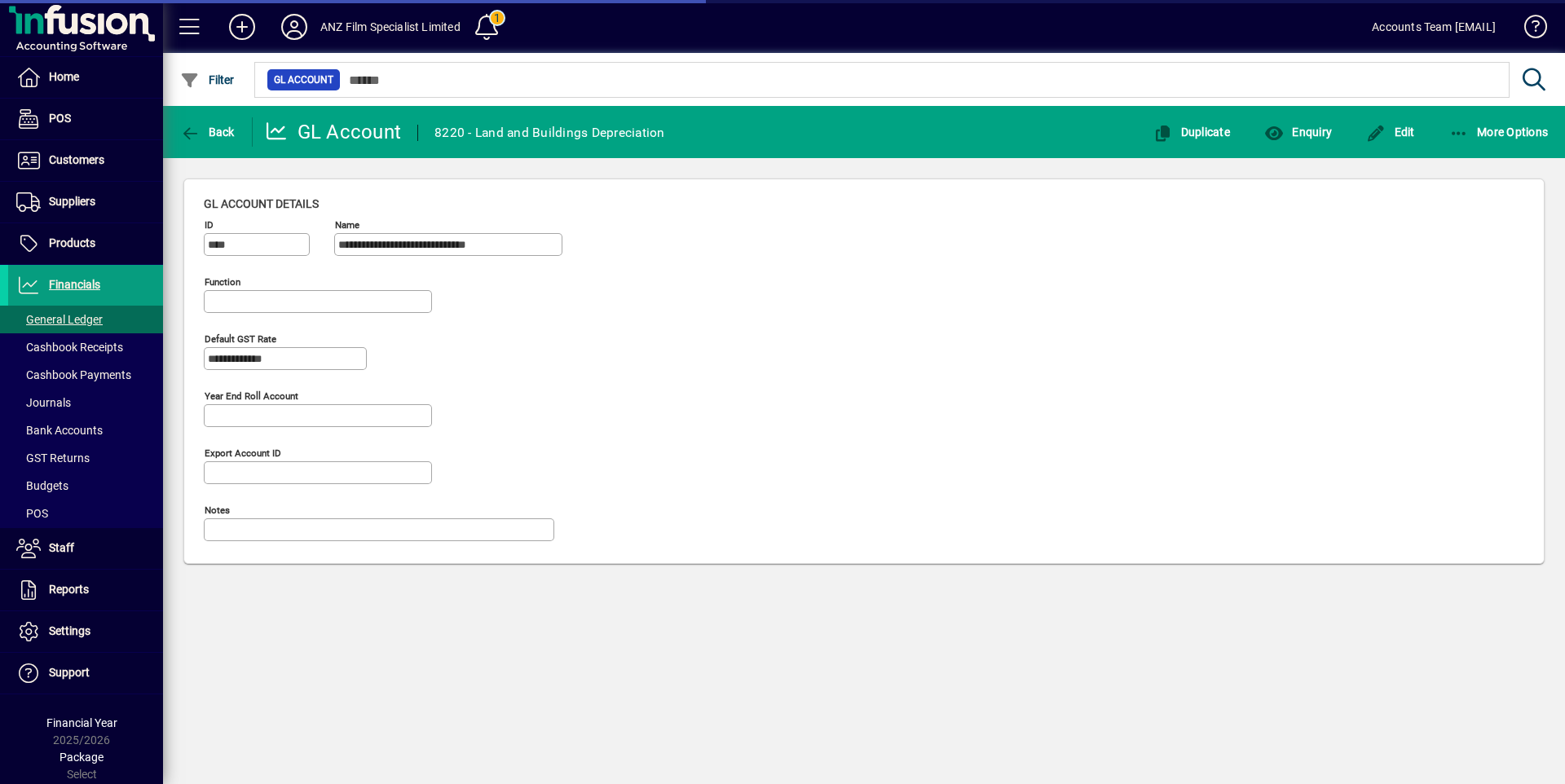 type on "**********" 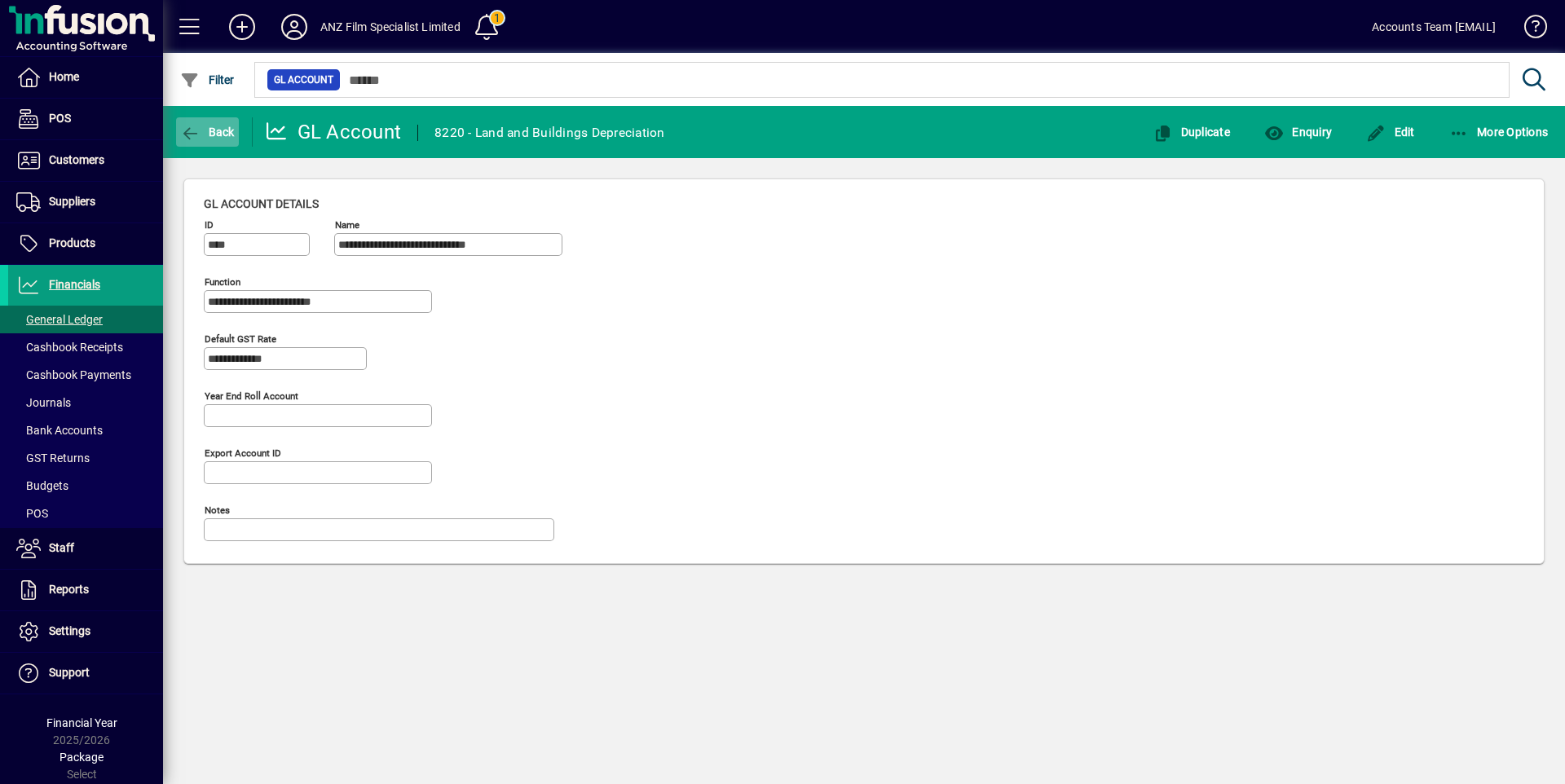 click 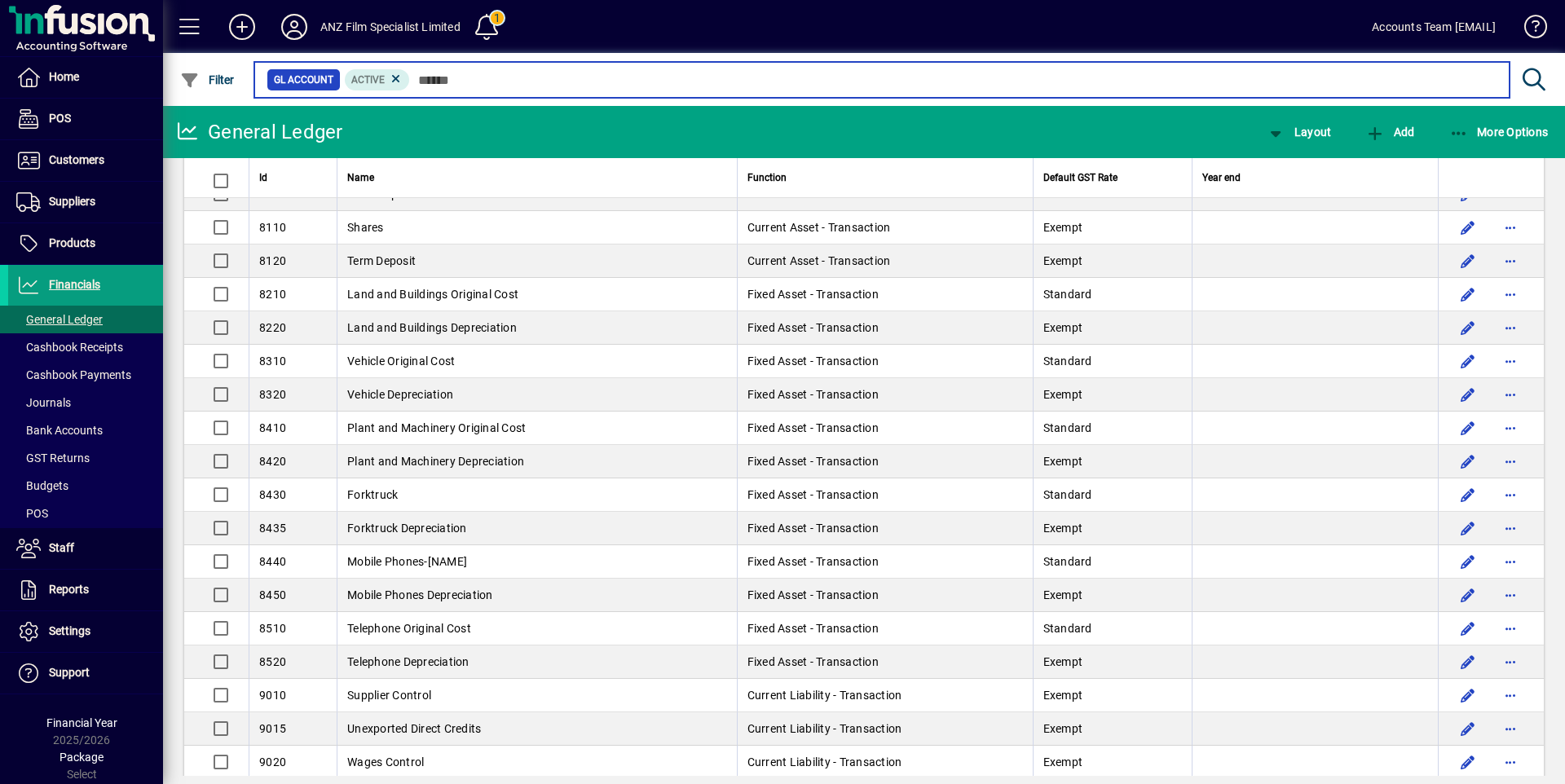 scroll, scrollTop: 3260, scrollLeft: 0, axis: vertical 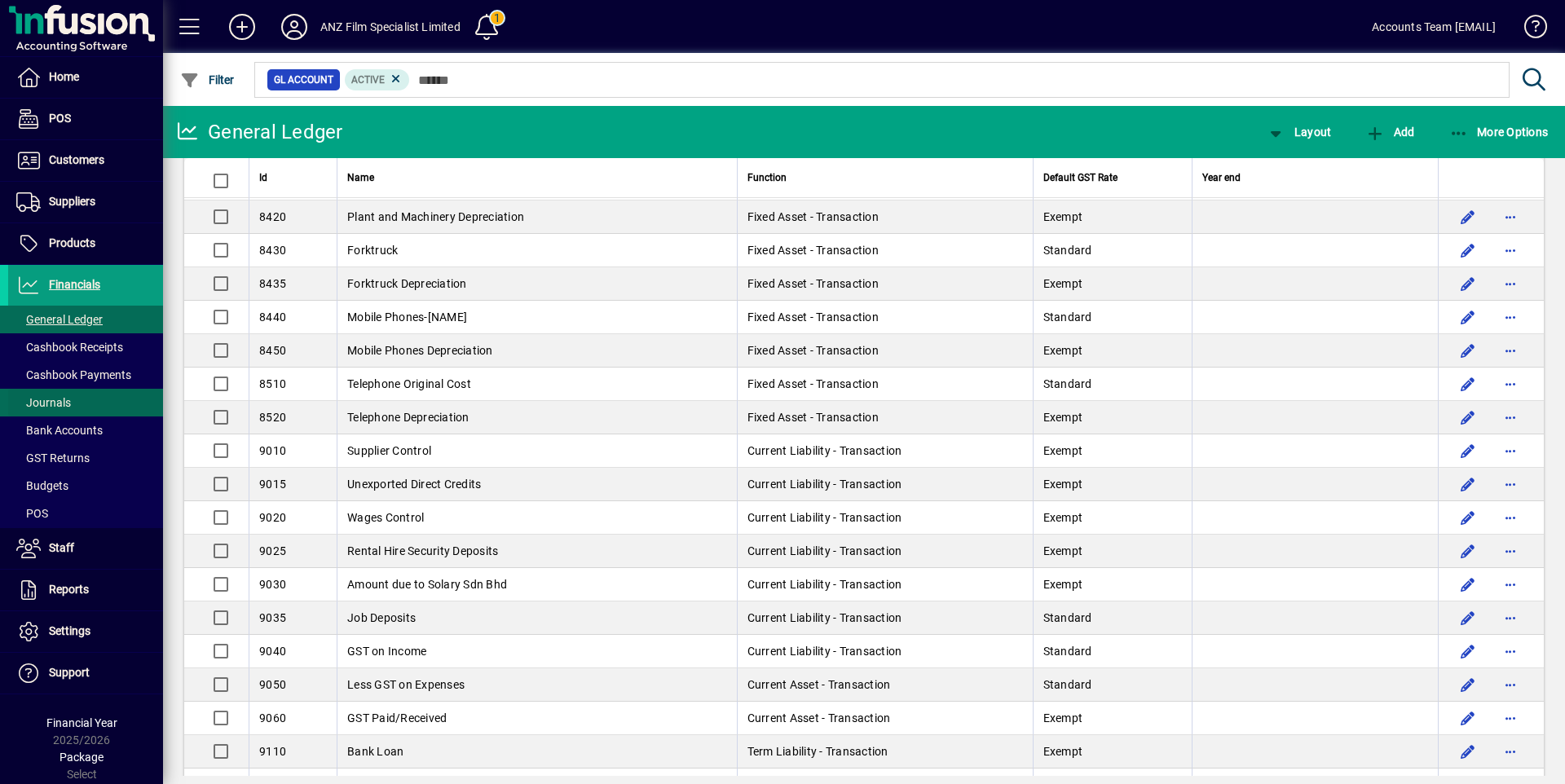 click on "Journals" at bounding box center (43, 403) 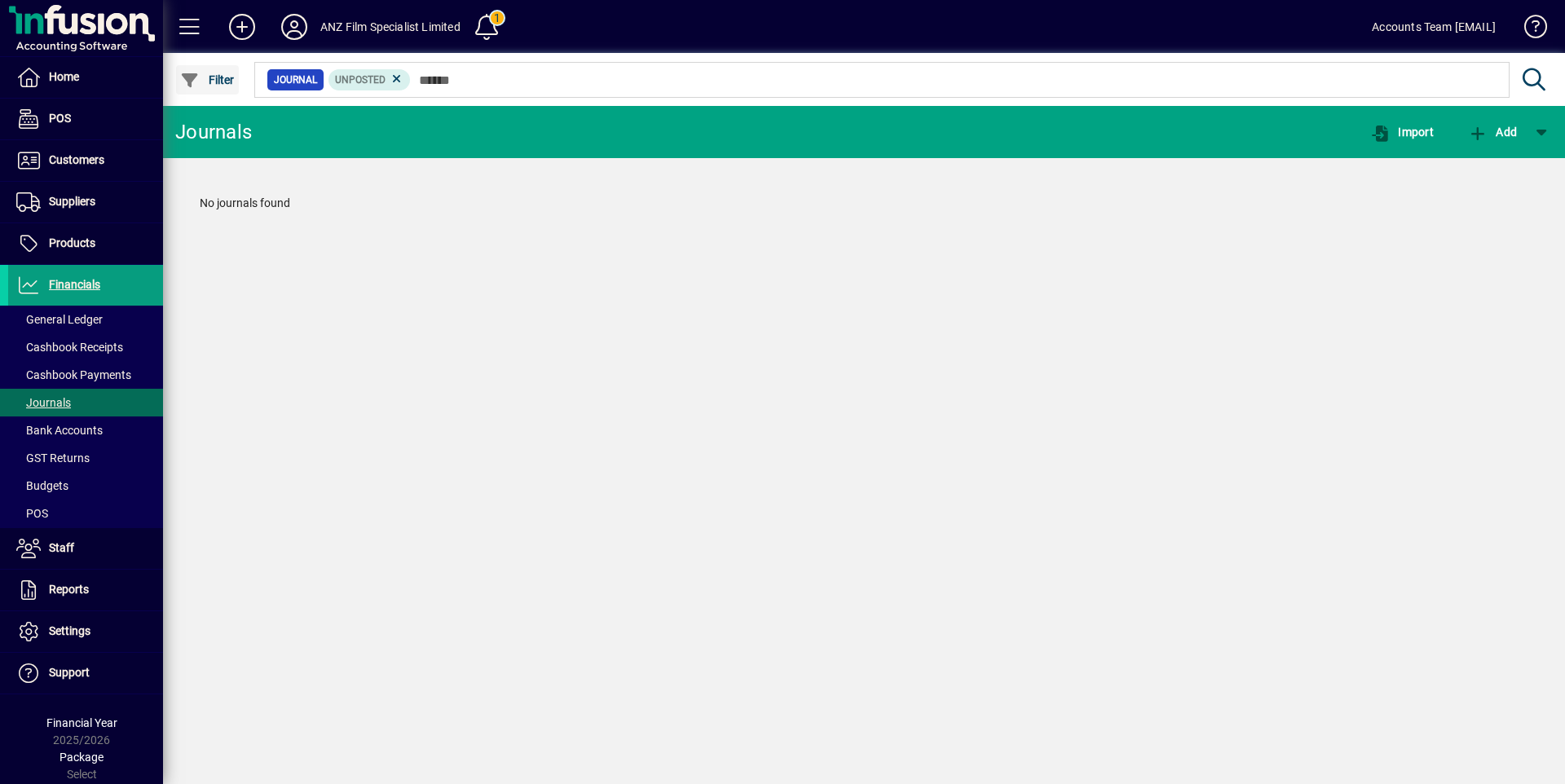 click on "Filter" 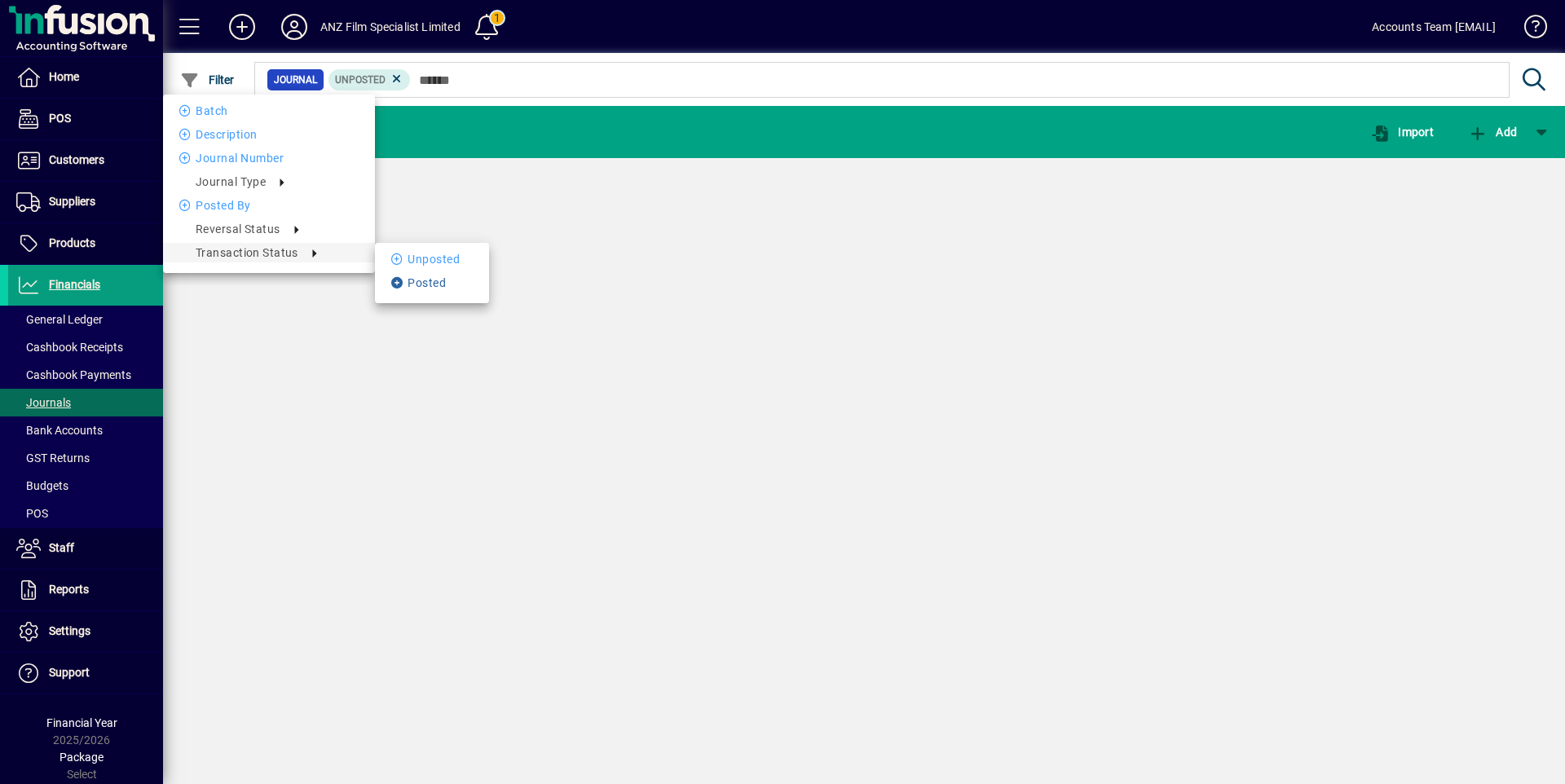 click on "Posted" at bounding box center (432, 283) 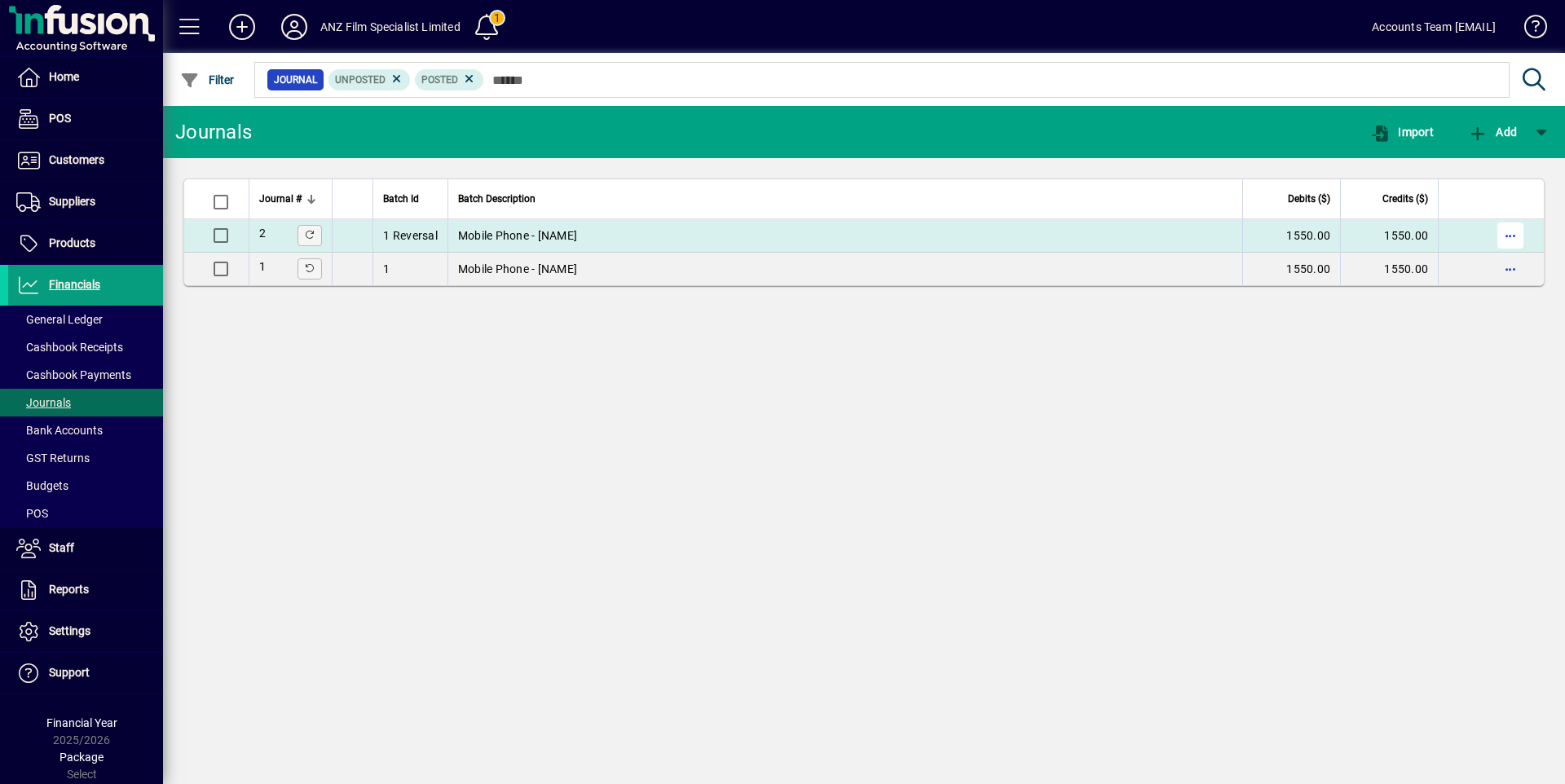 click at bounding box center (1510, 236) 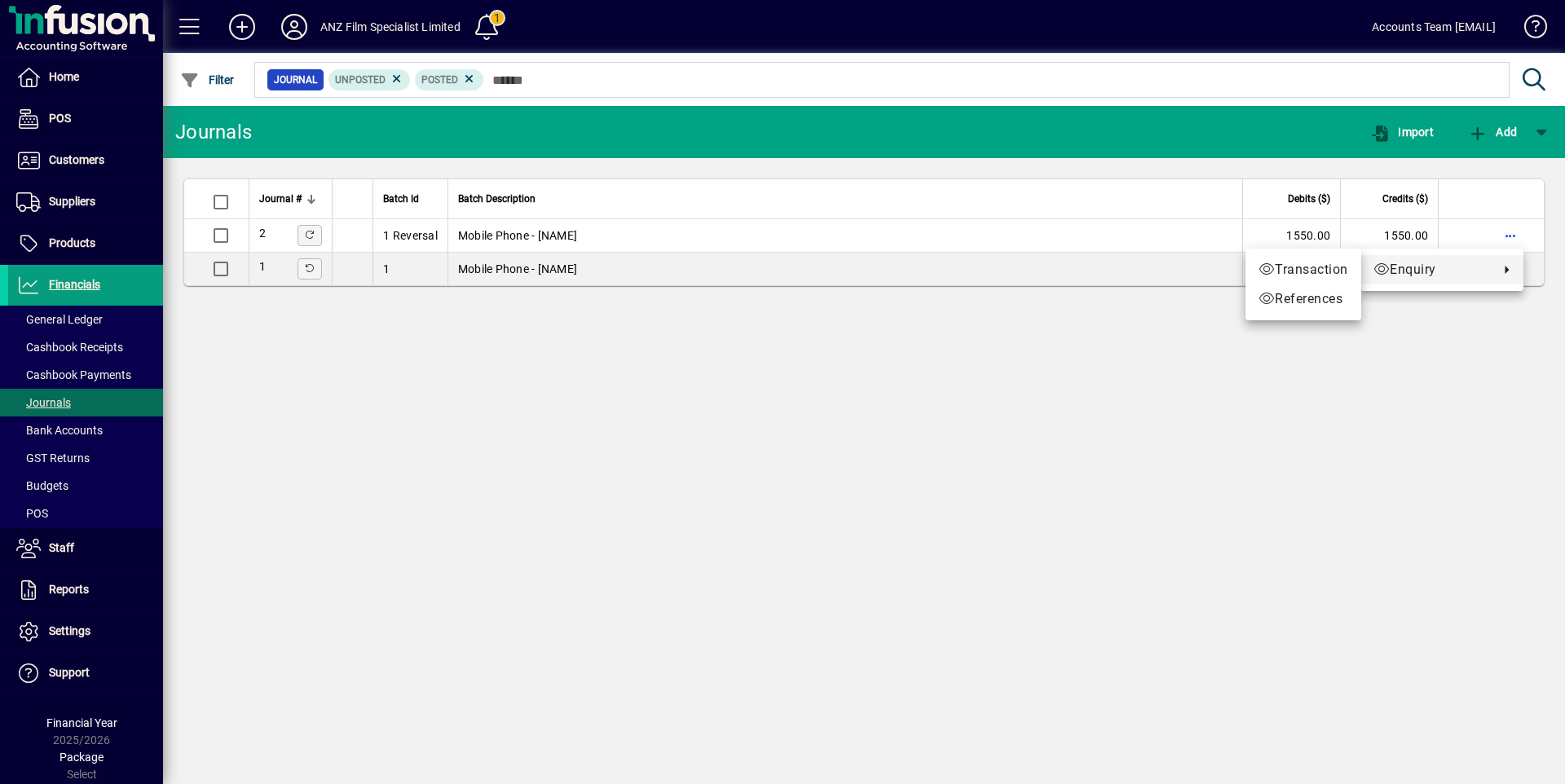 click on "Enquiry" at bounding box center (1432, 270) 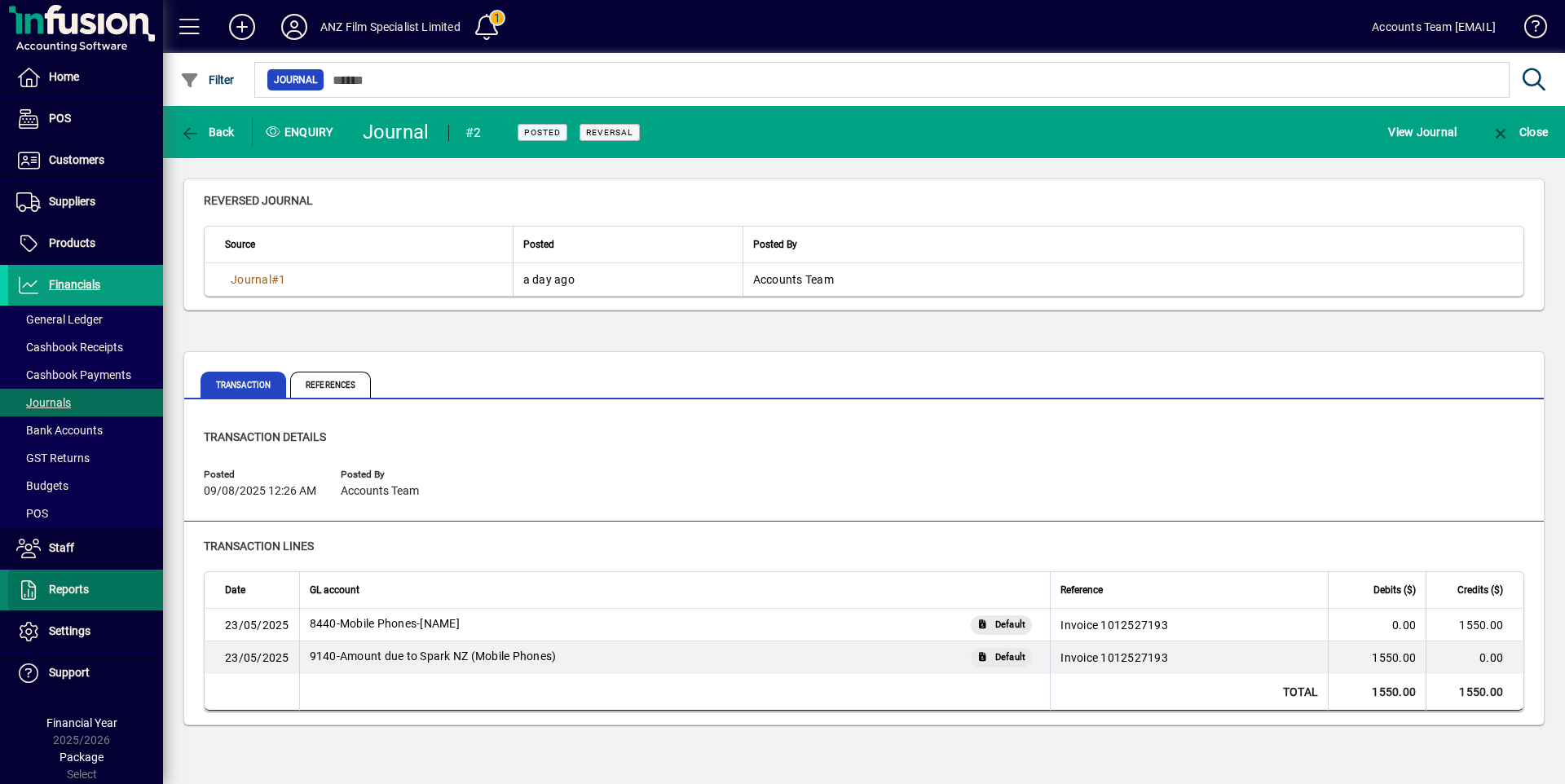 click on "Reports" at bounding box center [68, 589] 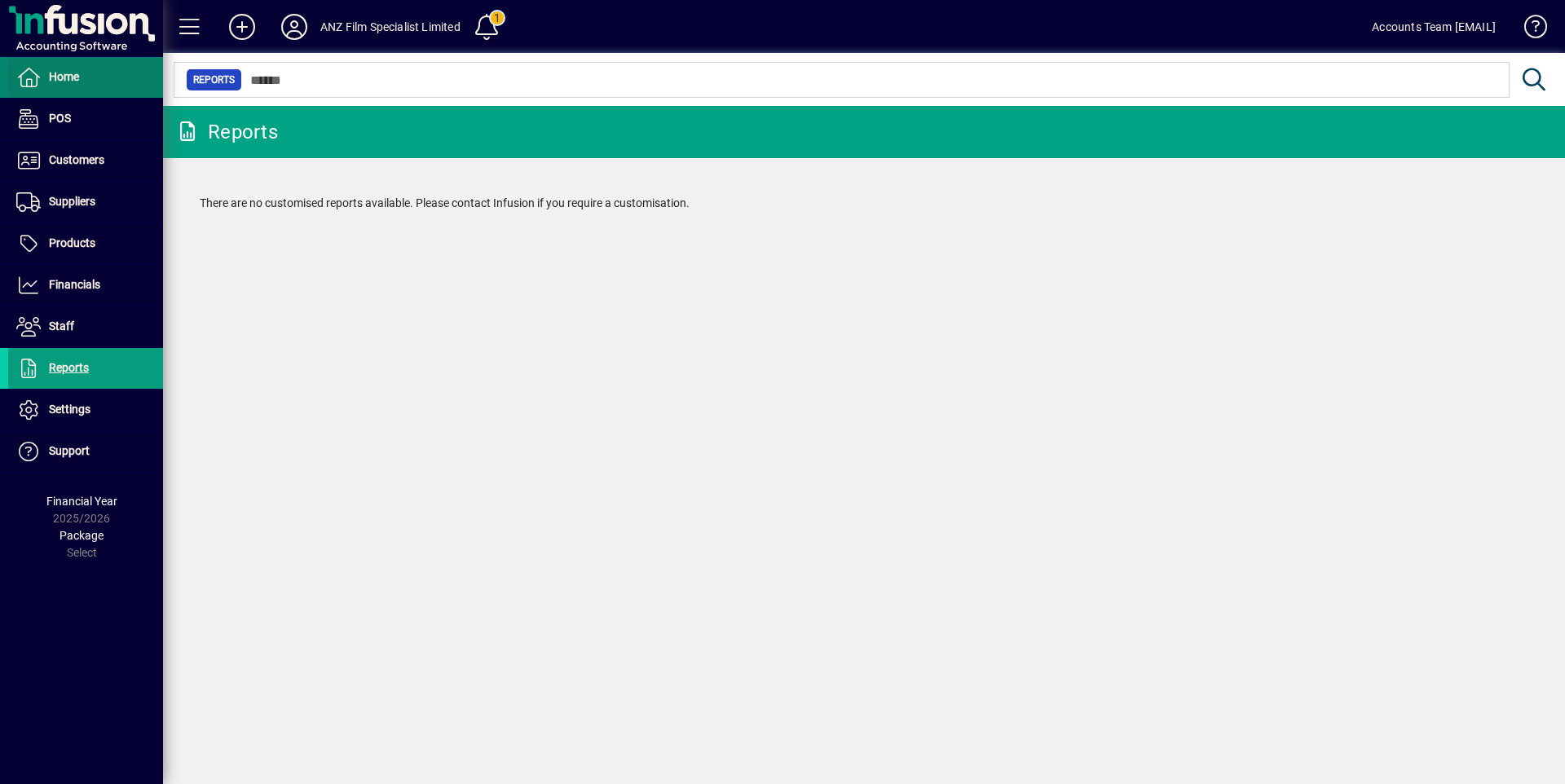 click on "Home" at bounding box center (43, 77) 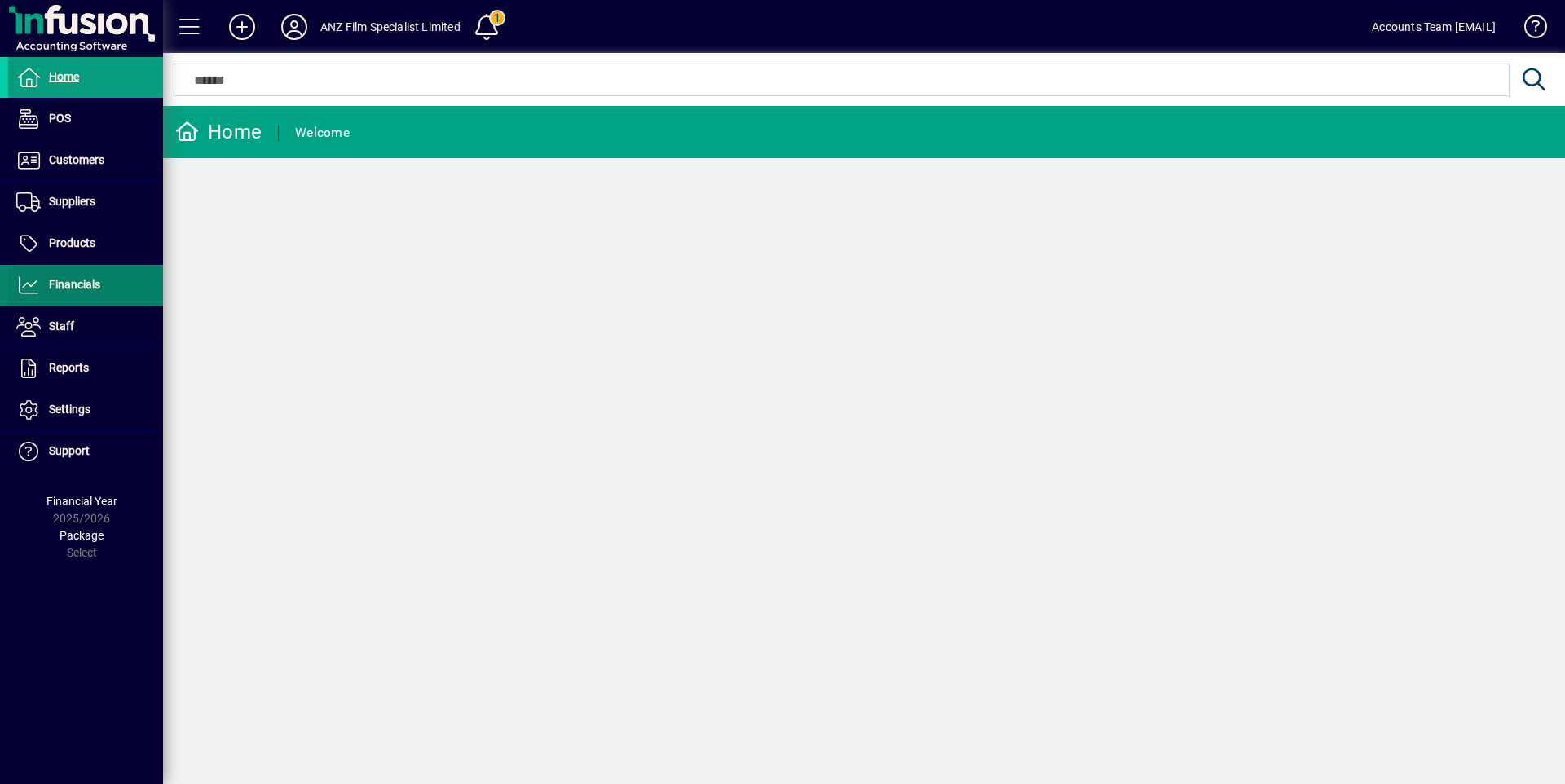 click at bounding box center [86, 285] 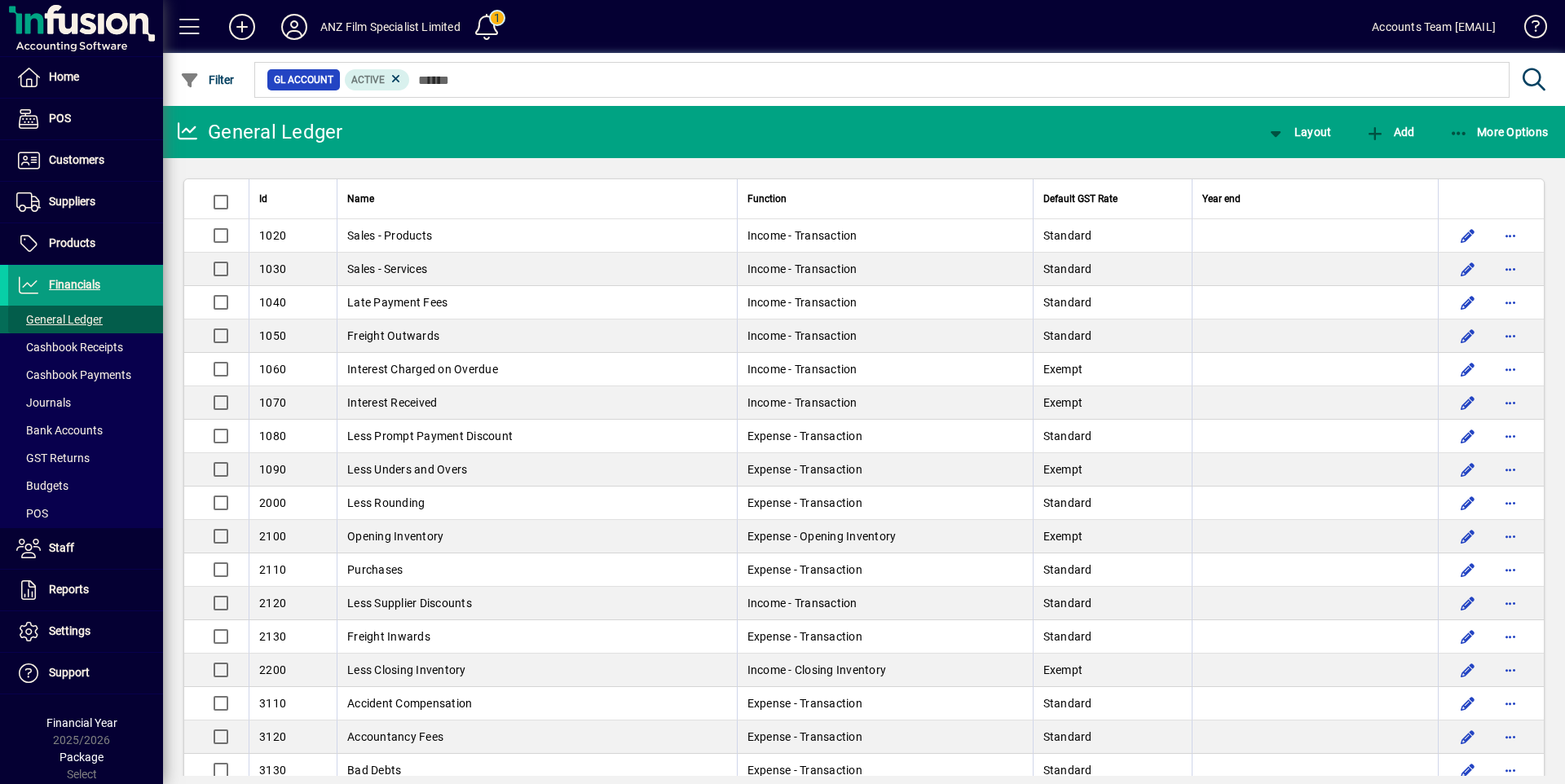 click on "General Ledger" at bounding box center [60, 319] 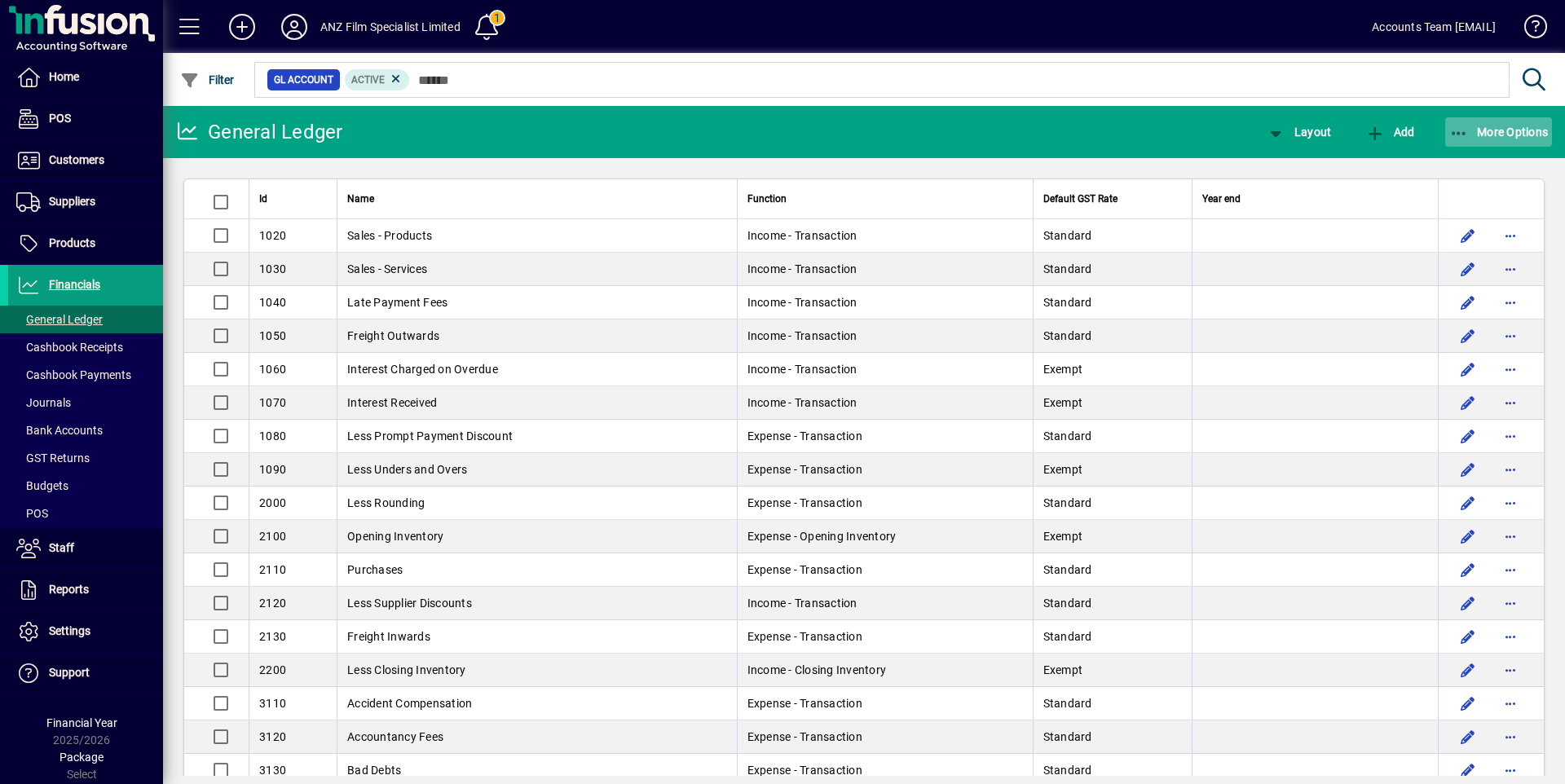 click on "More Options" 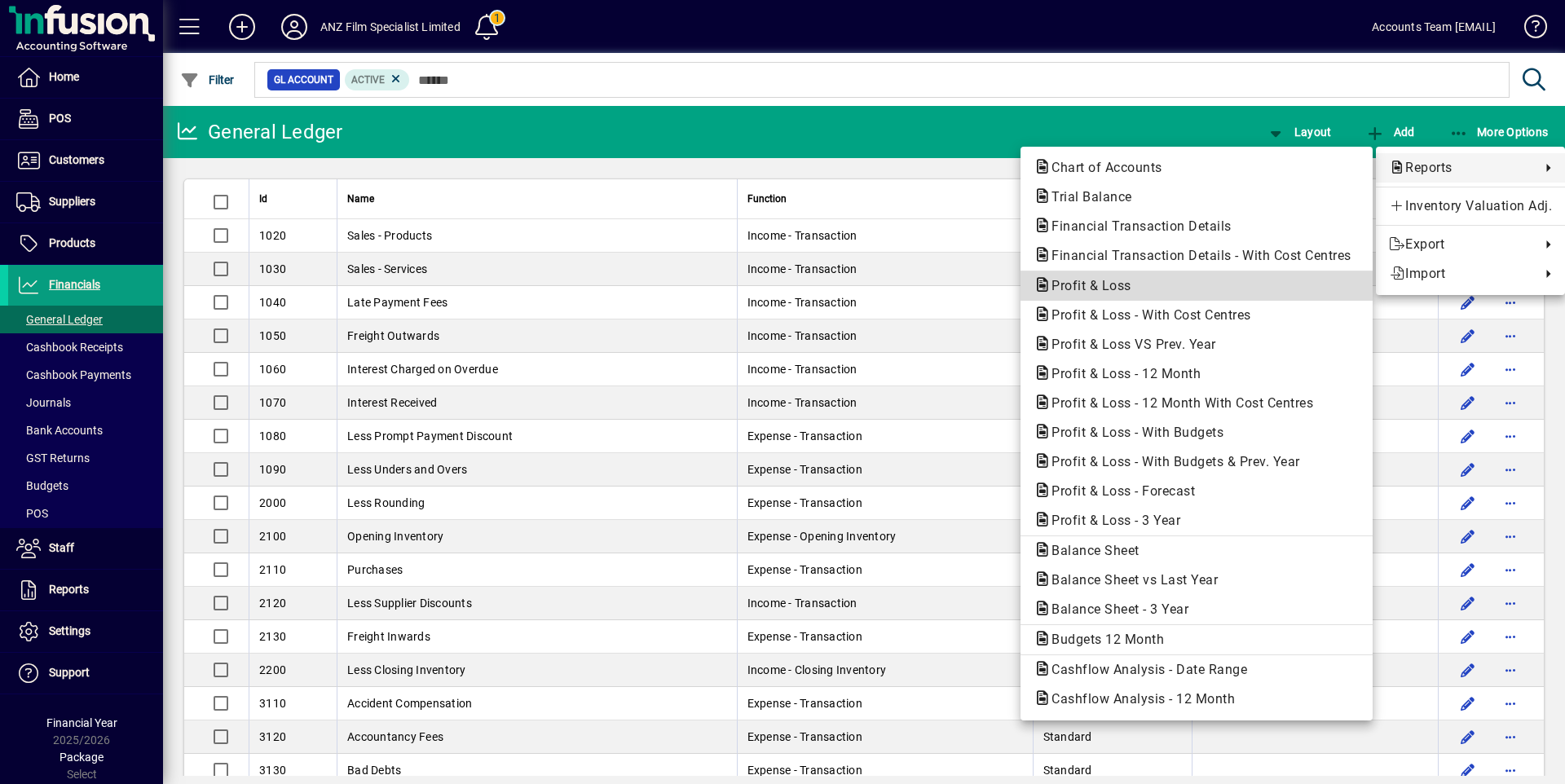 click on "Profit & Loss" 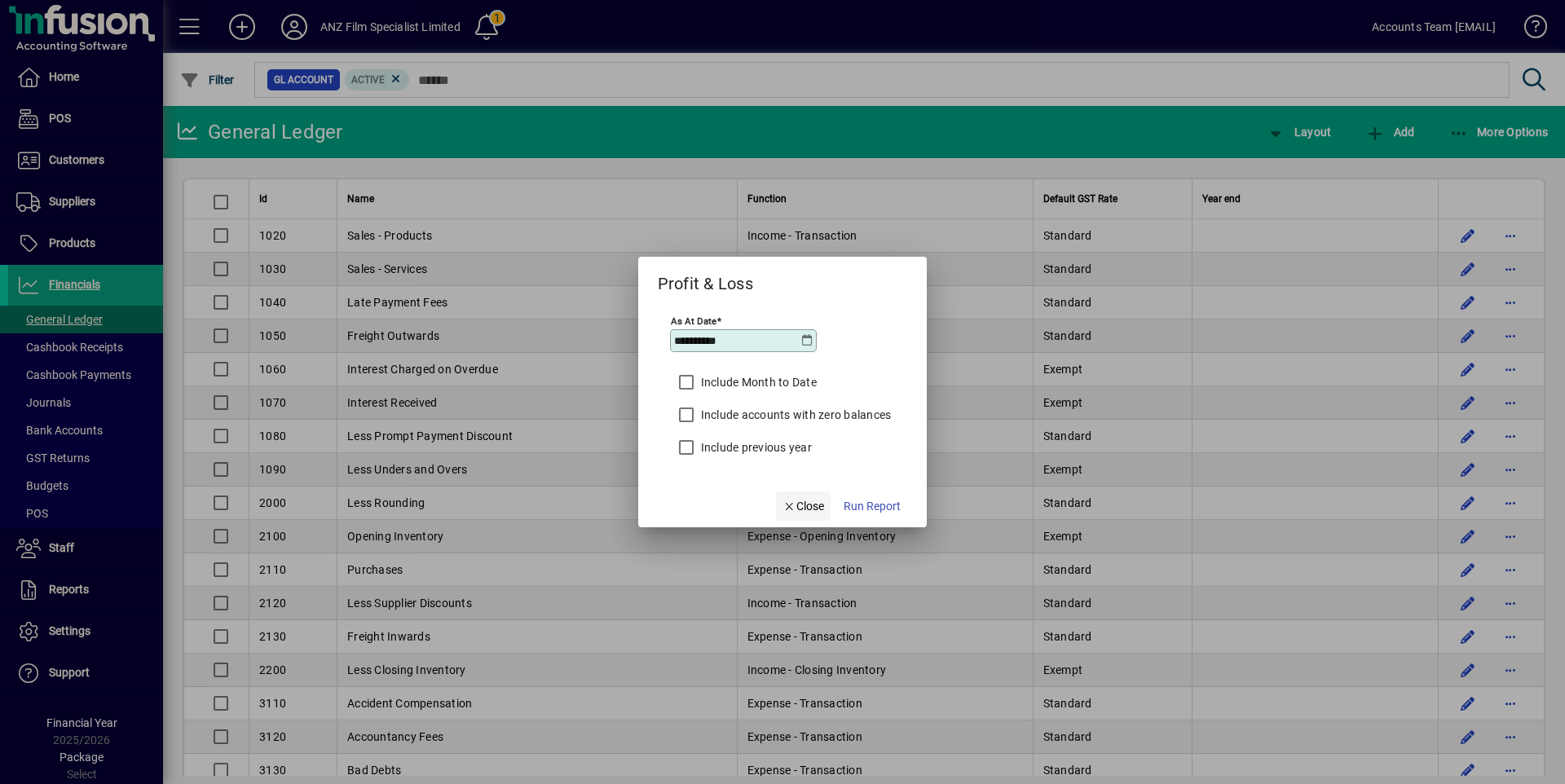 click on "Close" 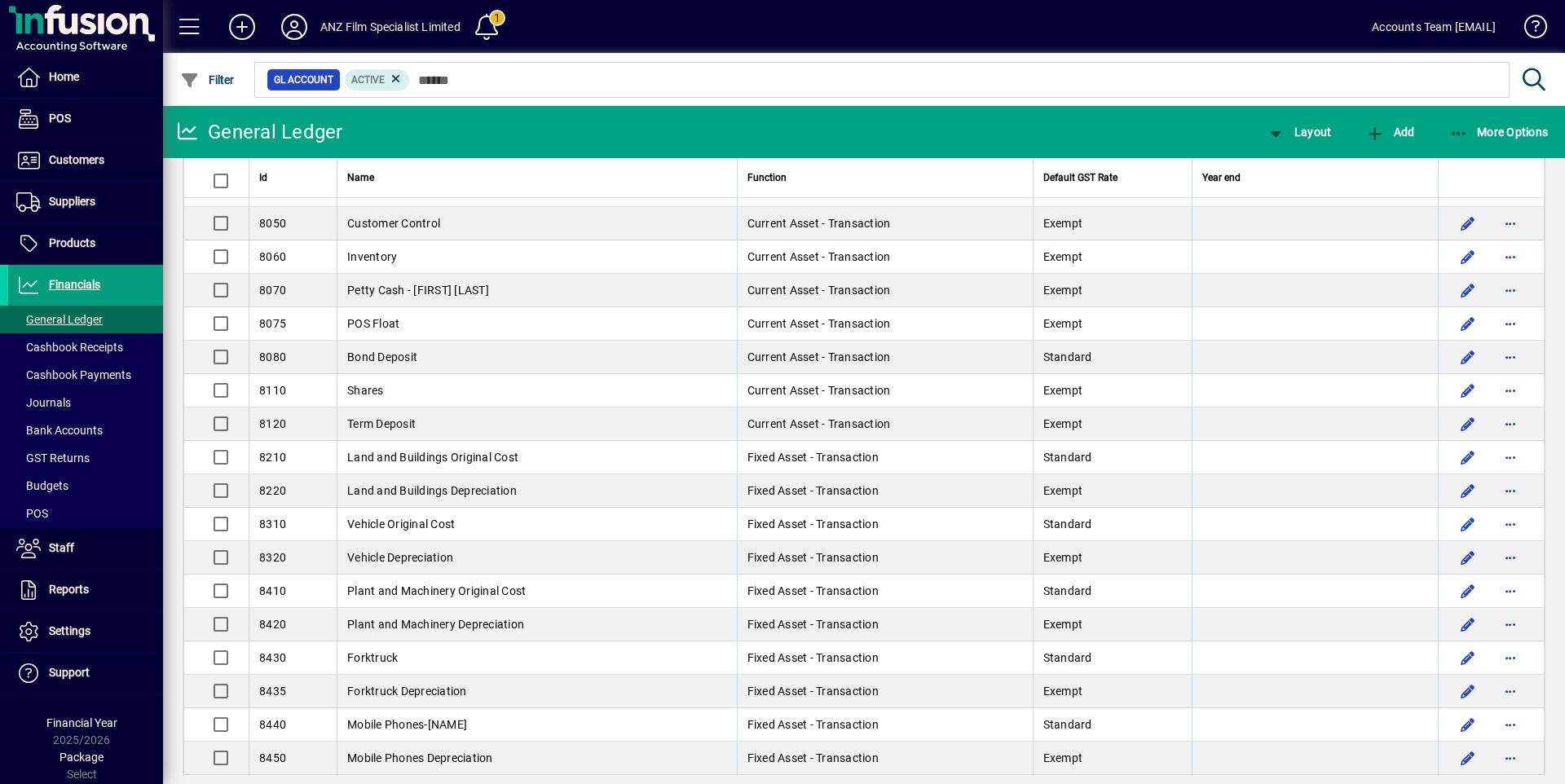 scroll, scrollTop: 3097, scrollLeft: 0, axis: vertical 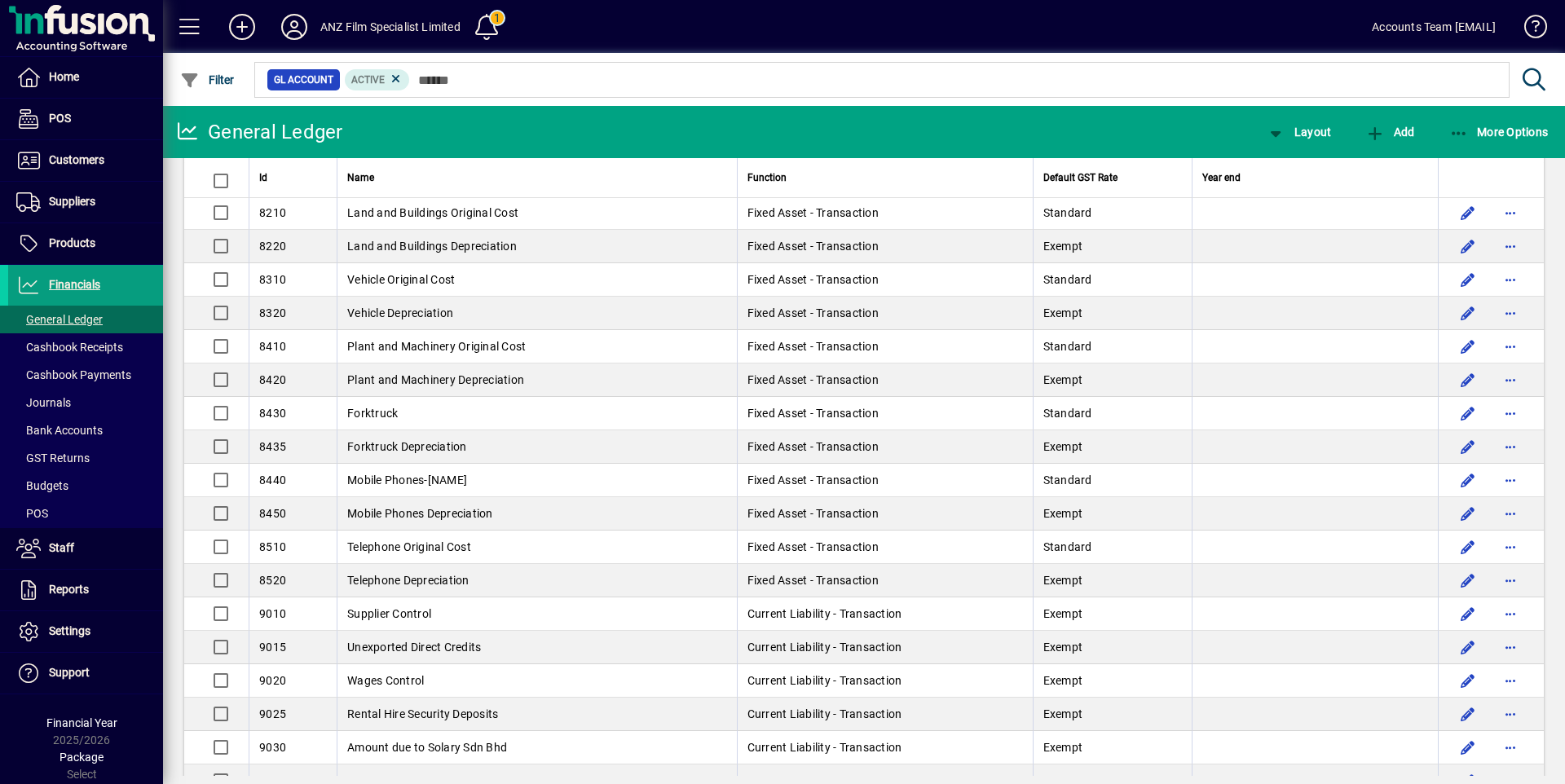 click on "Mobile Phones-[NAME]" at bounding box center [407, 480] 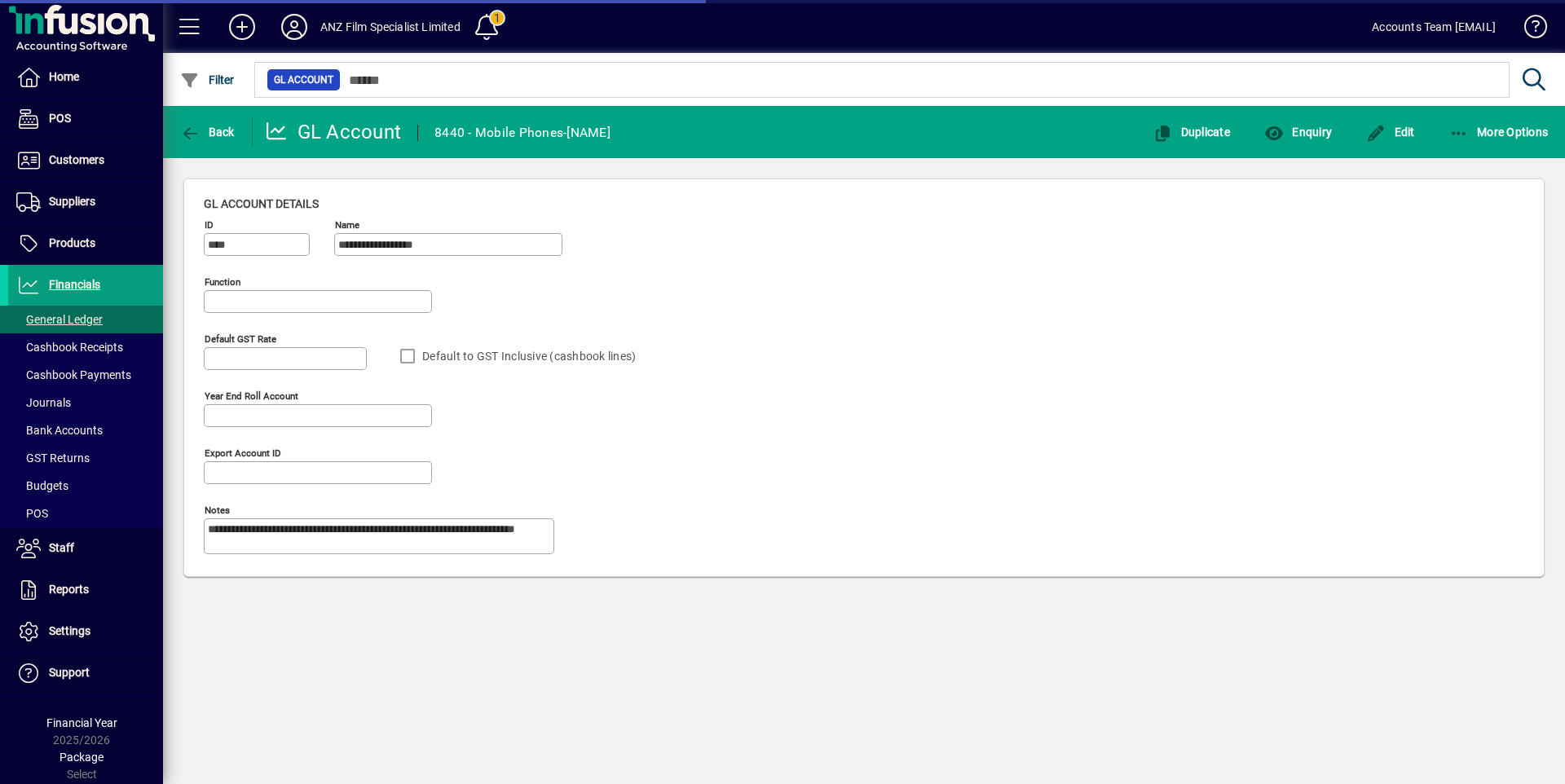 type on "**********" 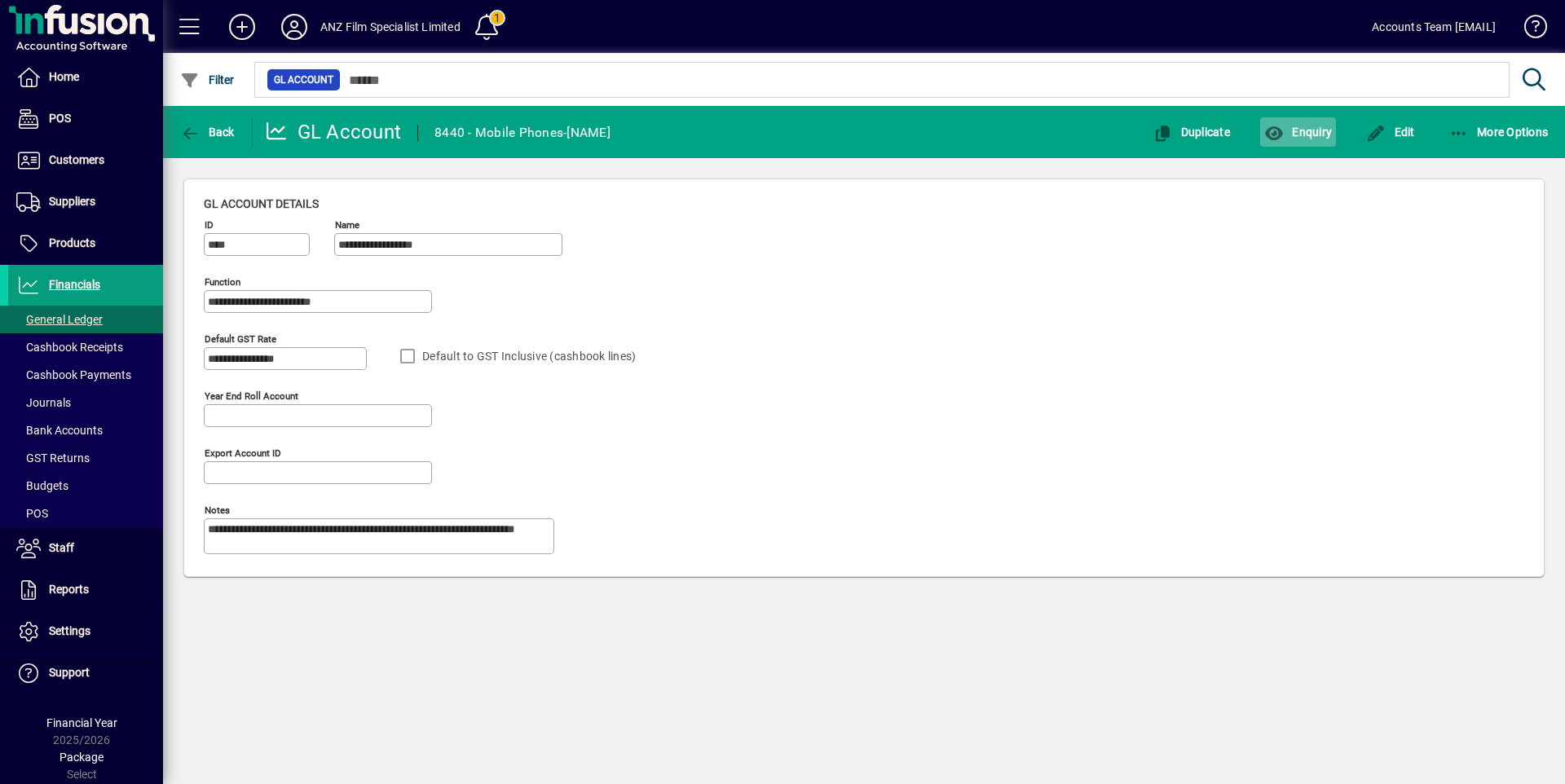 click on "Enquiry" 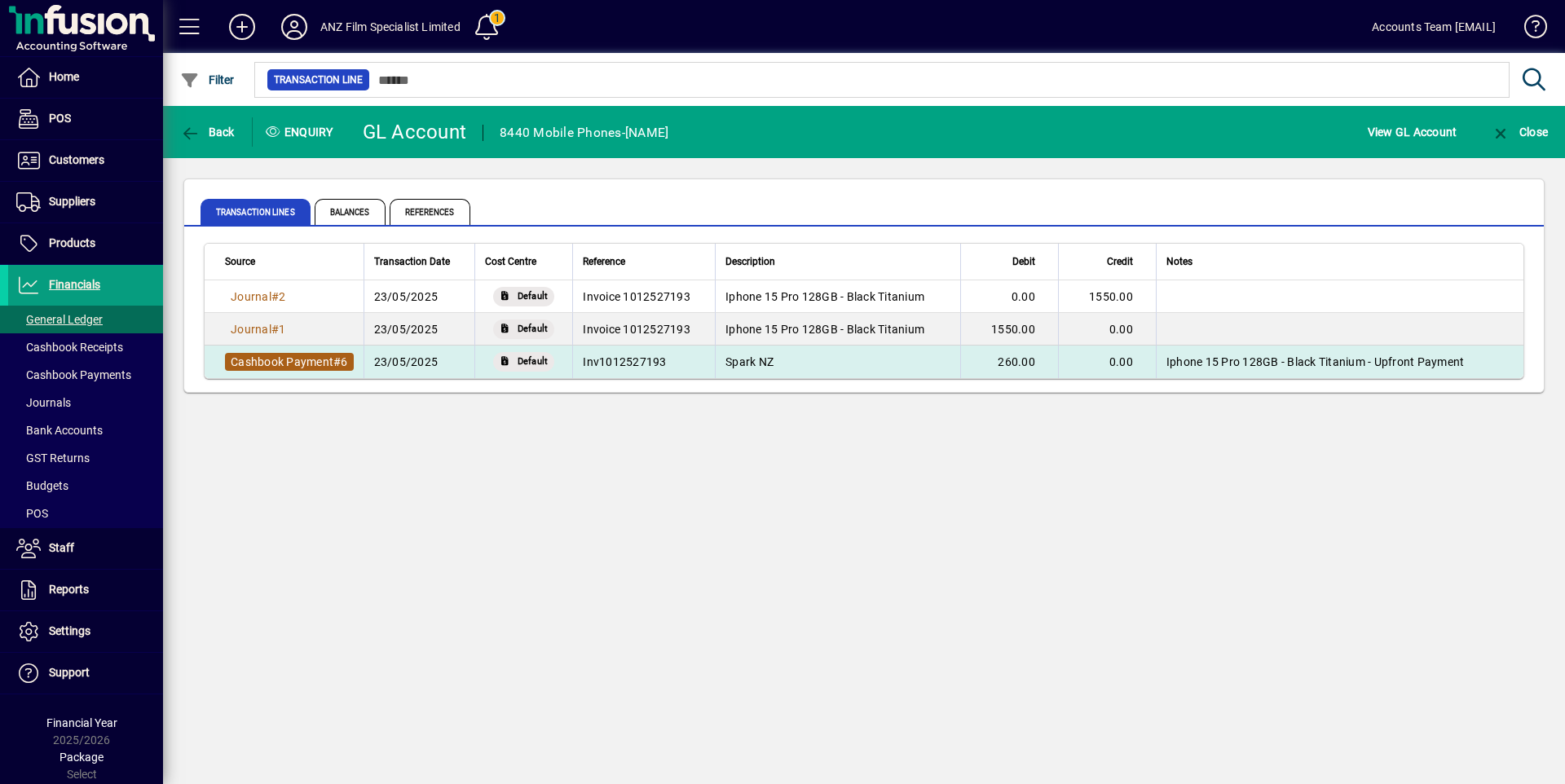 click on "Cashbook Payment" at bounding box center (282, 362) 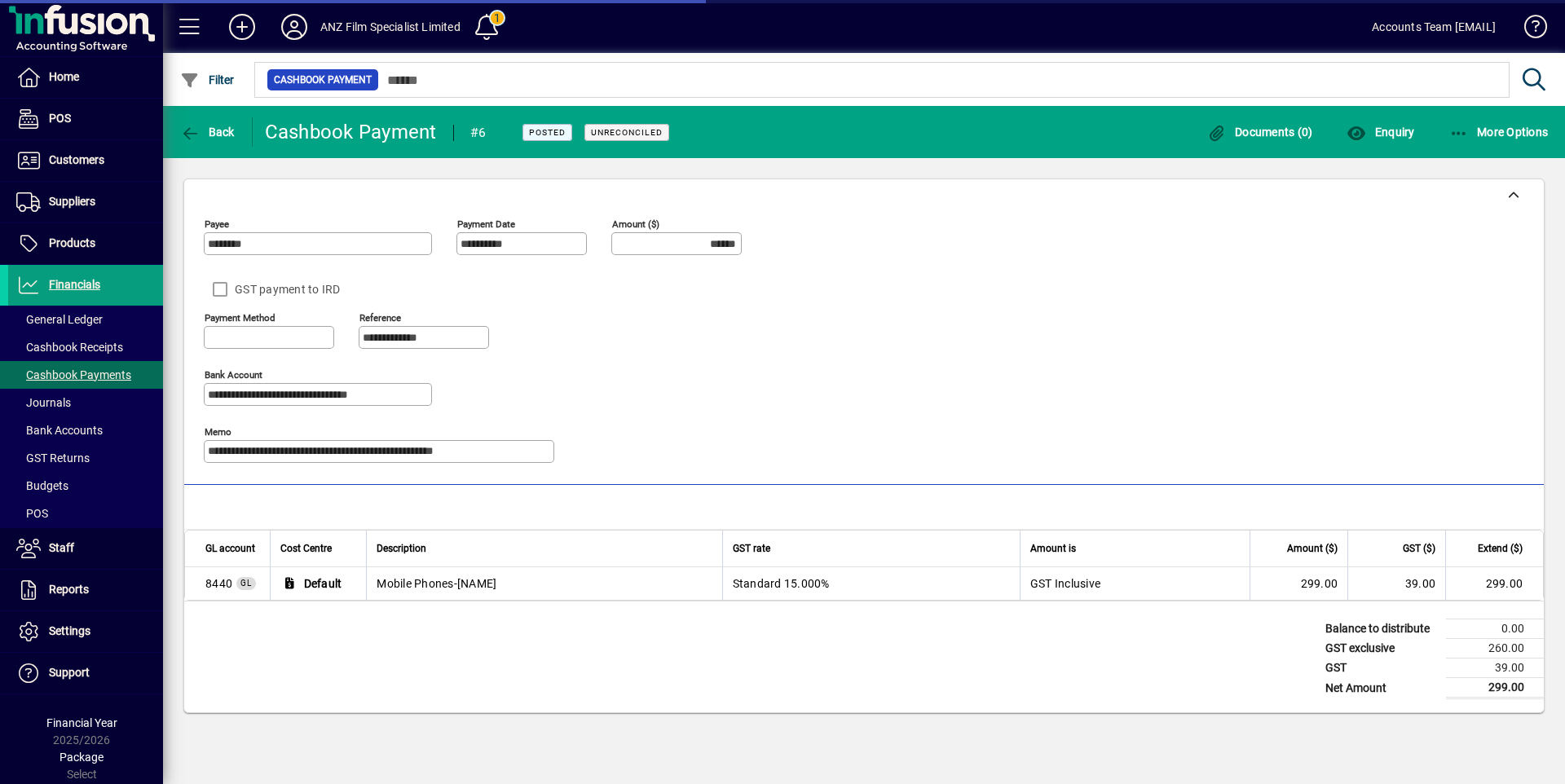 type on "**********" 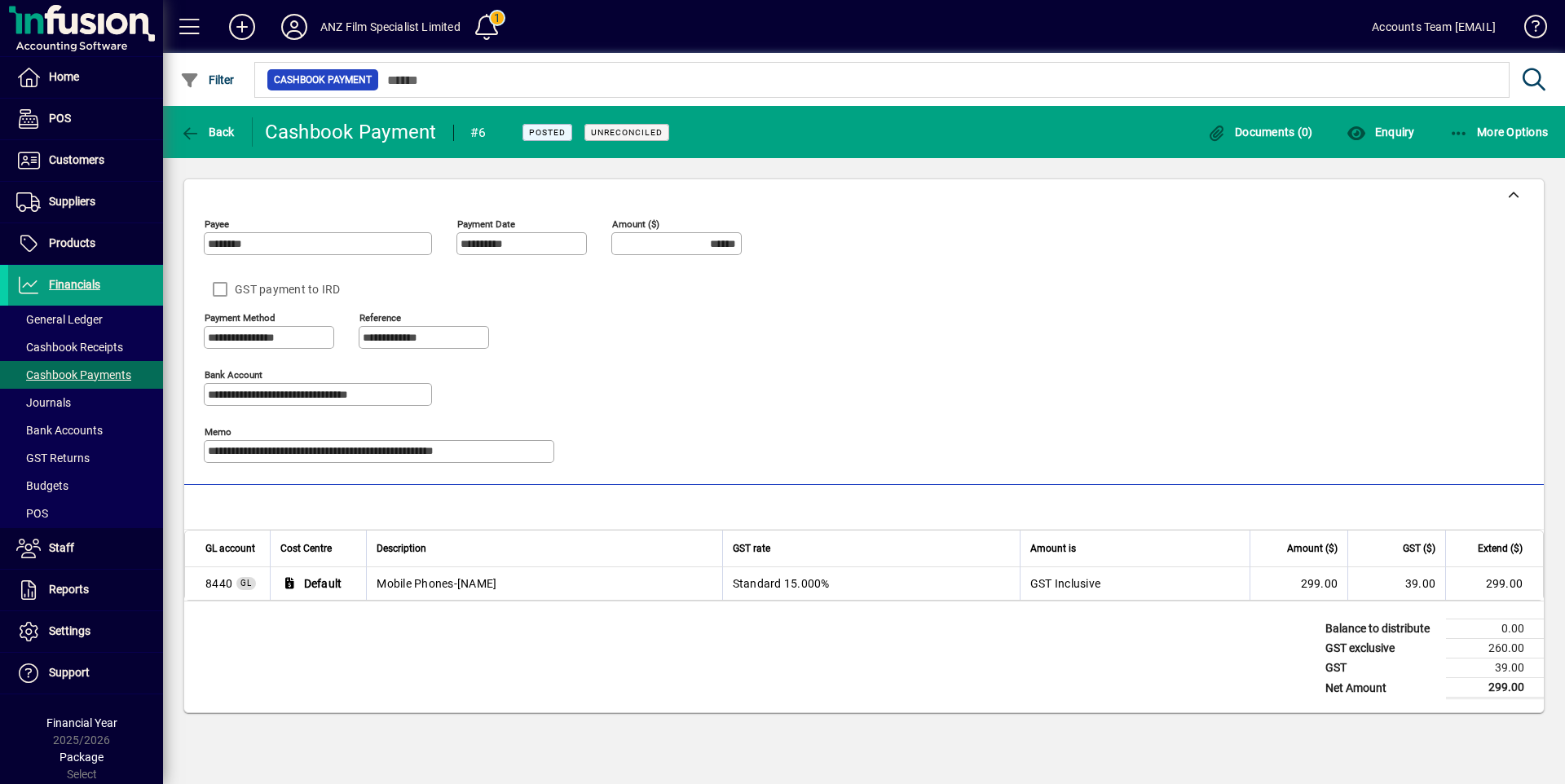 scroll, scrollTop: 0, scrollLeft: 0, axis: both 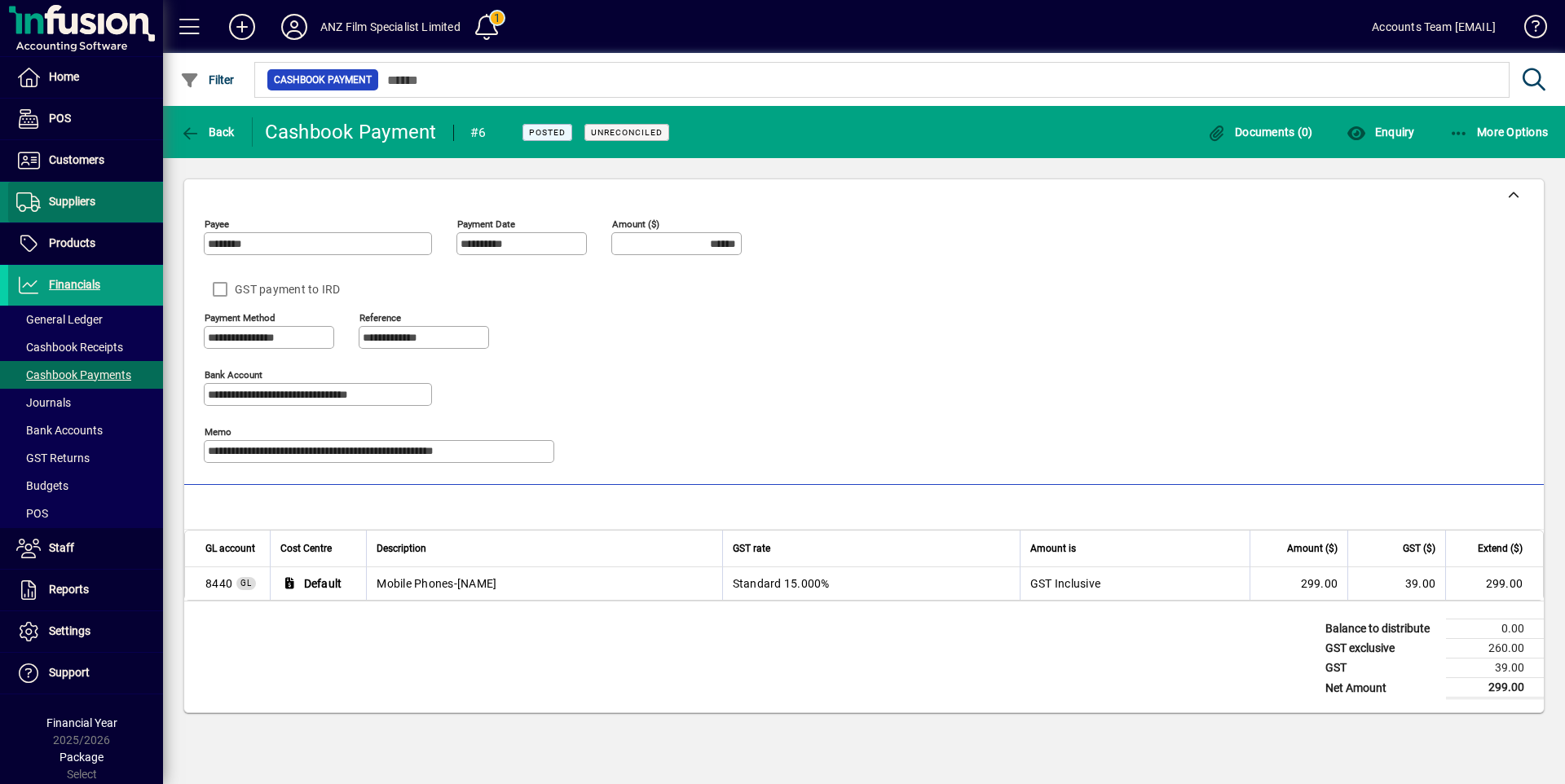 click on "Suppliers" at bounding box center (72, 201) 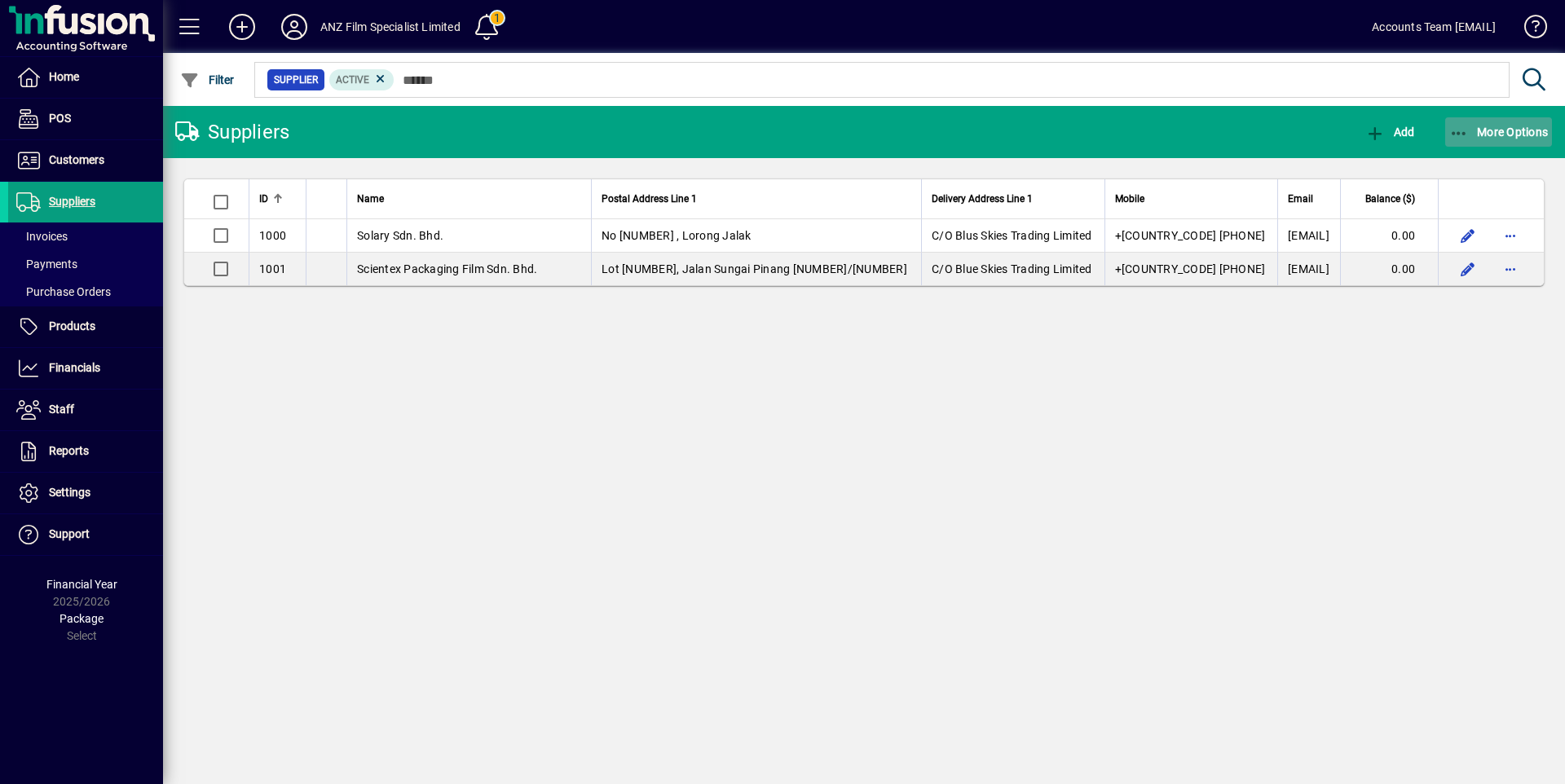 click on "More Options" 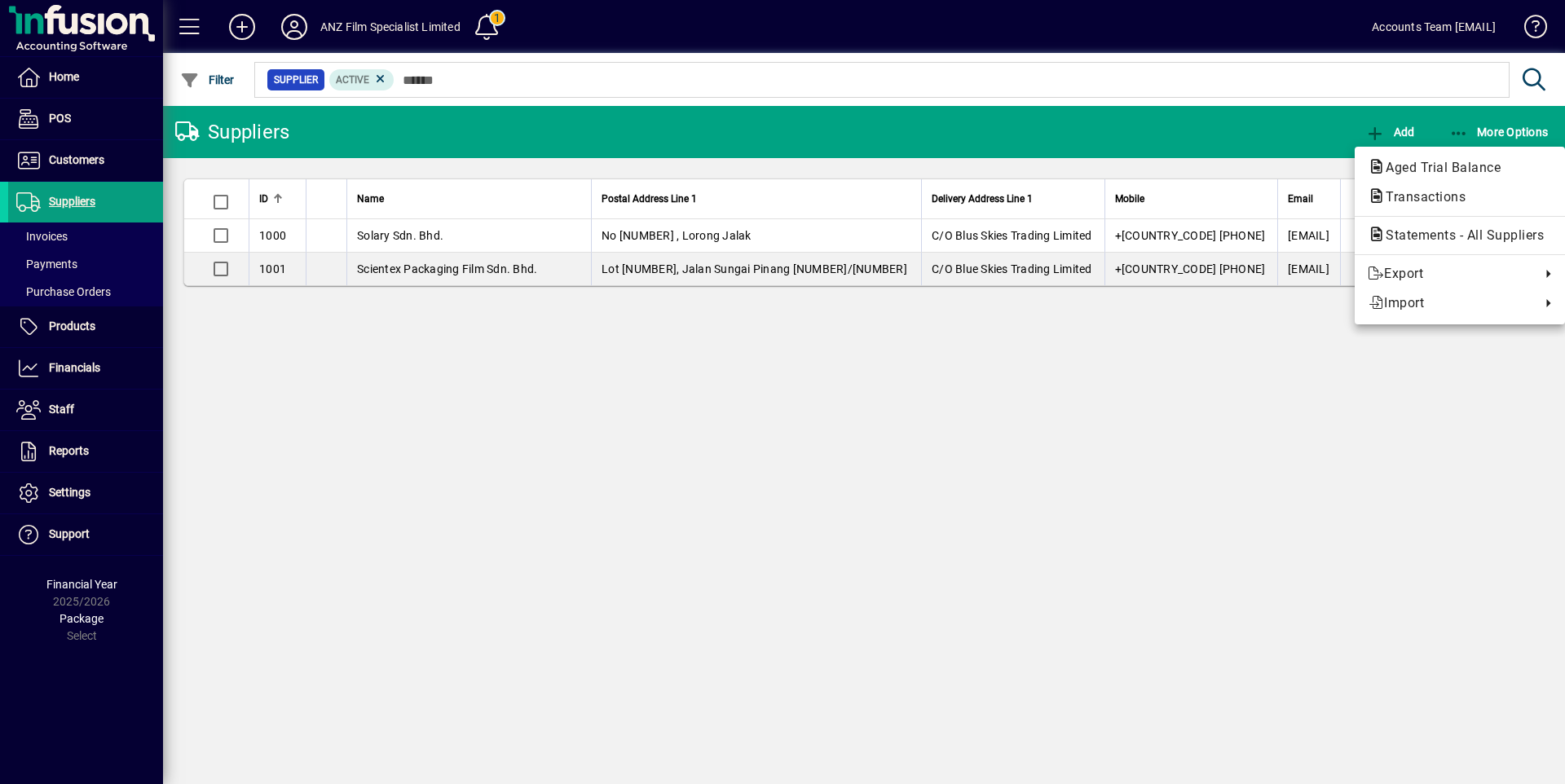 click at bounding box center (782, 392) 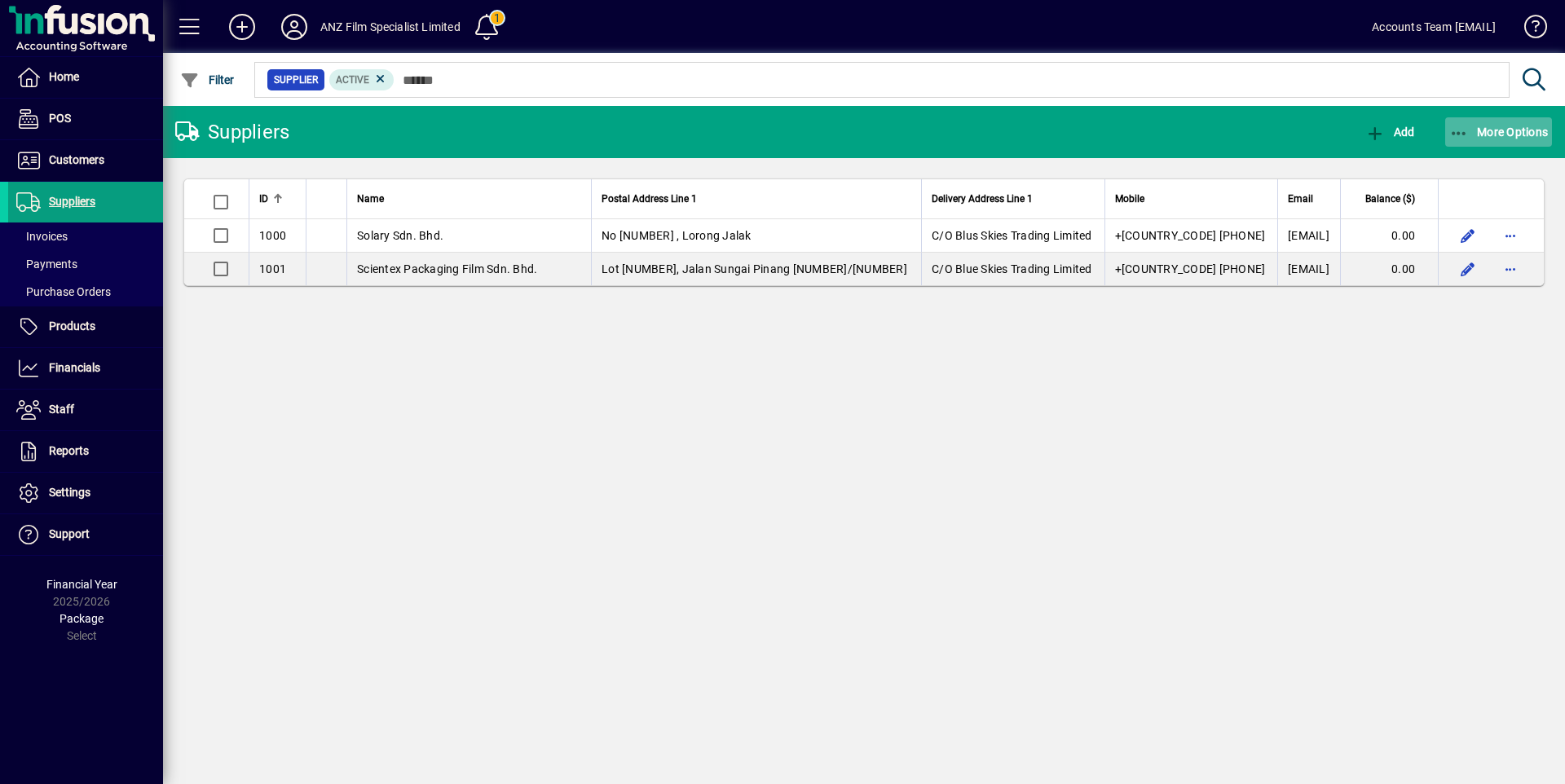click on "More Options" 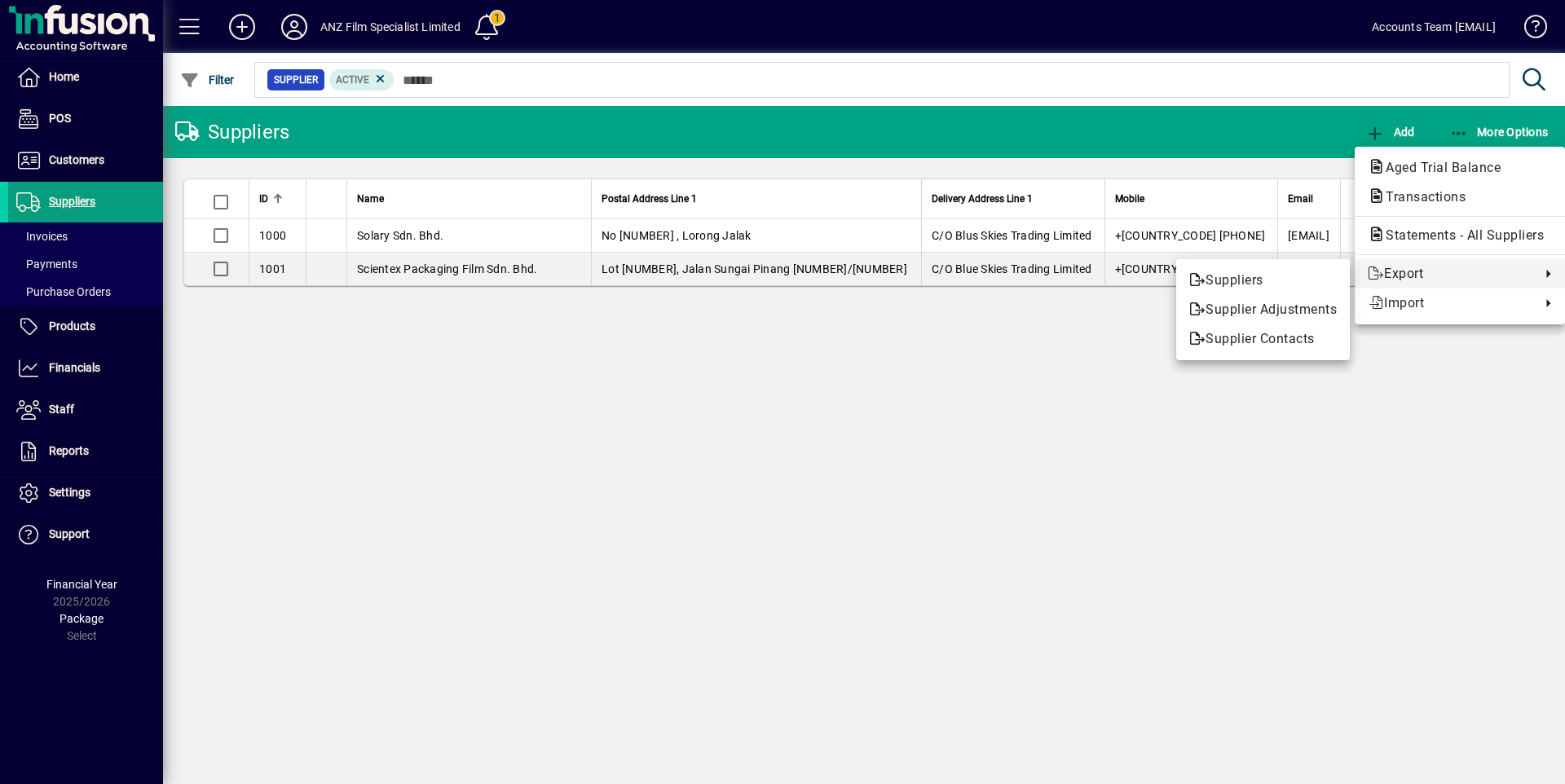 click at bounding box center (782, 392) 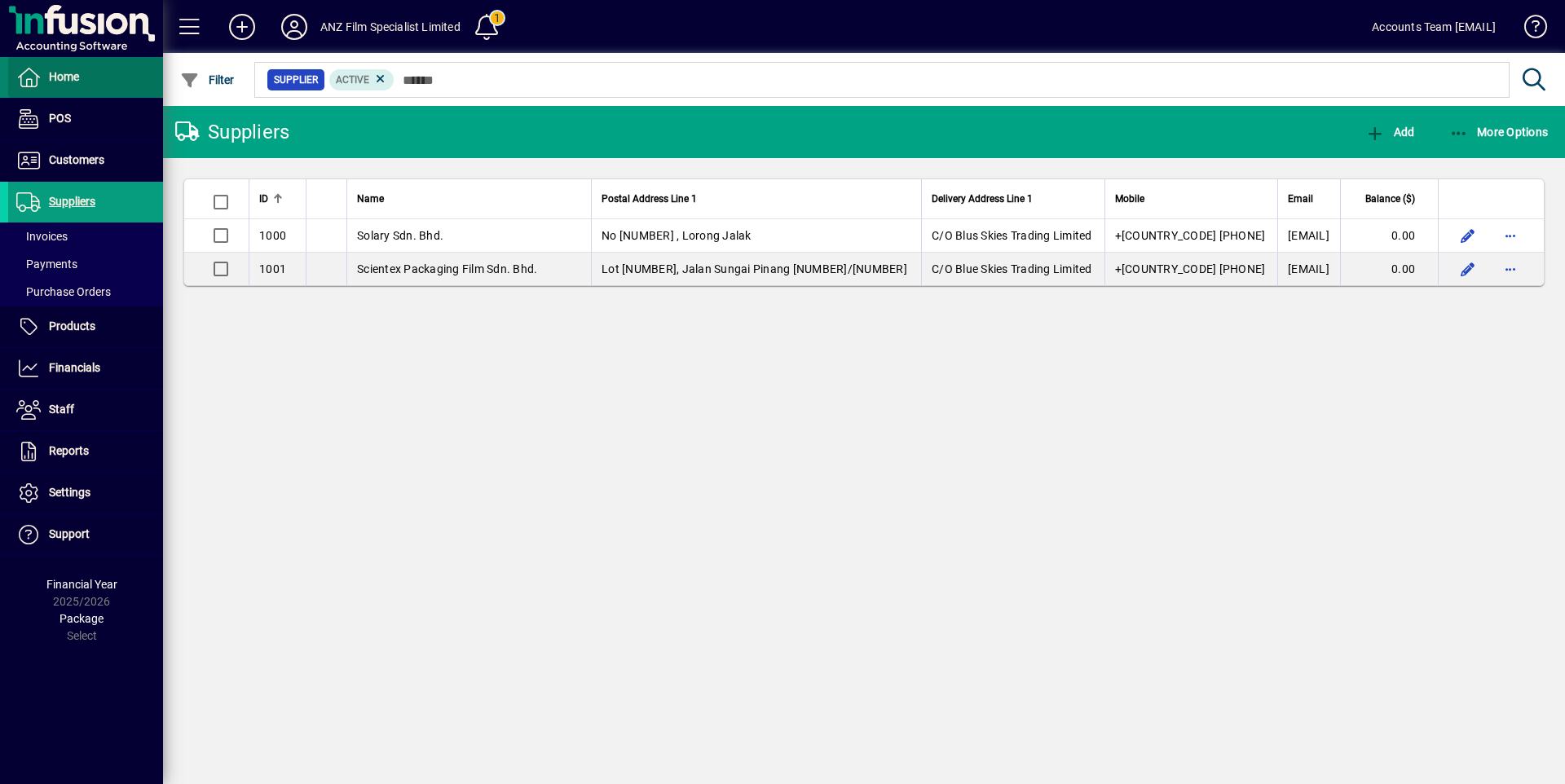 click at bounding box center (86, 77) 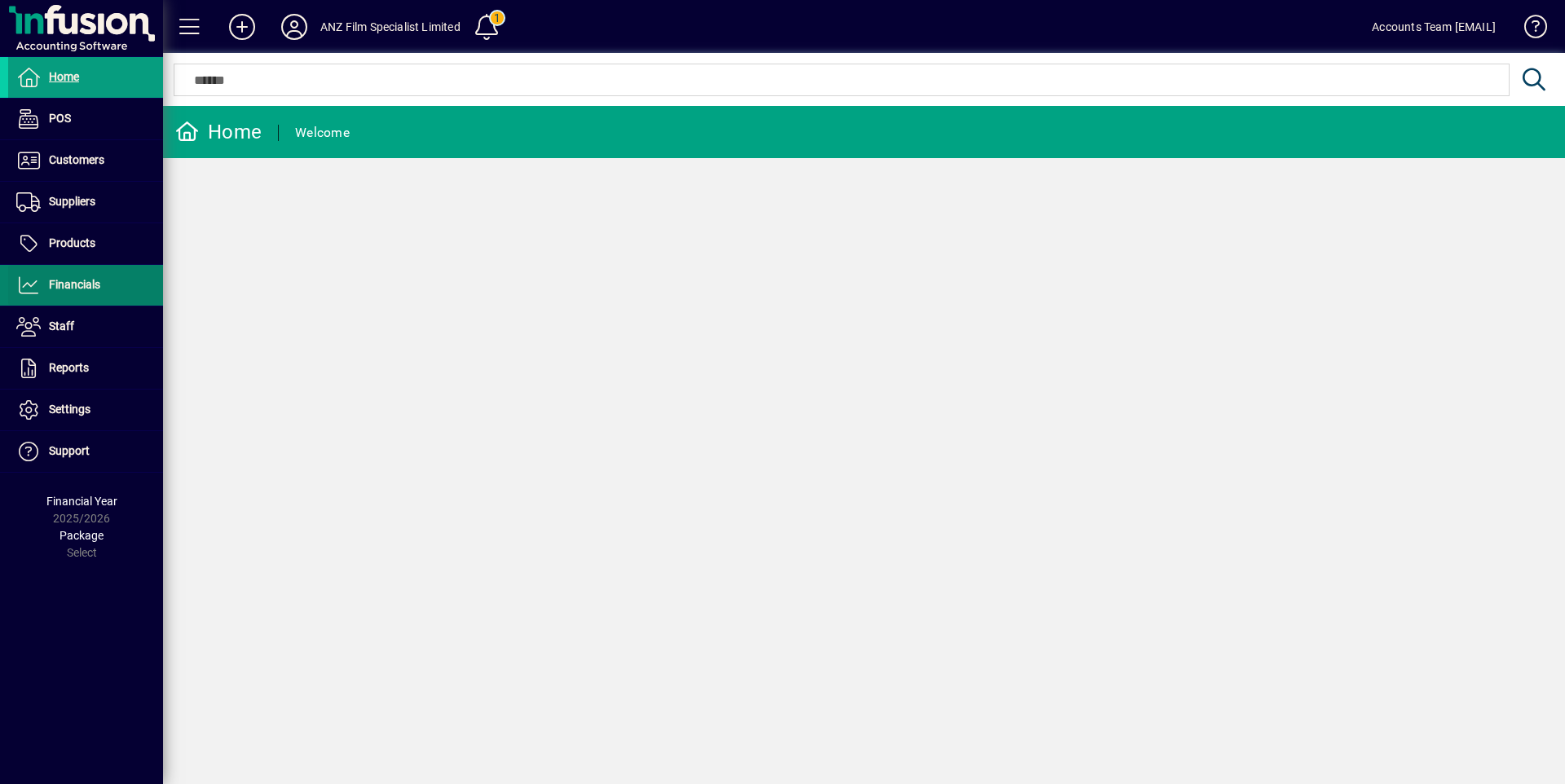 click on "Financials" at bounding box center (74, 284) 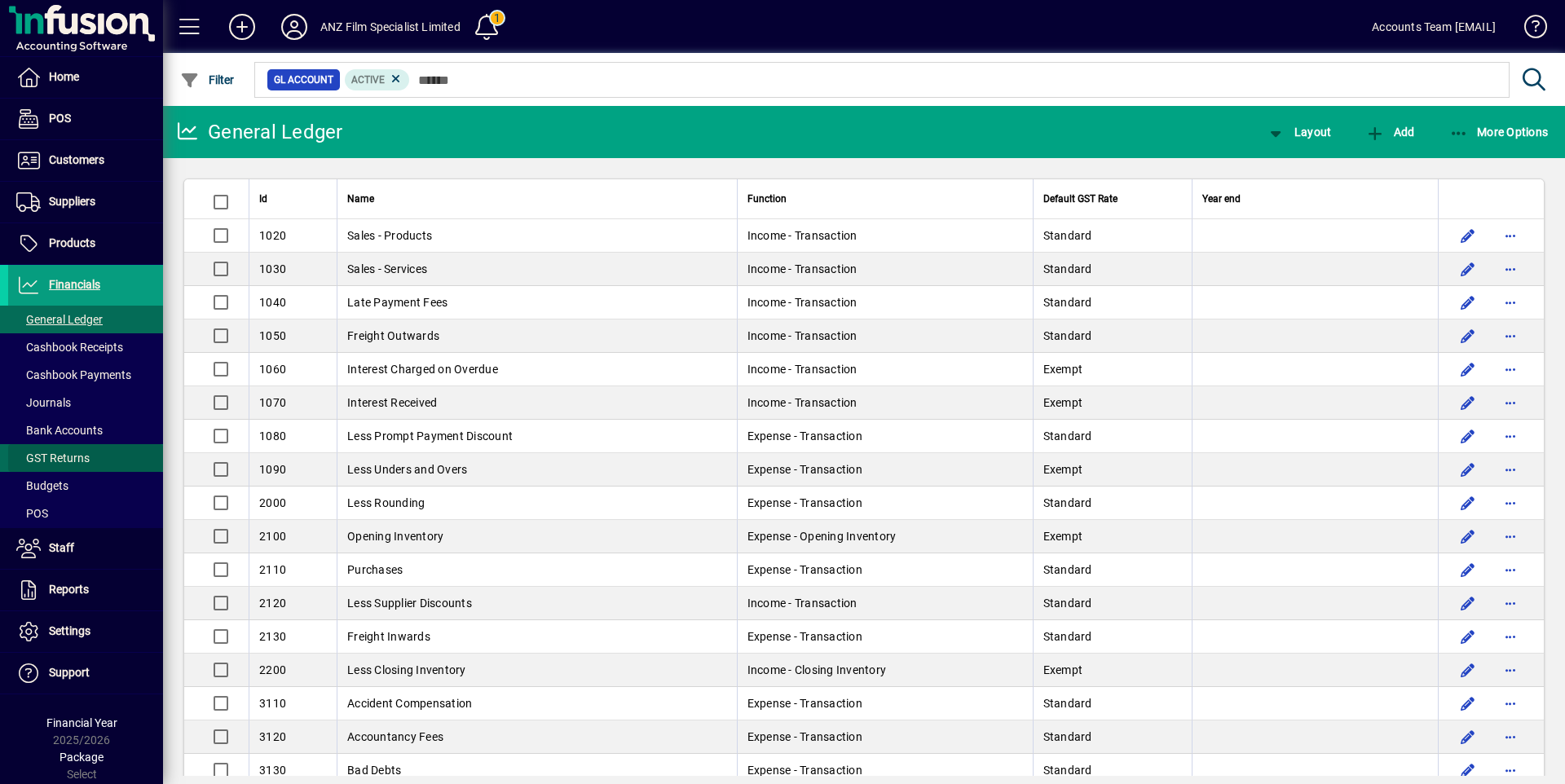 click on "GST Returns" at bounding box center [53, 458] 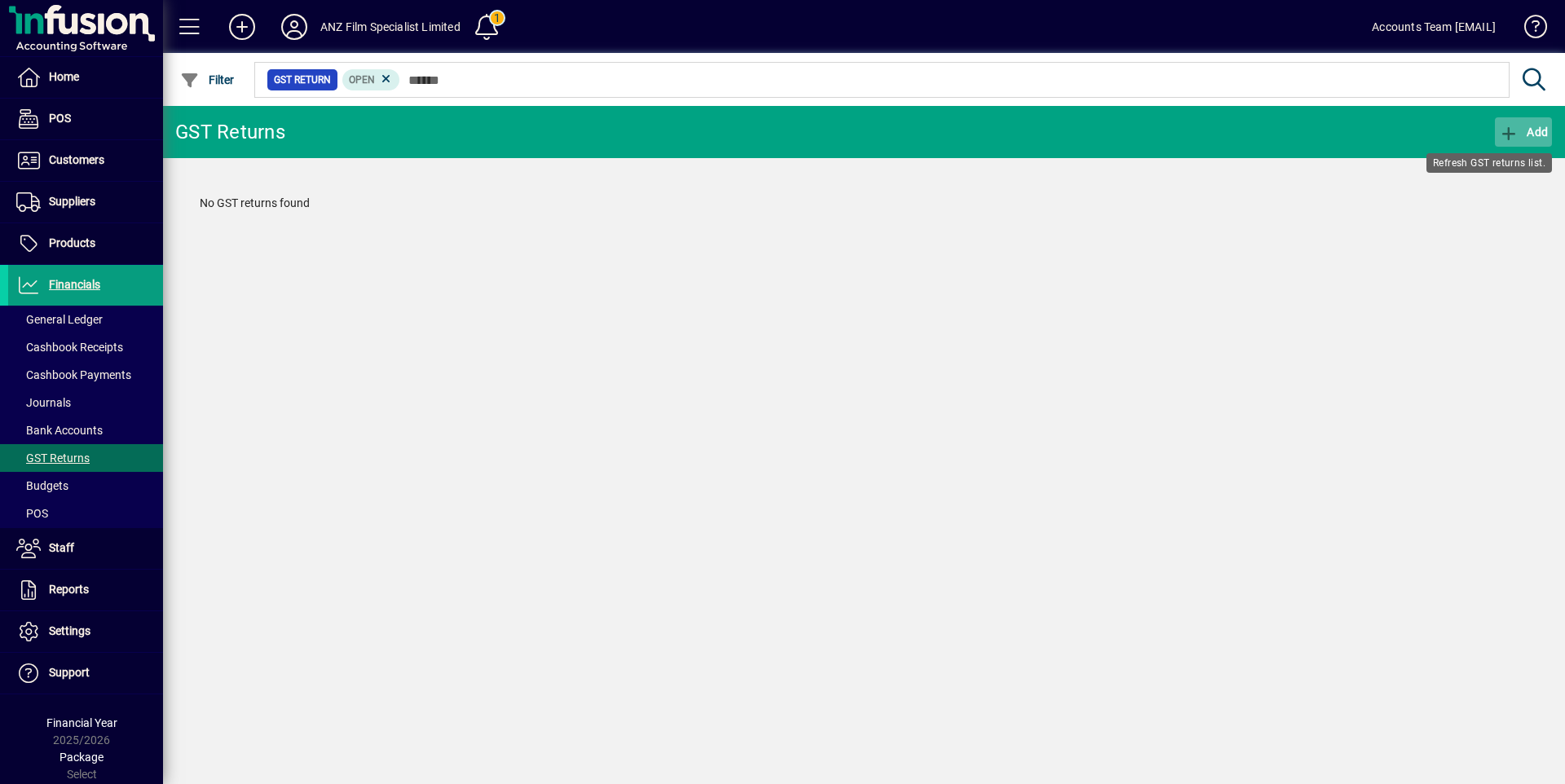 click on "Add" 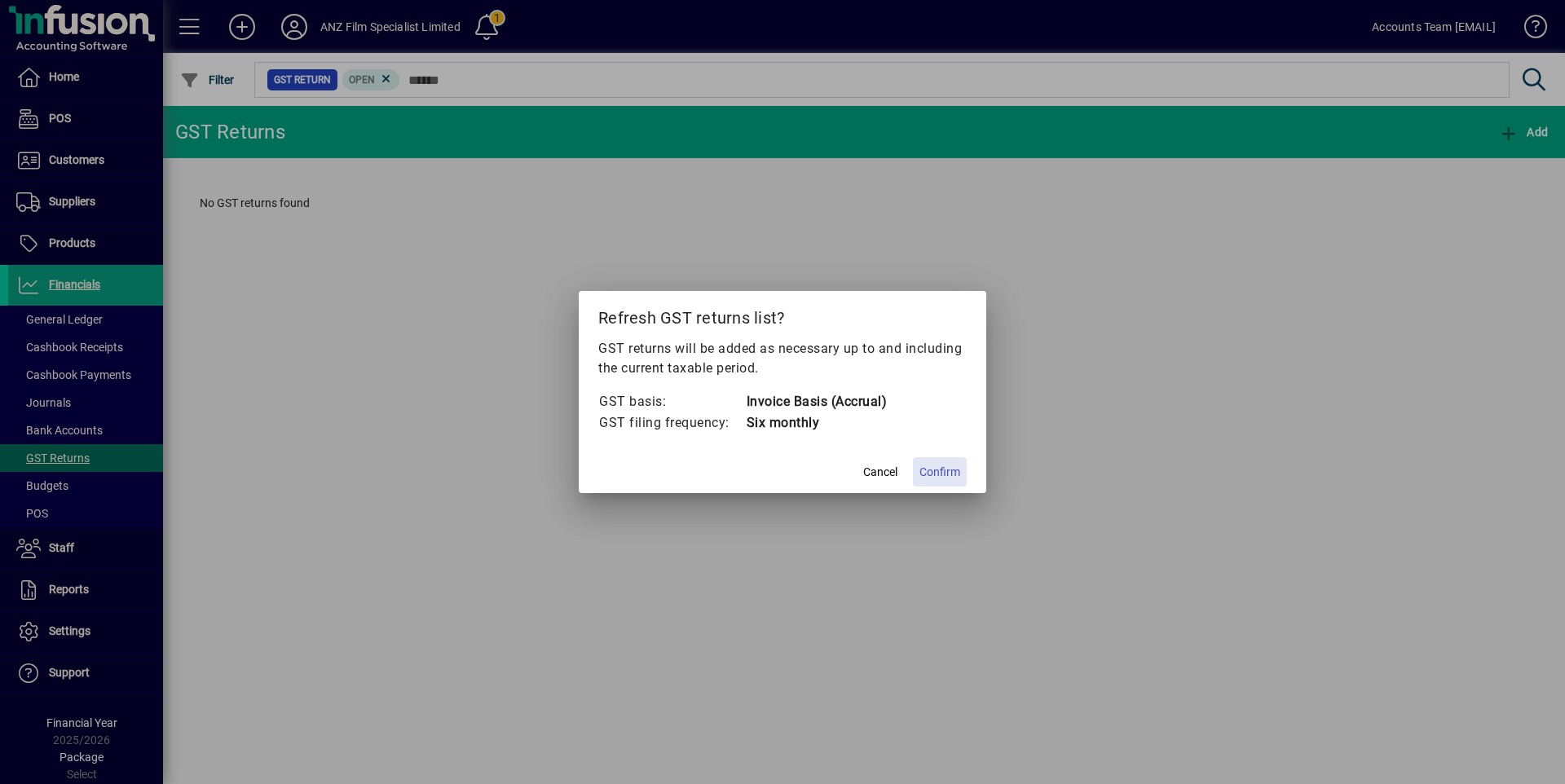 click on "Confirm" 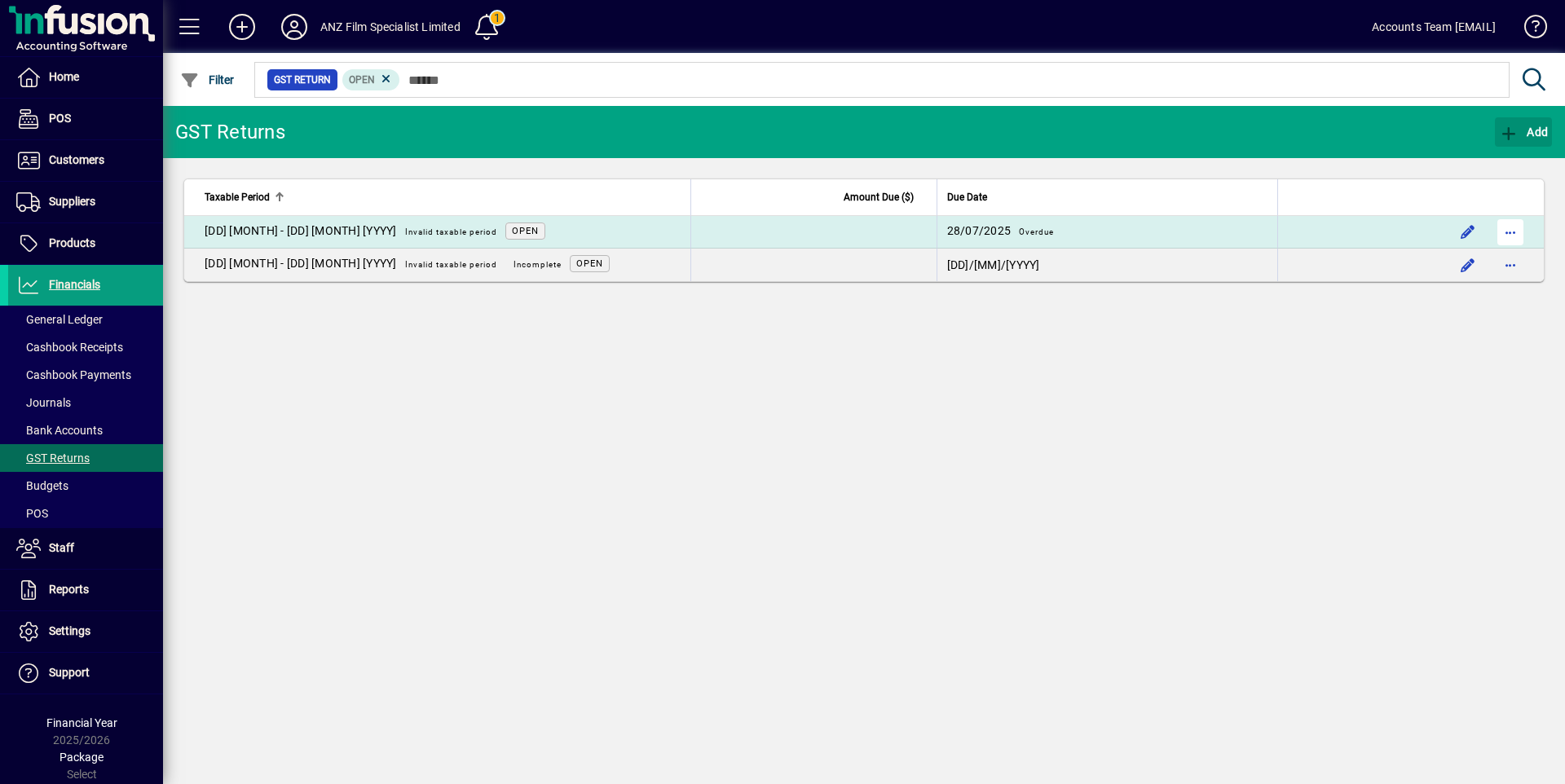 click at bounding box center [1510, 232] 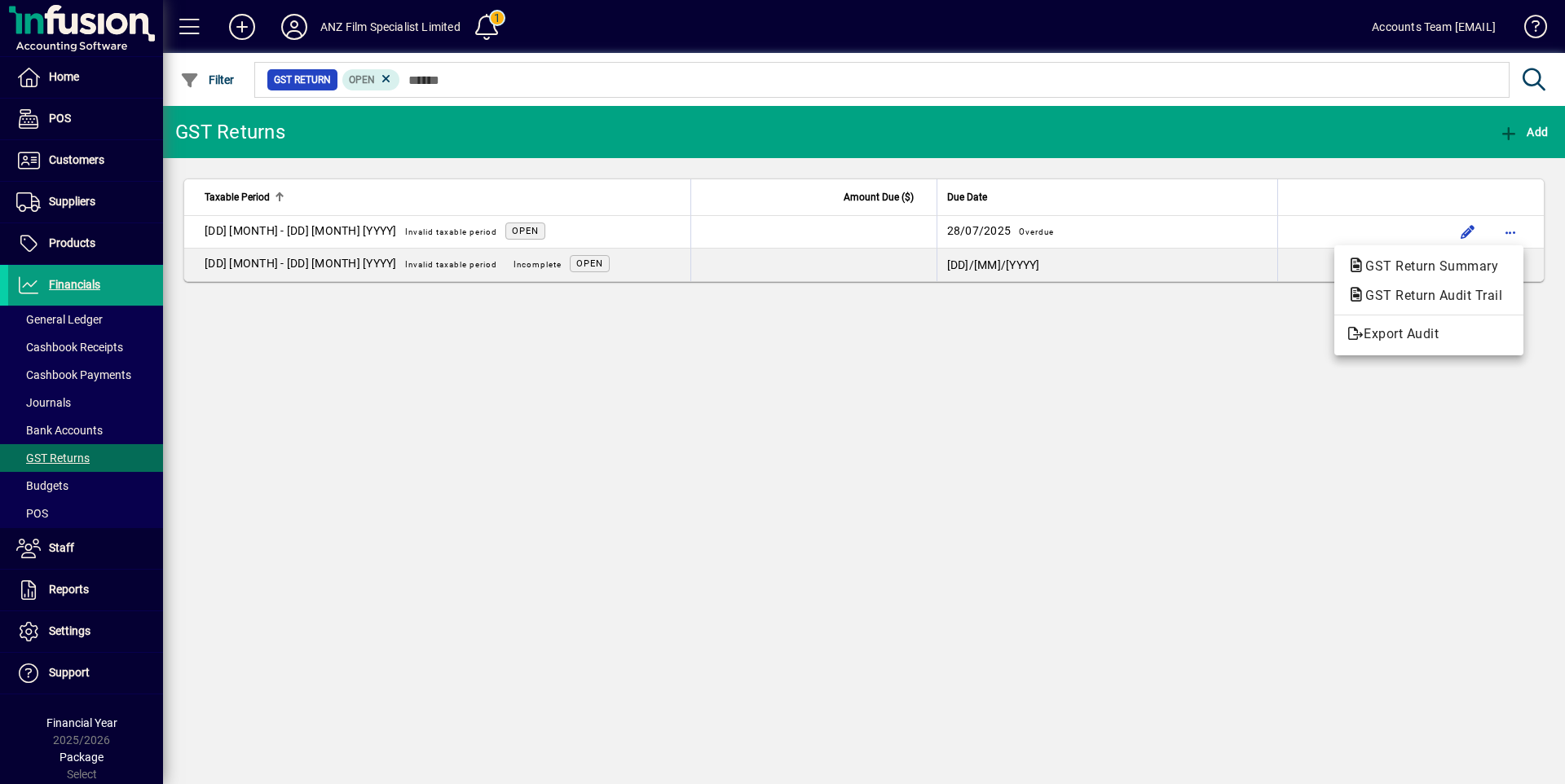 click at bounding box center [782, 392] 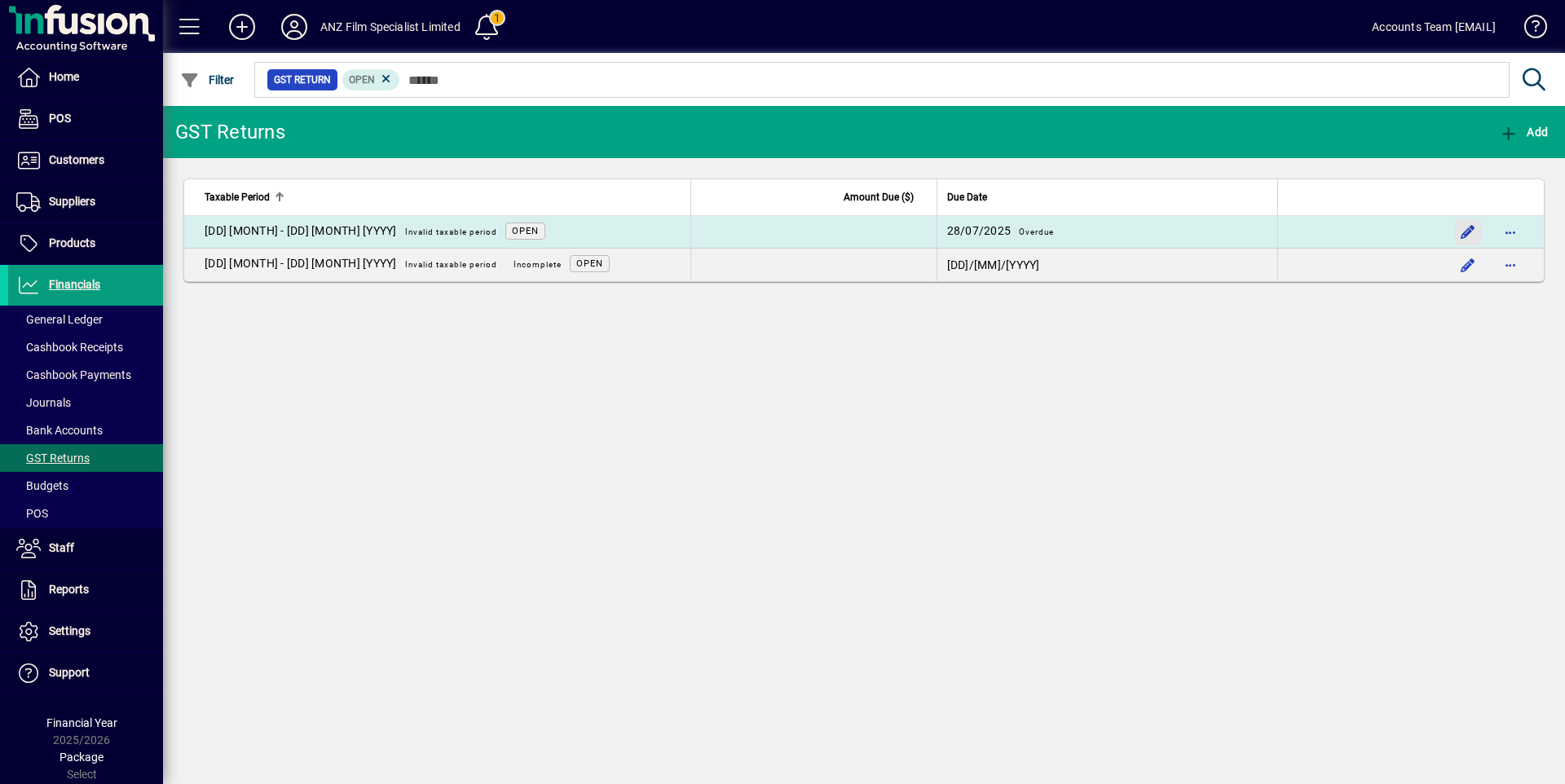 click at bounding box center [1468, 232] 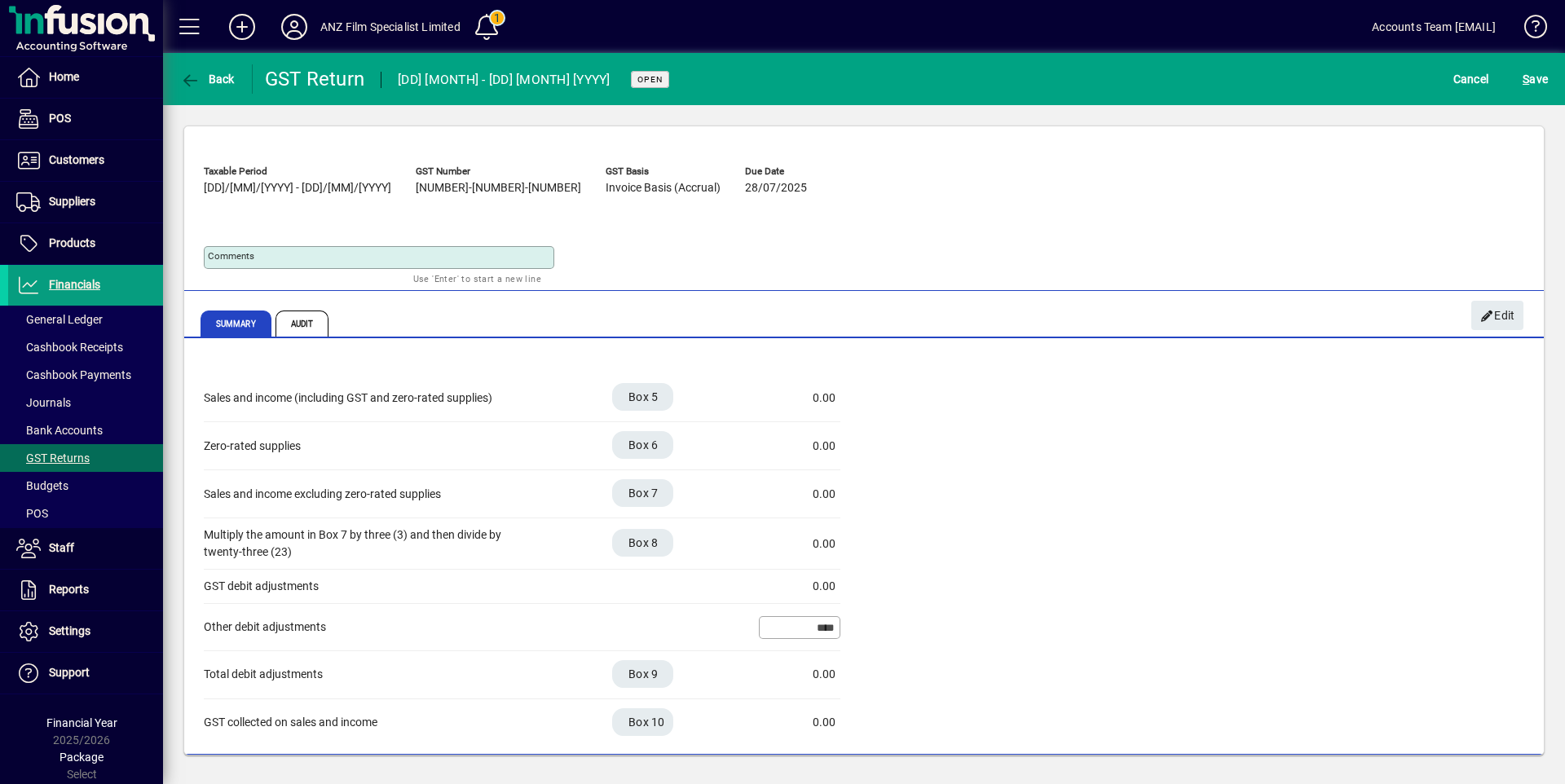 click on "Taxable Period   01/01/2025 - 30/06/2025  GST Number   145-664-392  GST Basis   Invoice Basis (Accrual)  Due Date   28/07/2025" 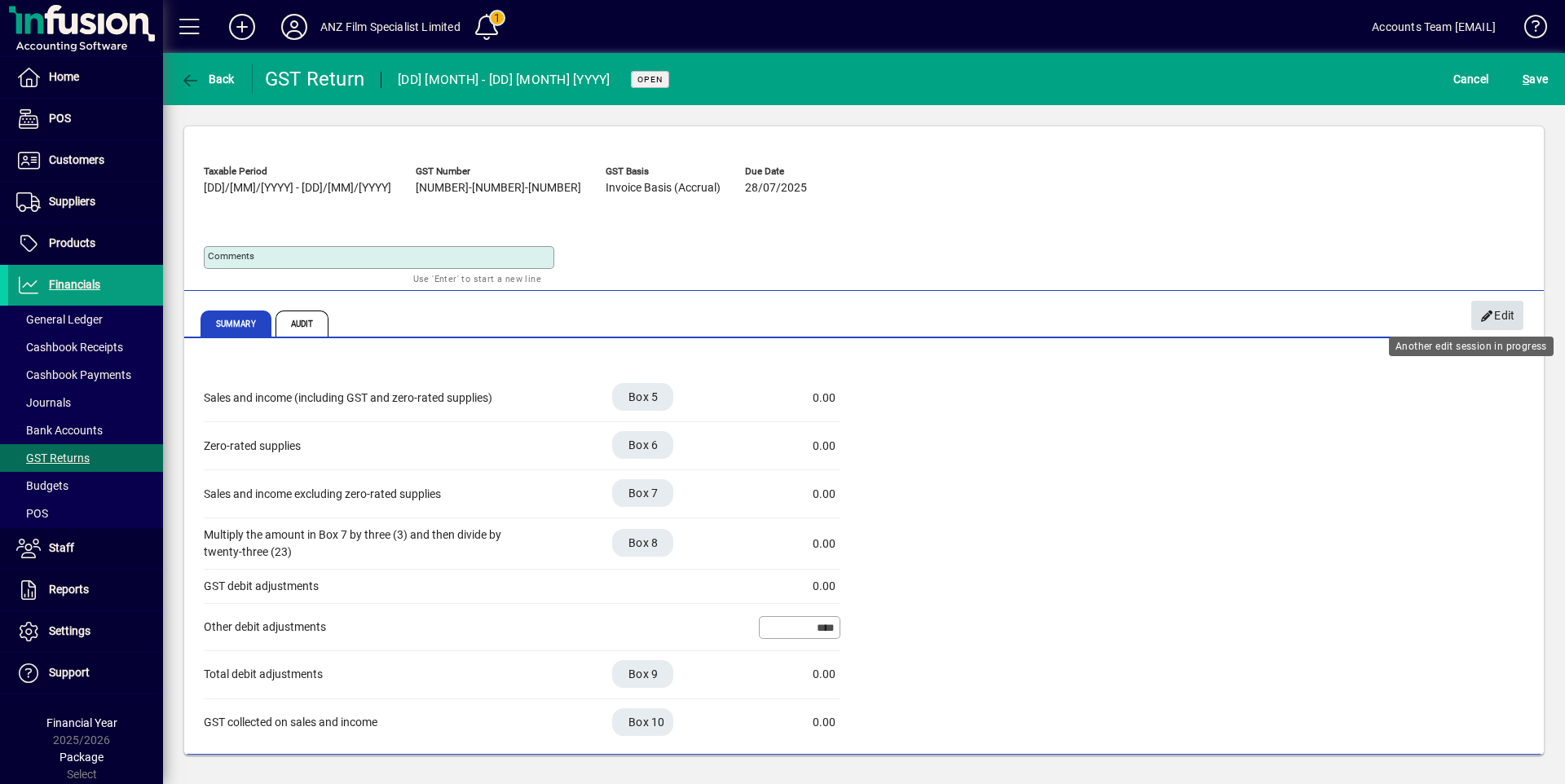 click on "Edit" 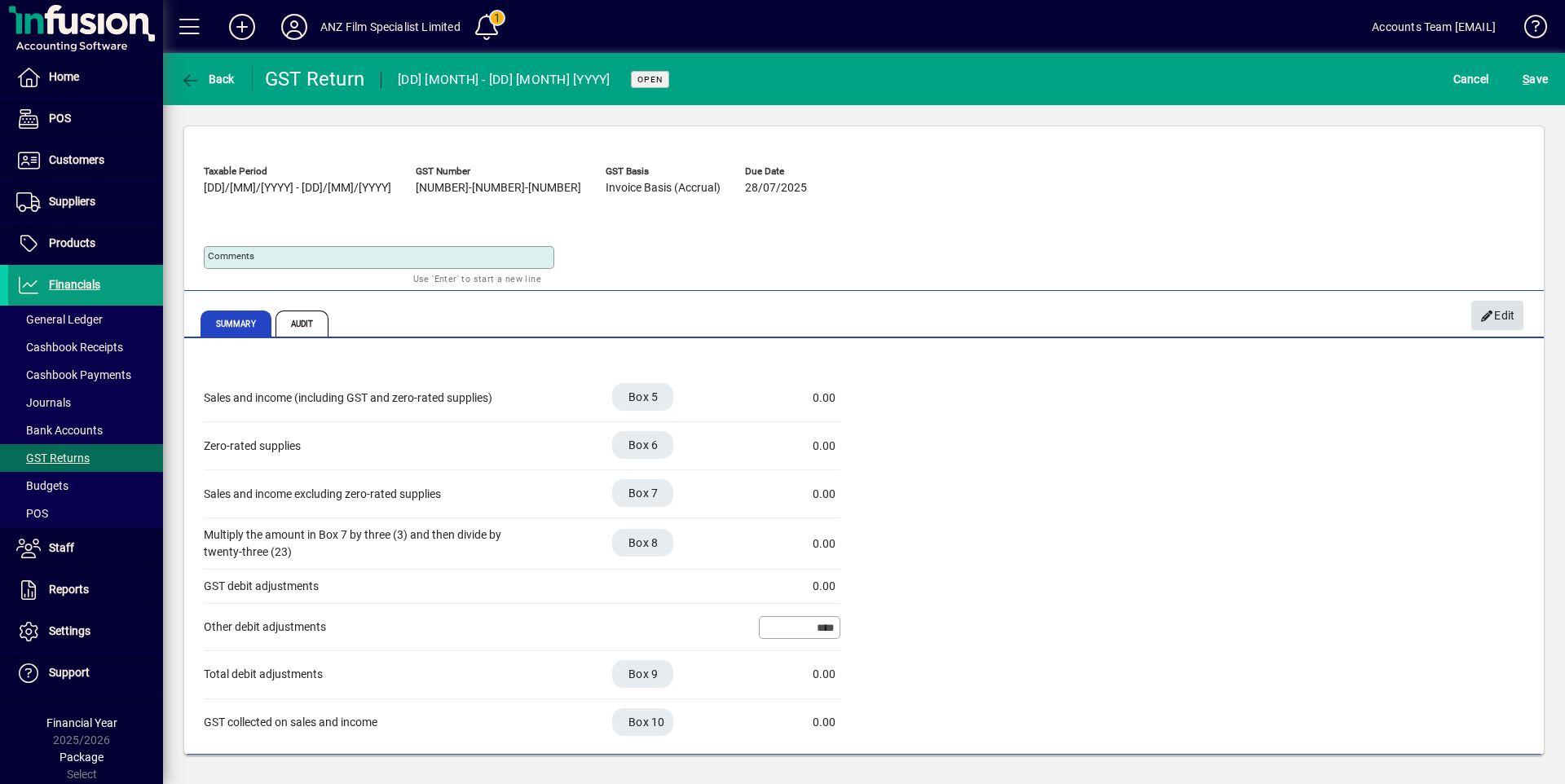 click on "Edit" 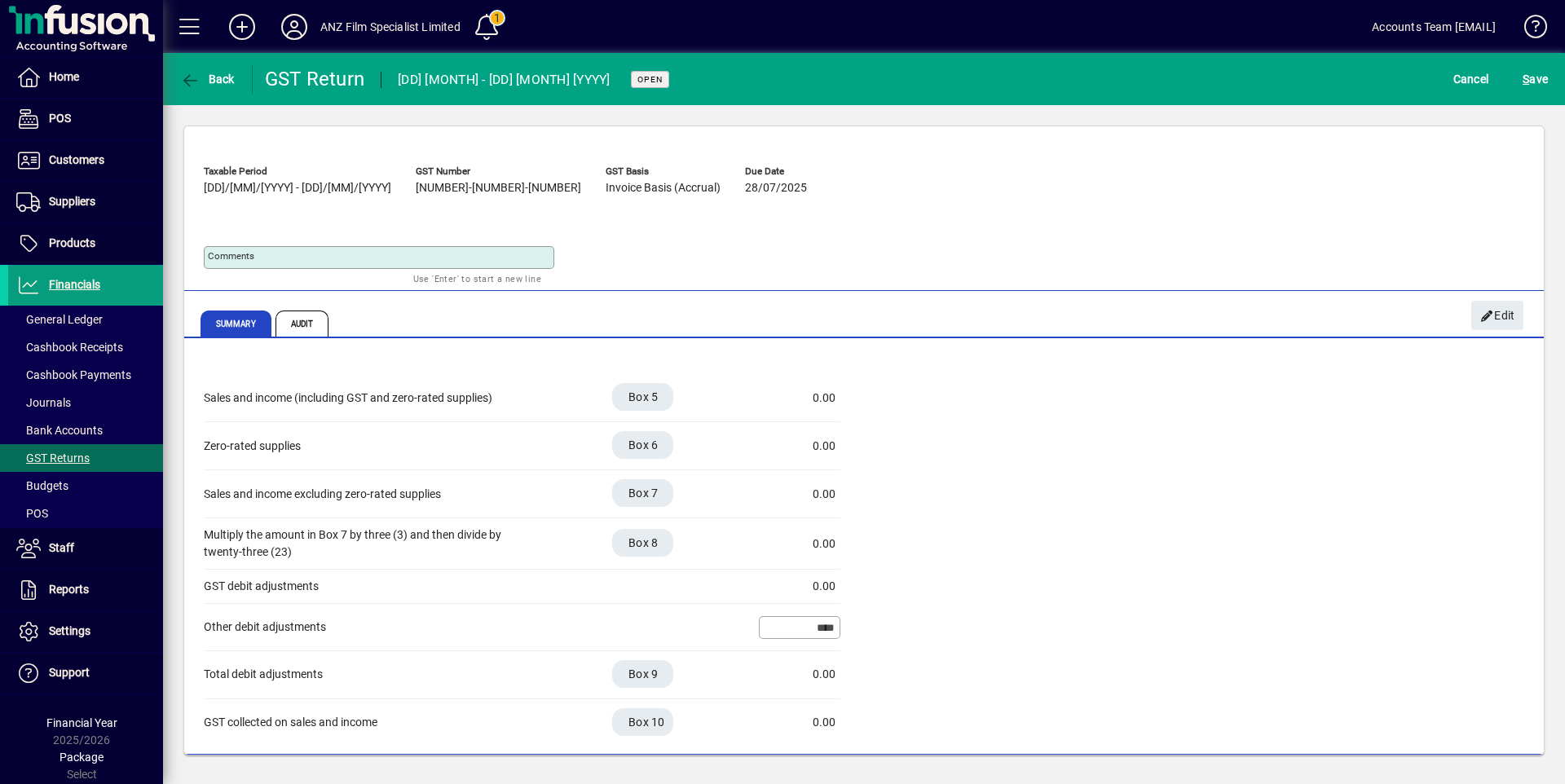 click on "Open" 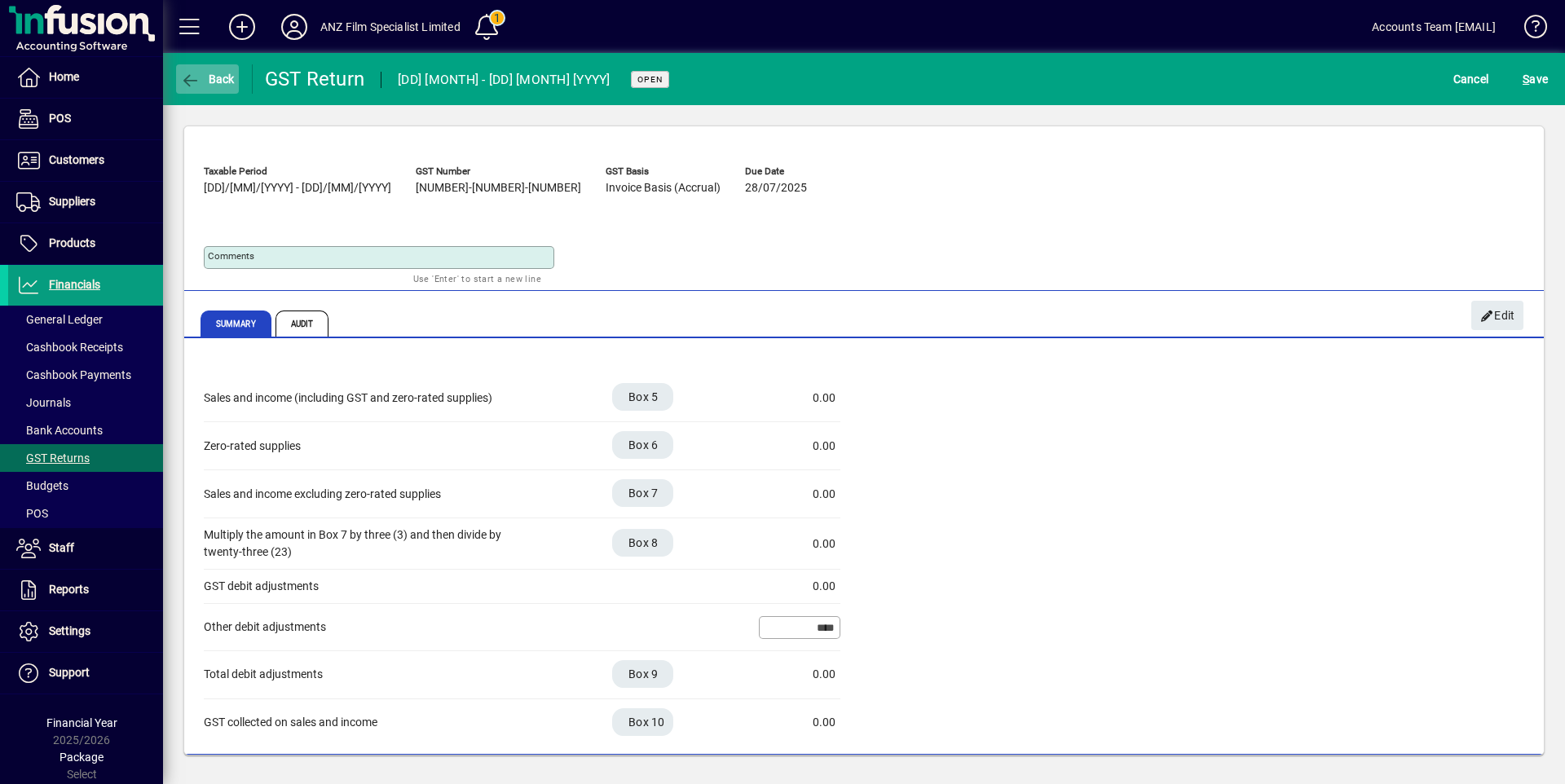 click on "Back" 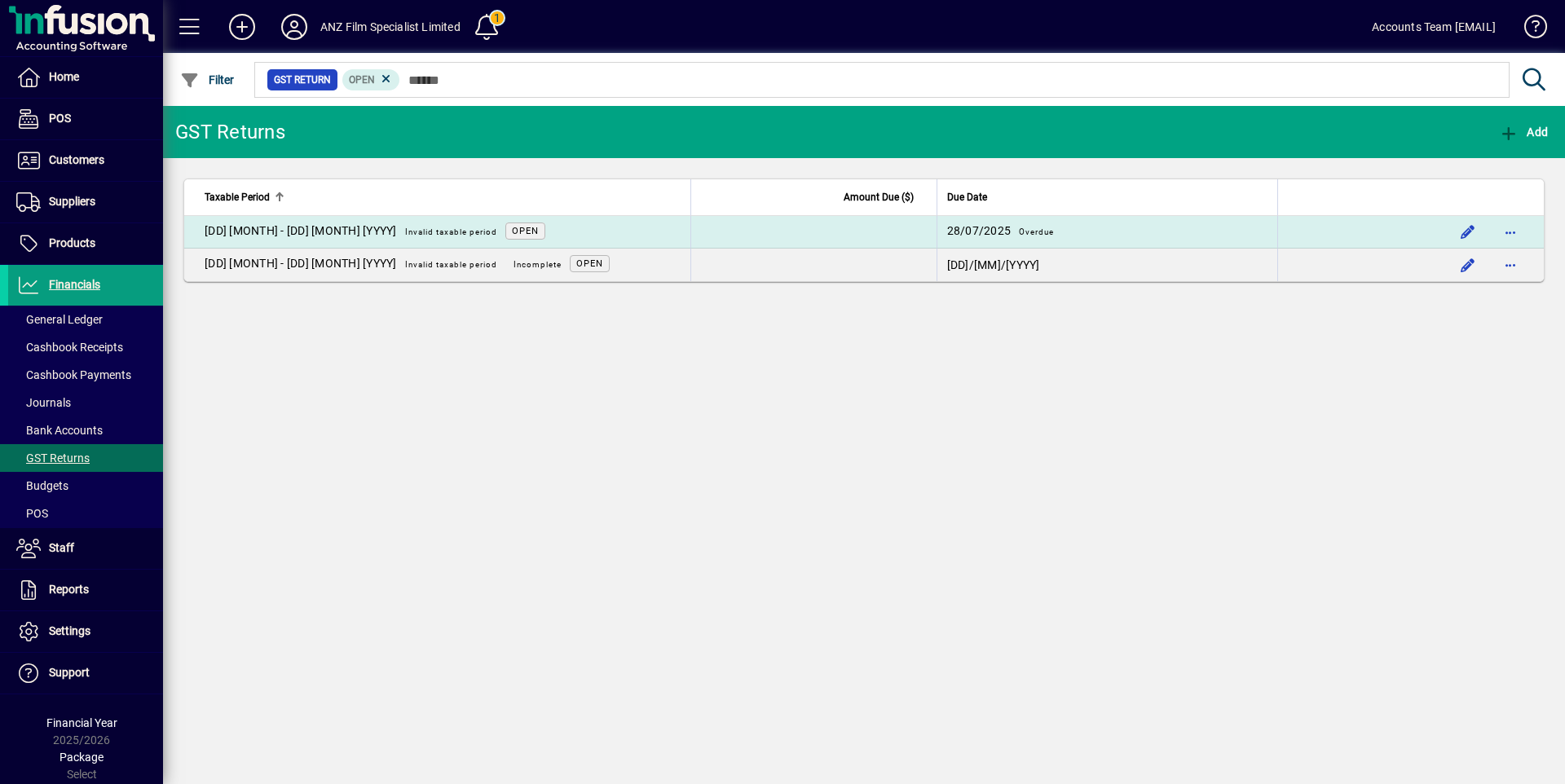 click on "01 Jan - 30 Jun 2025  Invalid taxable period" at bounding box center (355, 232) 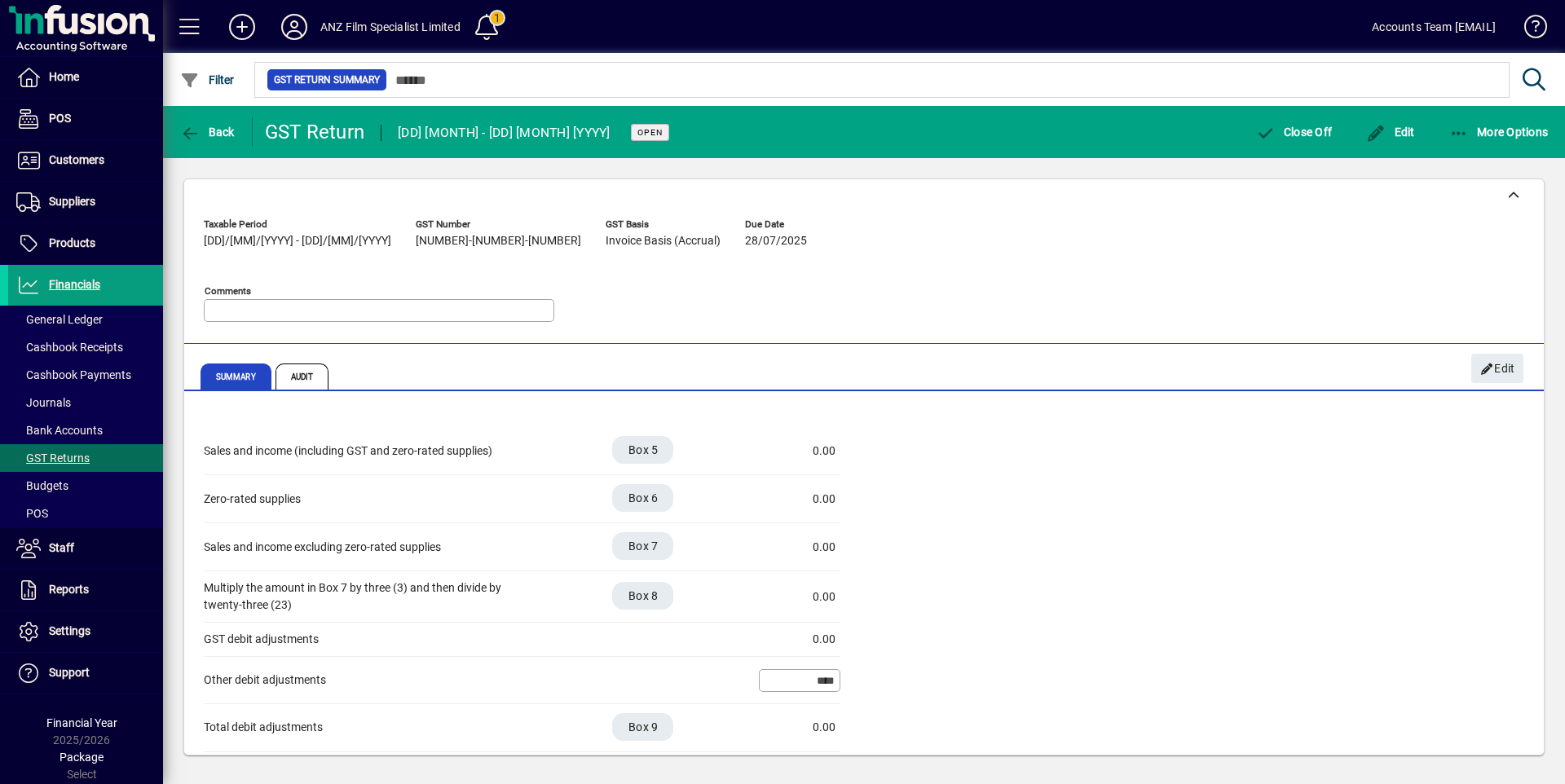 click on "01/01/2025 - 30/06/2025" 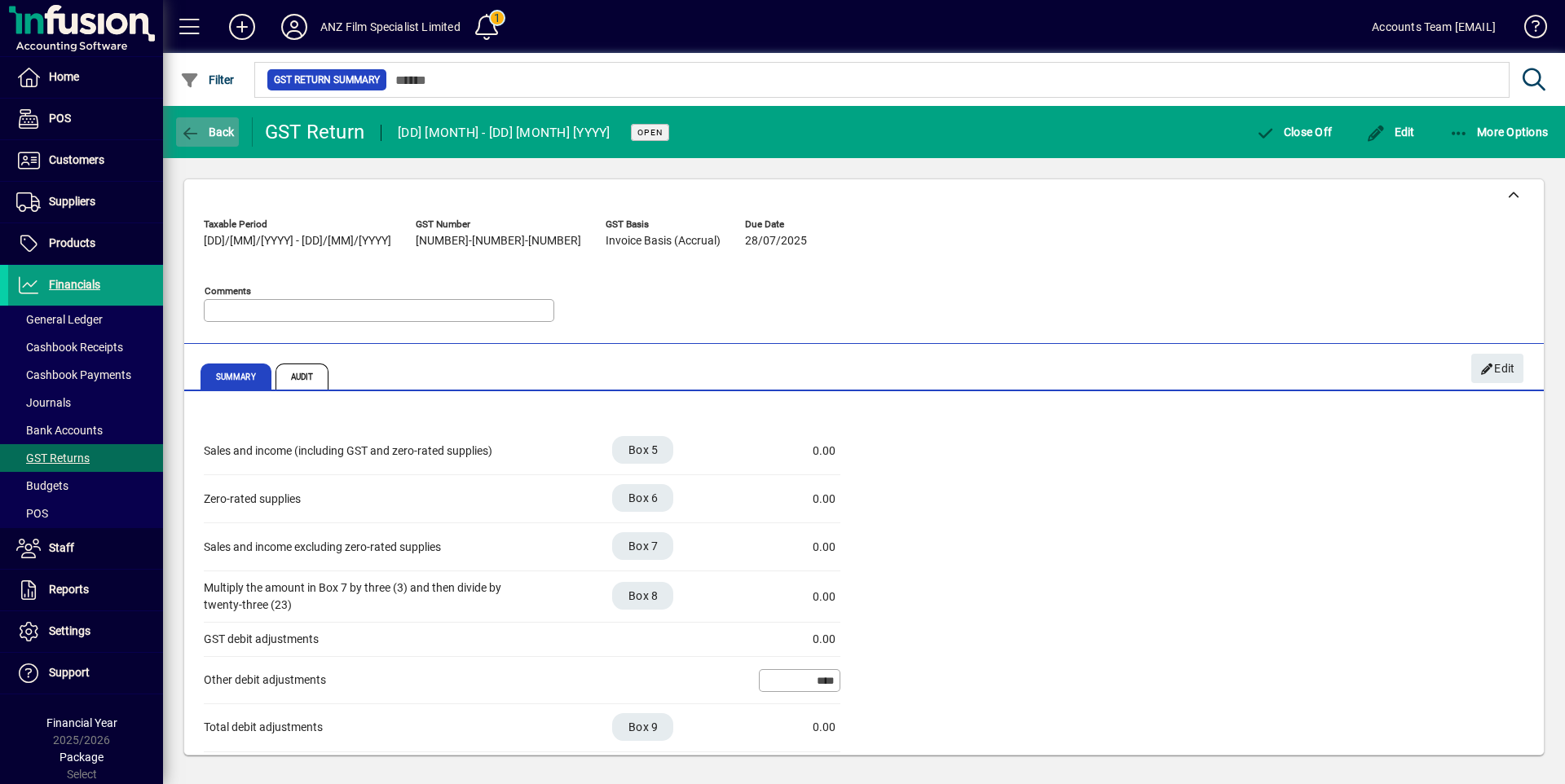 click 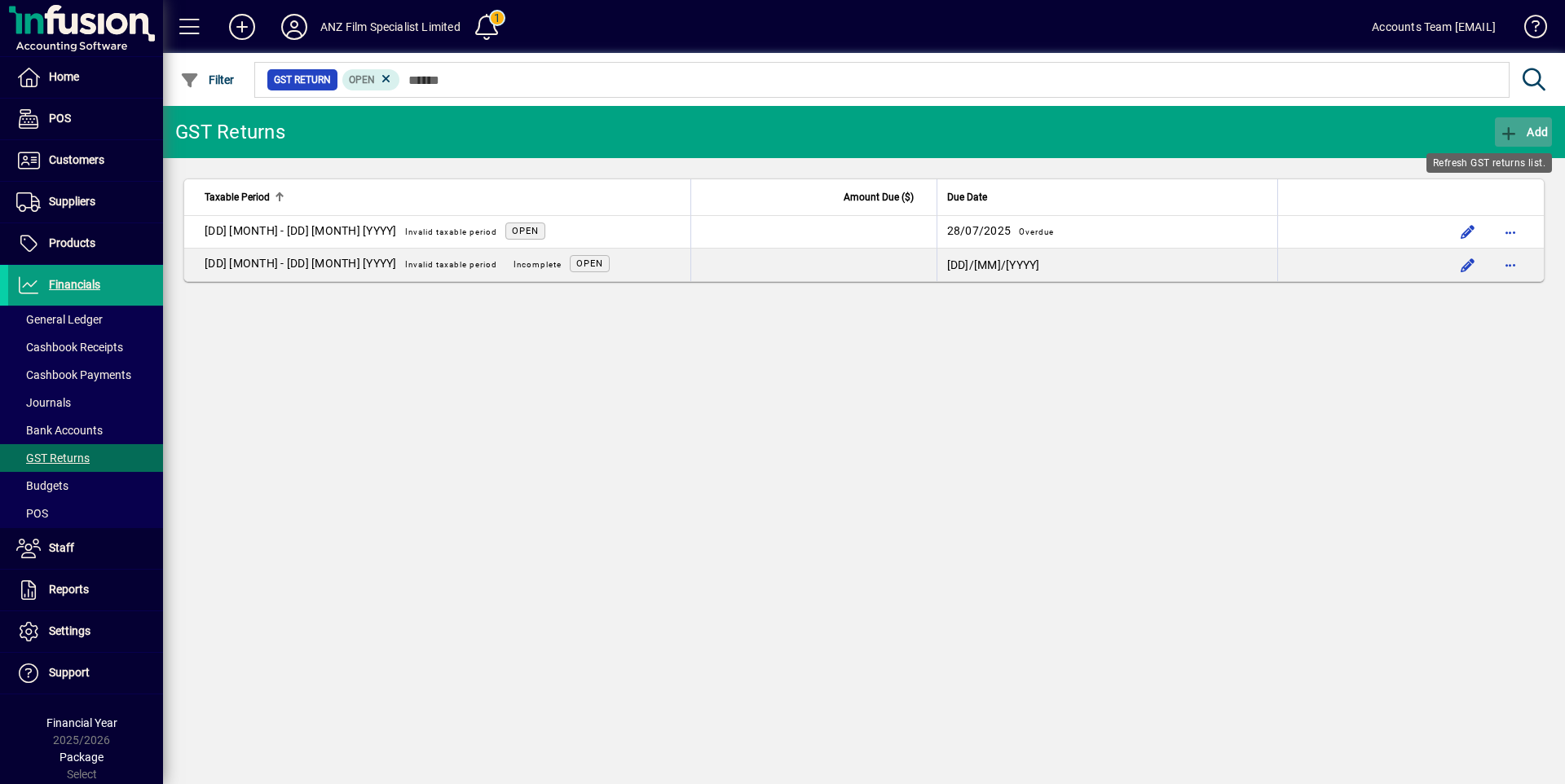 click on "Add" 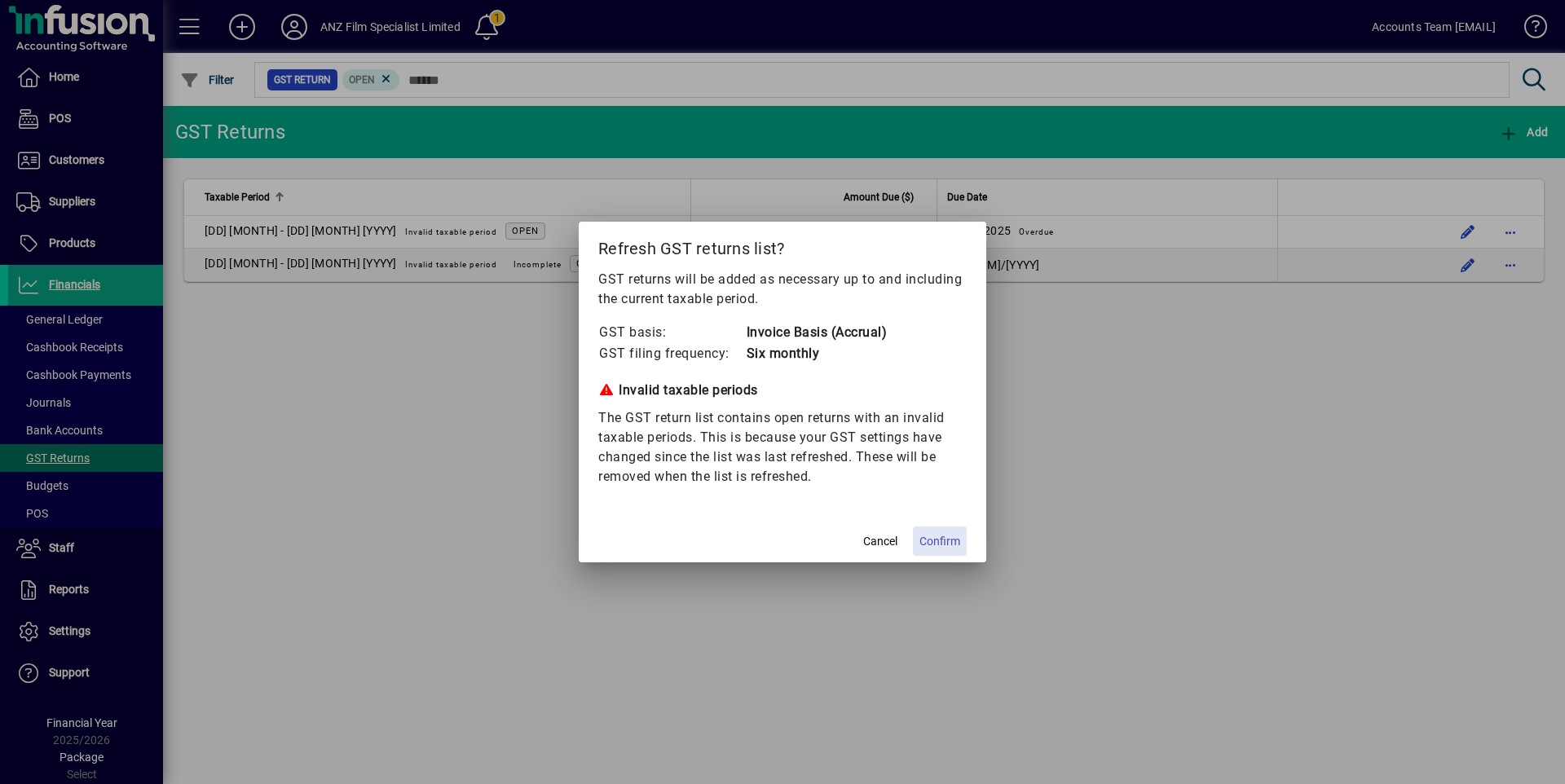 click on "Confirm" 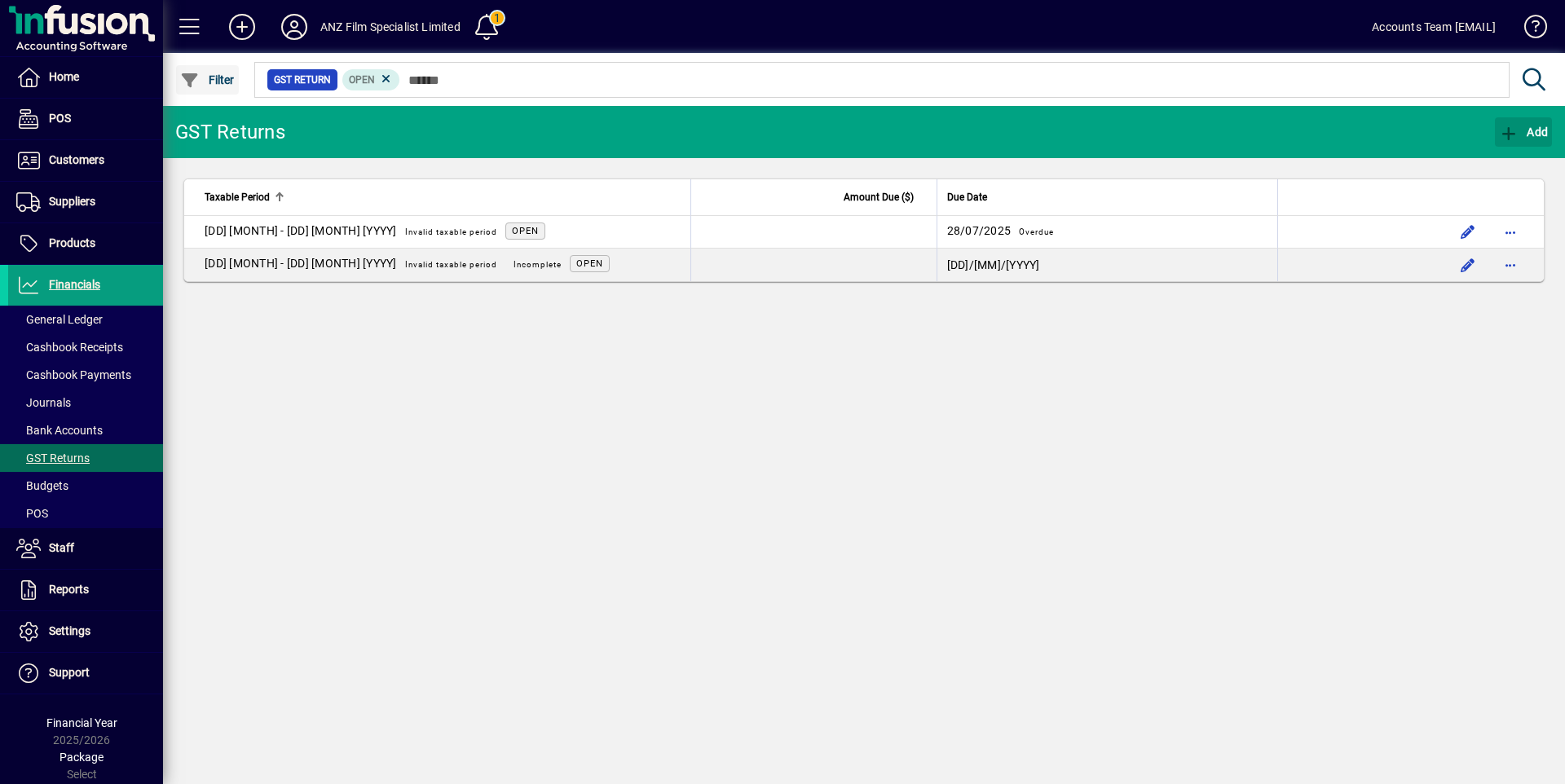 click on "Filter" 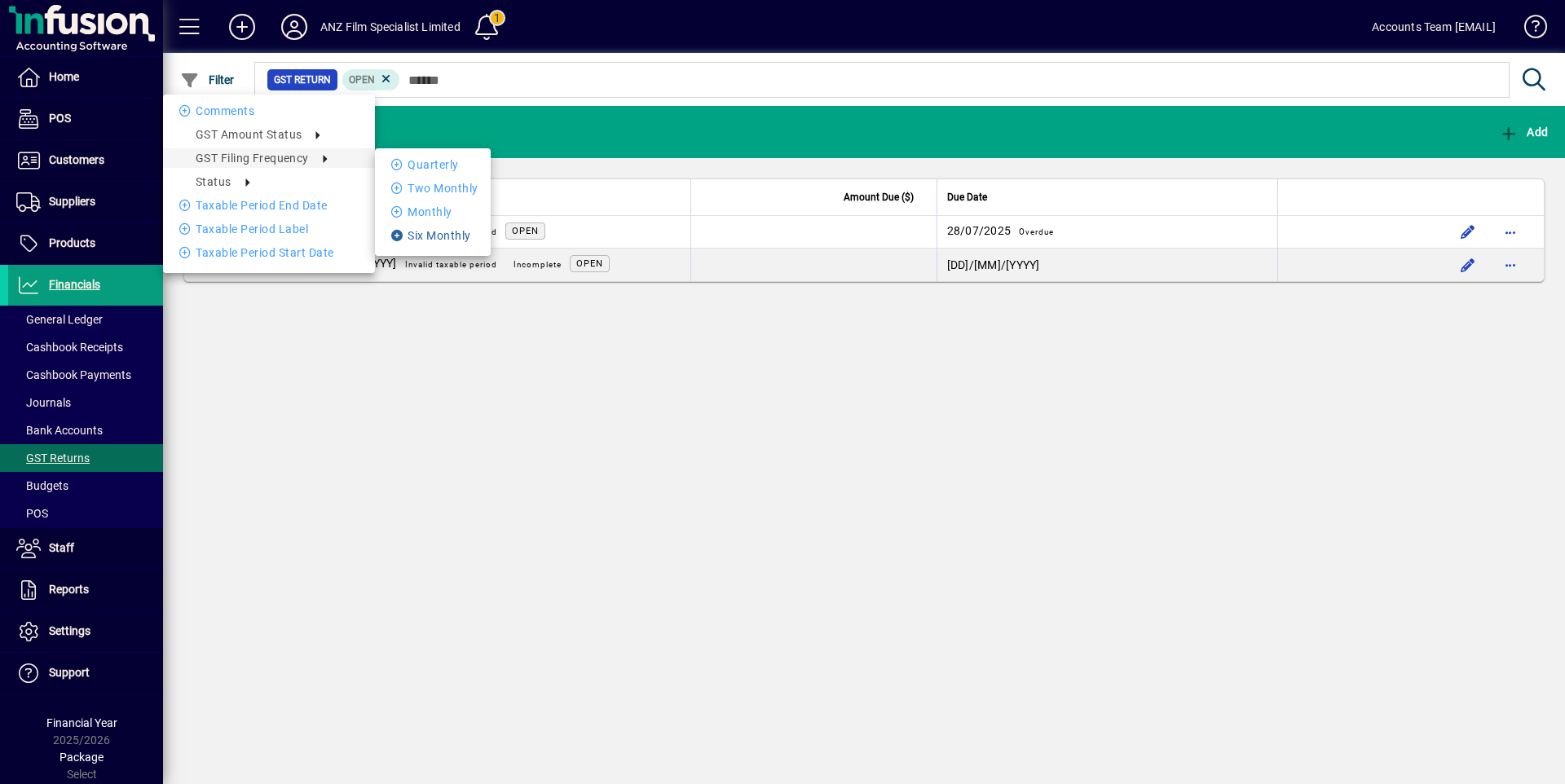 click on "Six monthly" at bounding box center [433, 236] 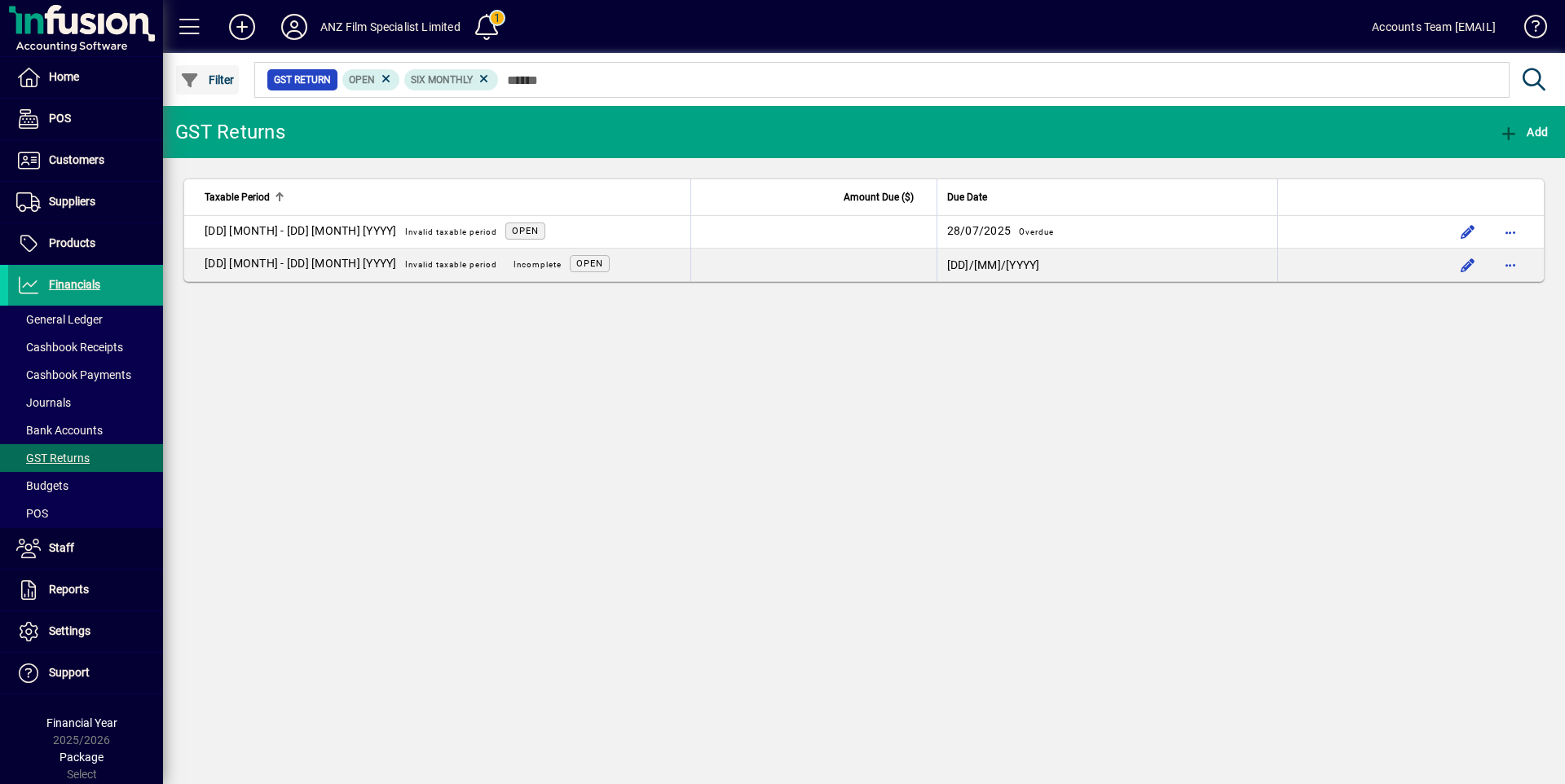 click on "Filter" 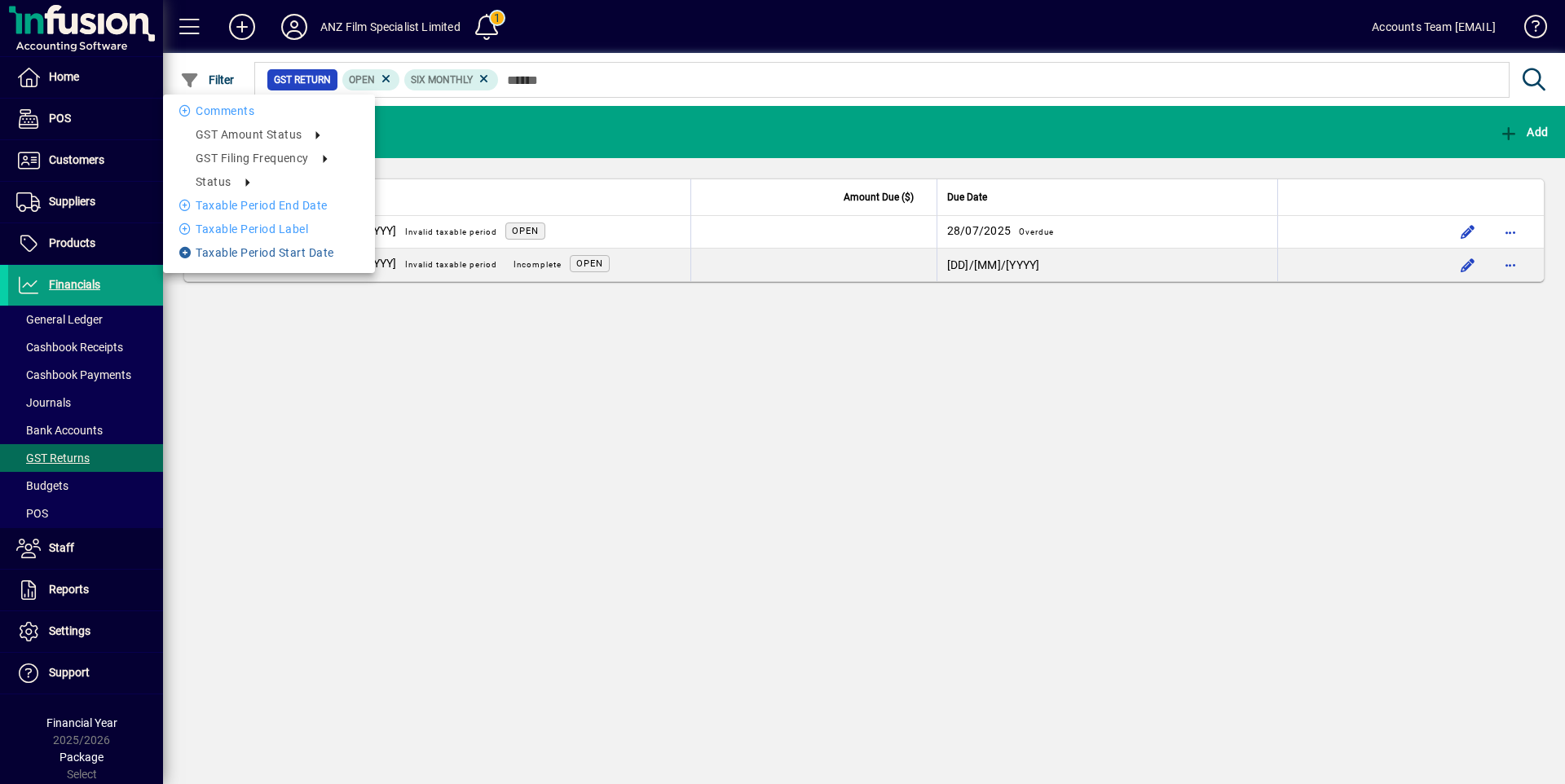 click on "Taxable period start date" at bounding box center [269, 253] 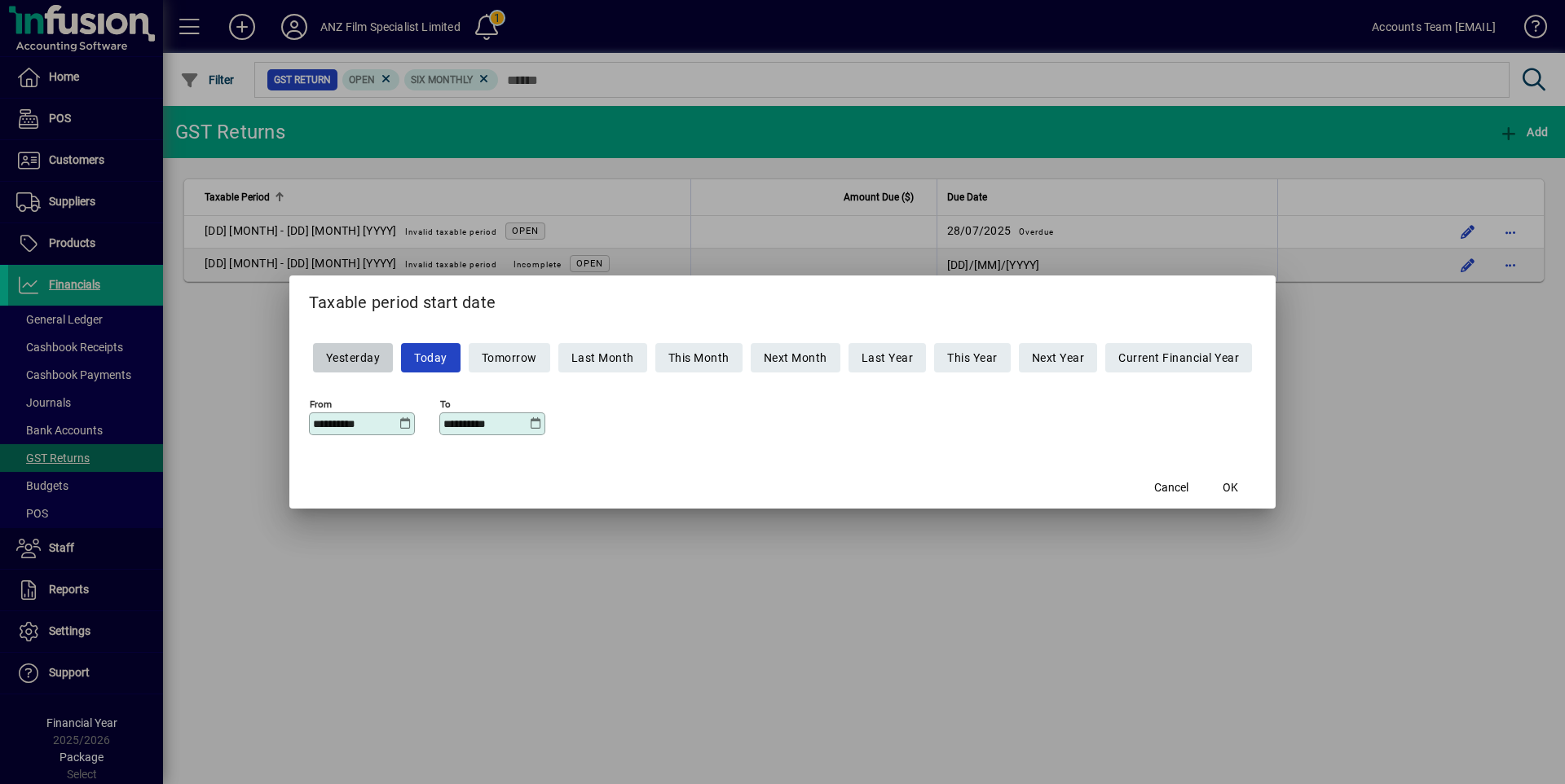 click at bounding box center (405, 424) 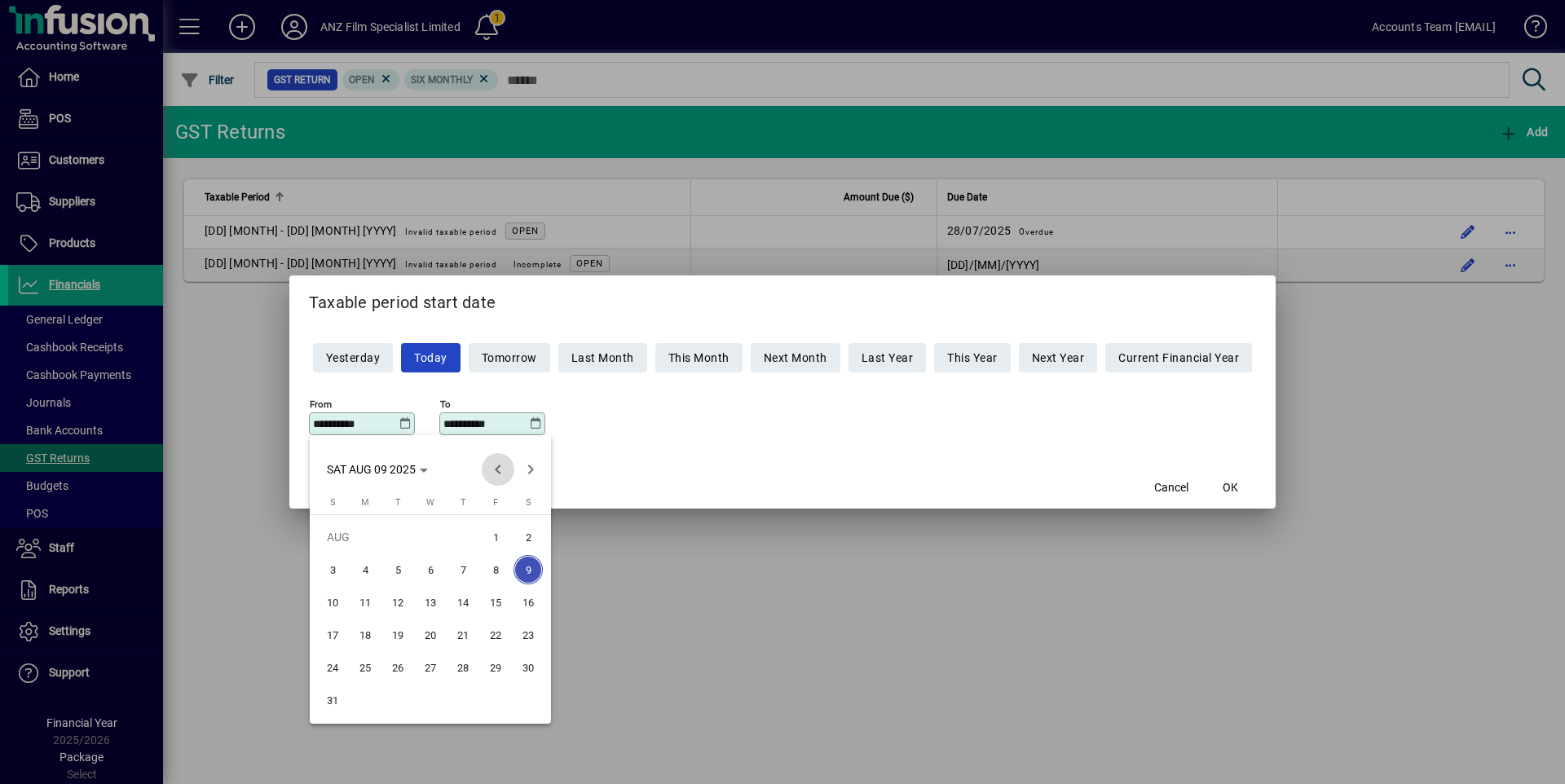 click at bounding box center [498, 469] 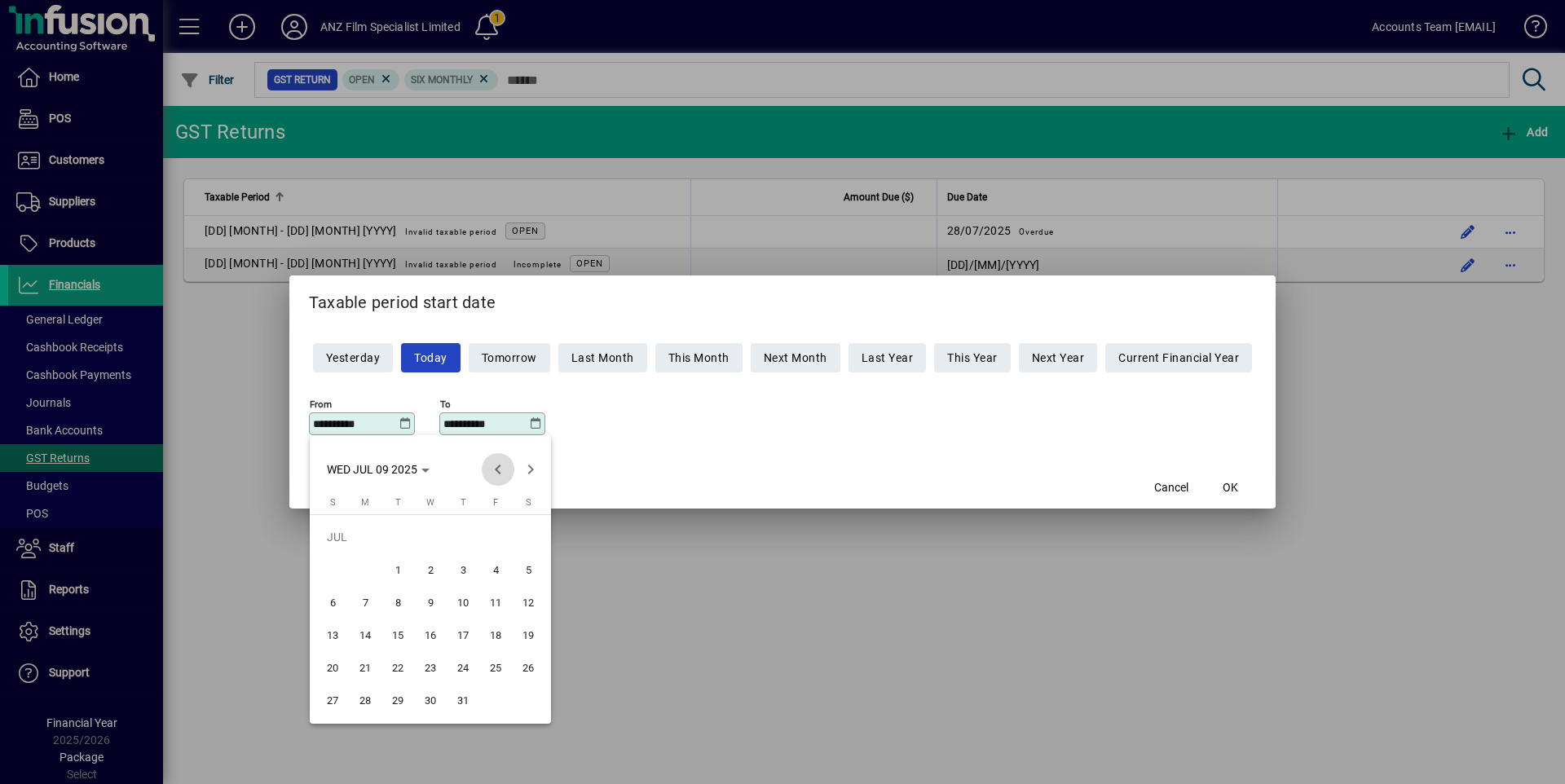 click at bounding box center (498, 469) 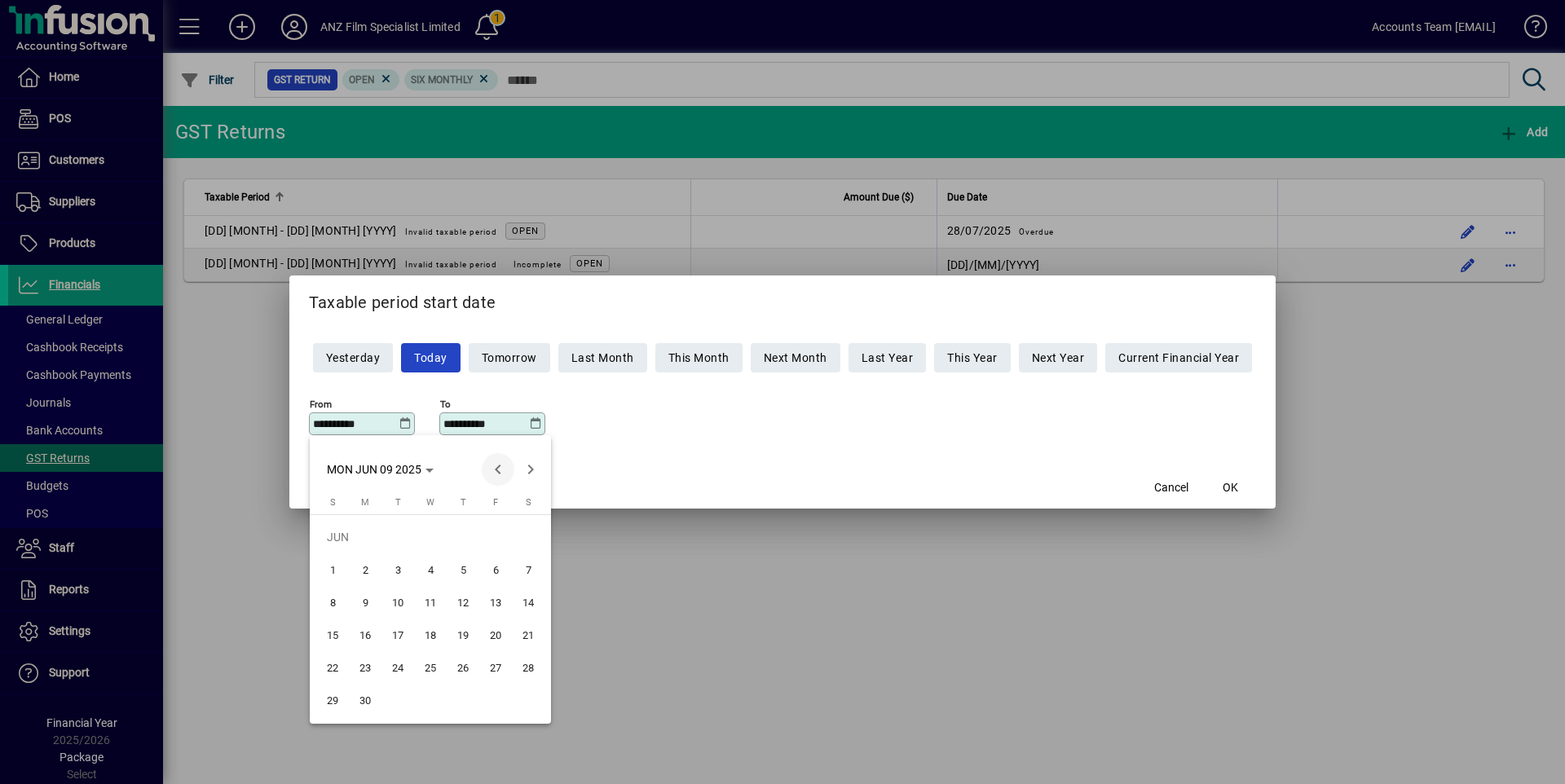 click at bounding box center [498, 469] 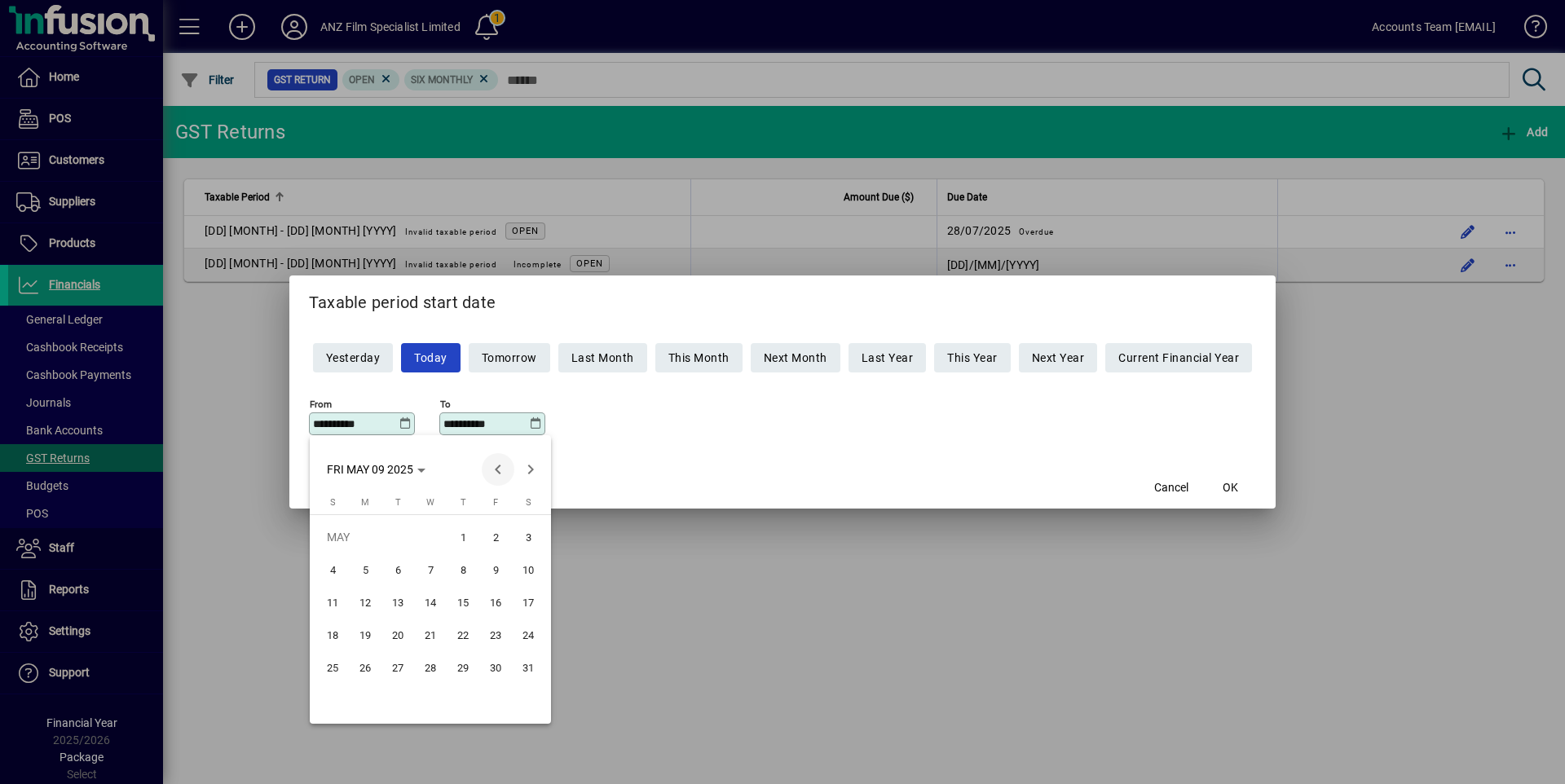 click at bounding box center [498, 469] 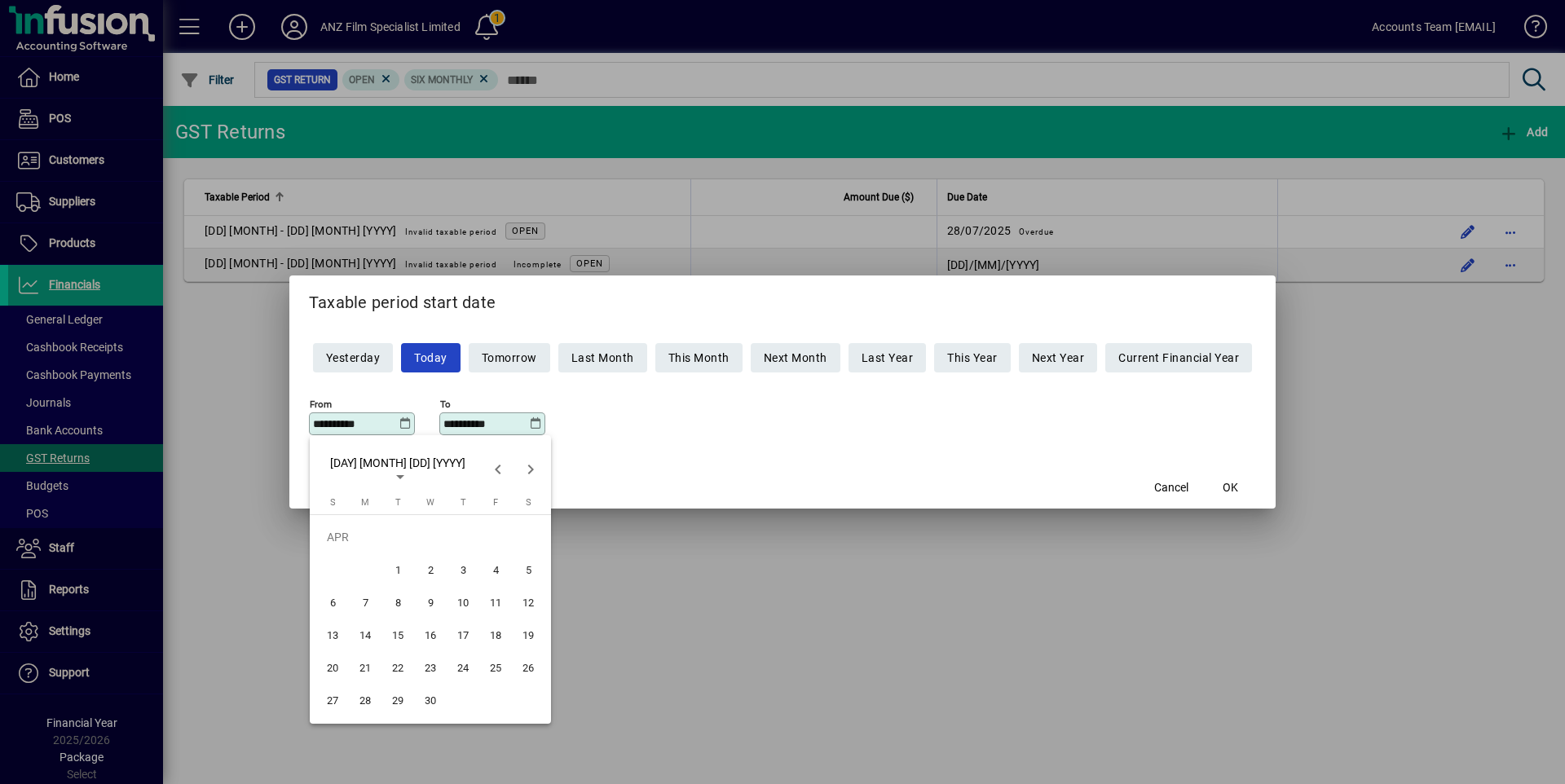 click on "24" at bounding box center [463, 667] 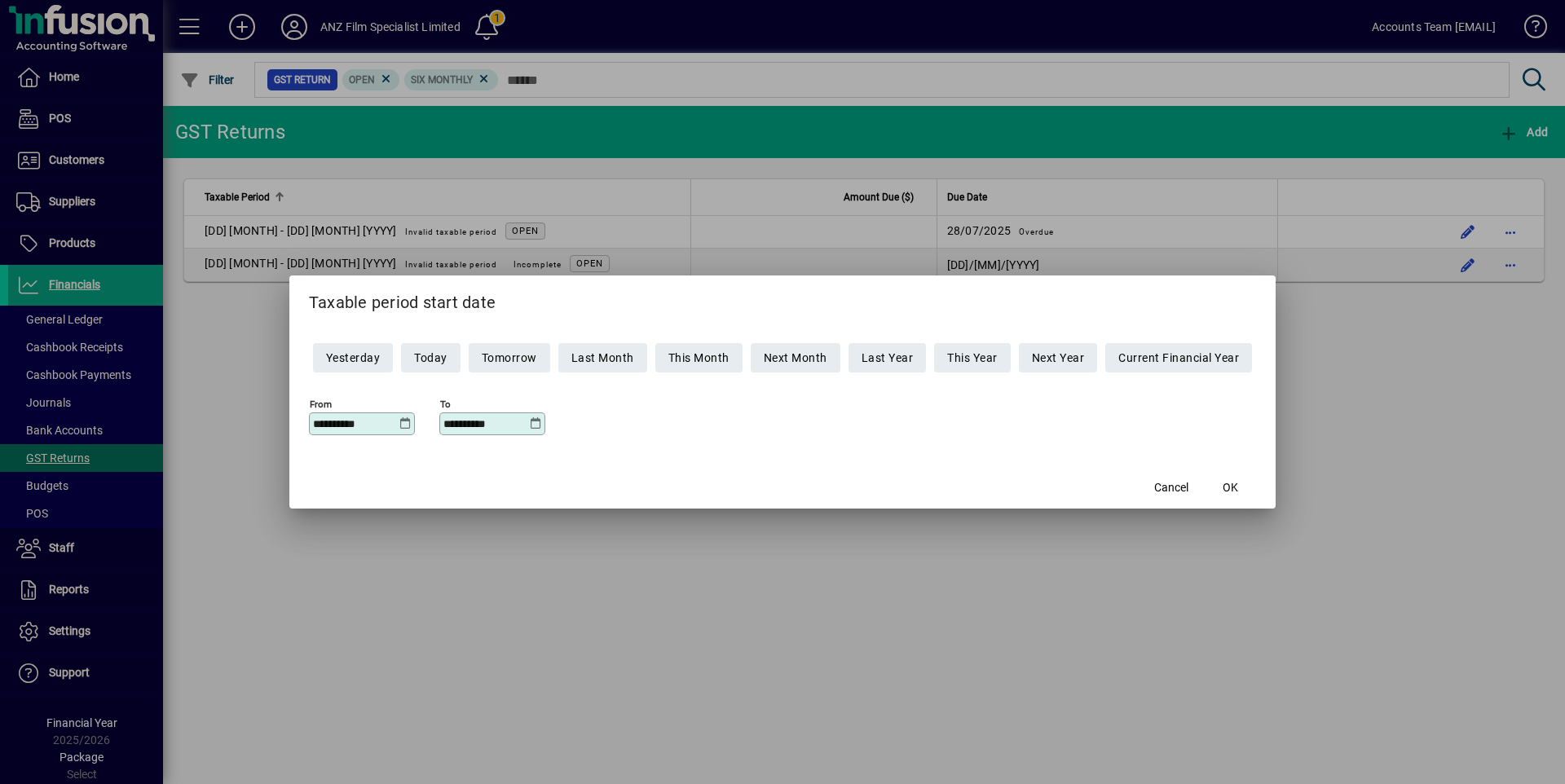 click at bounding box center (536, 424) 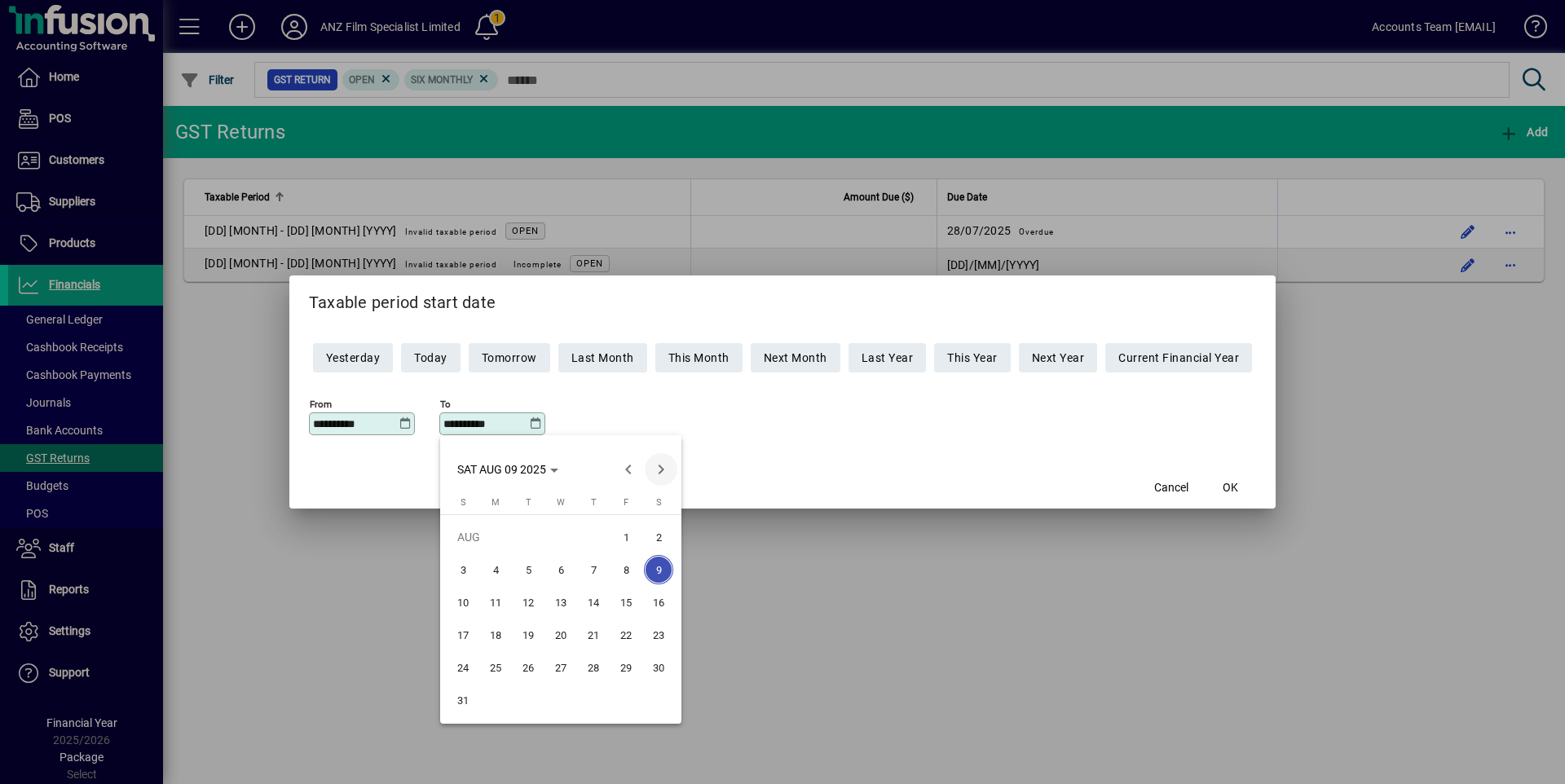 click at bounding box center (661, 469) 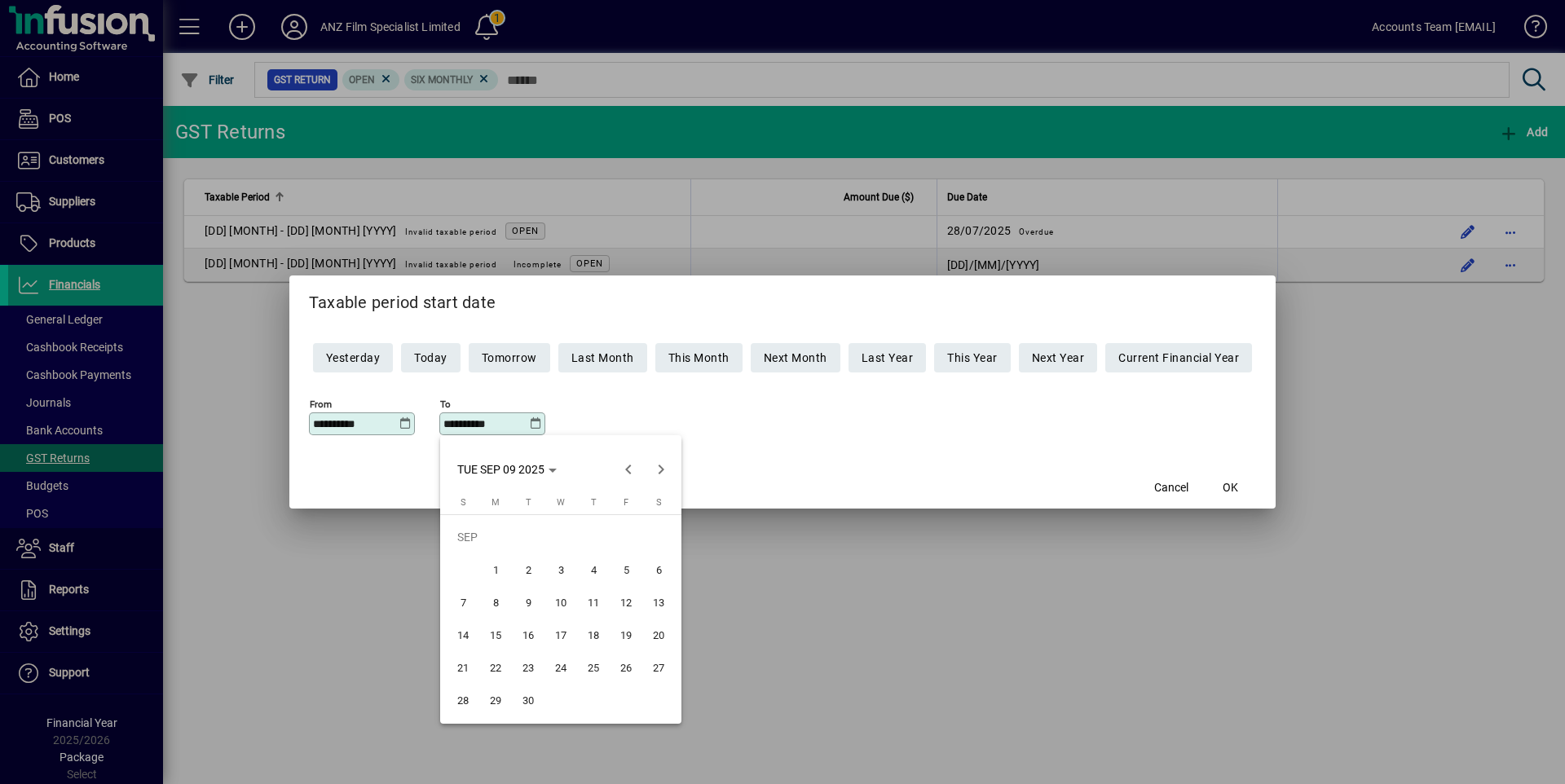 click on "30" at bounding box center (528, 700) 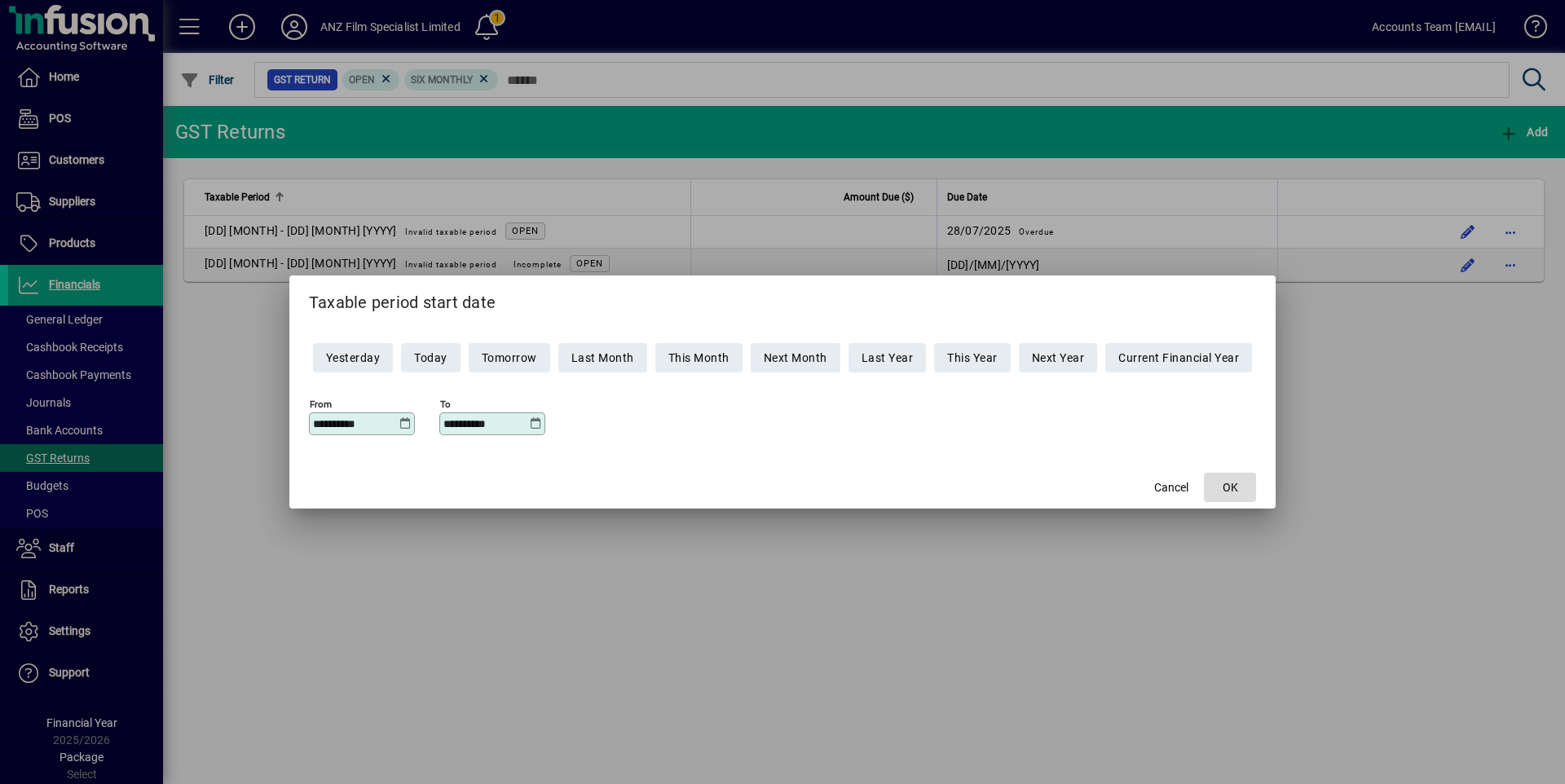 click on "OK" 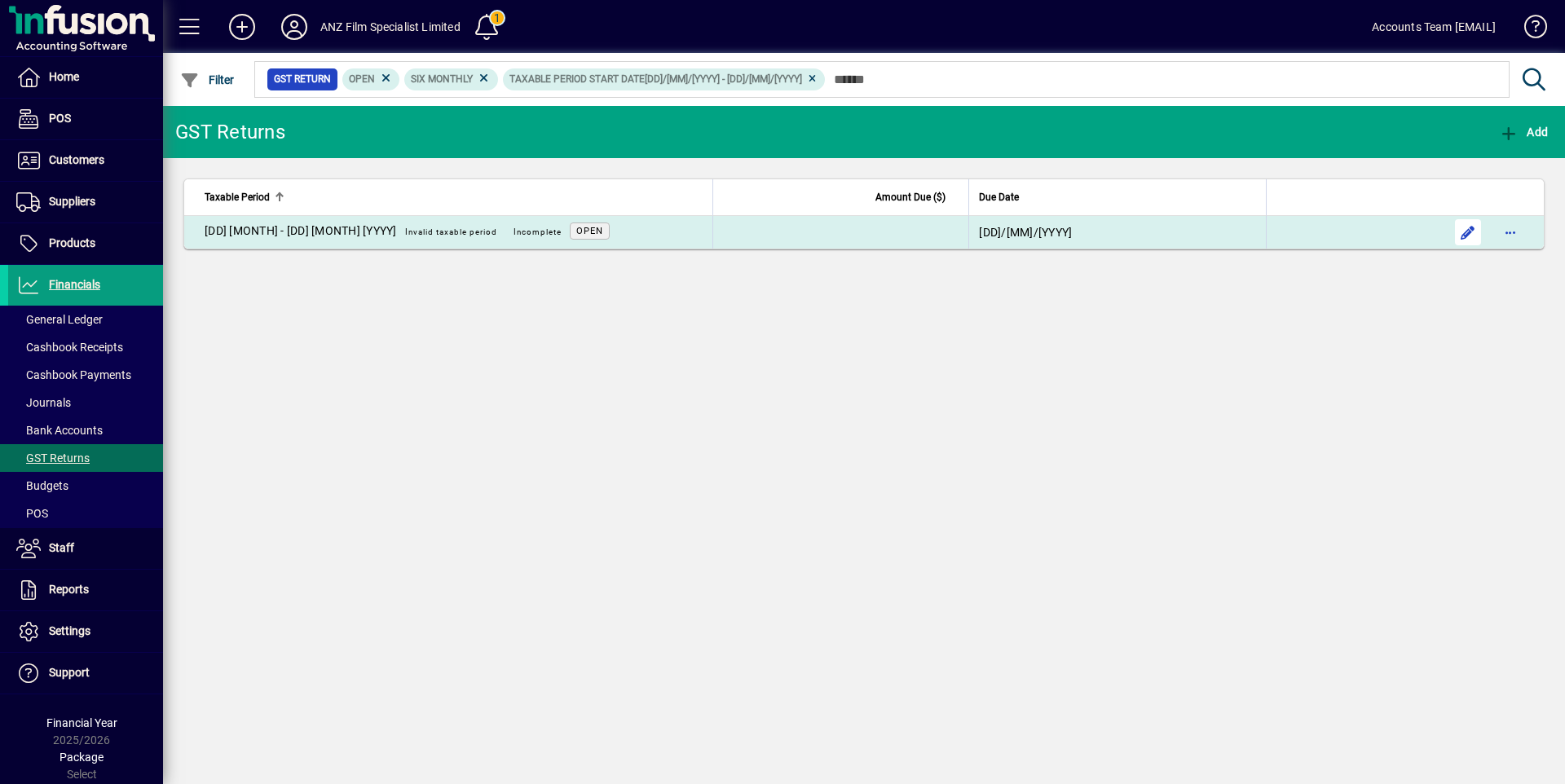 click at bounding box center [1468, 232] 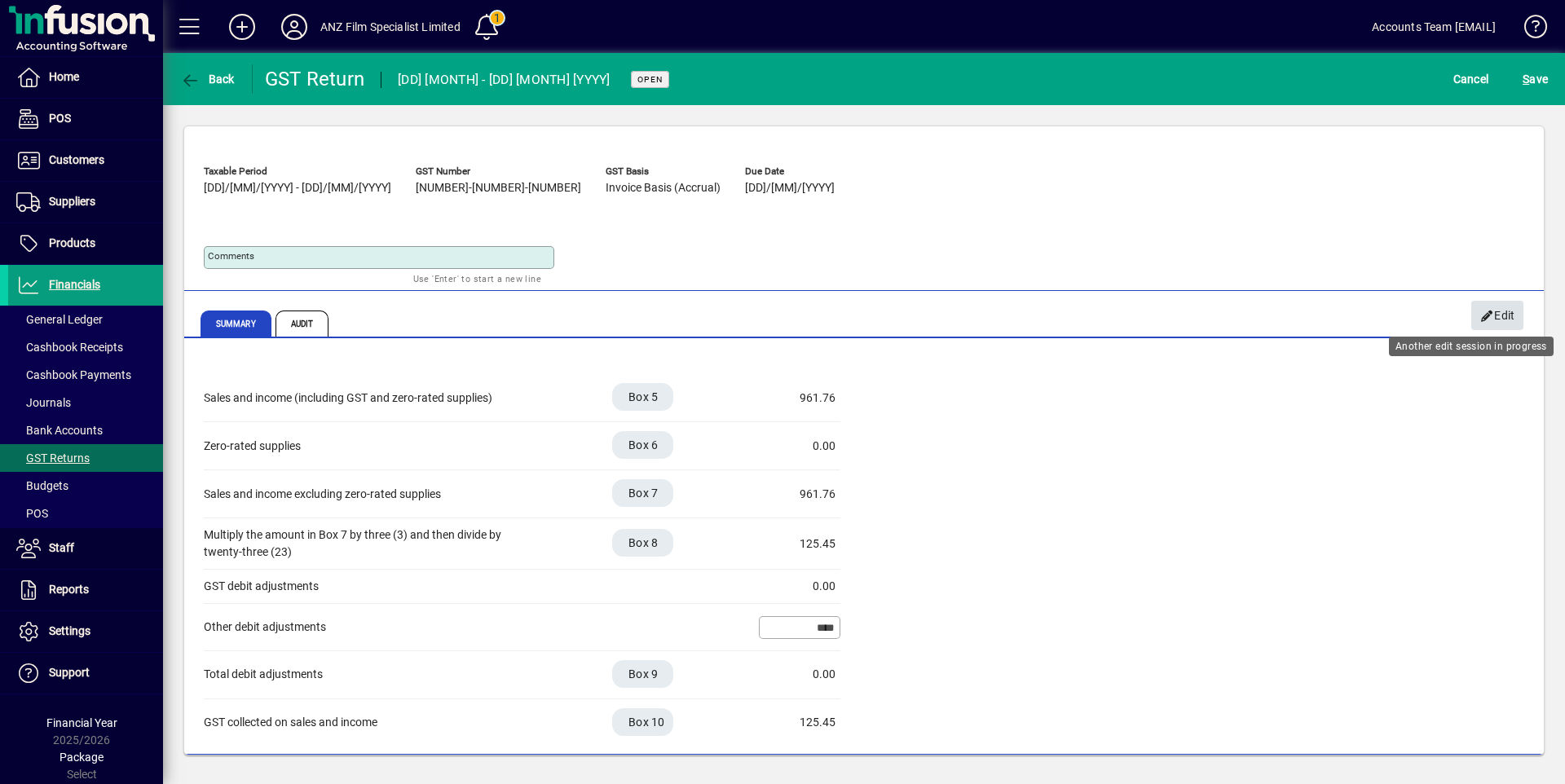 click on "Edit" 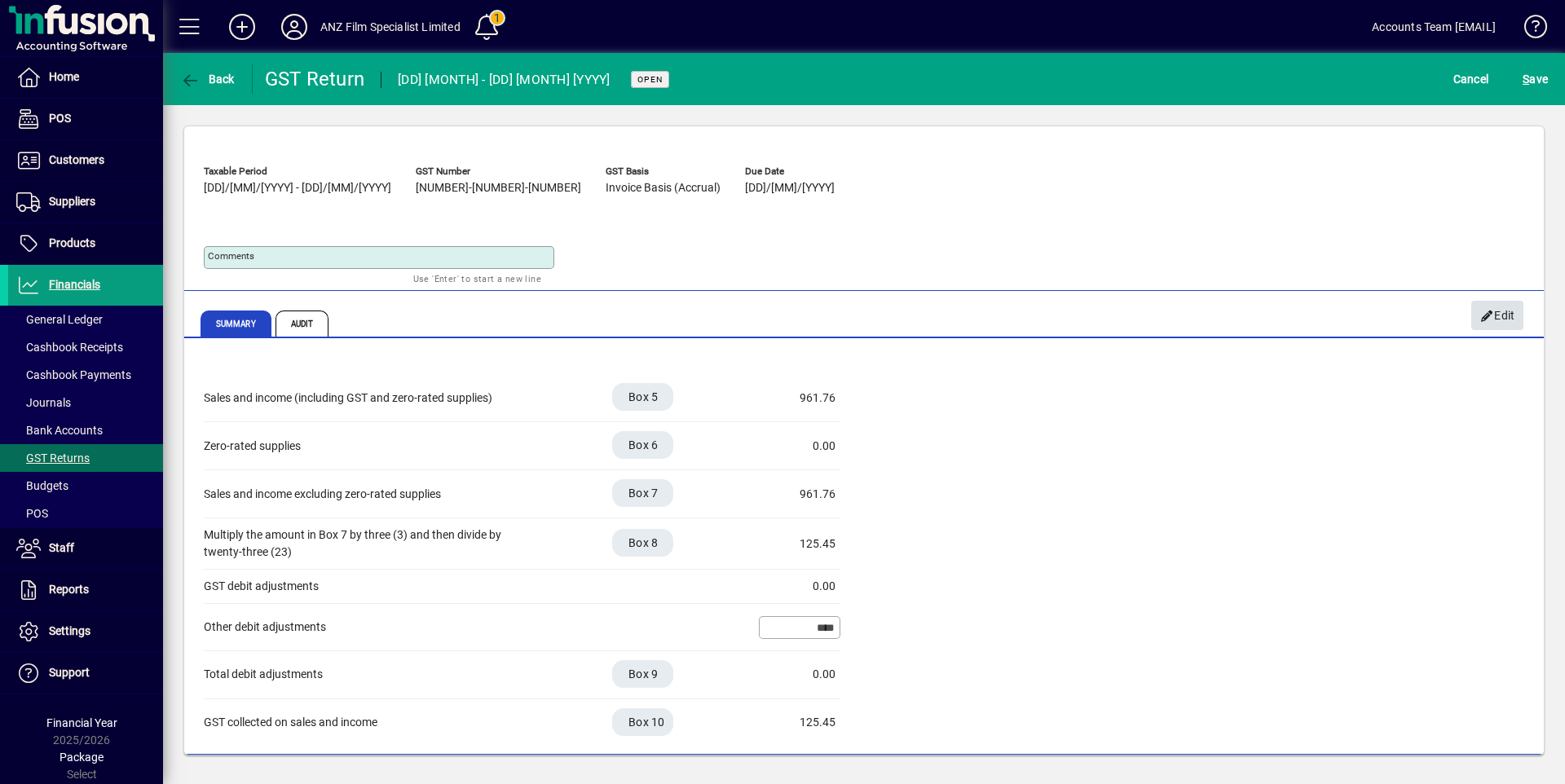 click on "Edit" 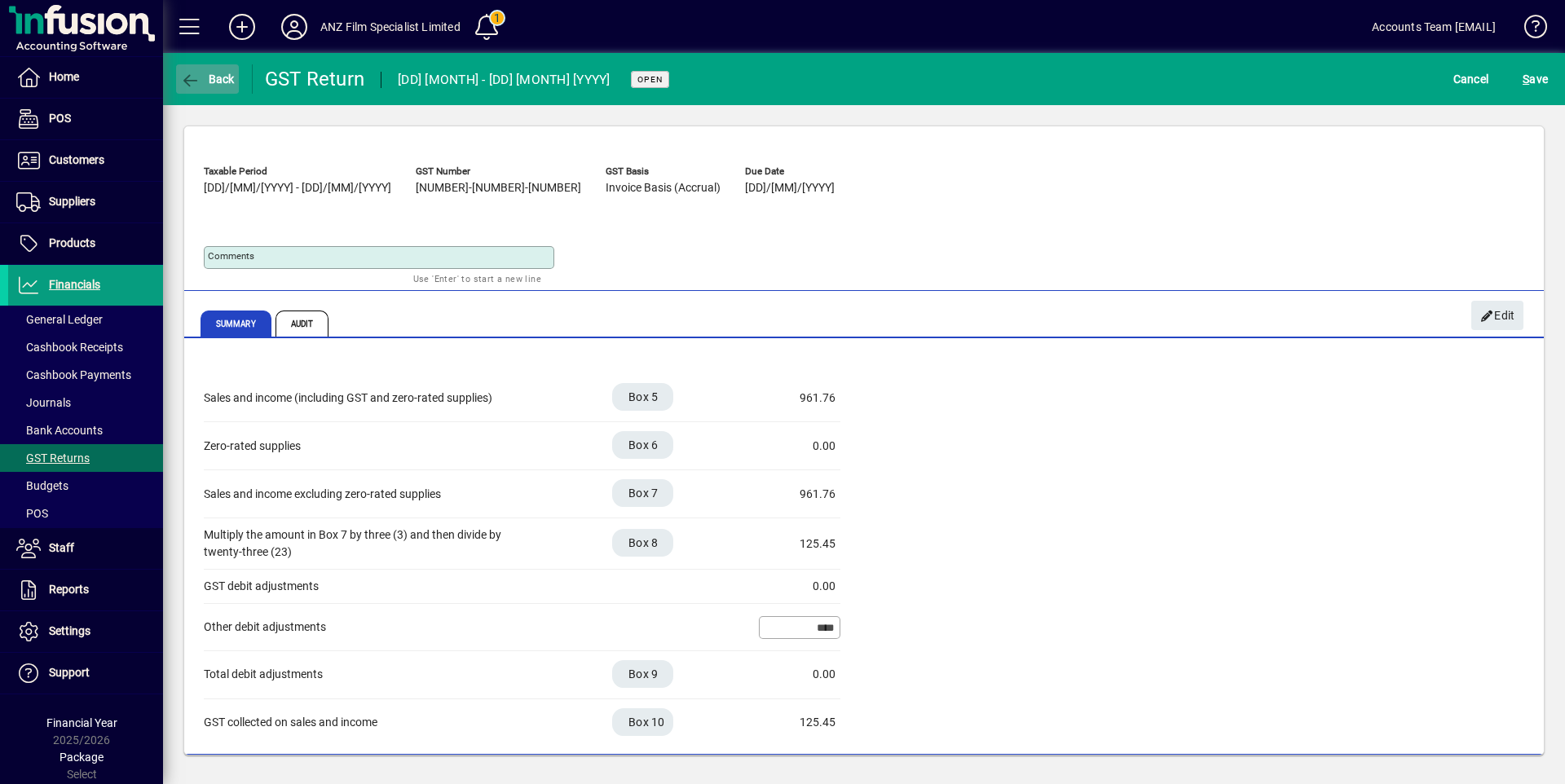 click 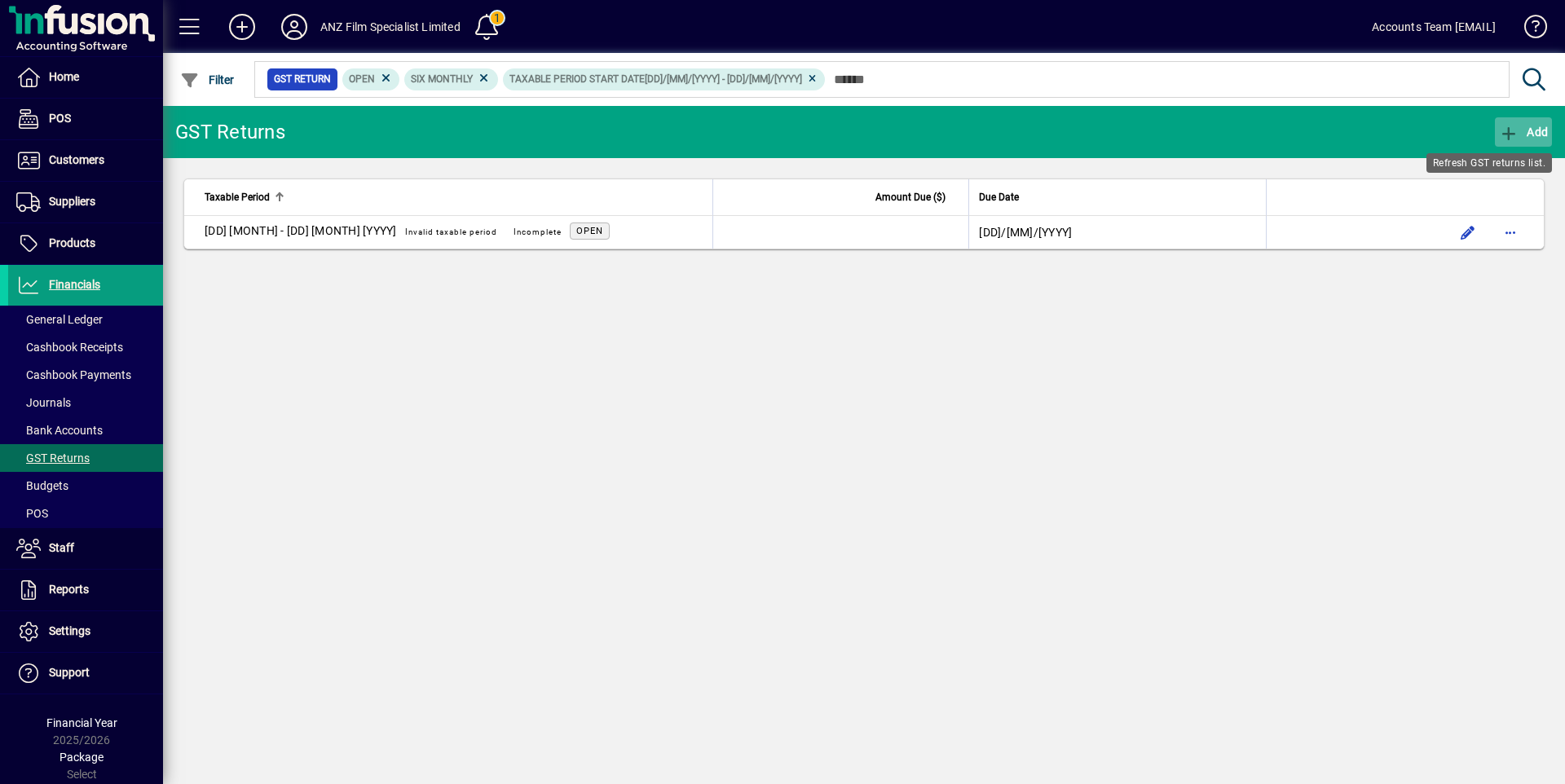 click on "Add" 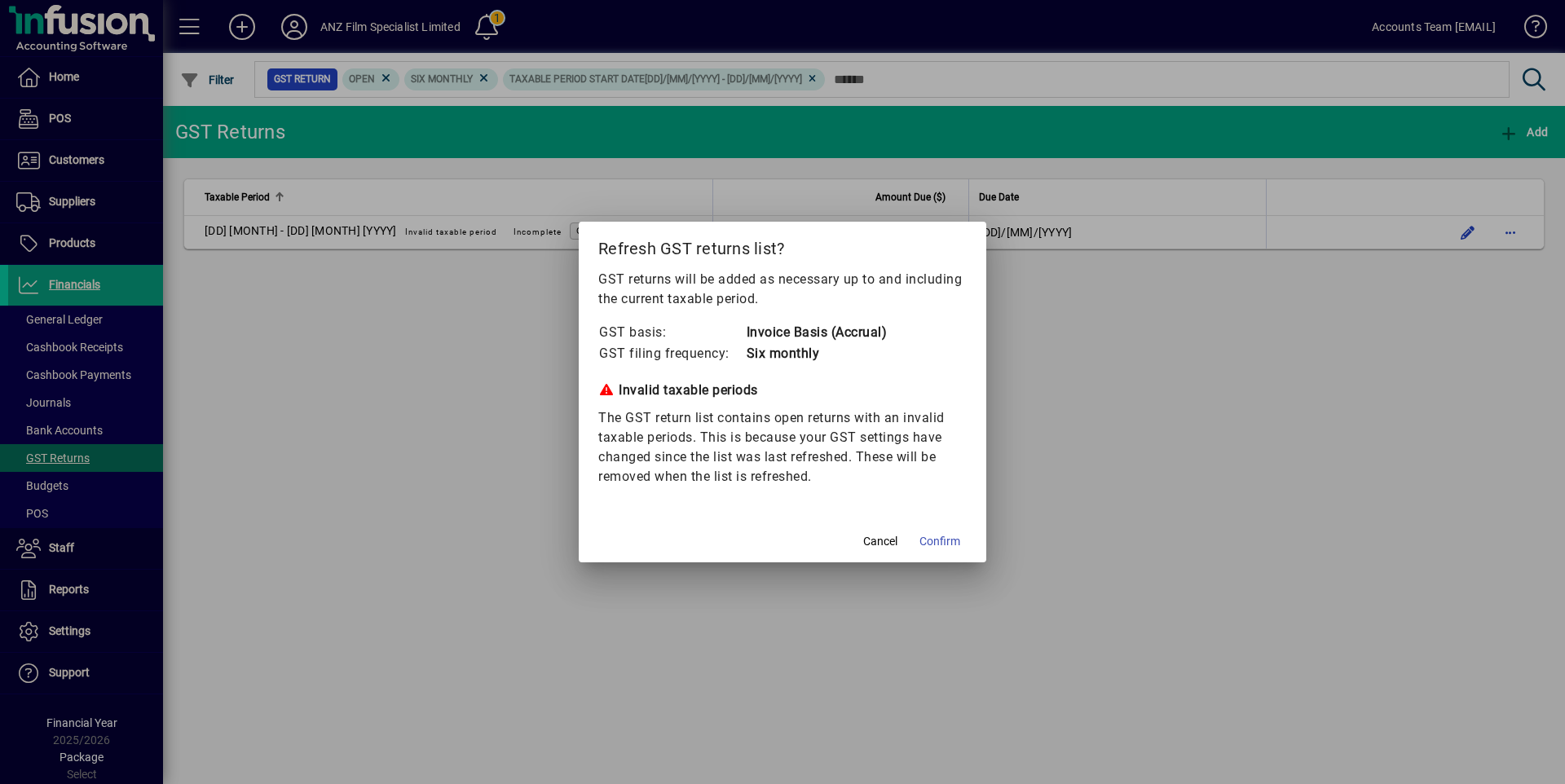 click on "Cancel  Confirm" 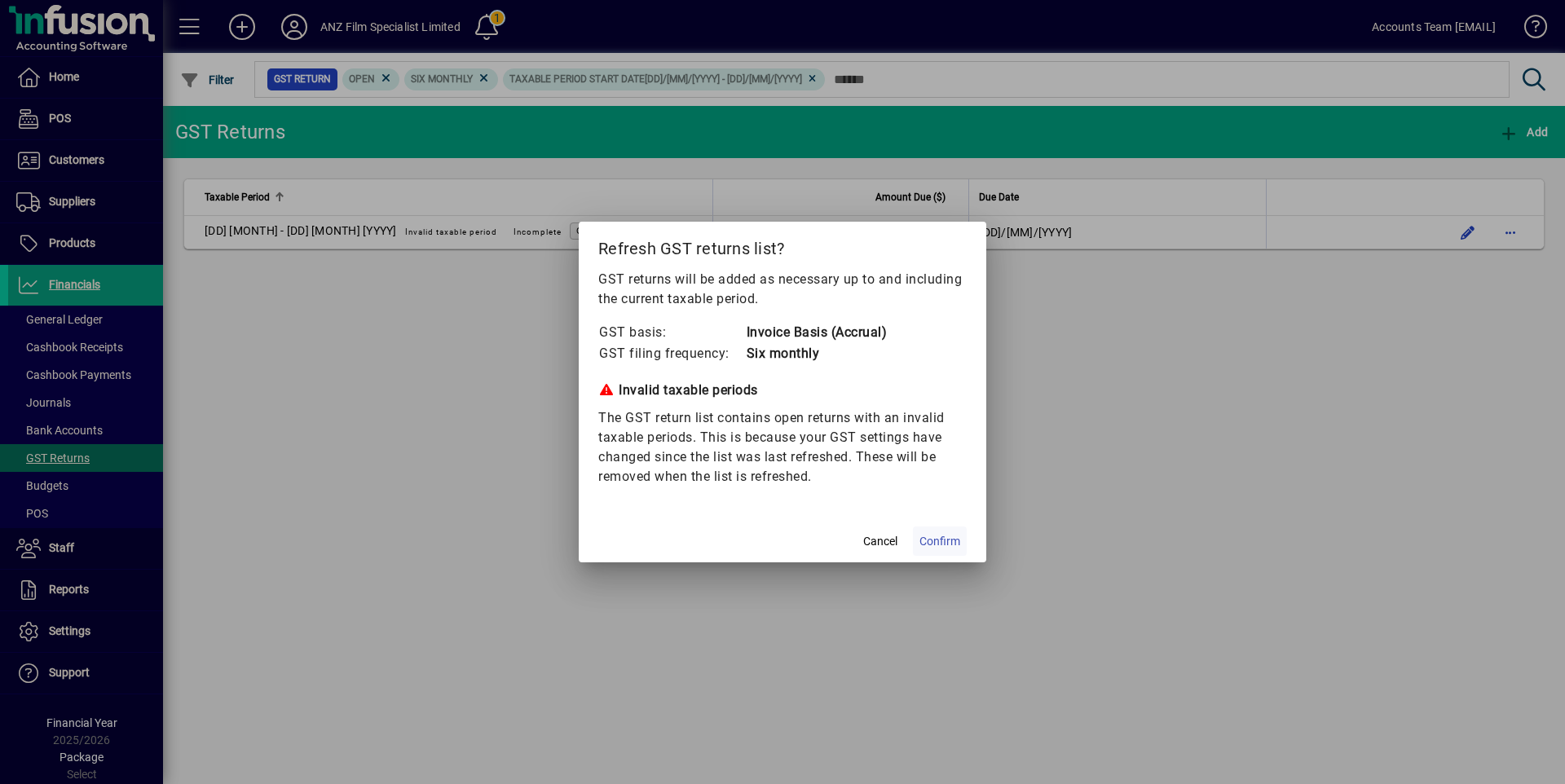 click on "Confirm" 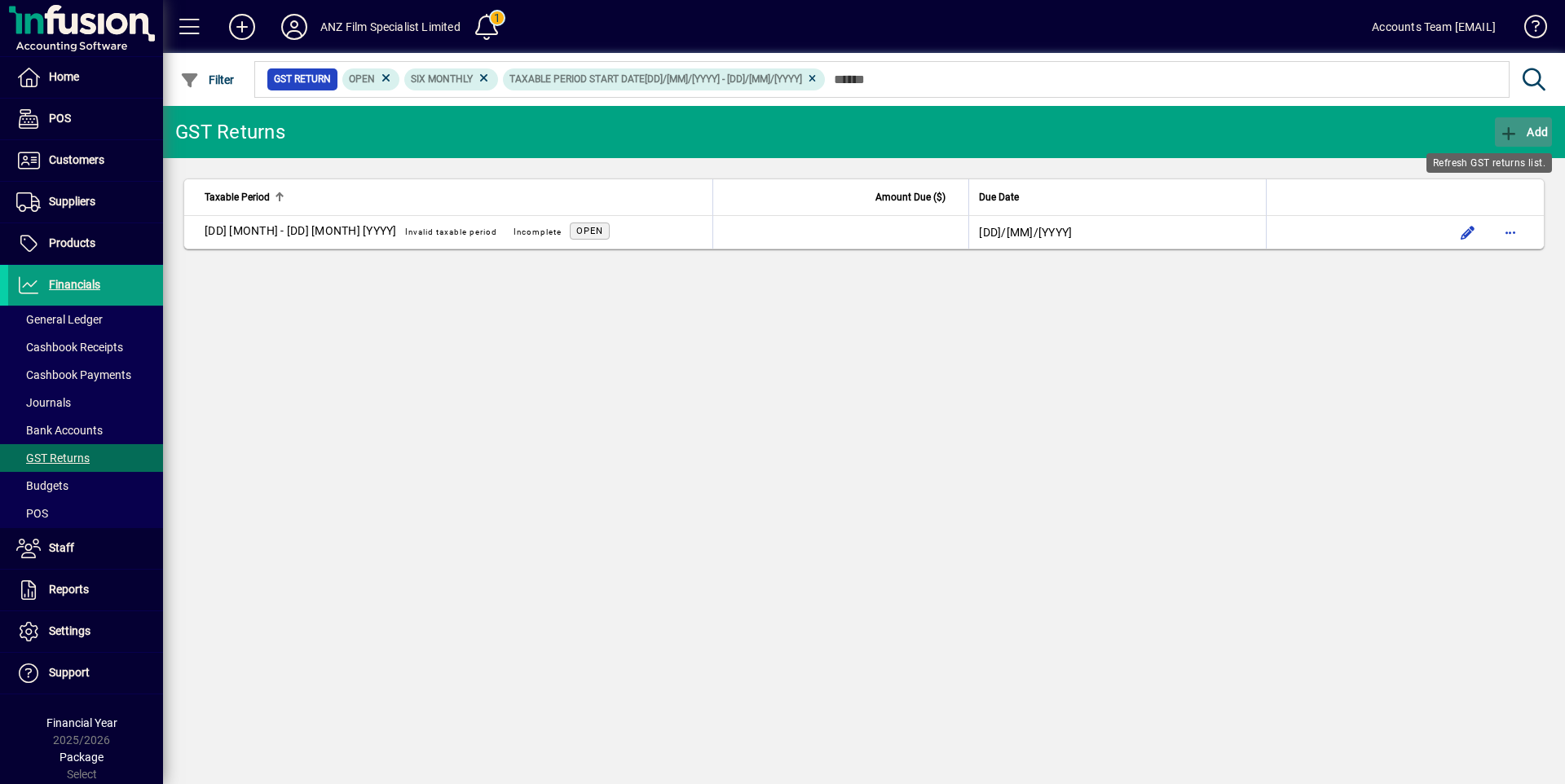 click 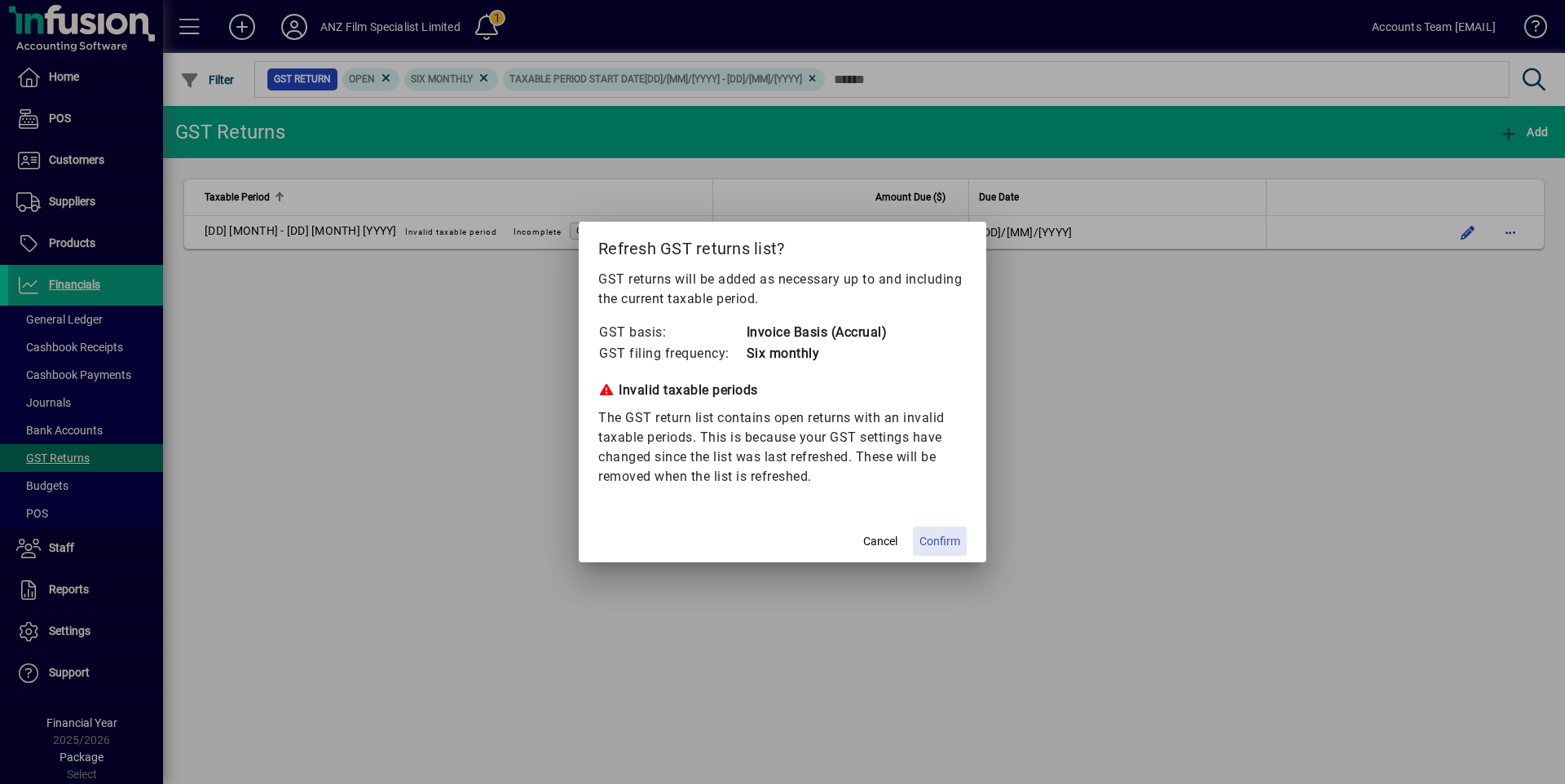 click on "Confirm" 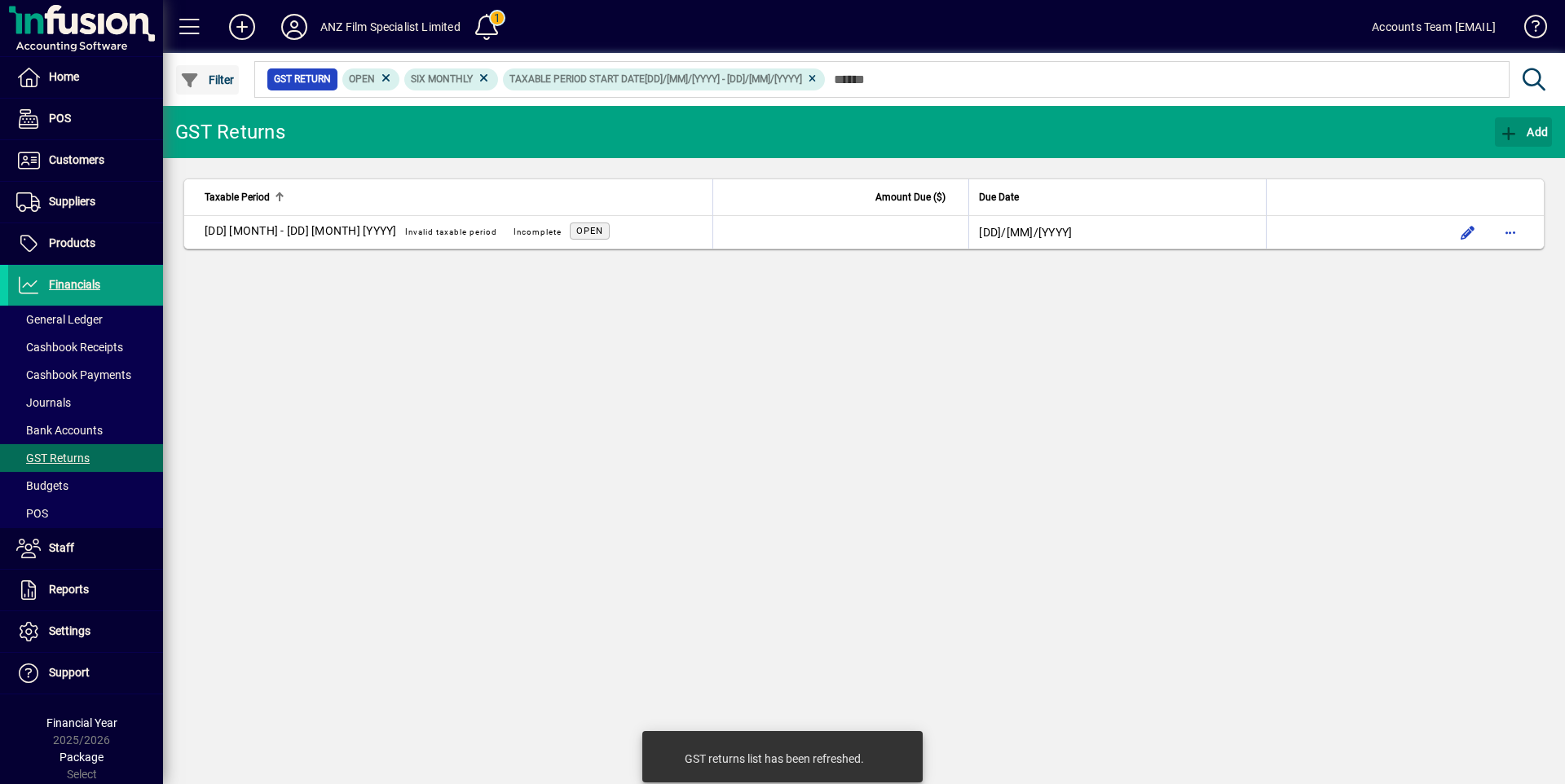 click on "Filter" 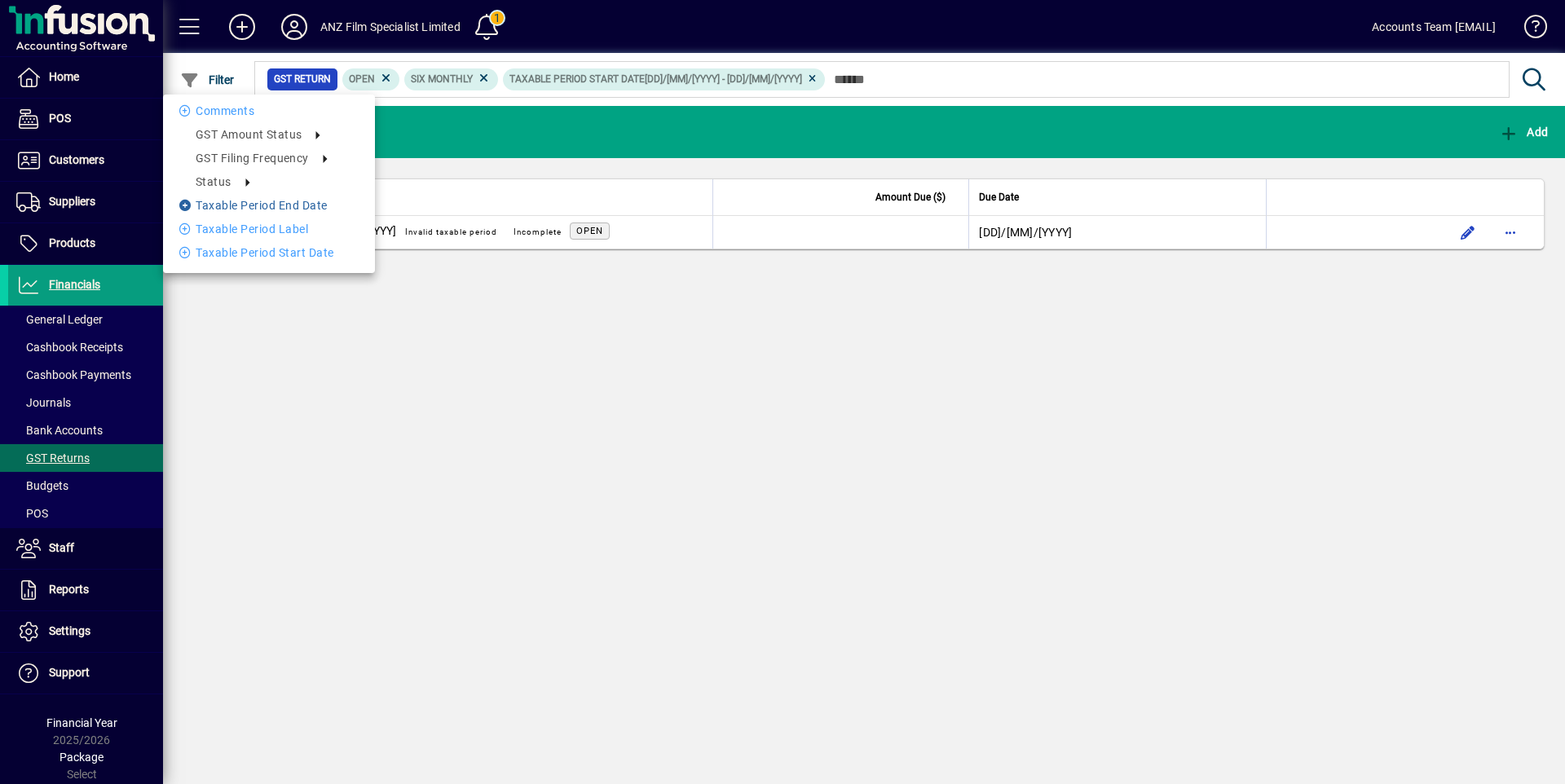 click on "Taxable period end date" at bounding box center (269, 205) 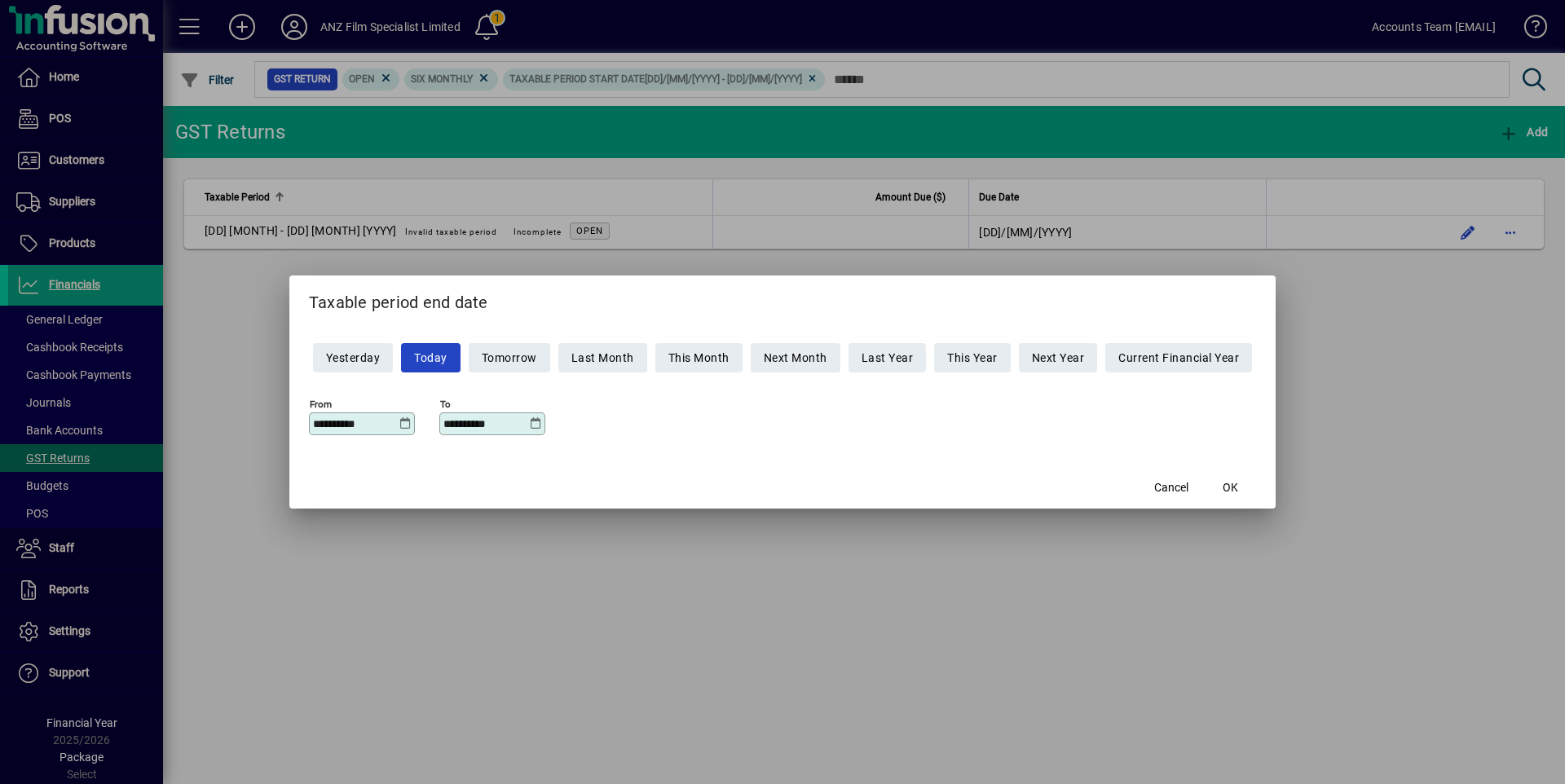click at bounding box center (405, 424) 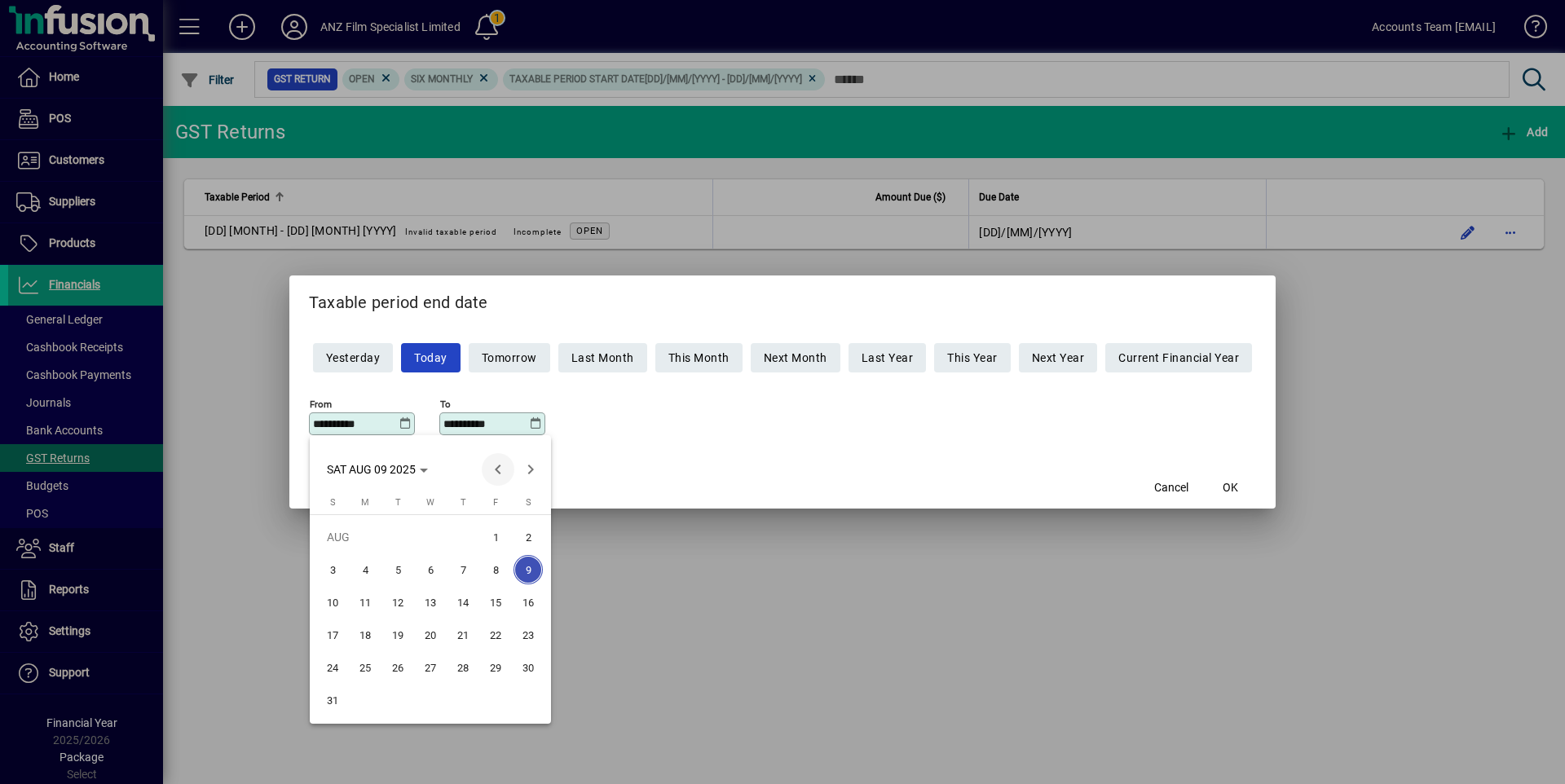 click at bounding box center [498, 469] 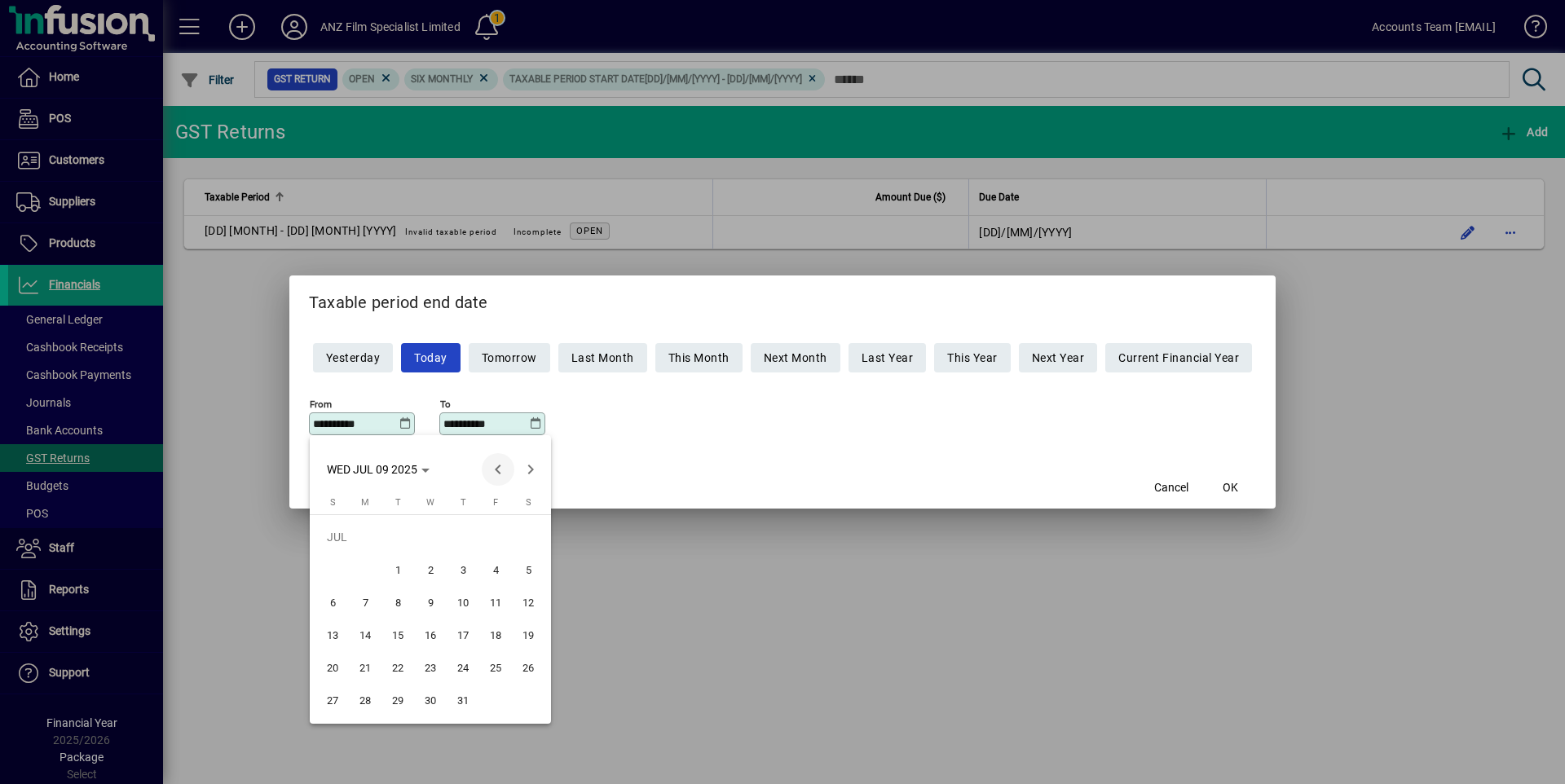 click at bounding box center [498, 469] 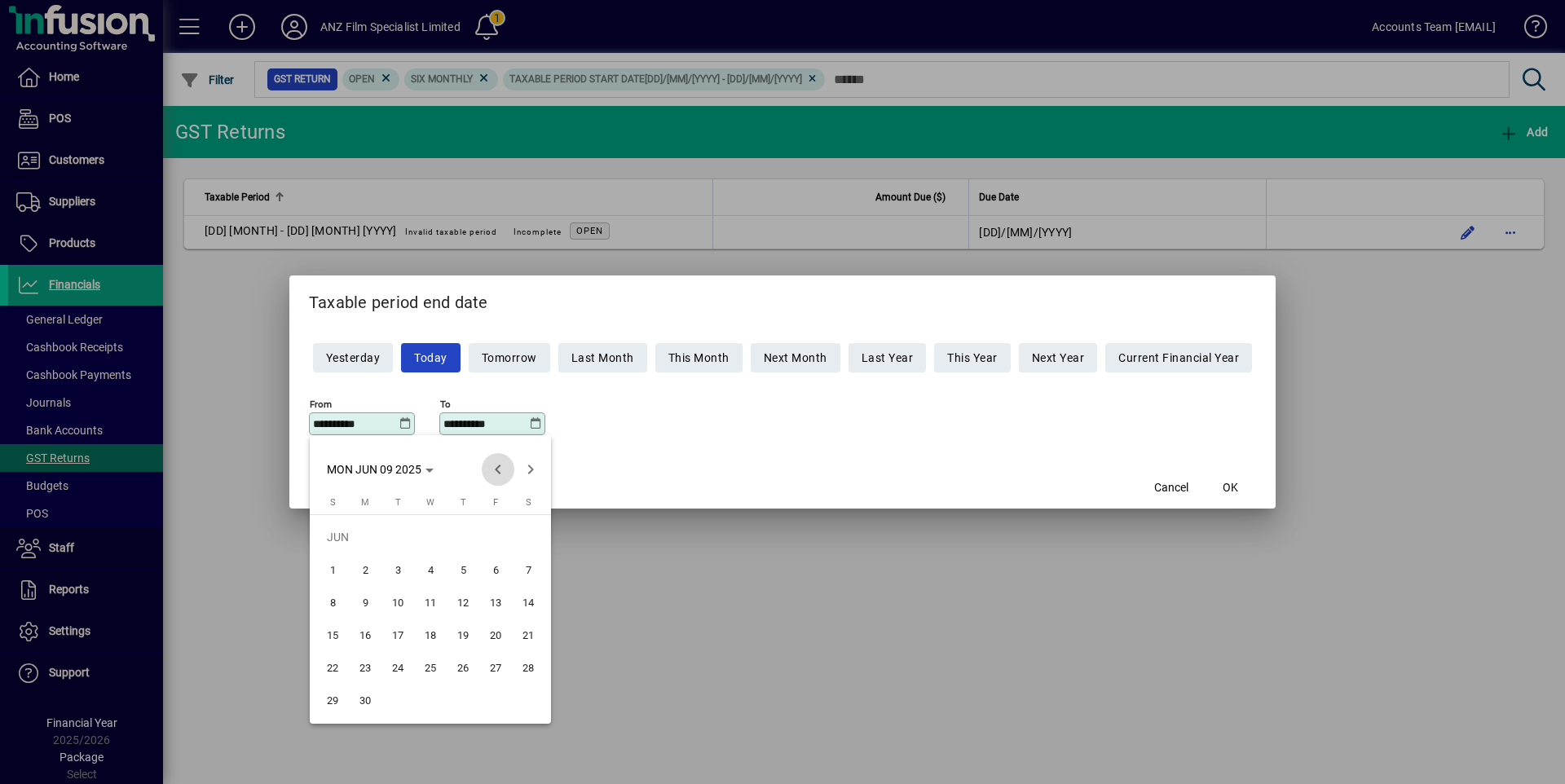 click at bounding box center [498, 469] 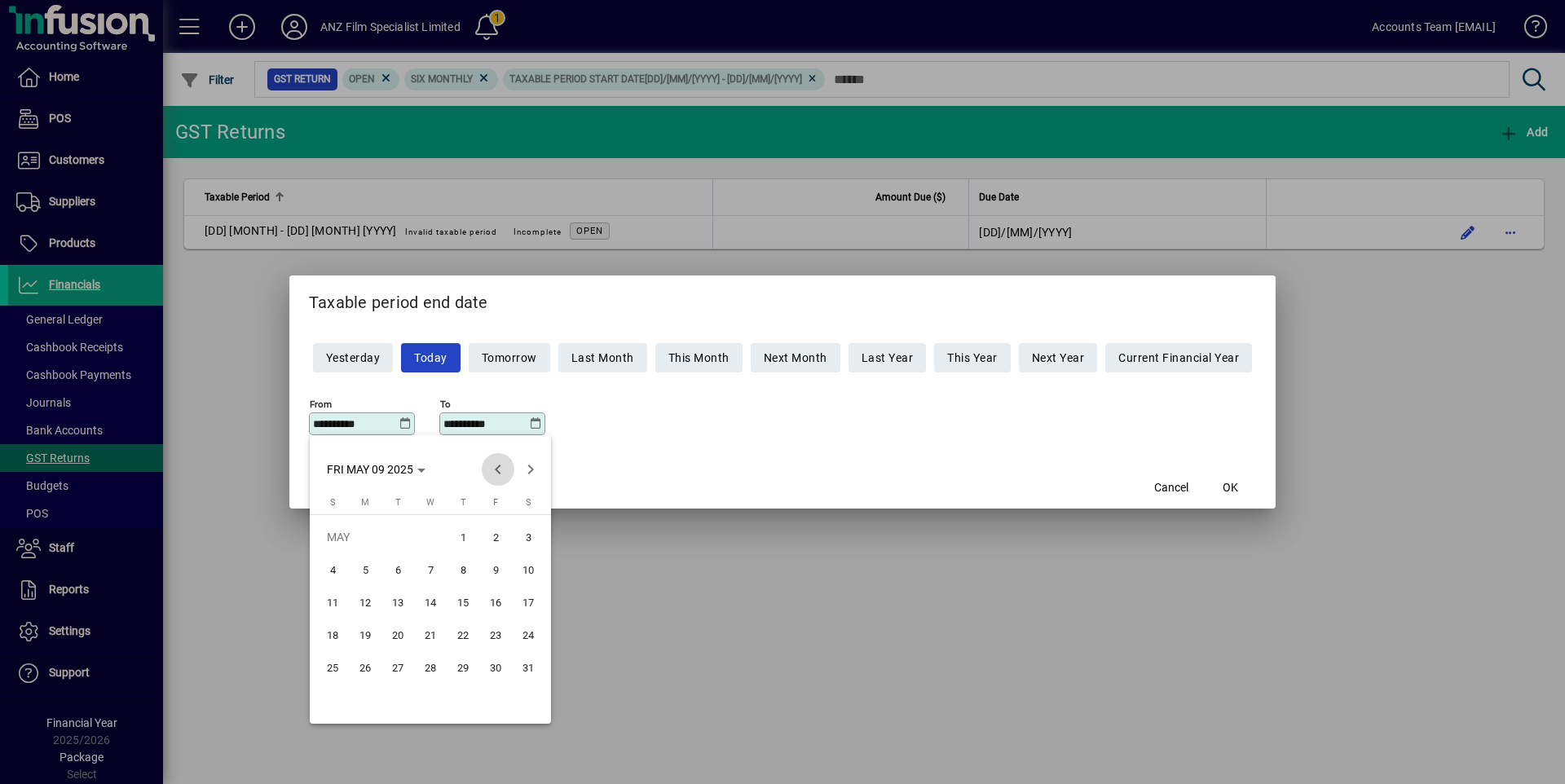 click at bounding box center (498, 469) 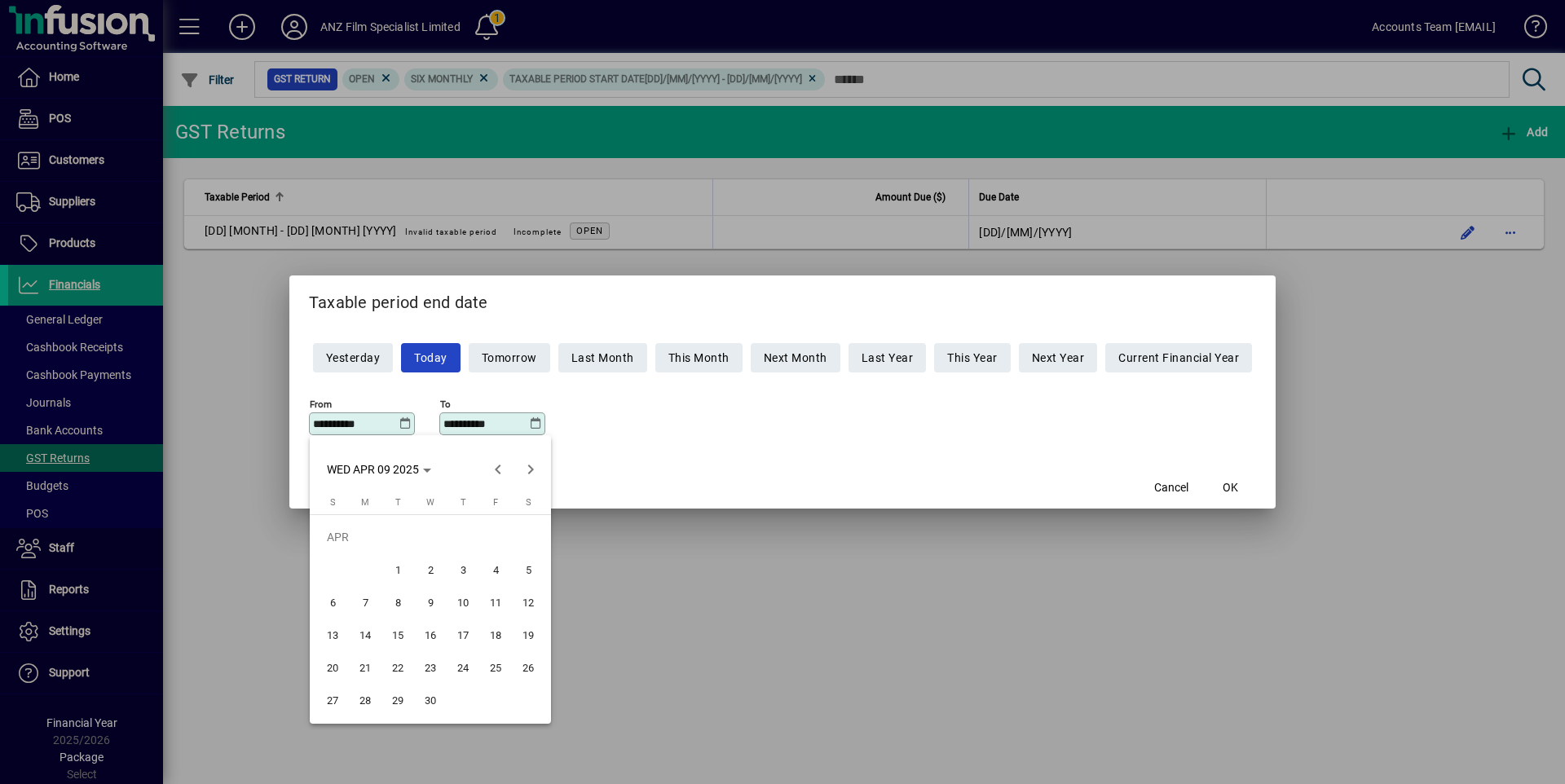 click on "24" at bounding box center [463, 667] 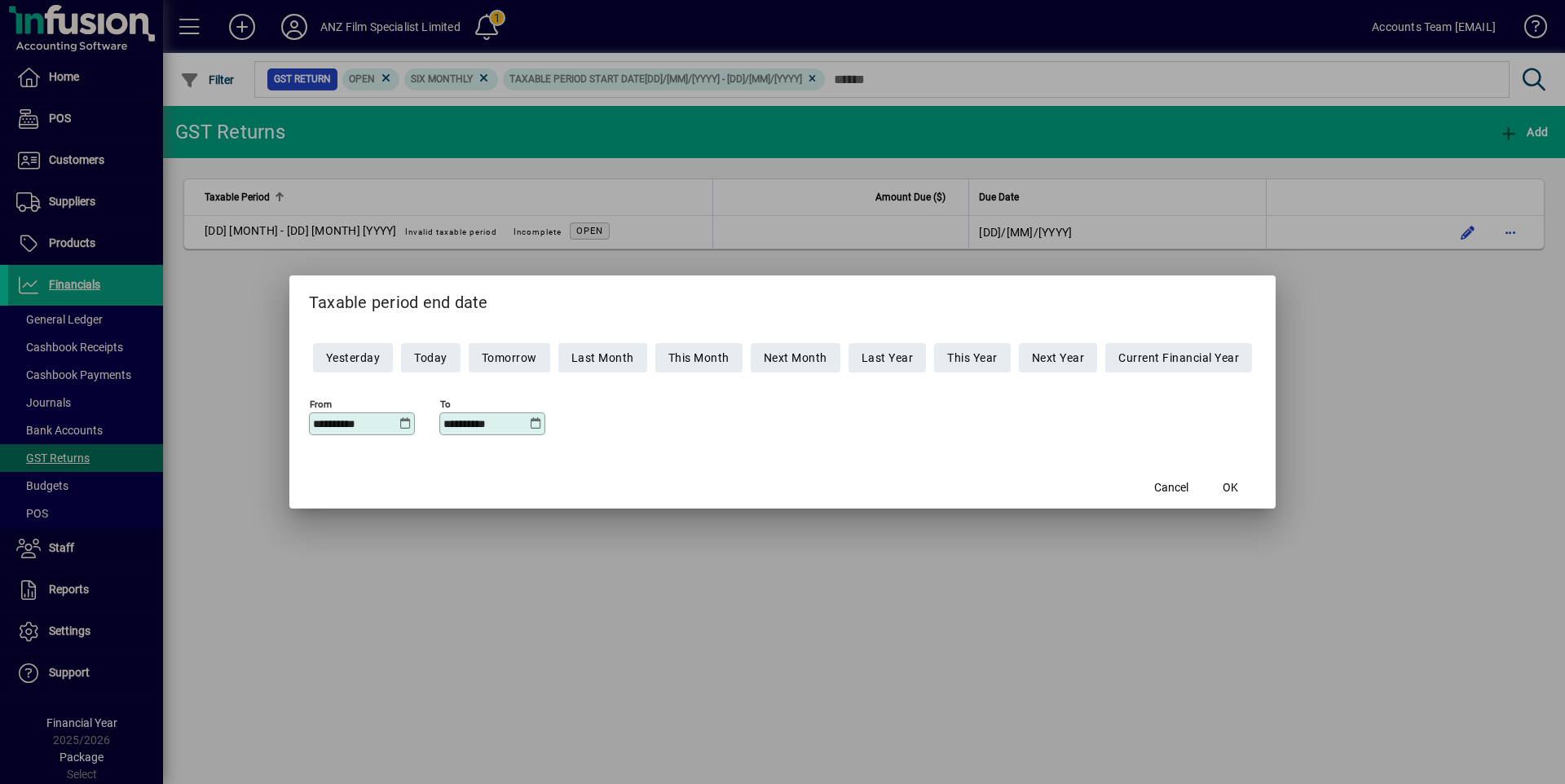 click at bounding box center (536, 424) 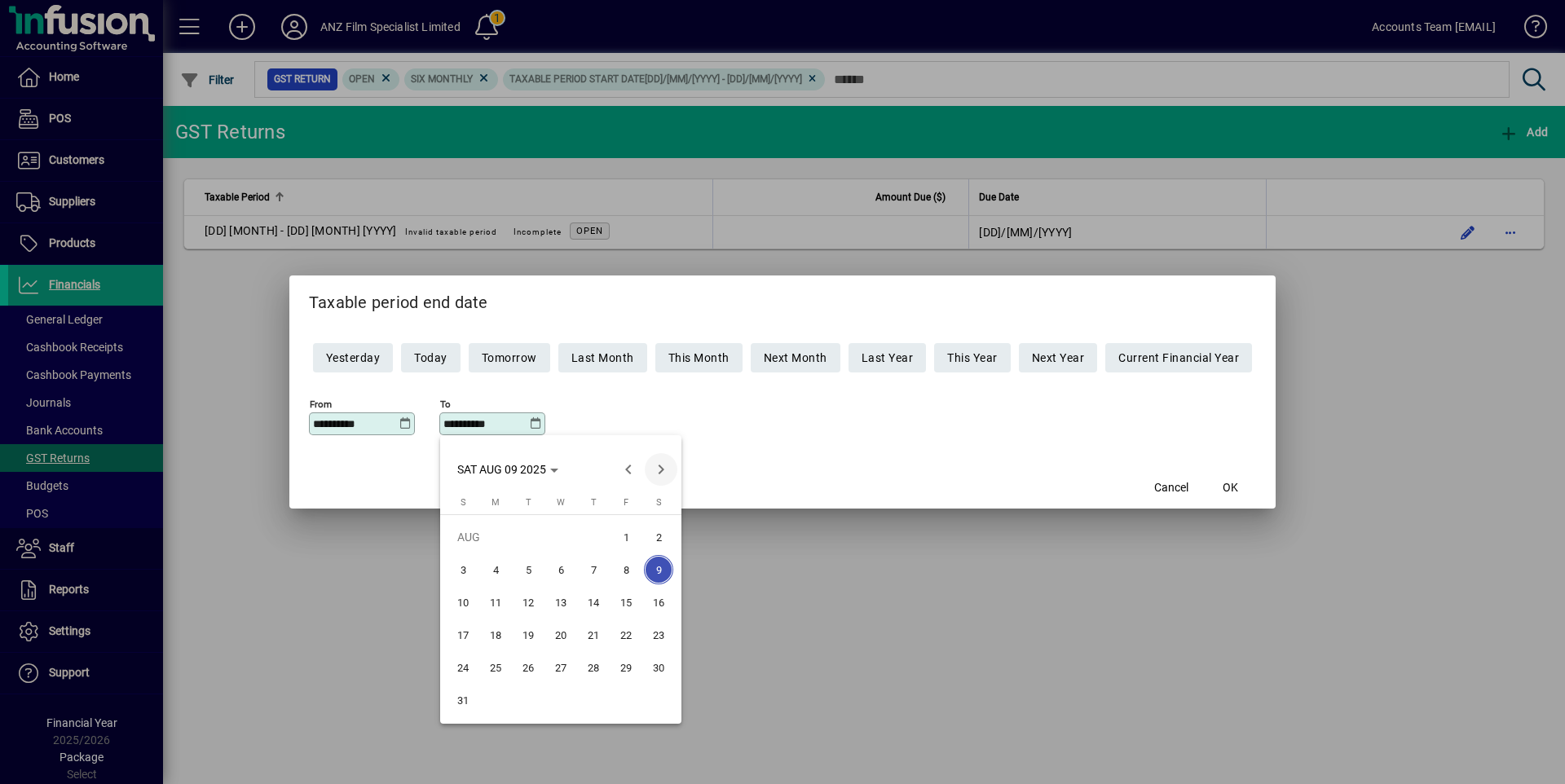 click at bounding box center [661, 469] 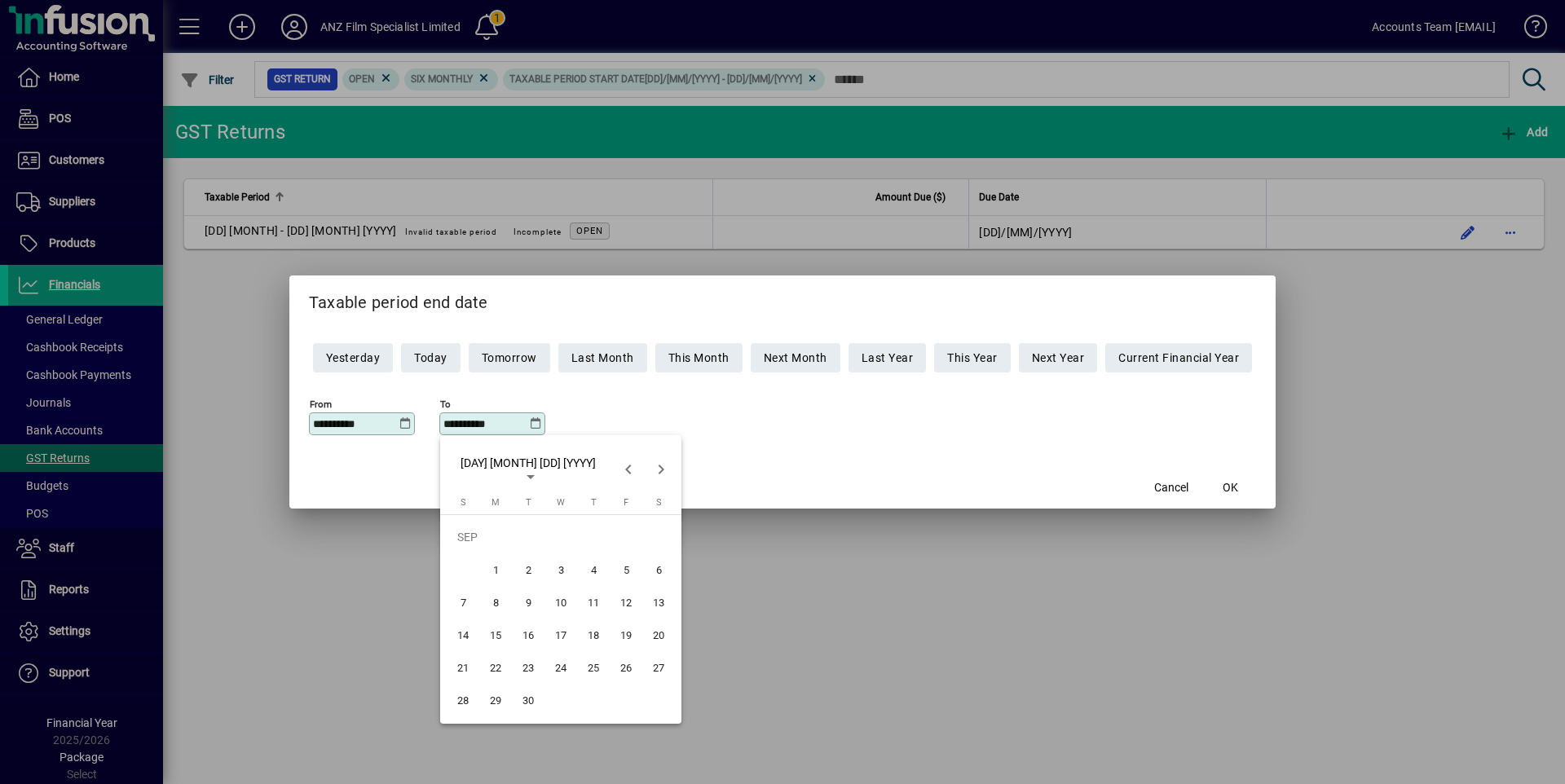 click on "30" at bounding box center (528, 700) 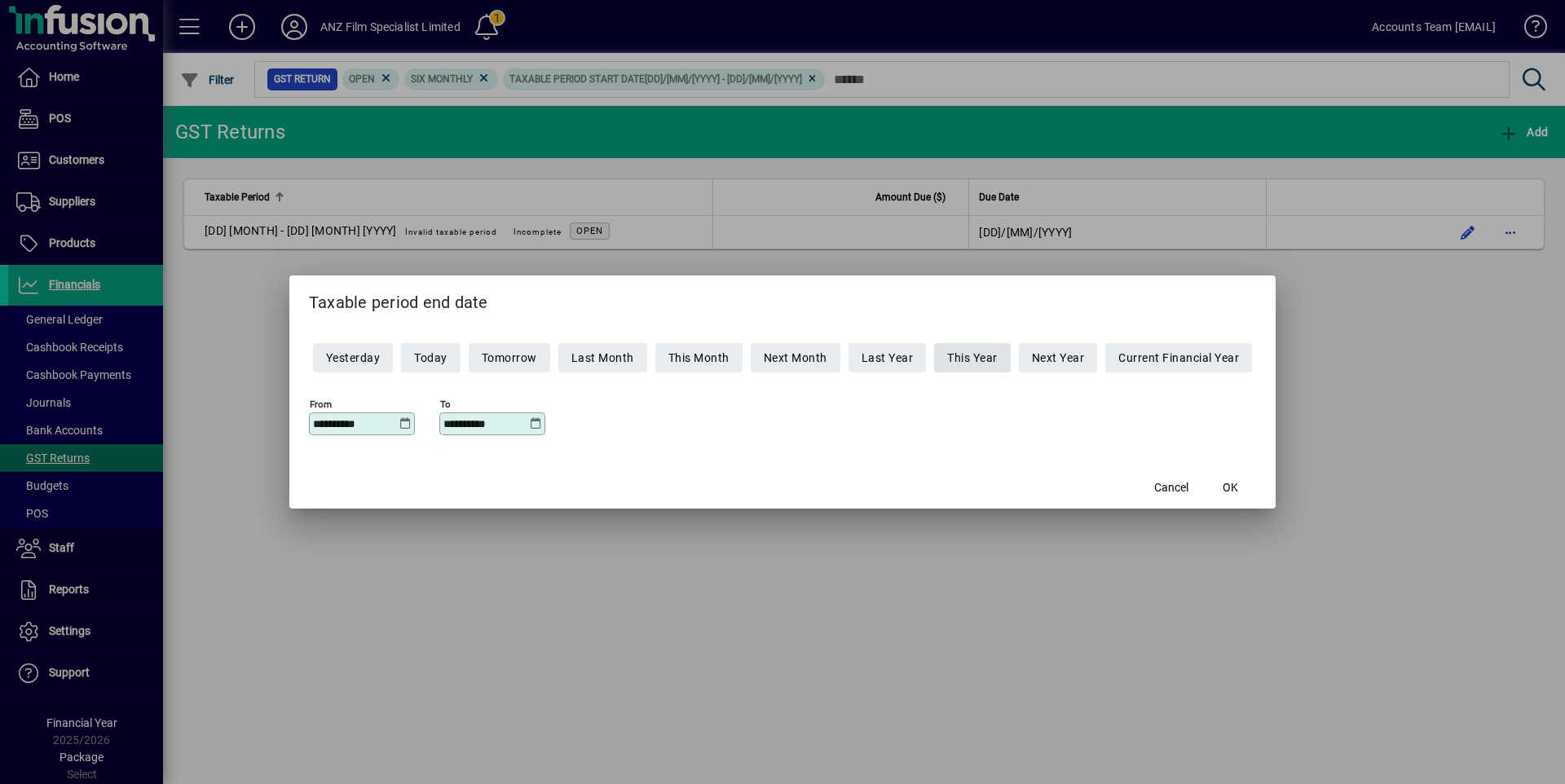 click on "This Year" at bounding box center (972, 358) 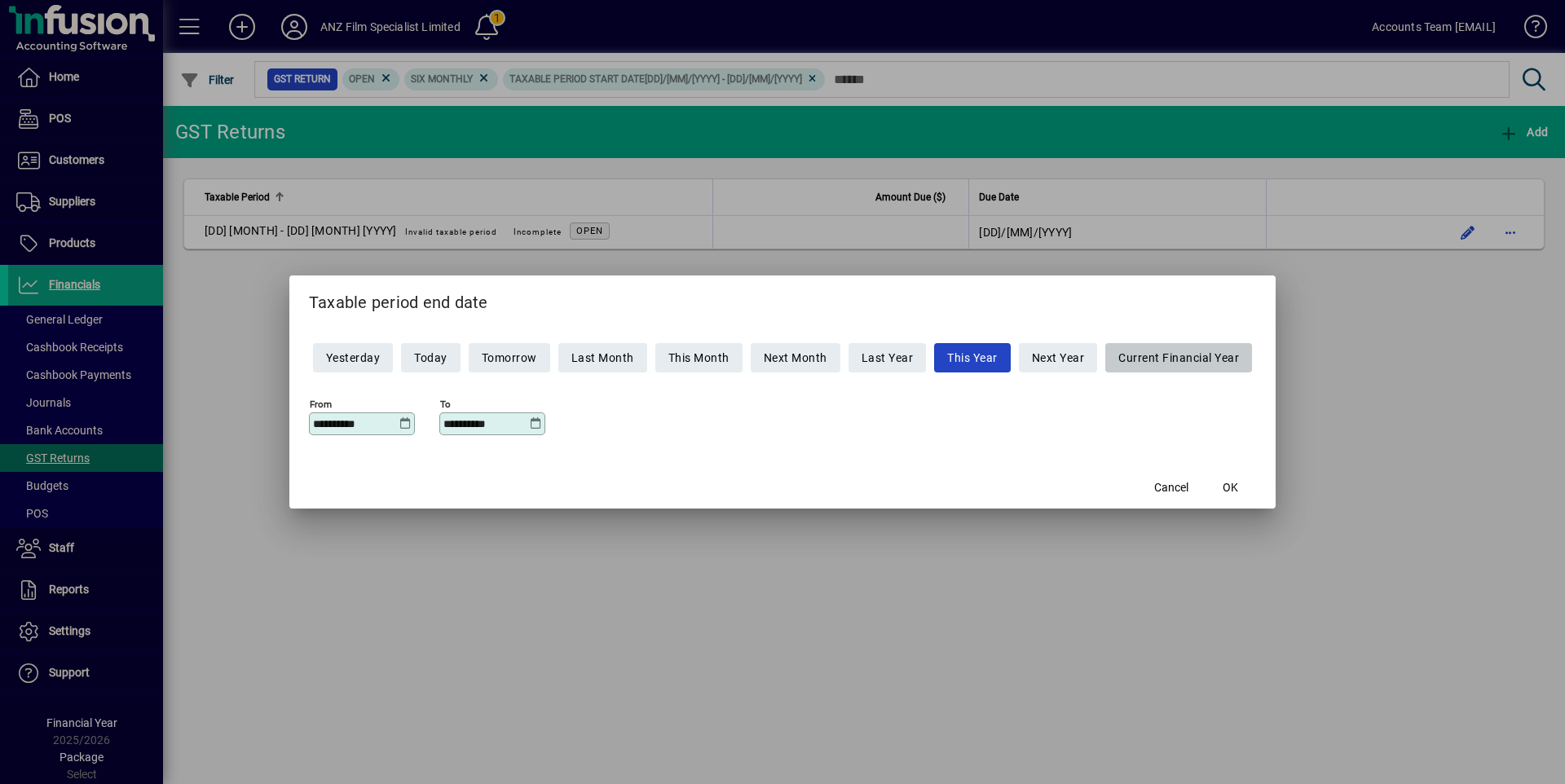 click on "Current Financial Year" at bounding box center [1179, 358] 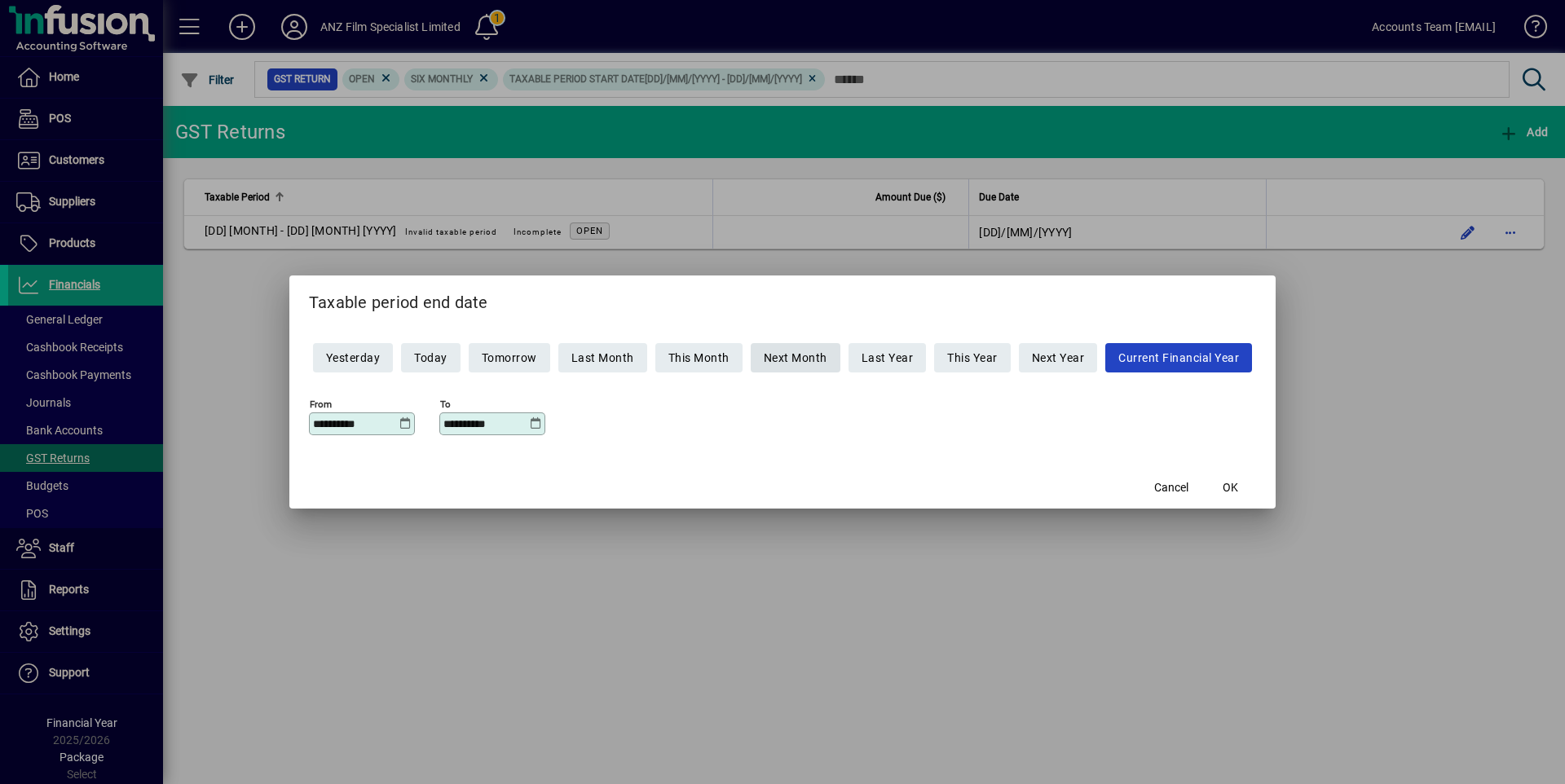click on "Next Month" at bounding box center [796, 358] 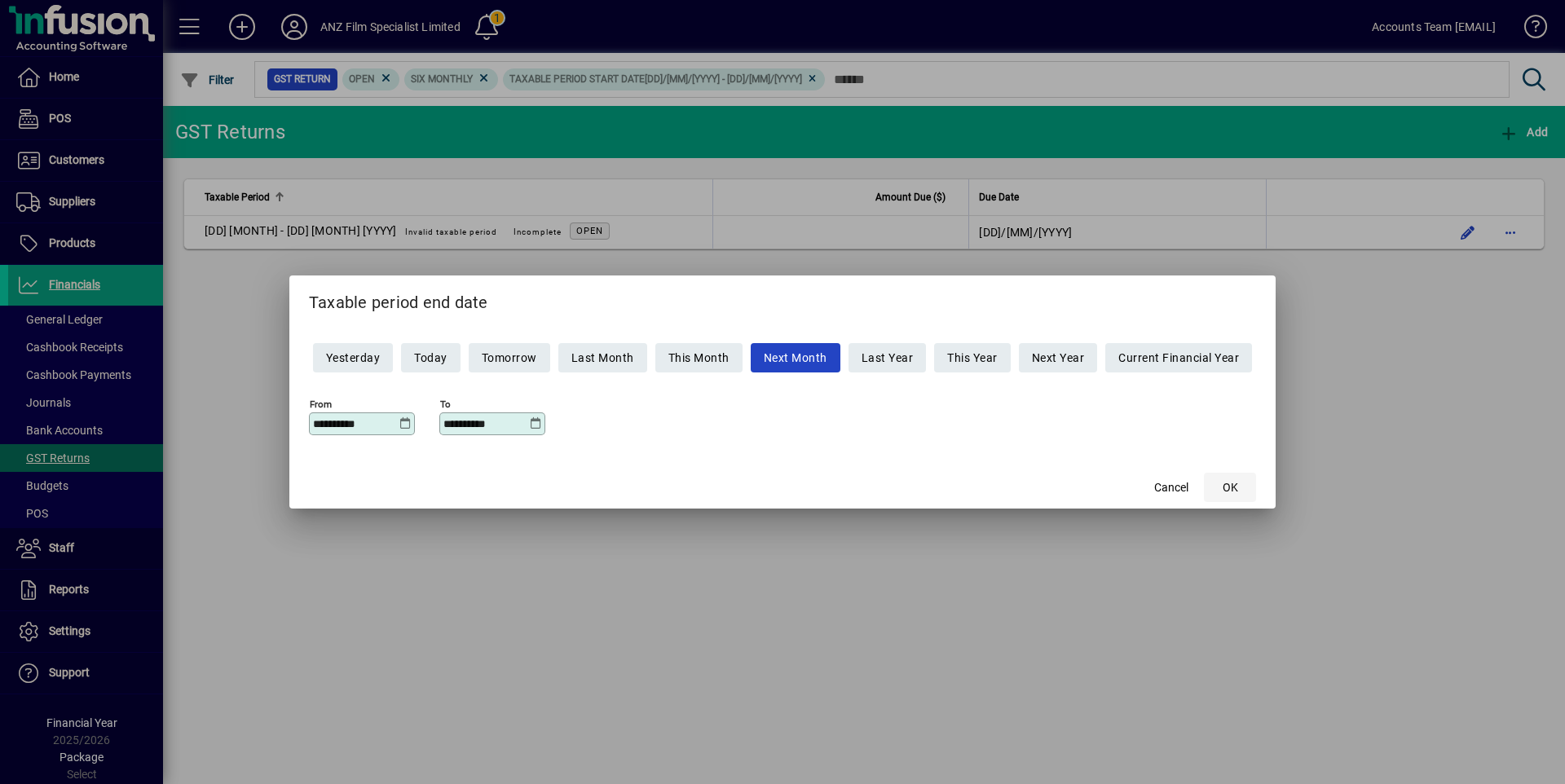 click on "OK" 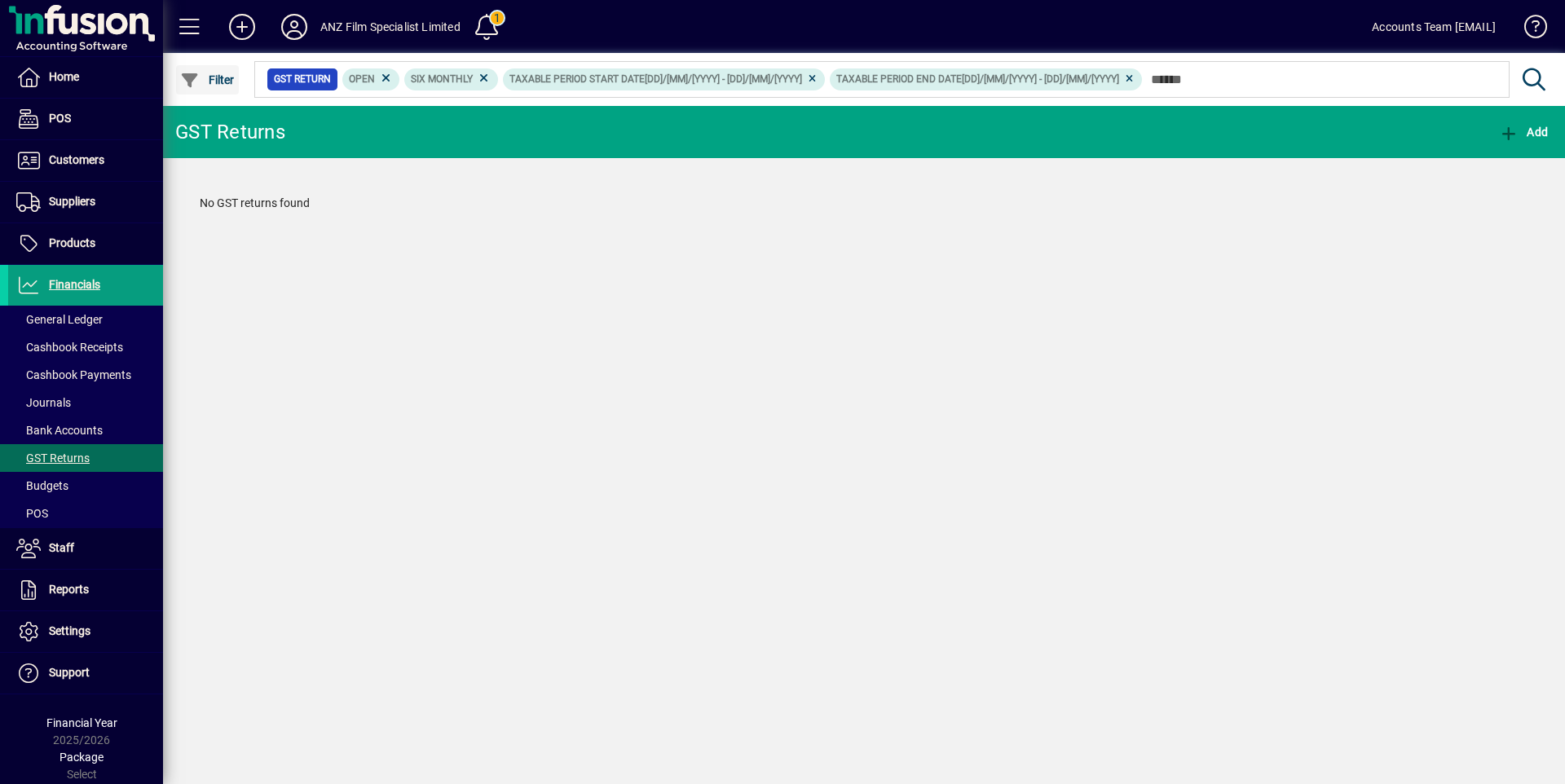 click on "Filter" 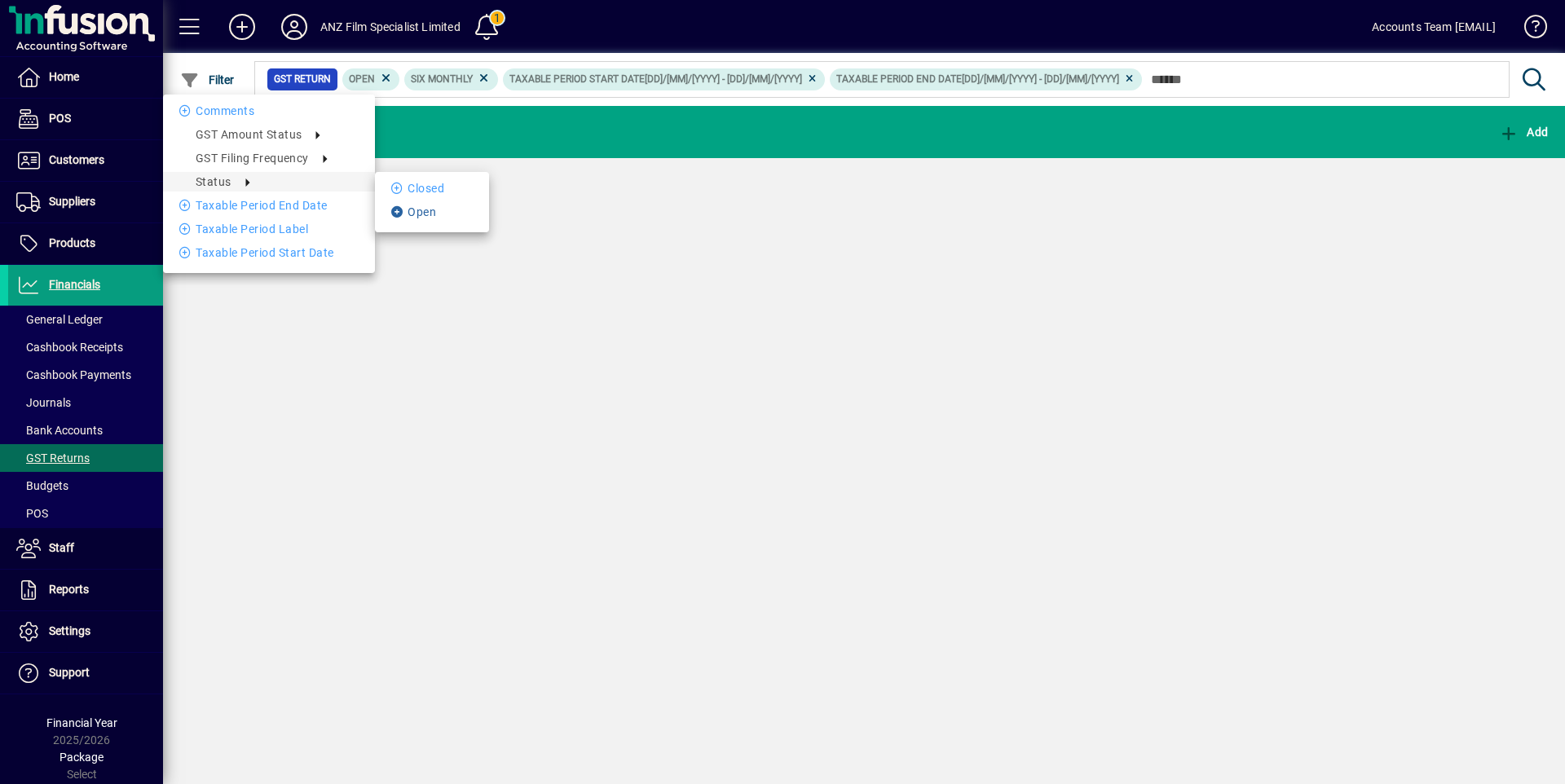 click on "Open" at bounding box center (432, 212) 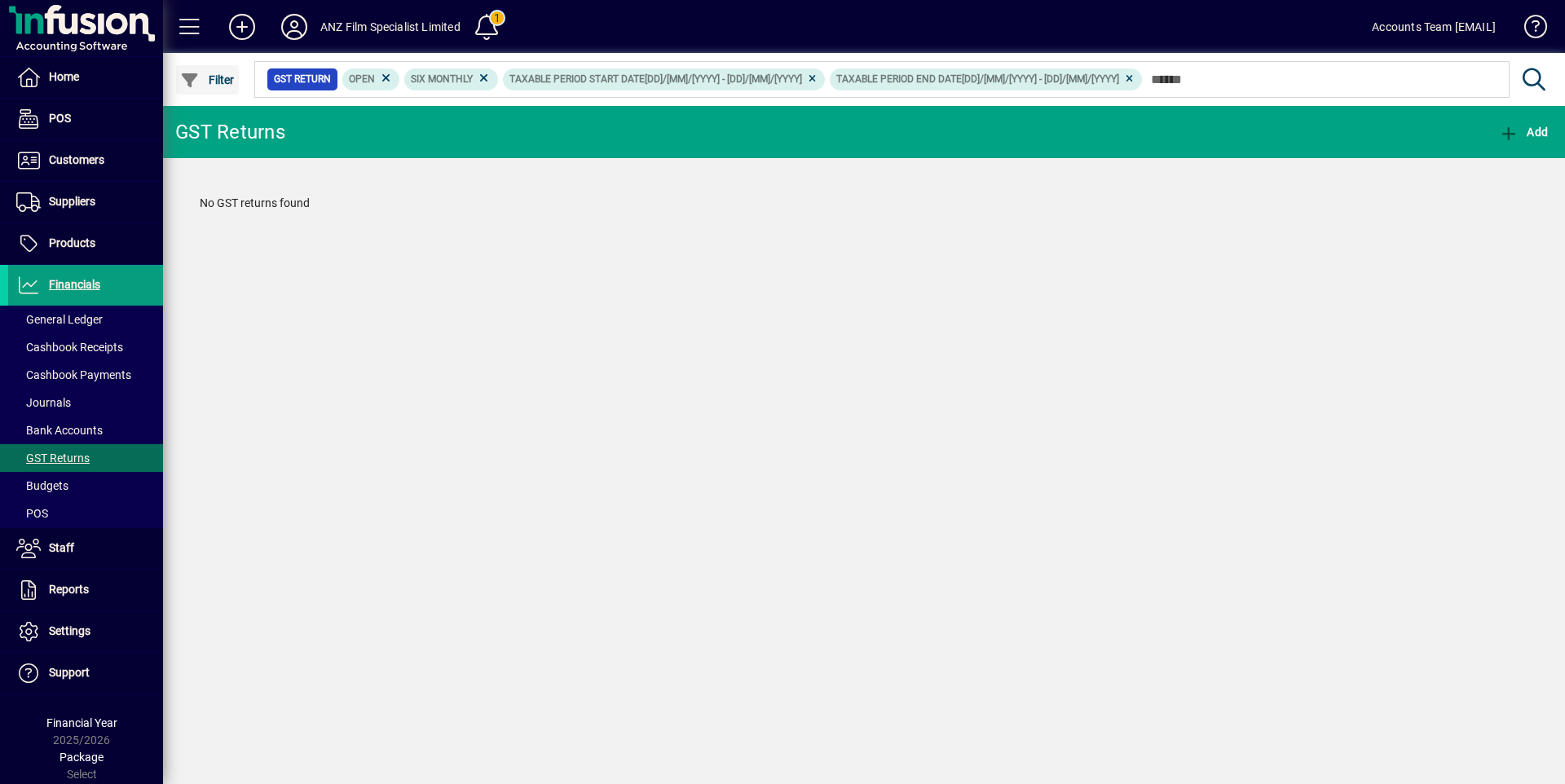 click 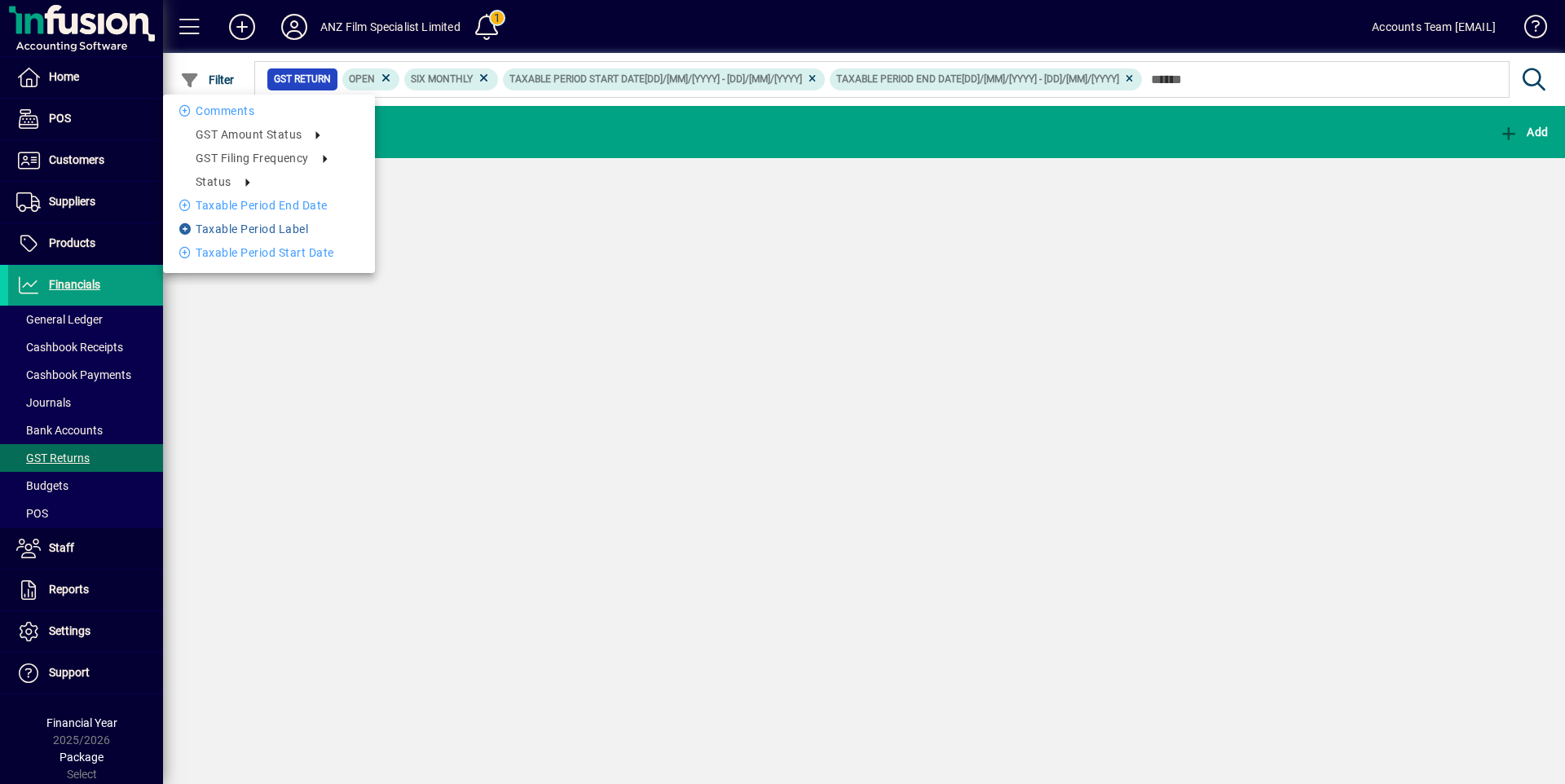 click on "Taxable period label" at bounding box center (269, 229) 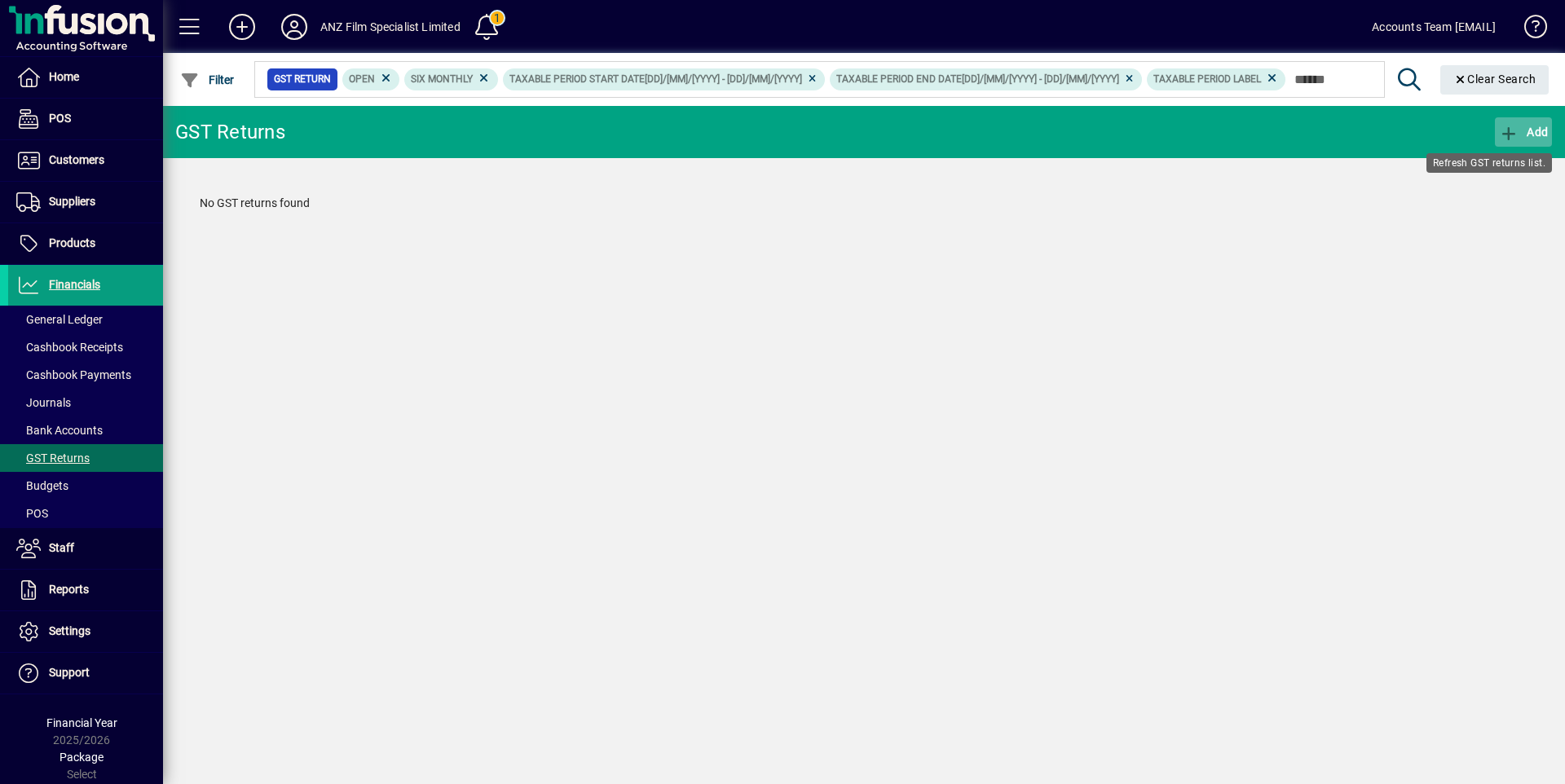 click on "Add" 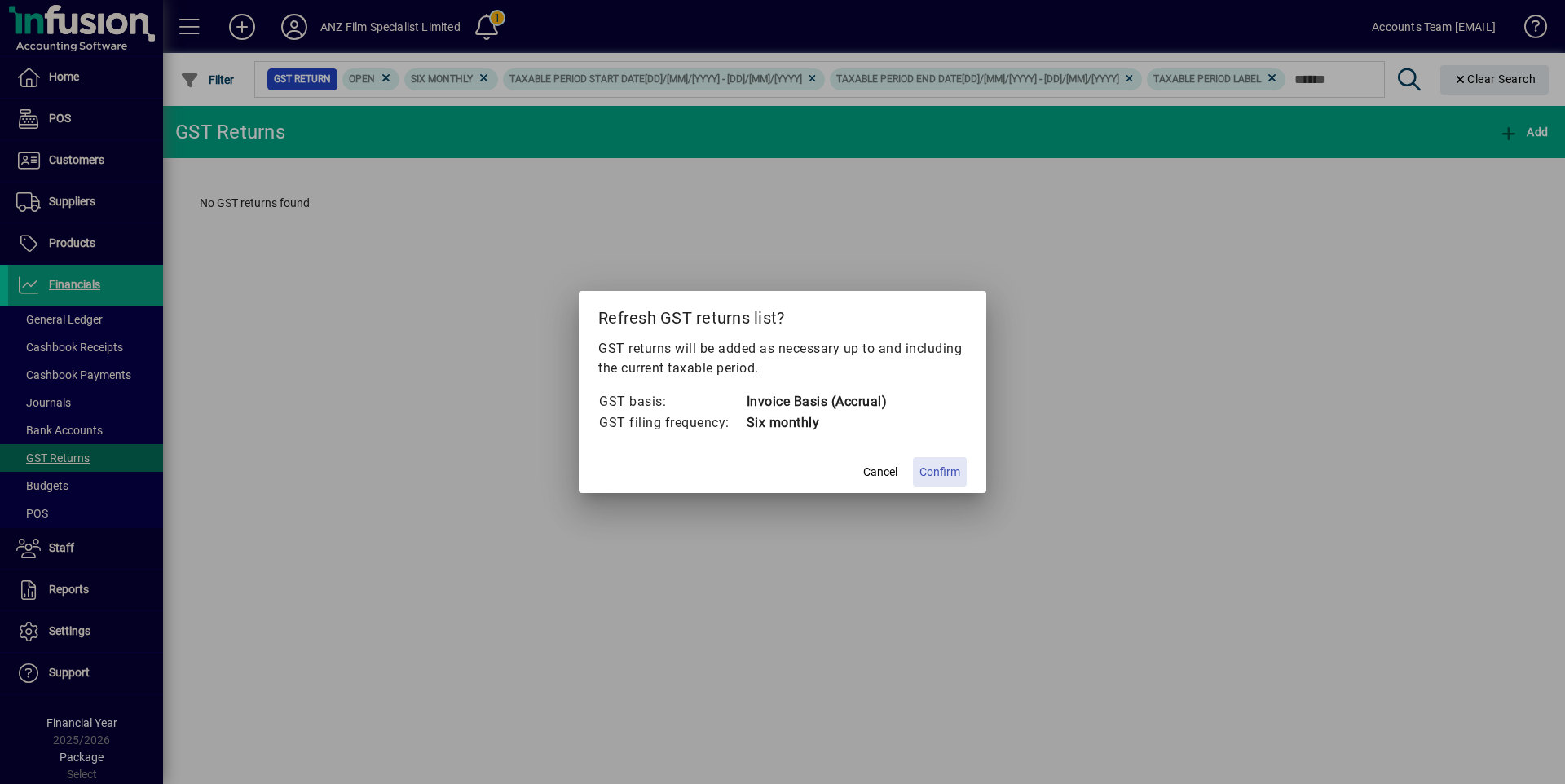 click on "Confirm" 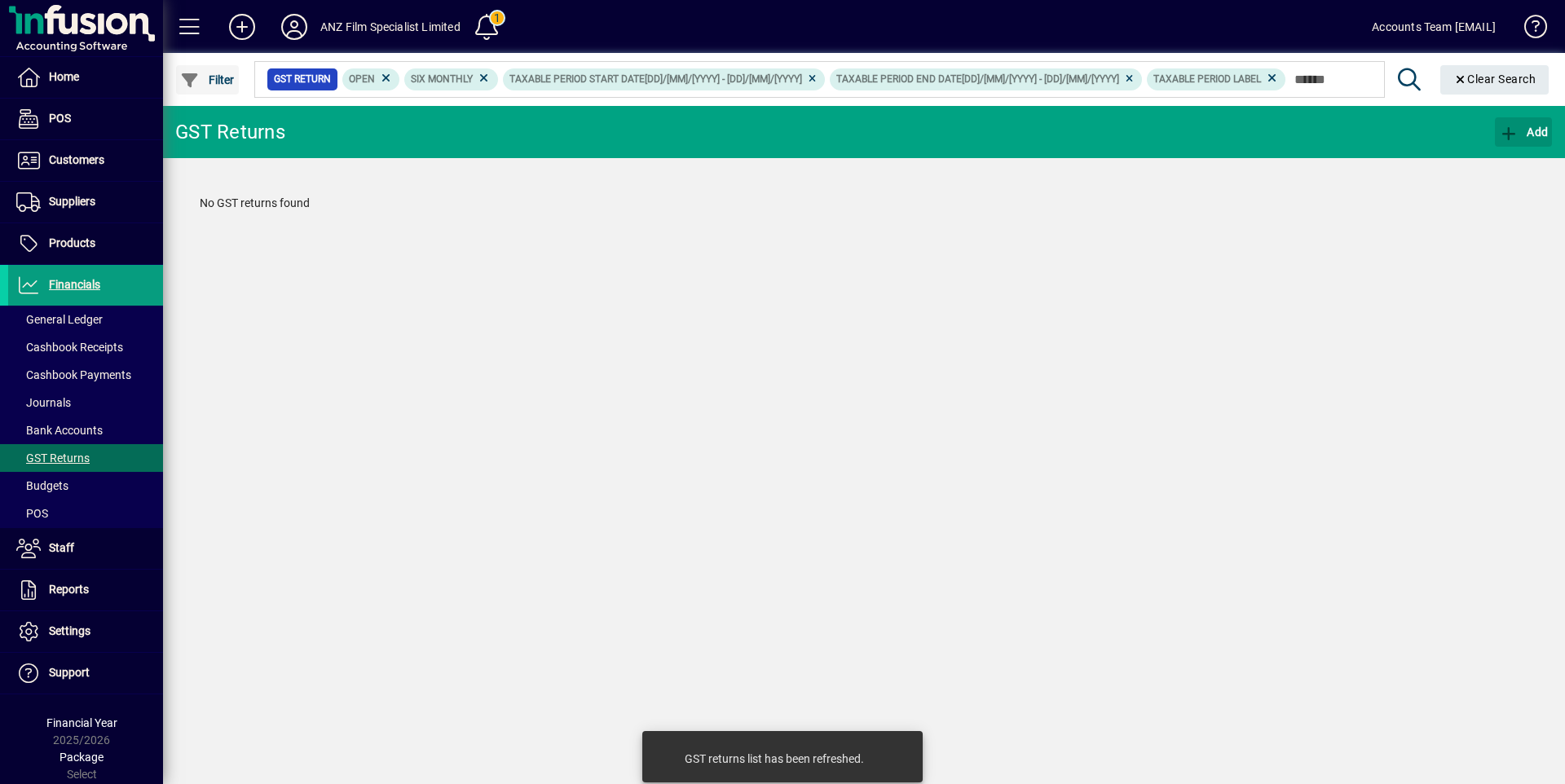 click on "Filter" 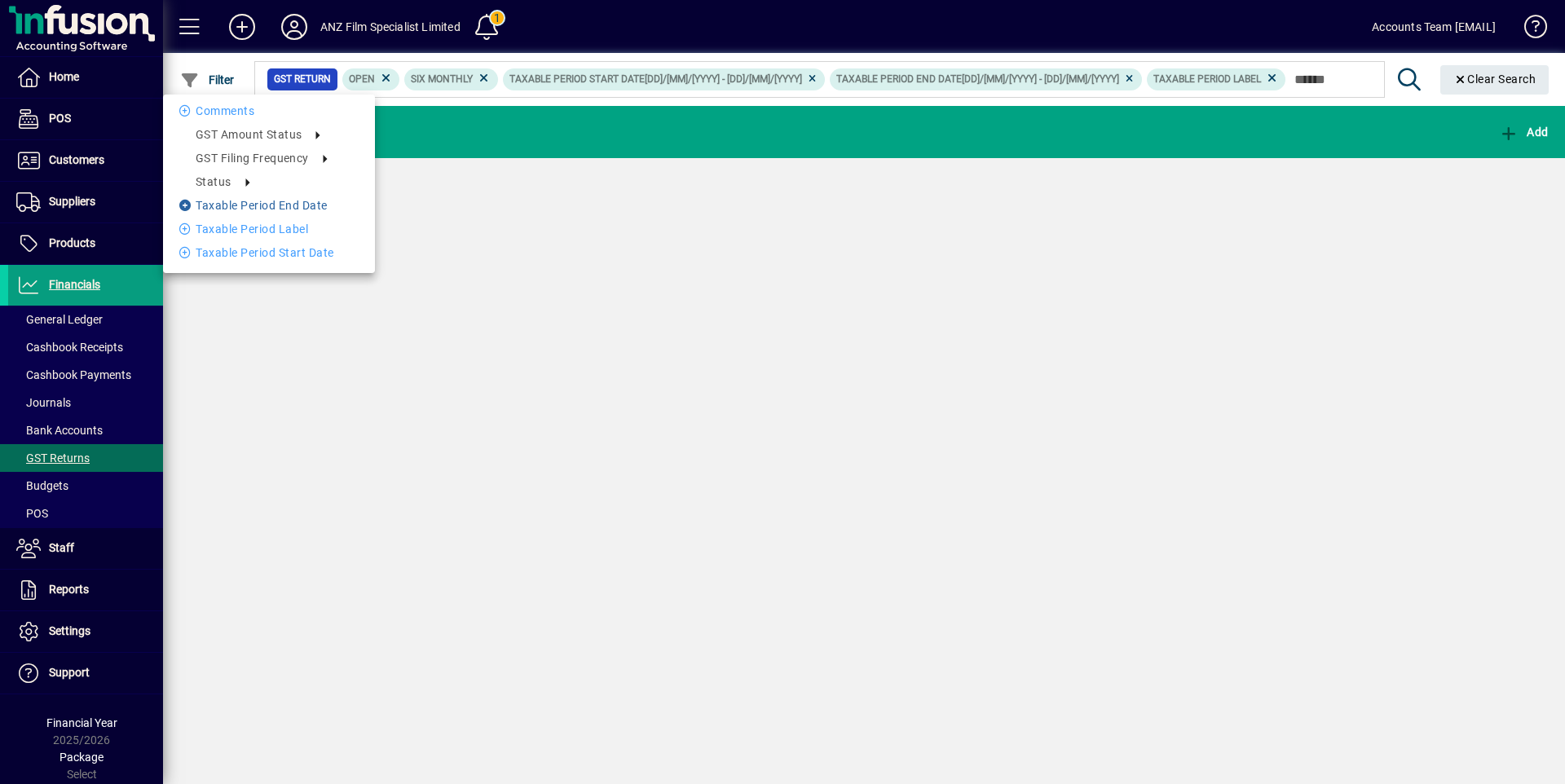 click on "Taxable period end date" at bounding box center [269, 205] 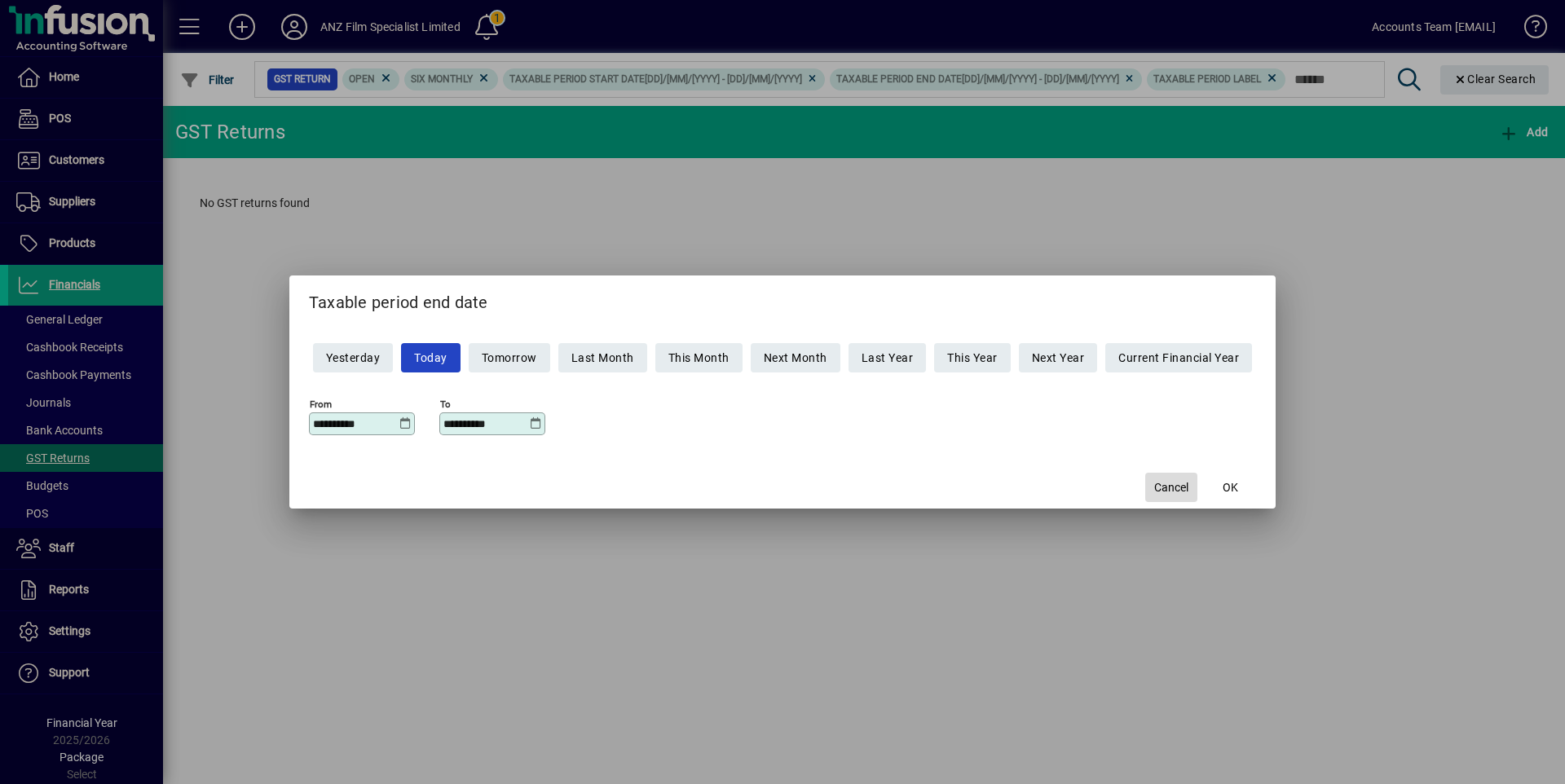 click on "Cancel" 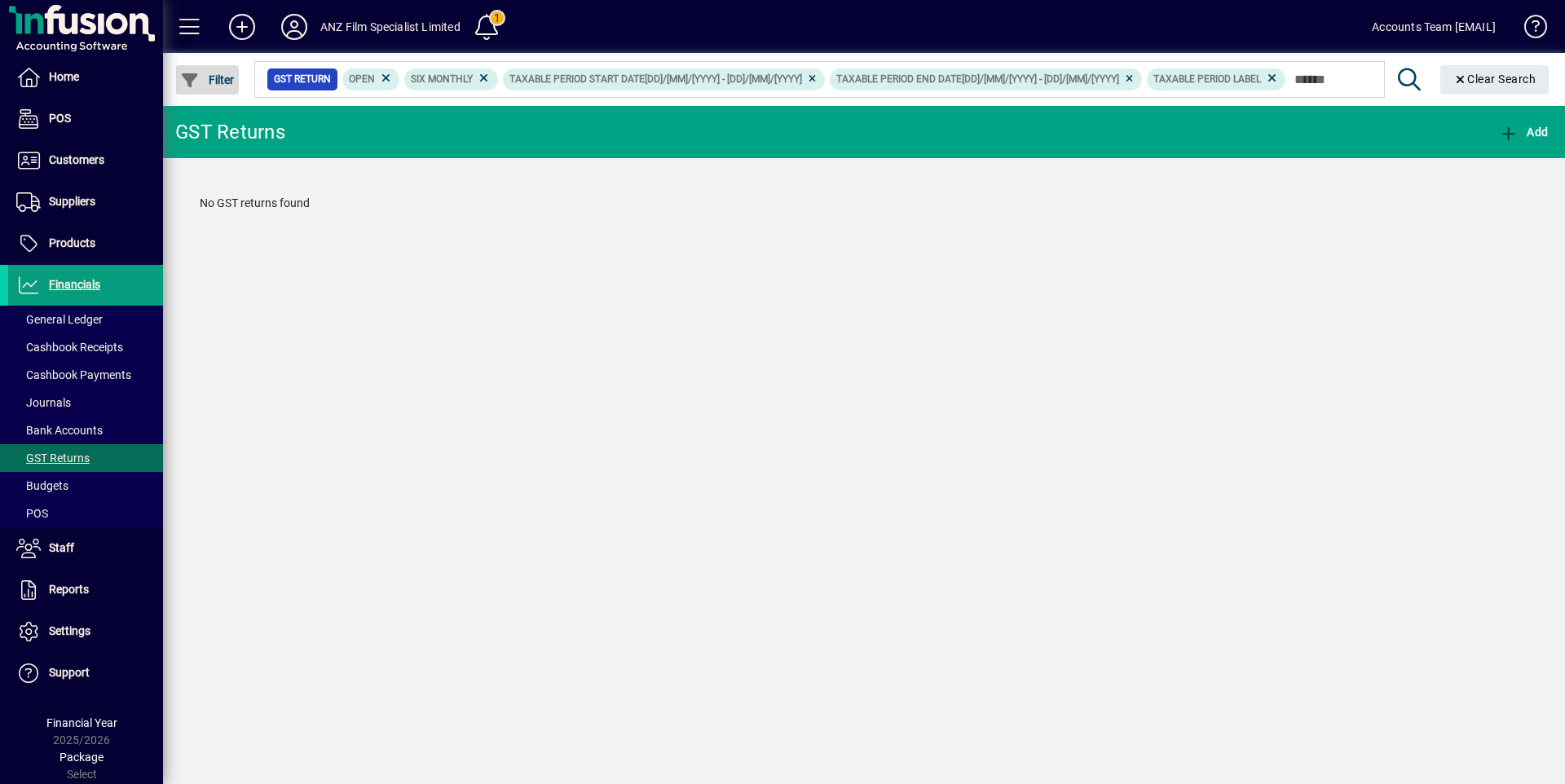 click 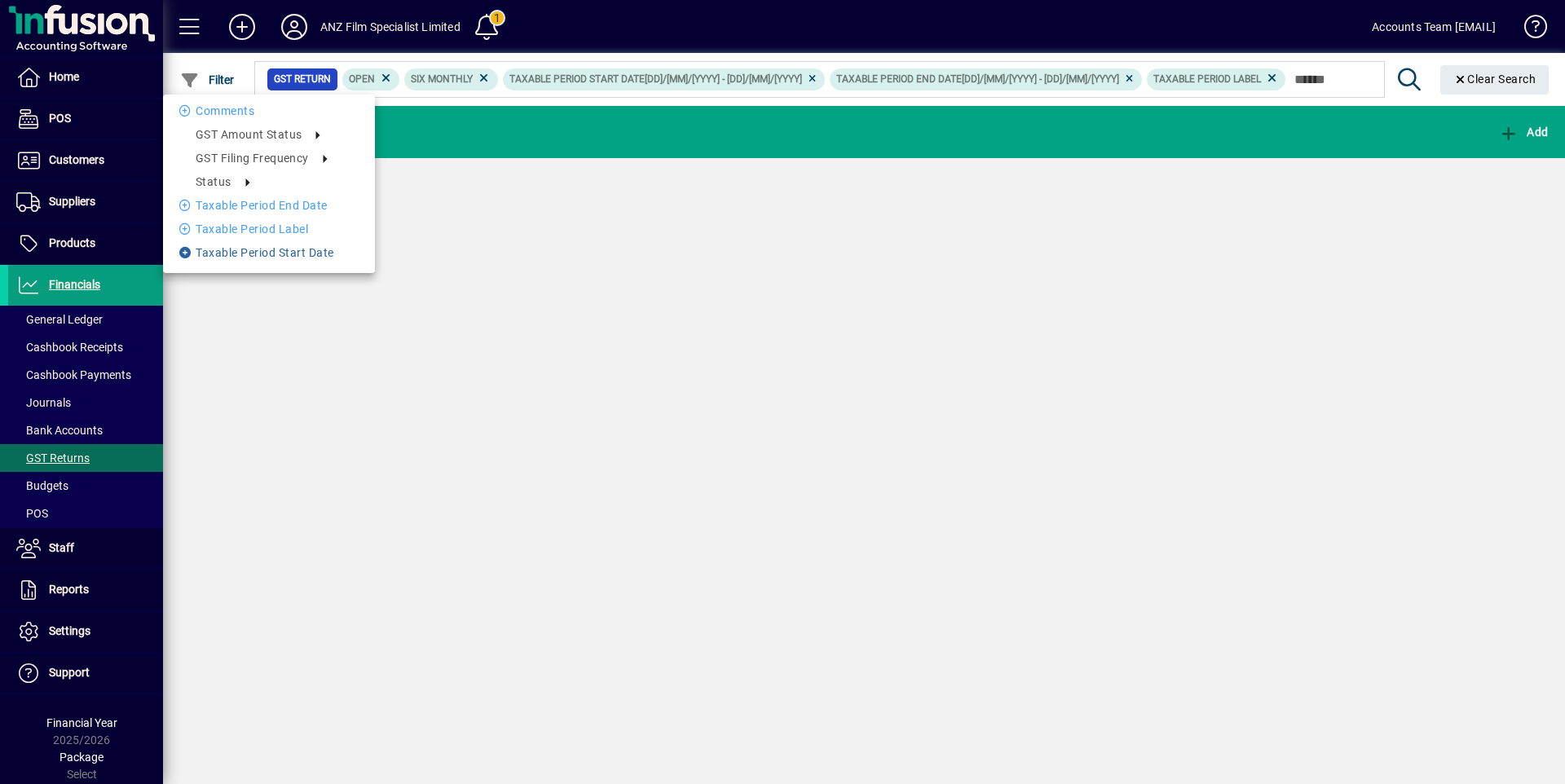 click on "Taxable period start date" at bounding box center (269, 253) 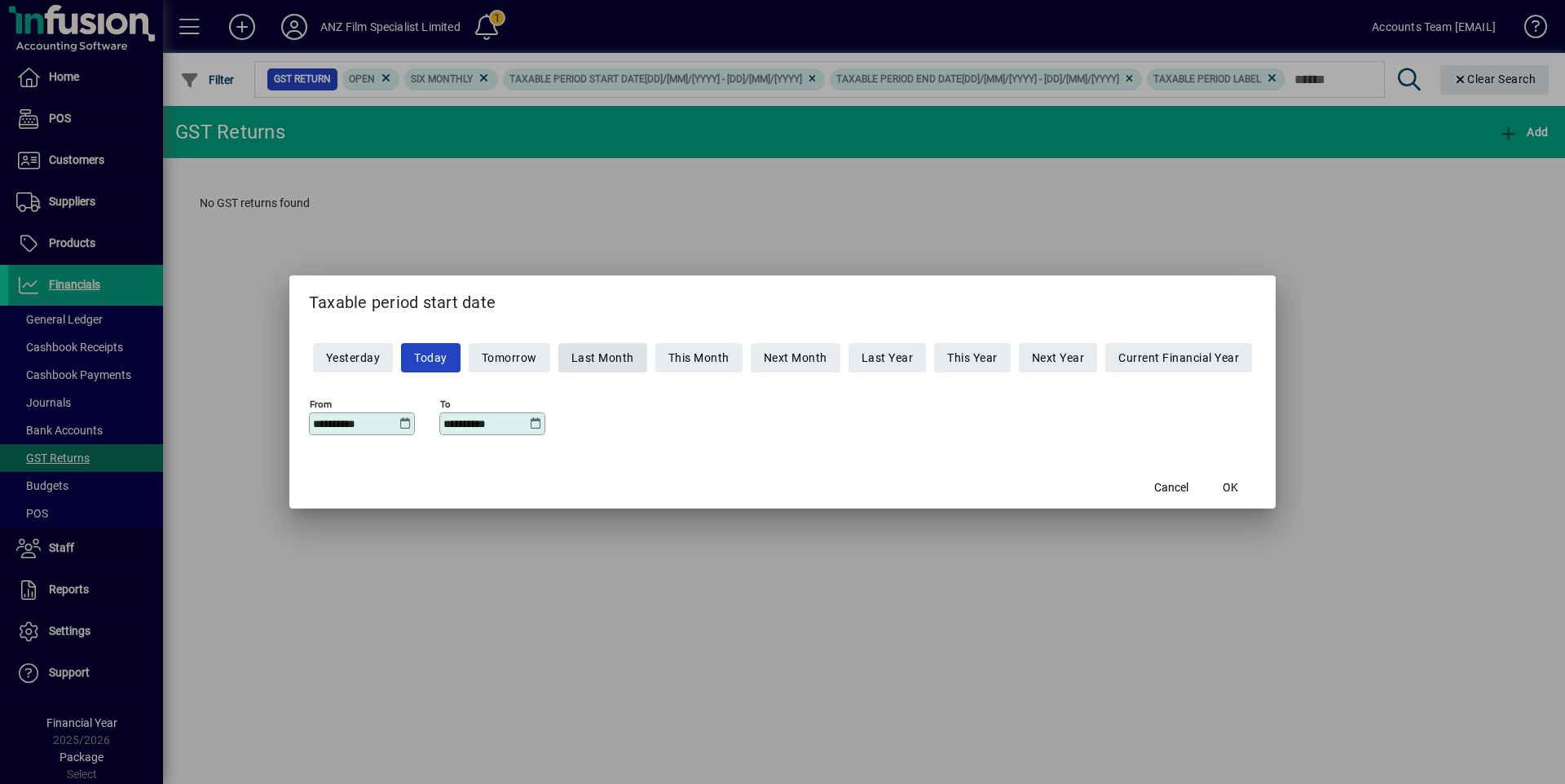 click on "Last Month" at bounding box center (602, 358) 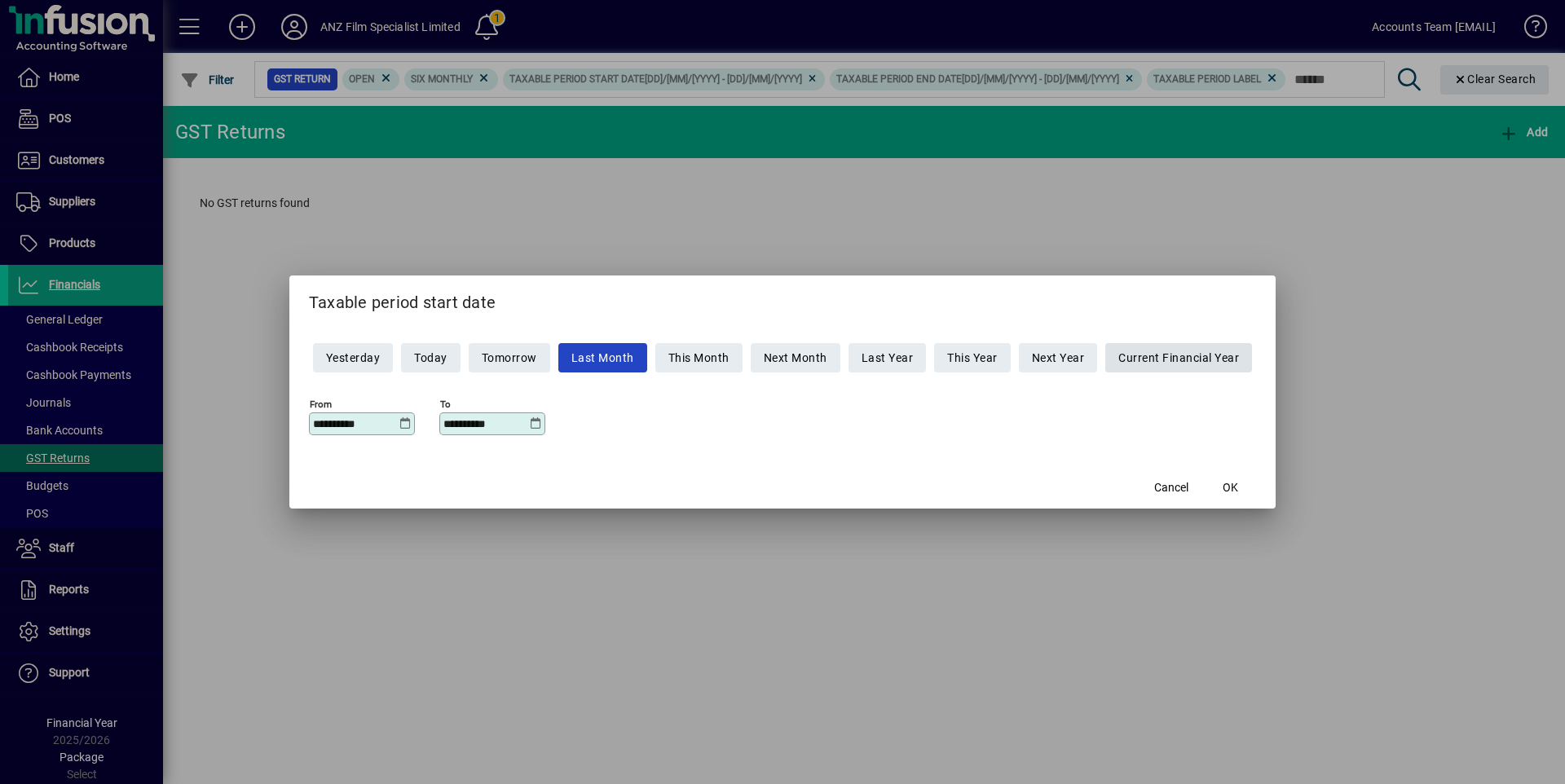 click on "Current Financial Year" at bounding box center [1179, 358] 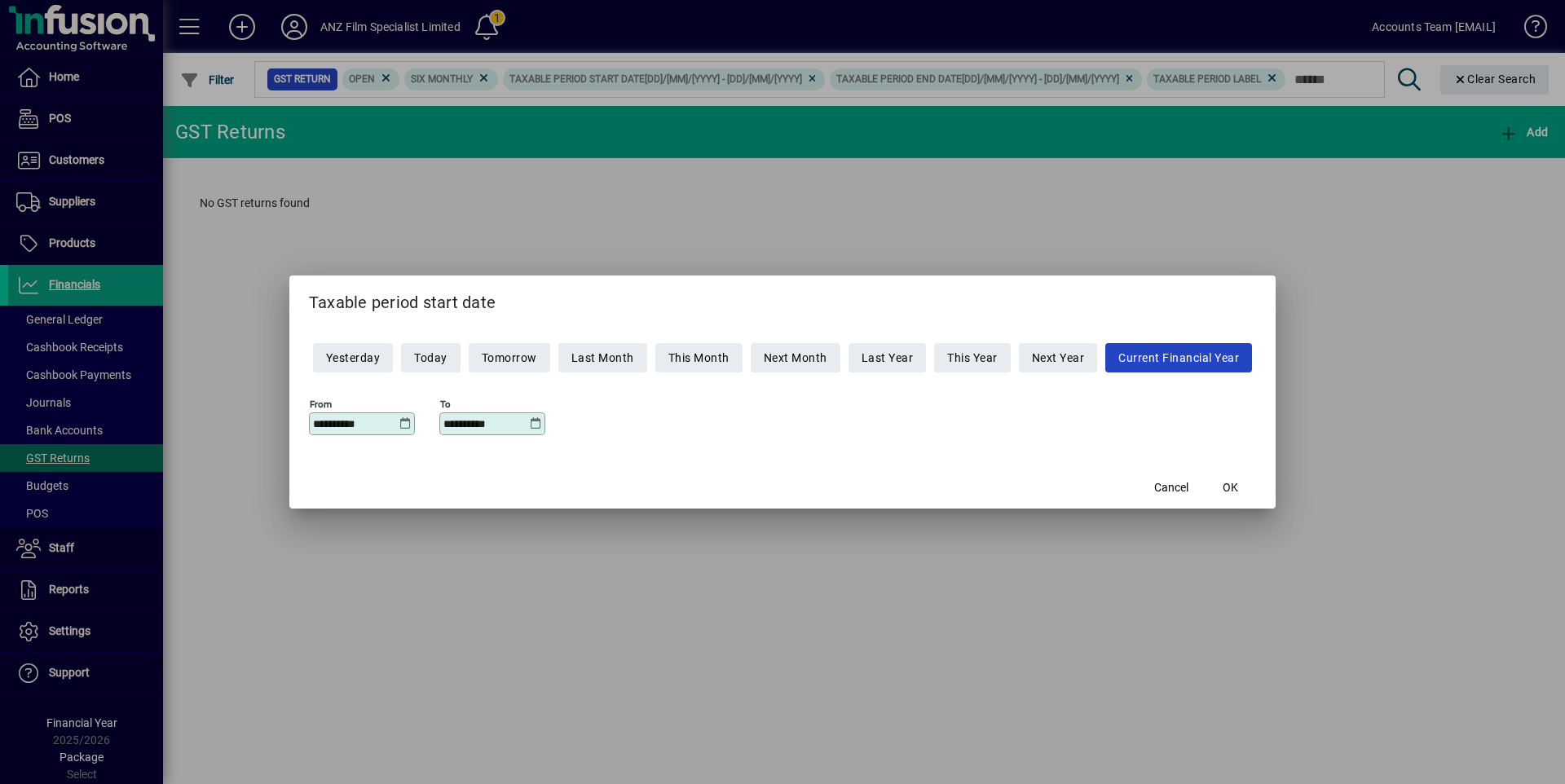 click at bounding box center (405, 424) 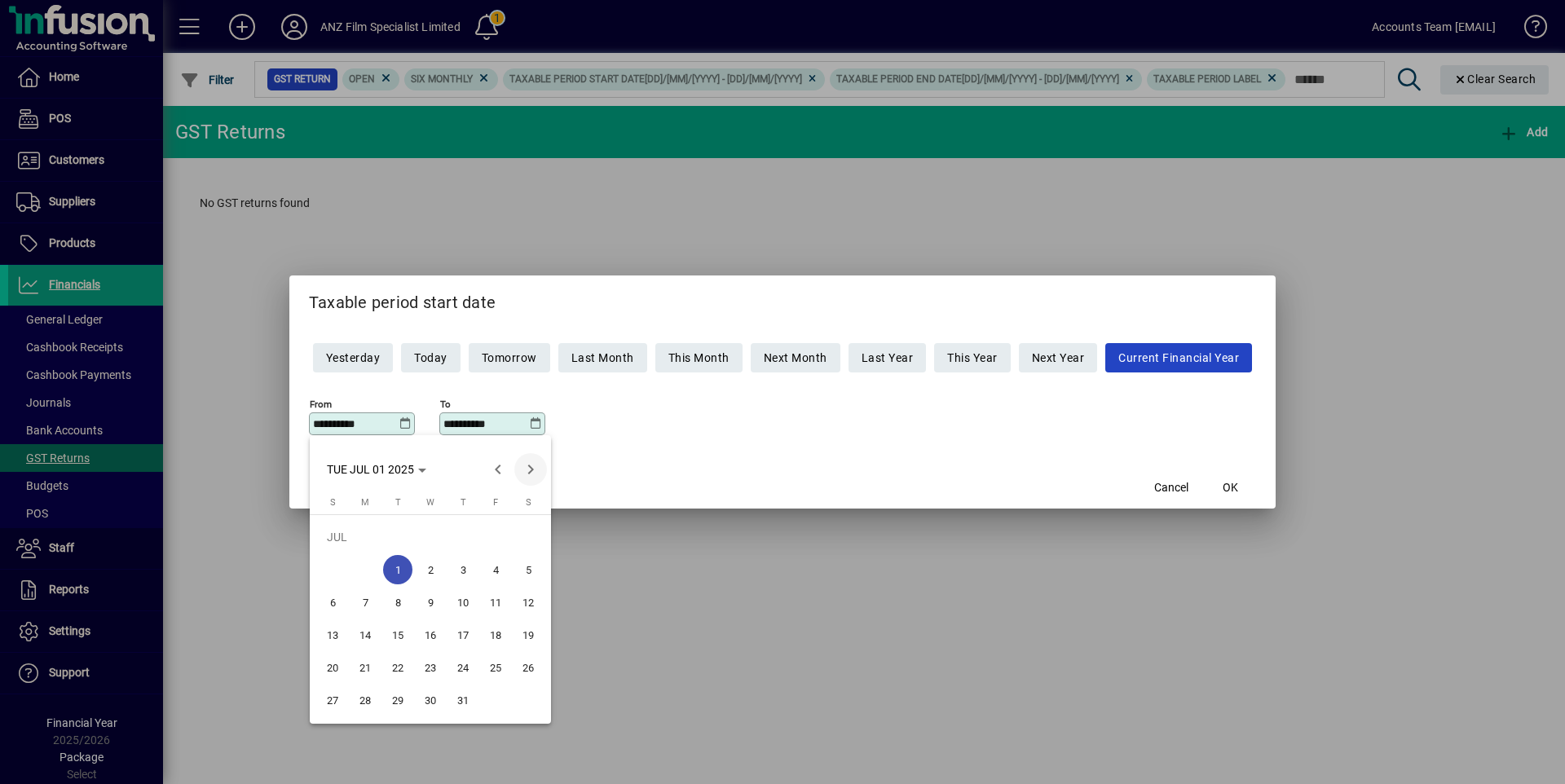 click at bounding box center (531, 469) 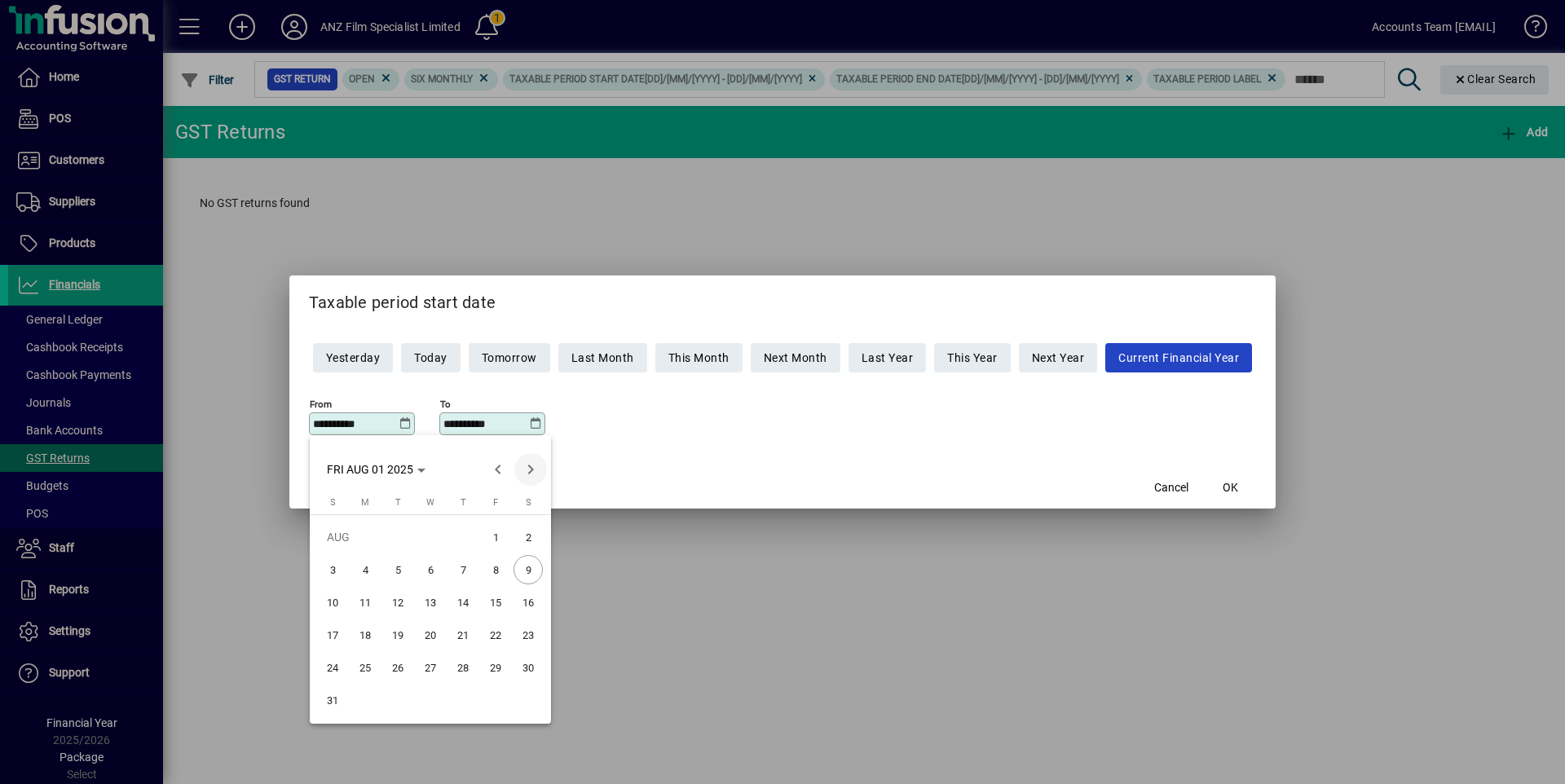 click at bounding box center [531, 469] 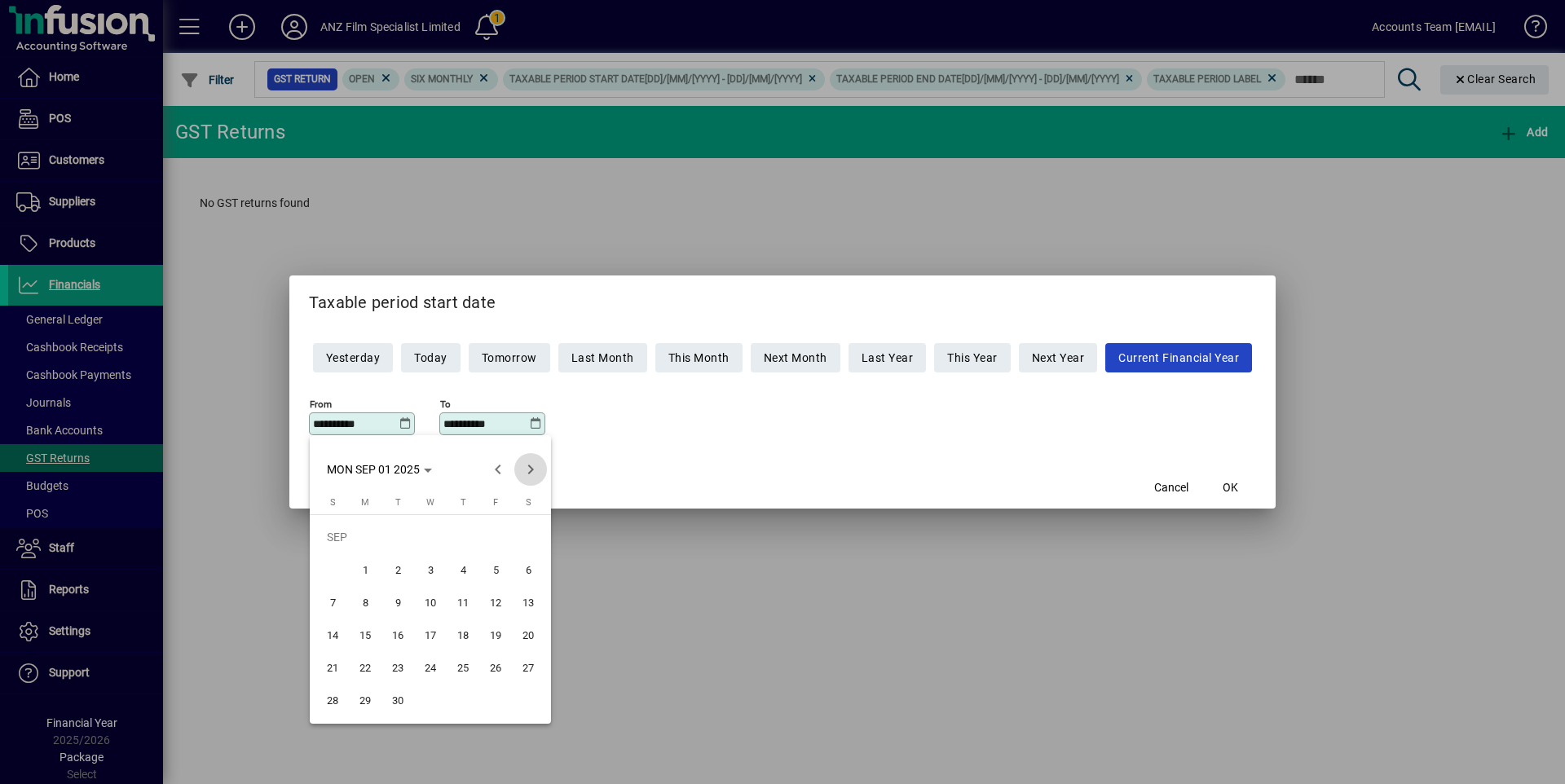 click at bounding box center [531, 469] 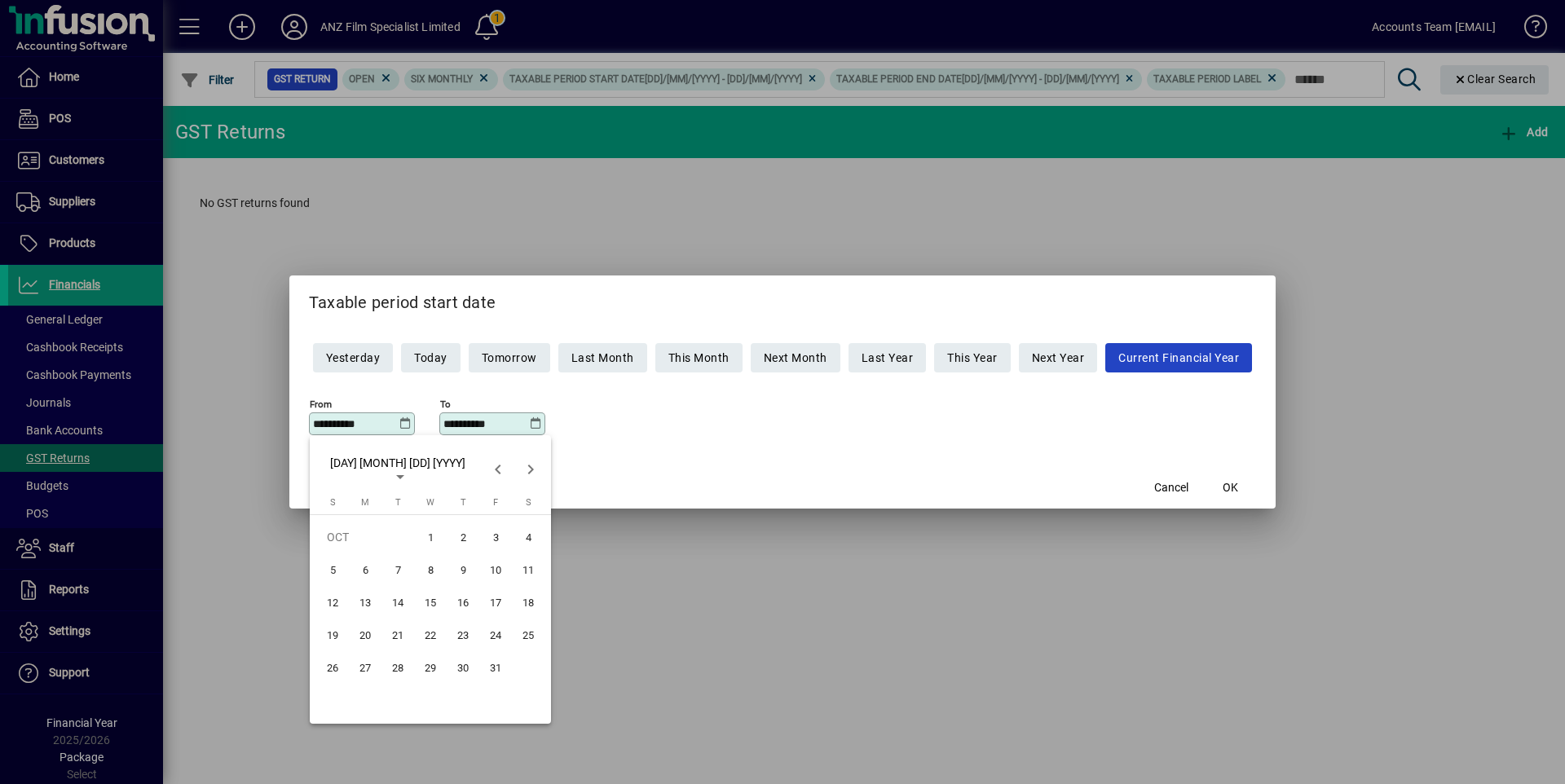 click on "1" at bounding box center (430, 537) 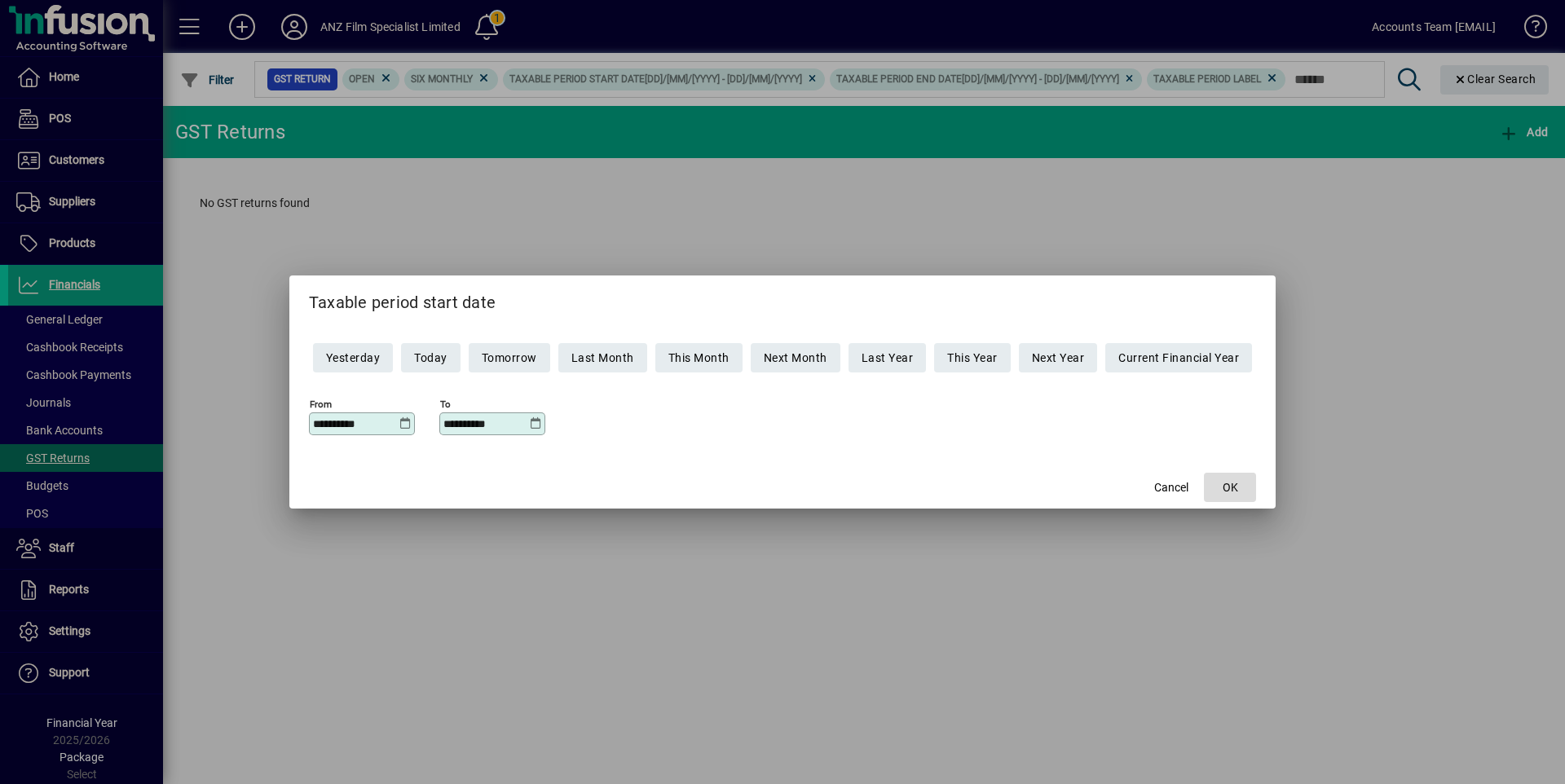 click on "OK" 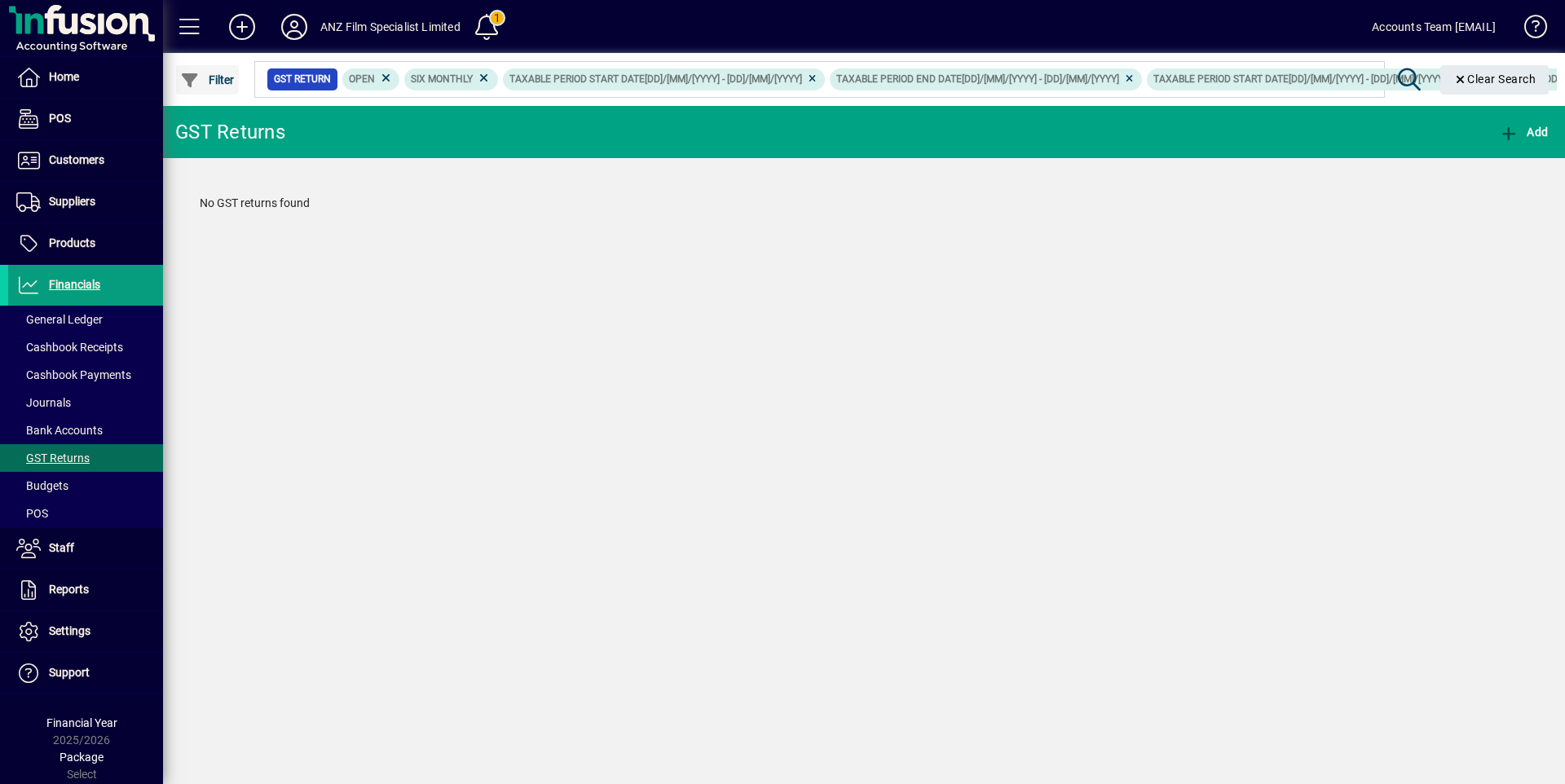 click on "Filter" 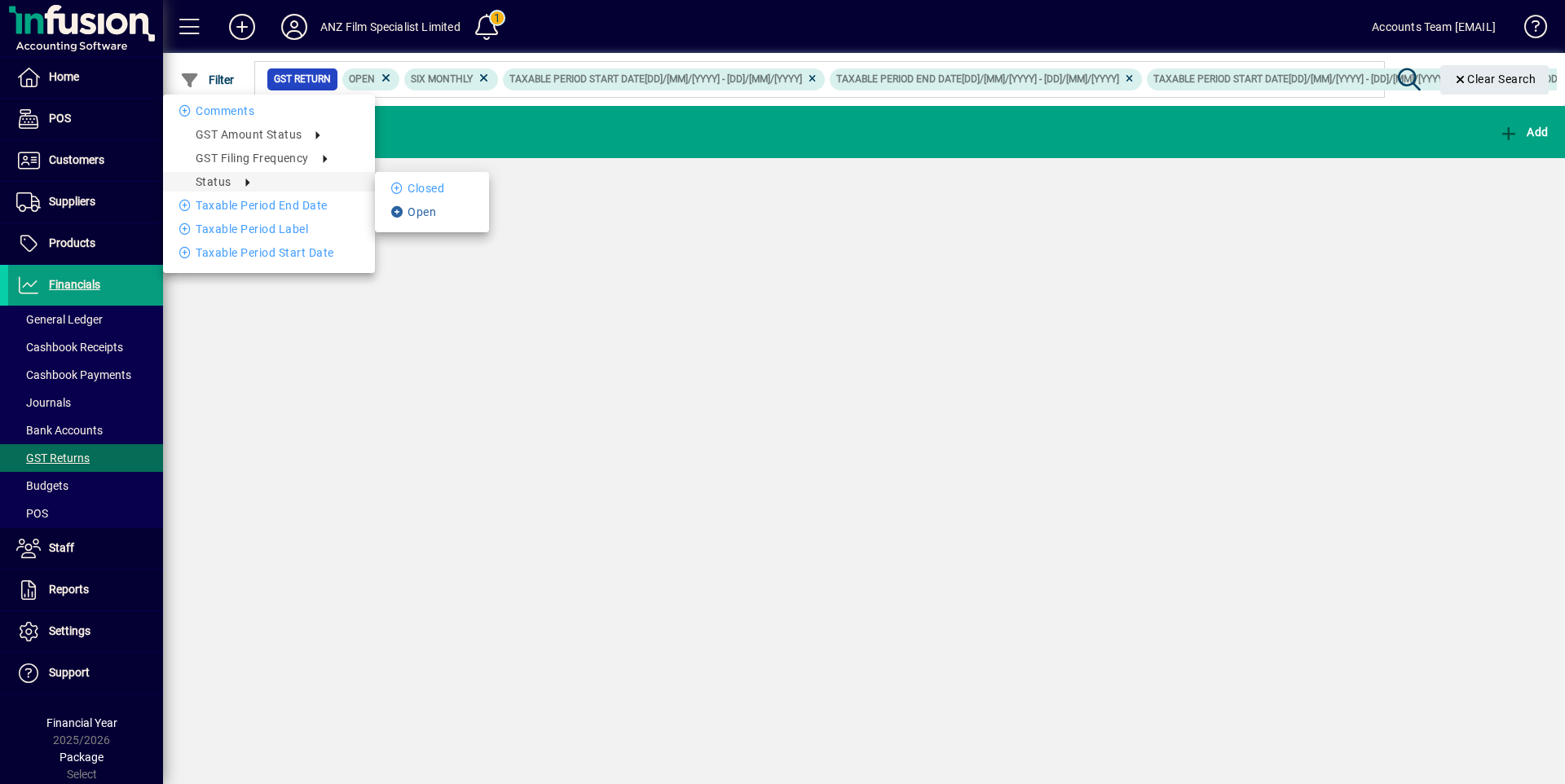 click on "Open" at bounding box center (432, 212) 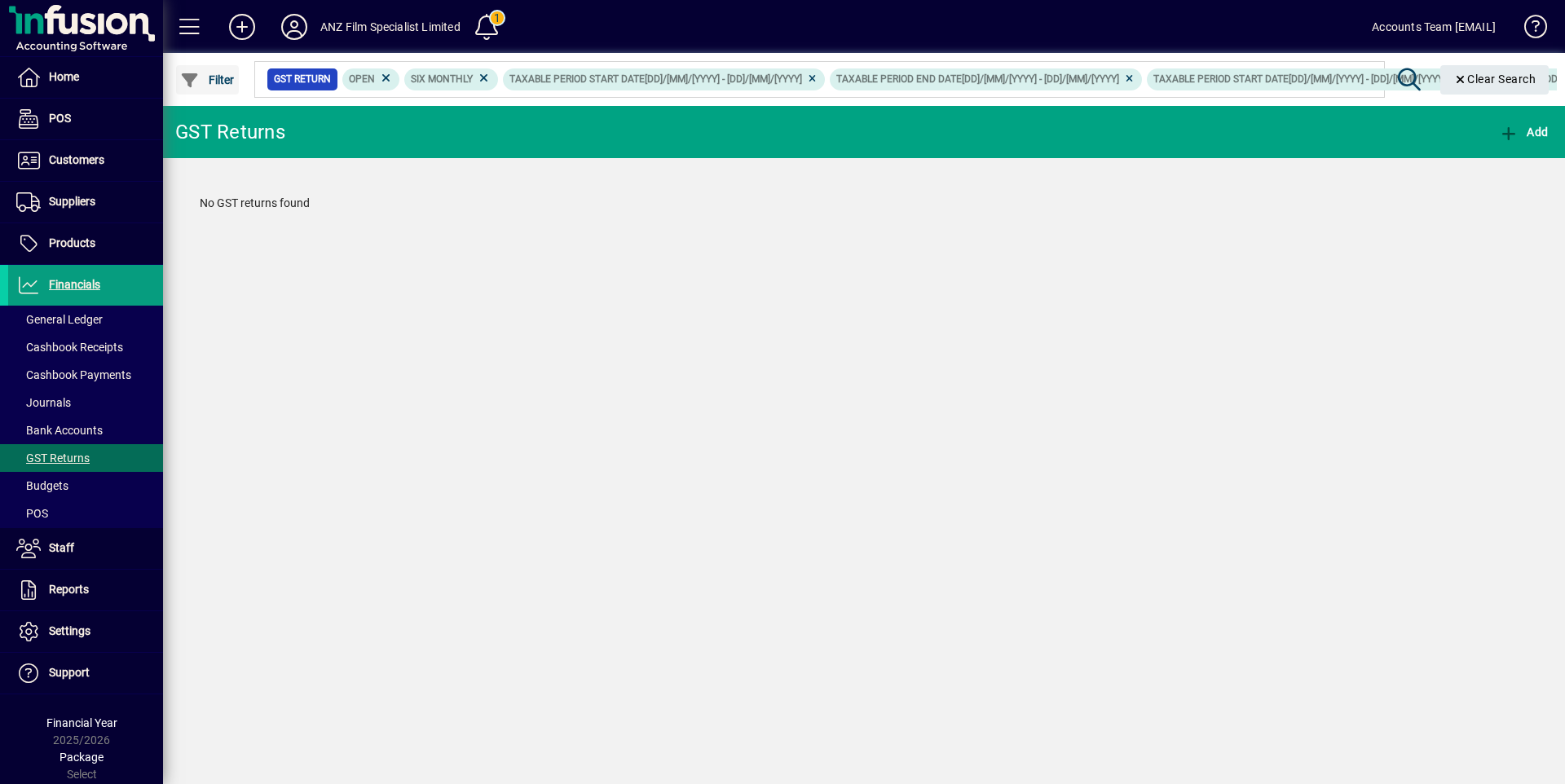 click 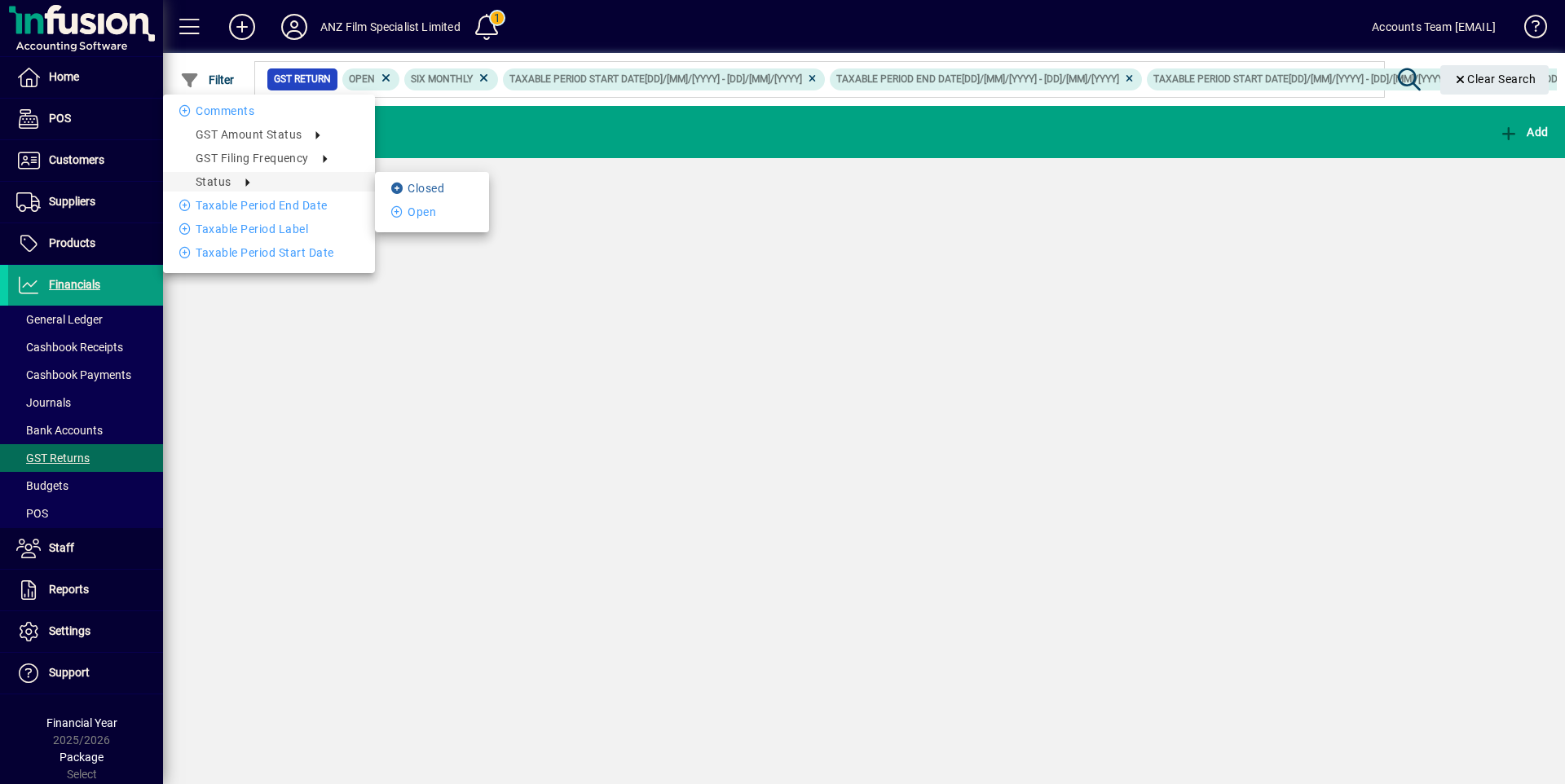 click on "Closed" at bounding box center [432, 188] 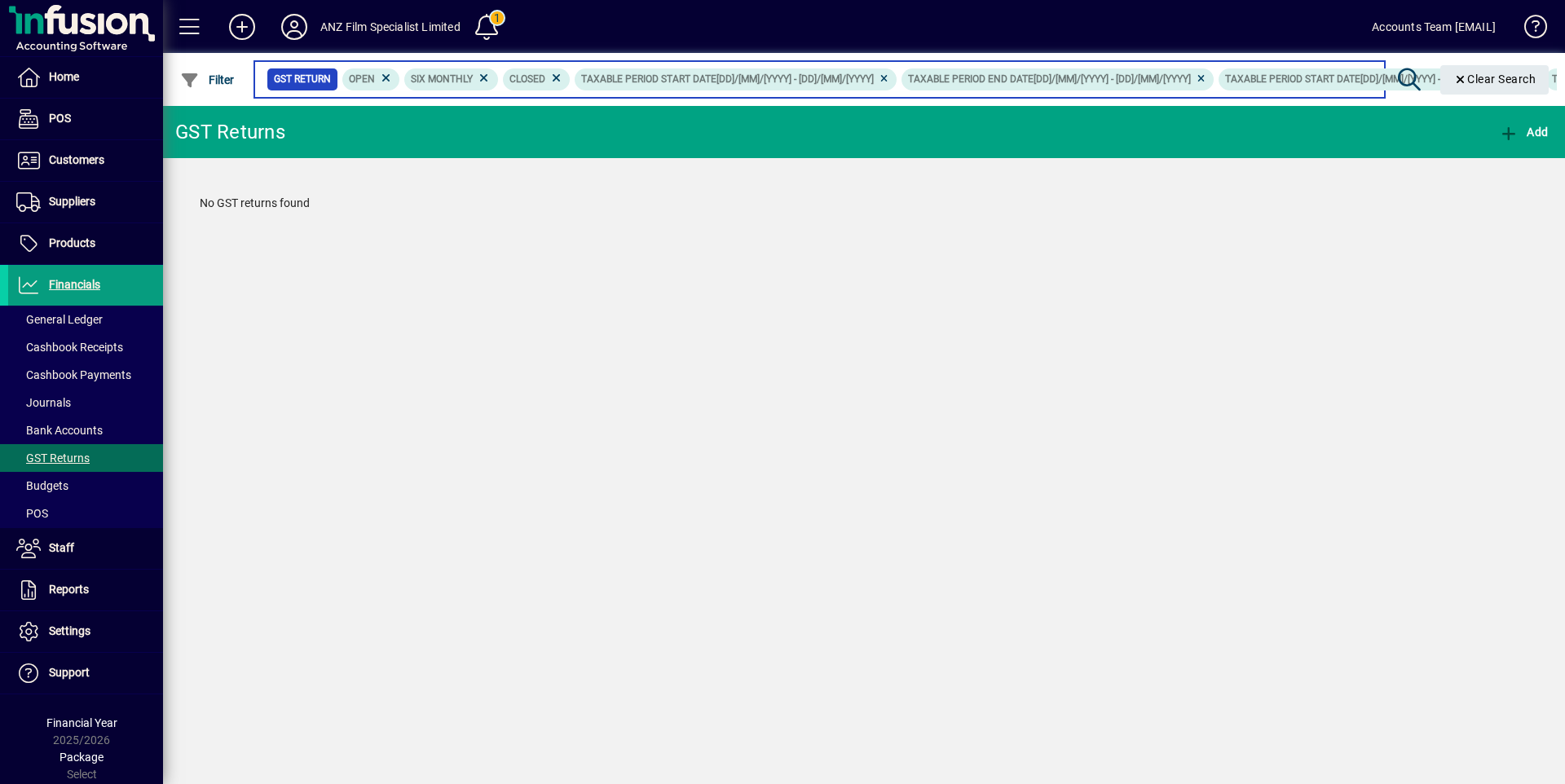 scroll, scrollTop: 0, scrollLeft: 12, axis: horizontal 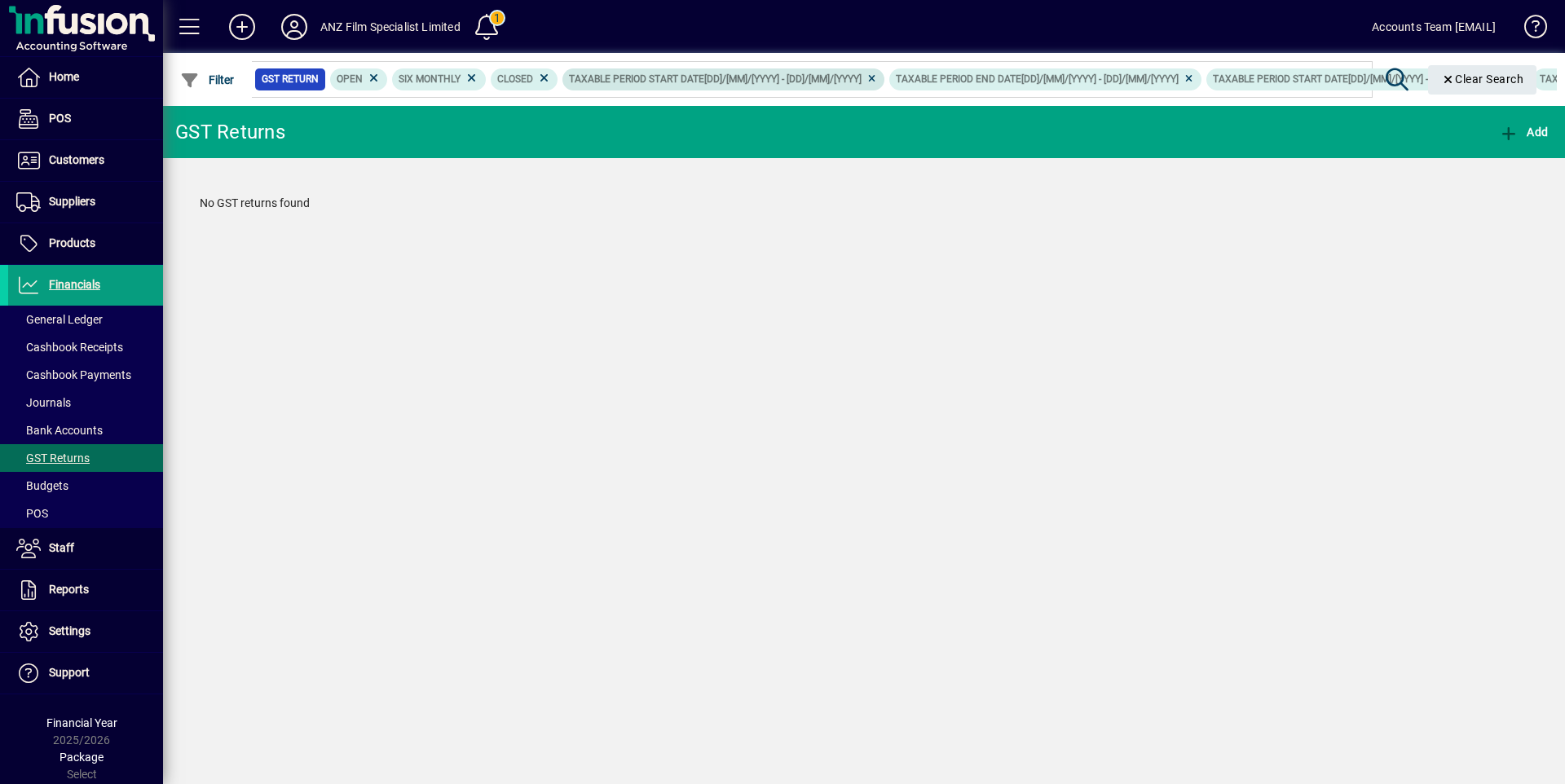 click on "Taxable period start date" at bounding box center [637, 79] 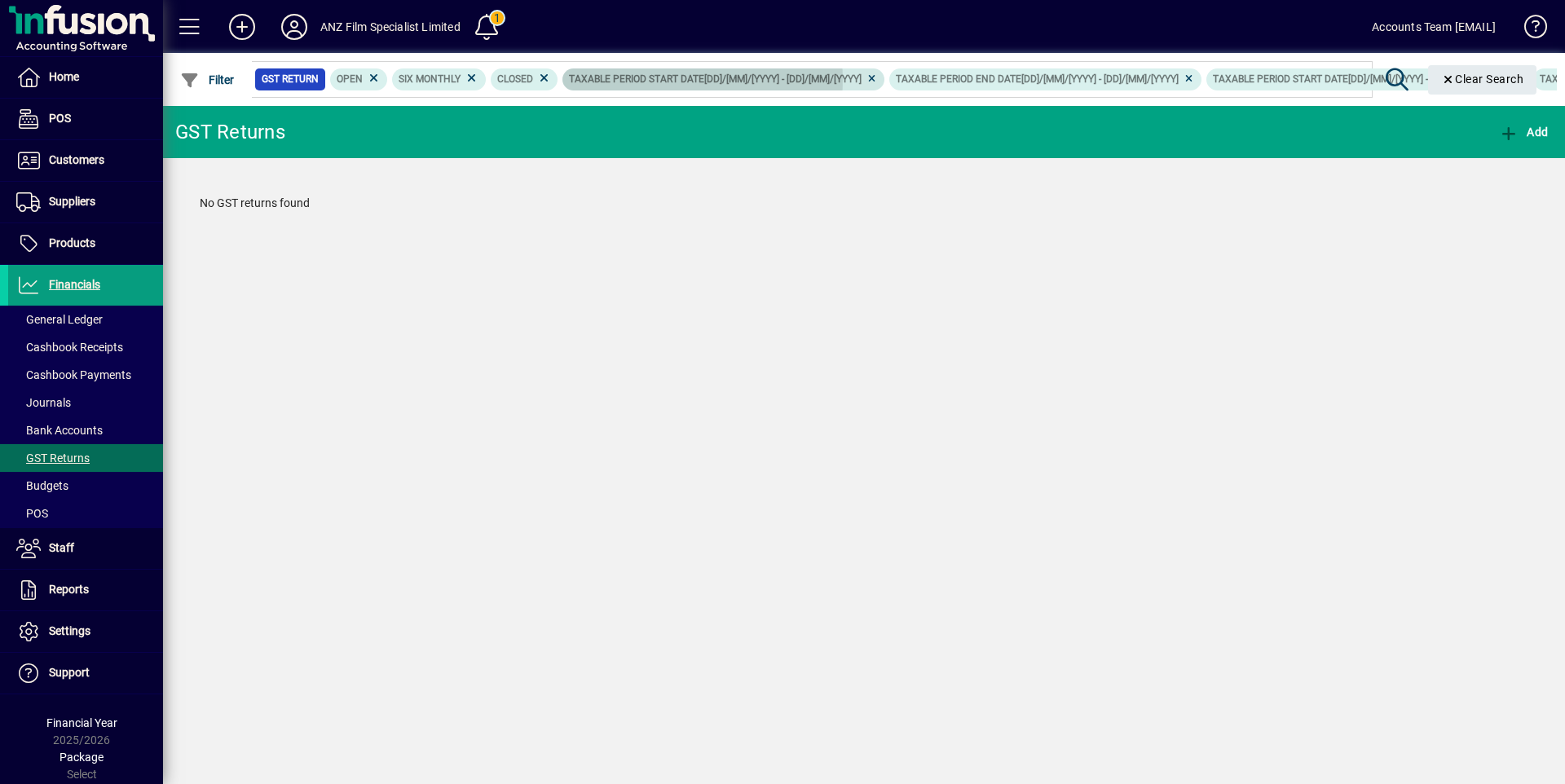 click on "Taxable period start date" at bounding box center [637, 79] 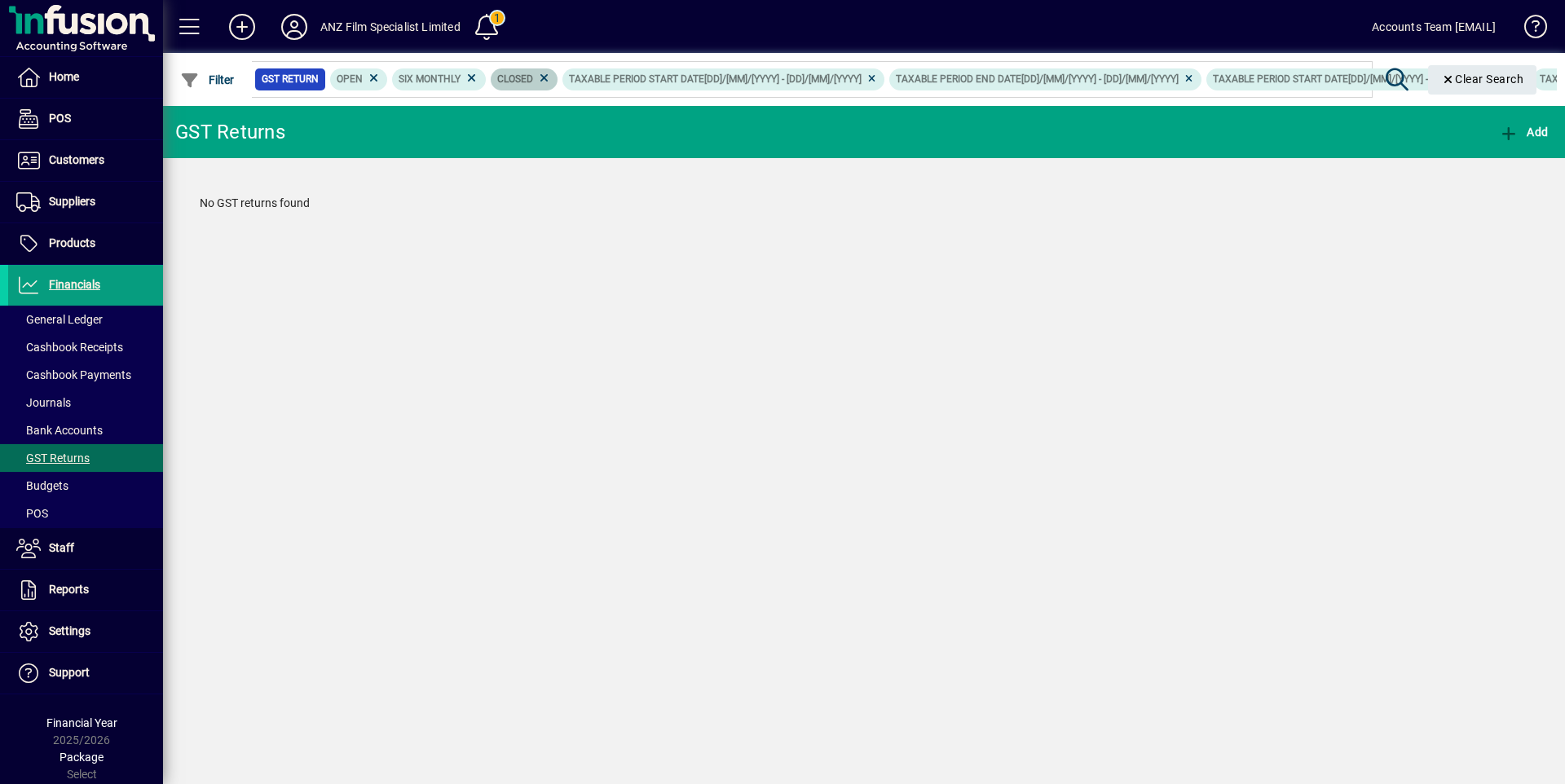 click on "Closed" at bounding box center [515, 79] 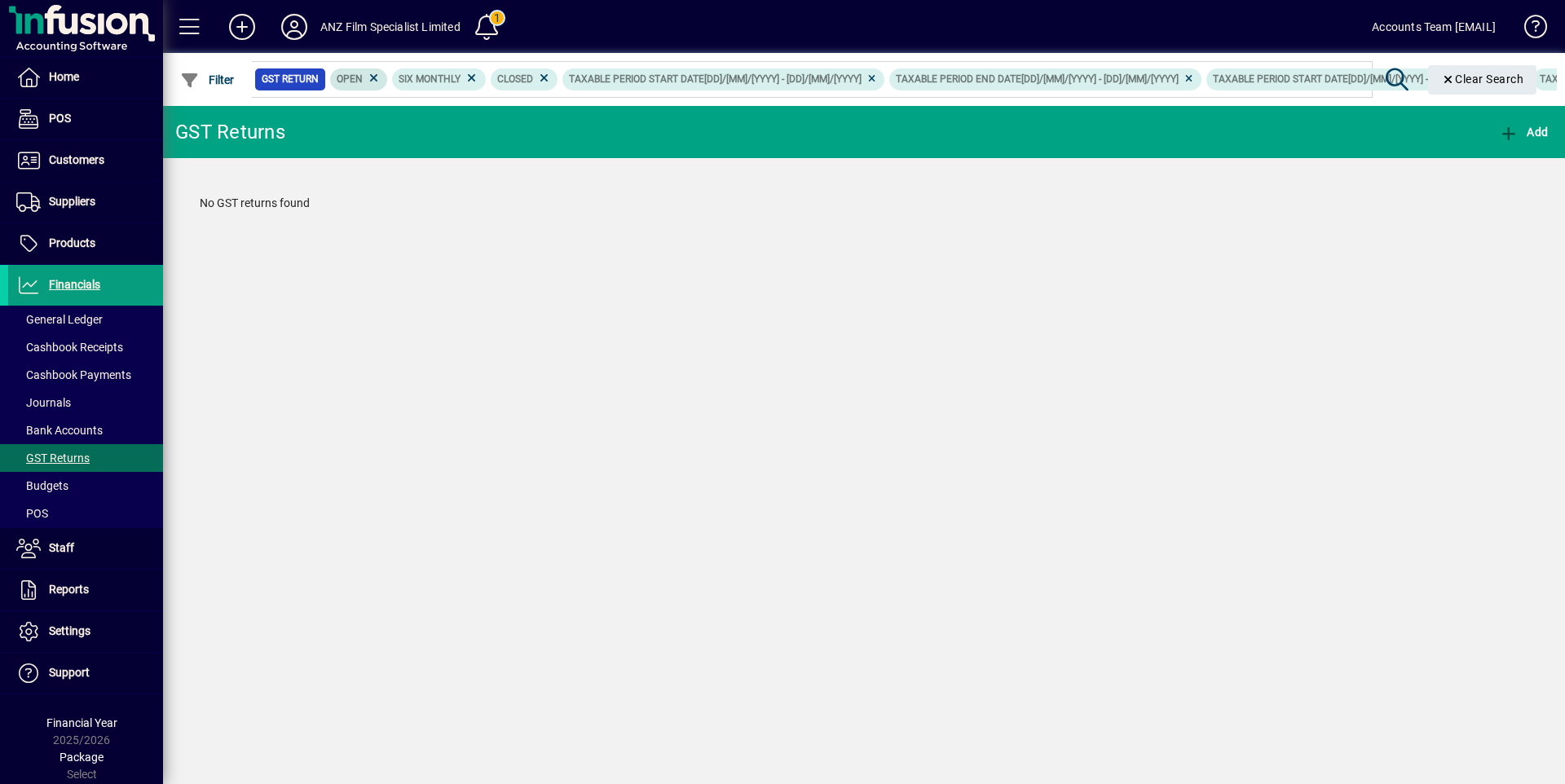 click on "Open" at bounding box center [350, 79] 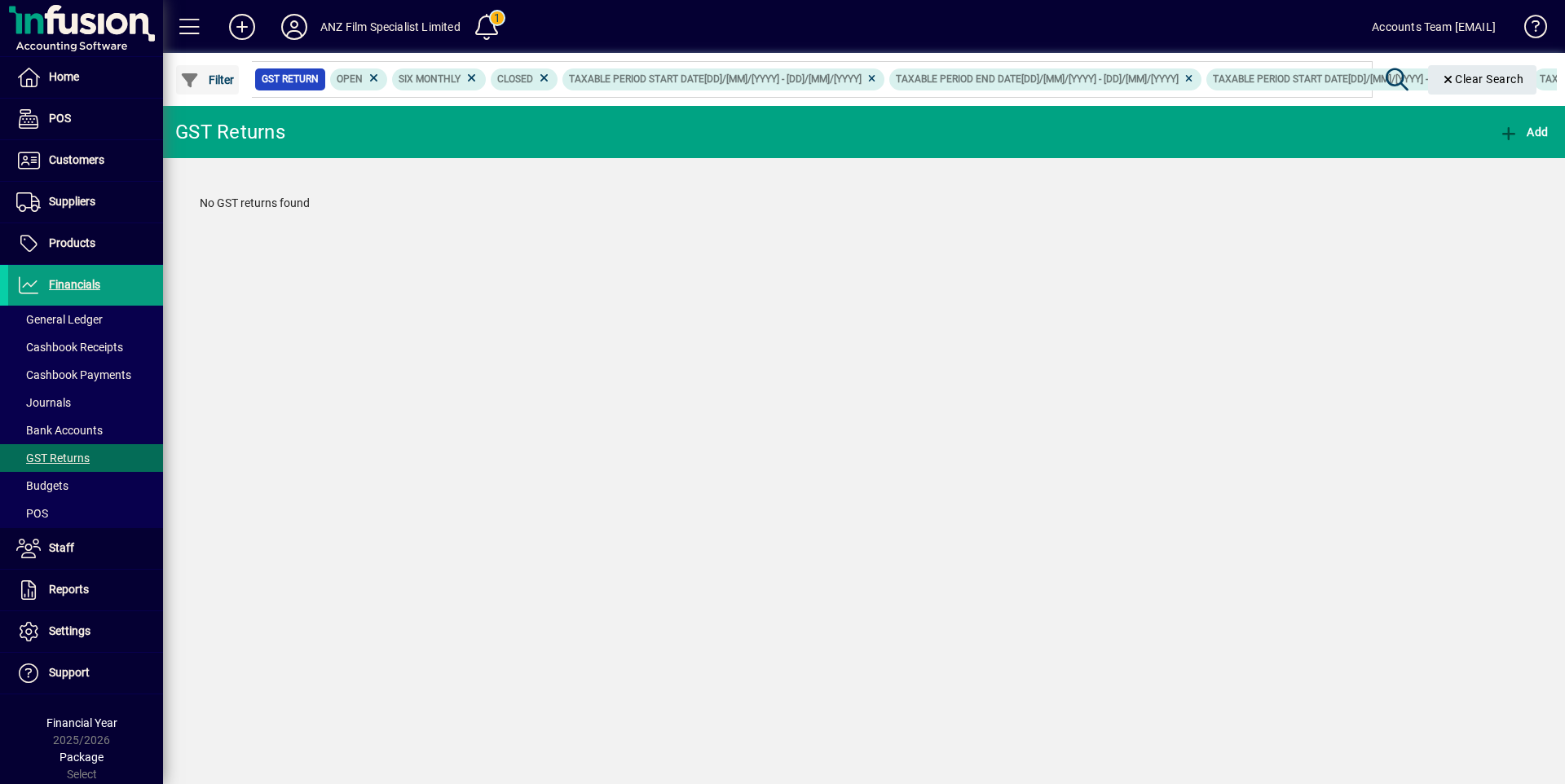 click on "Filter" 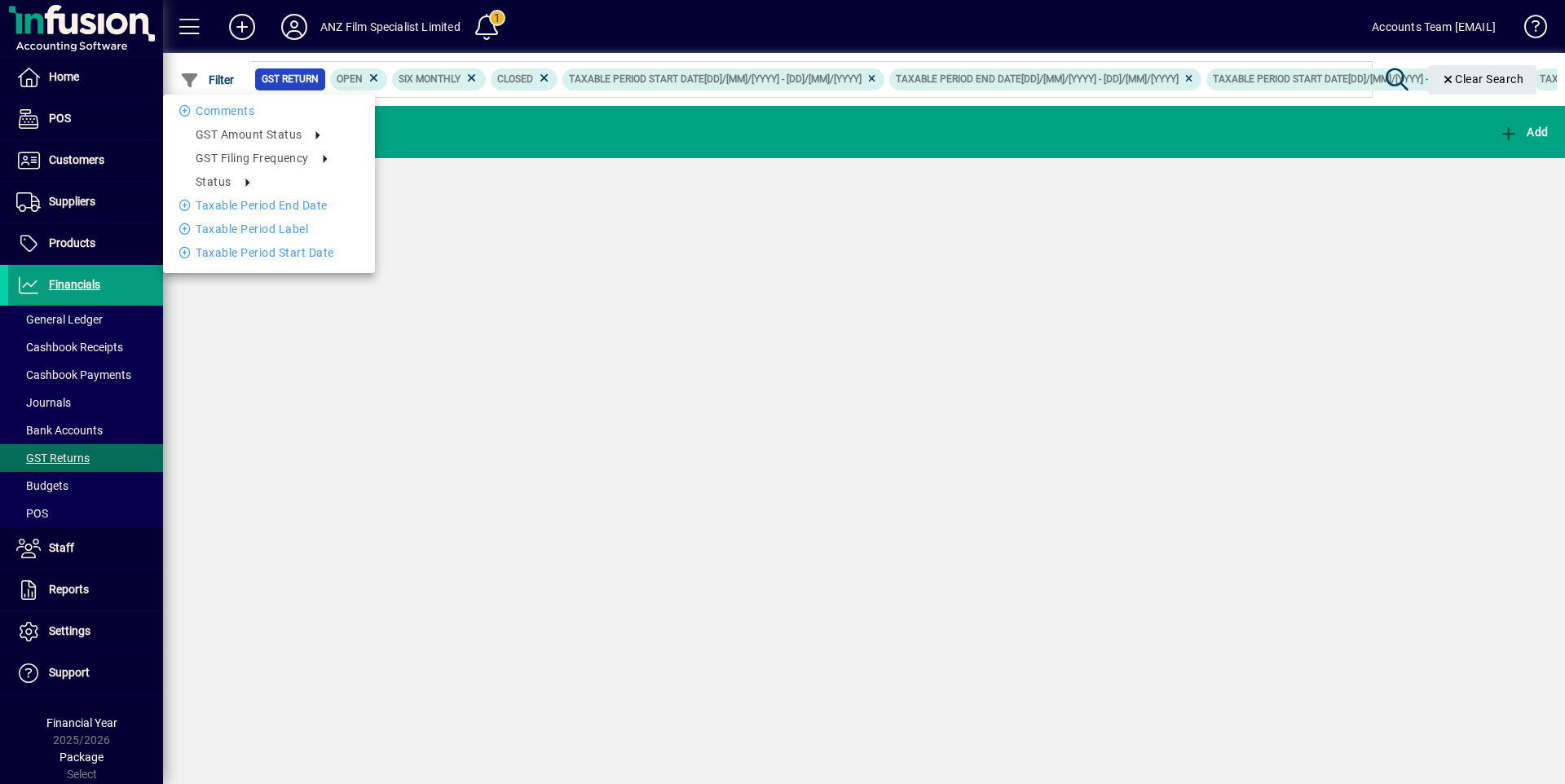 click at bounding box center [782, 392] 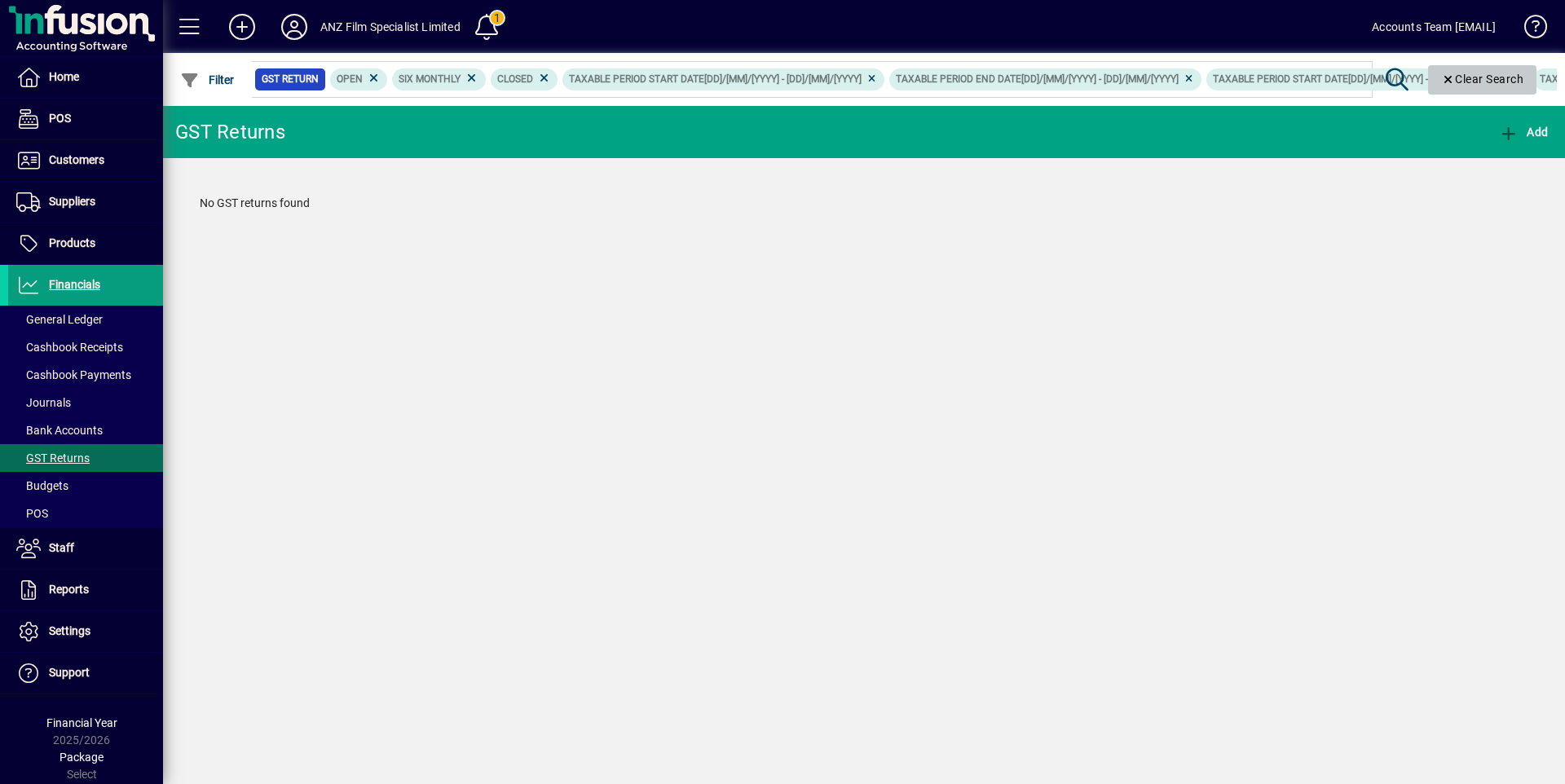 click on "Clear Search" 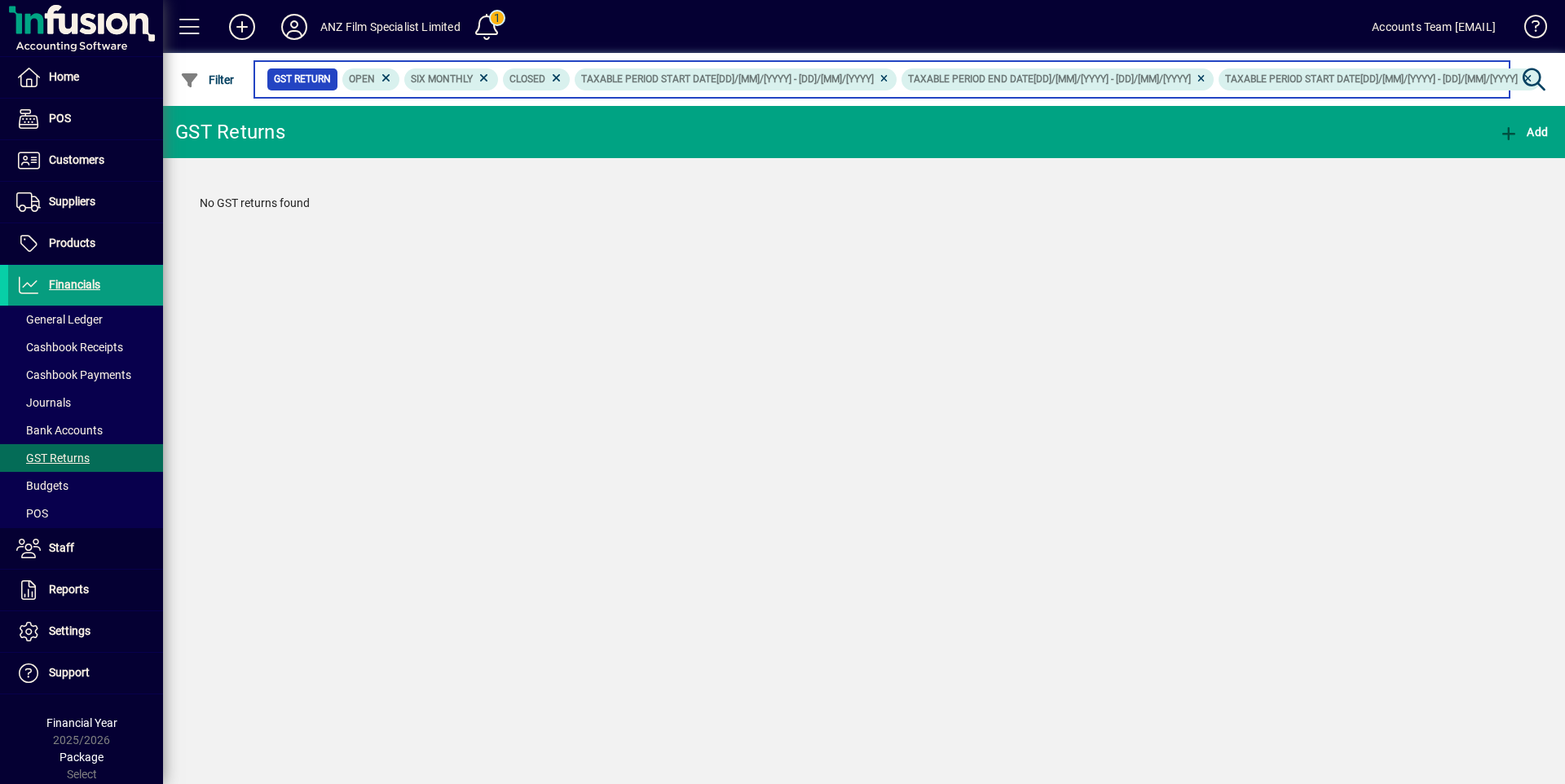 scroll, scrollTop: 0, scrollLeft: 0, axis: both 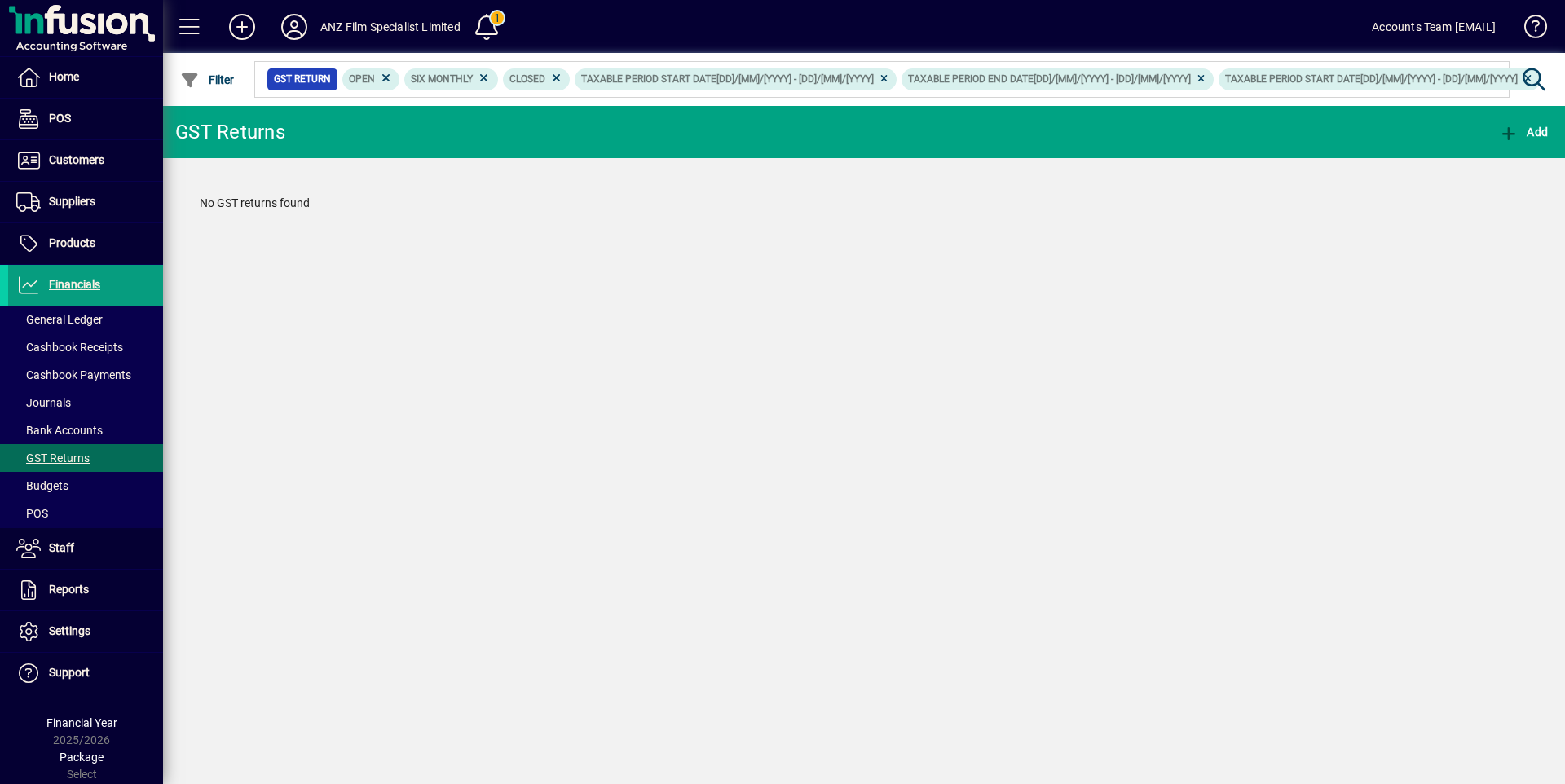 click on "GST Return" at bounding box center [302, 79] 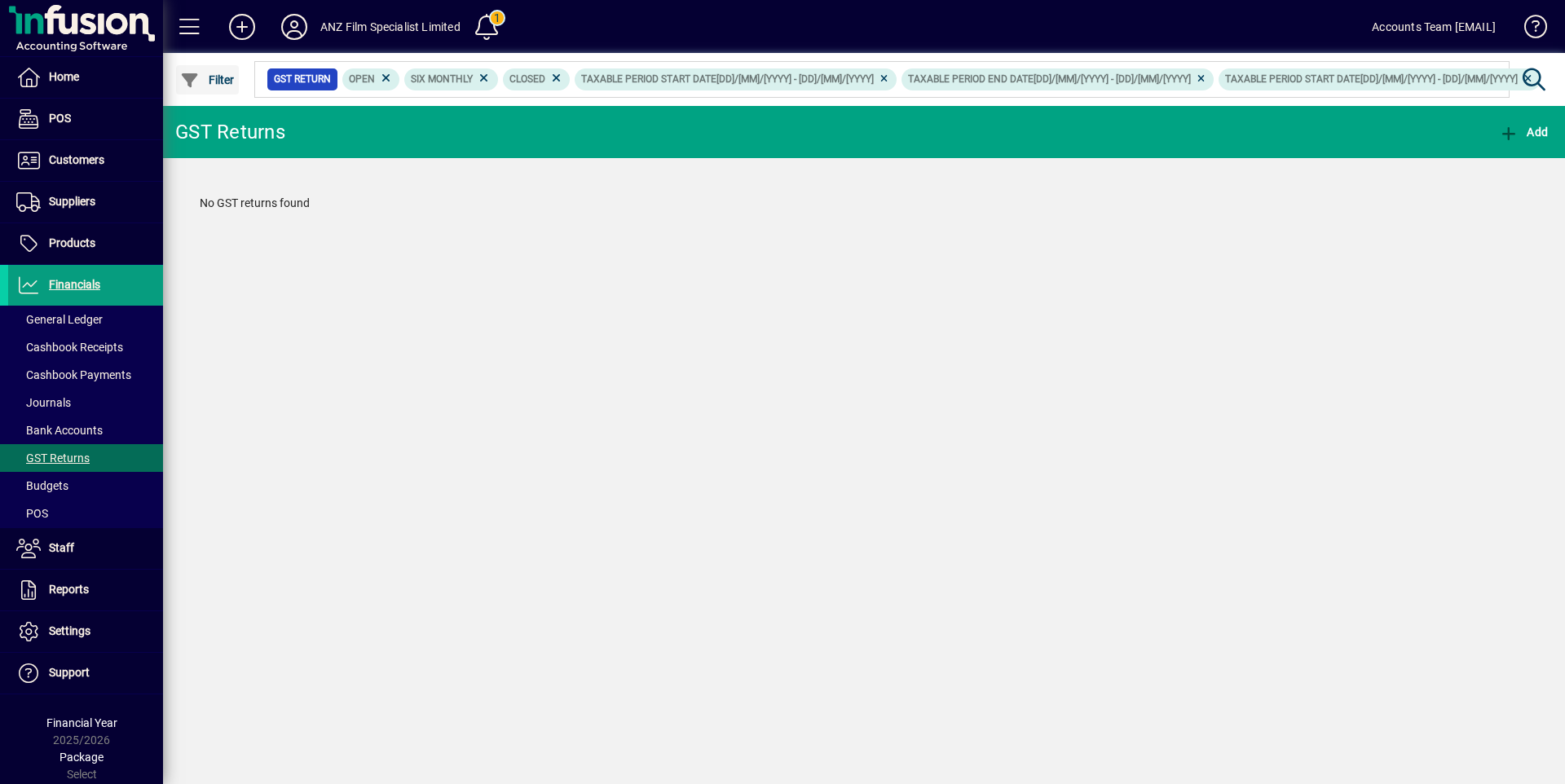 click on "Filter" 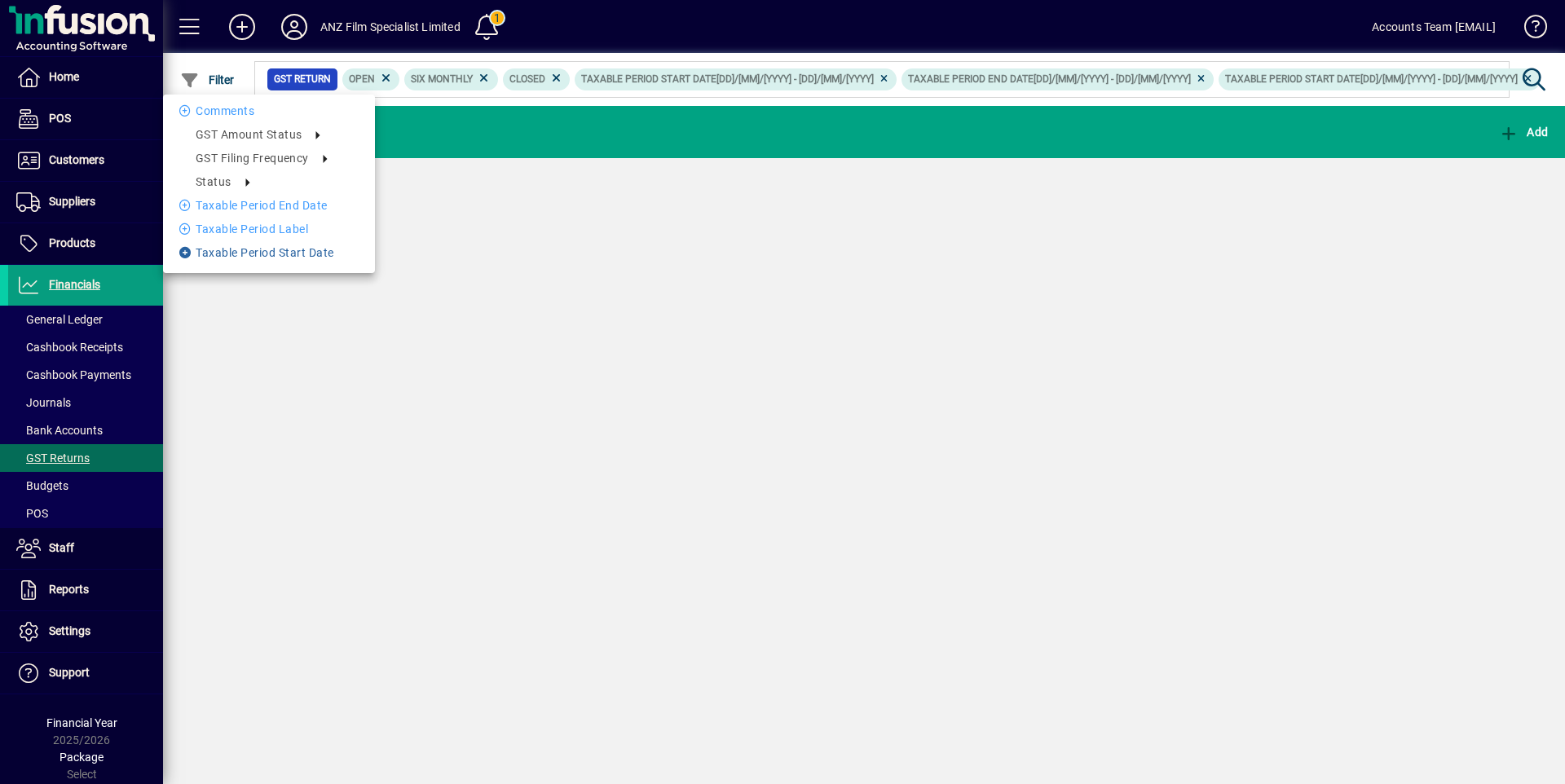 click at bounding box center (187, 253) 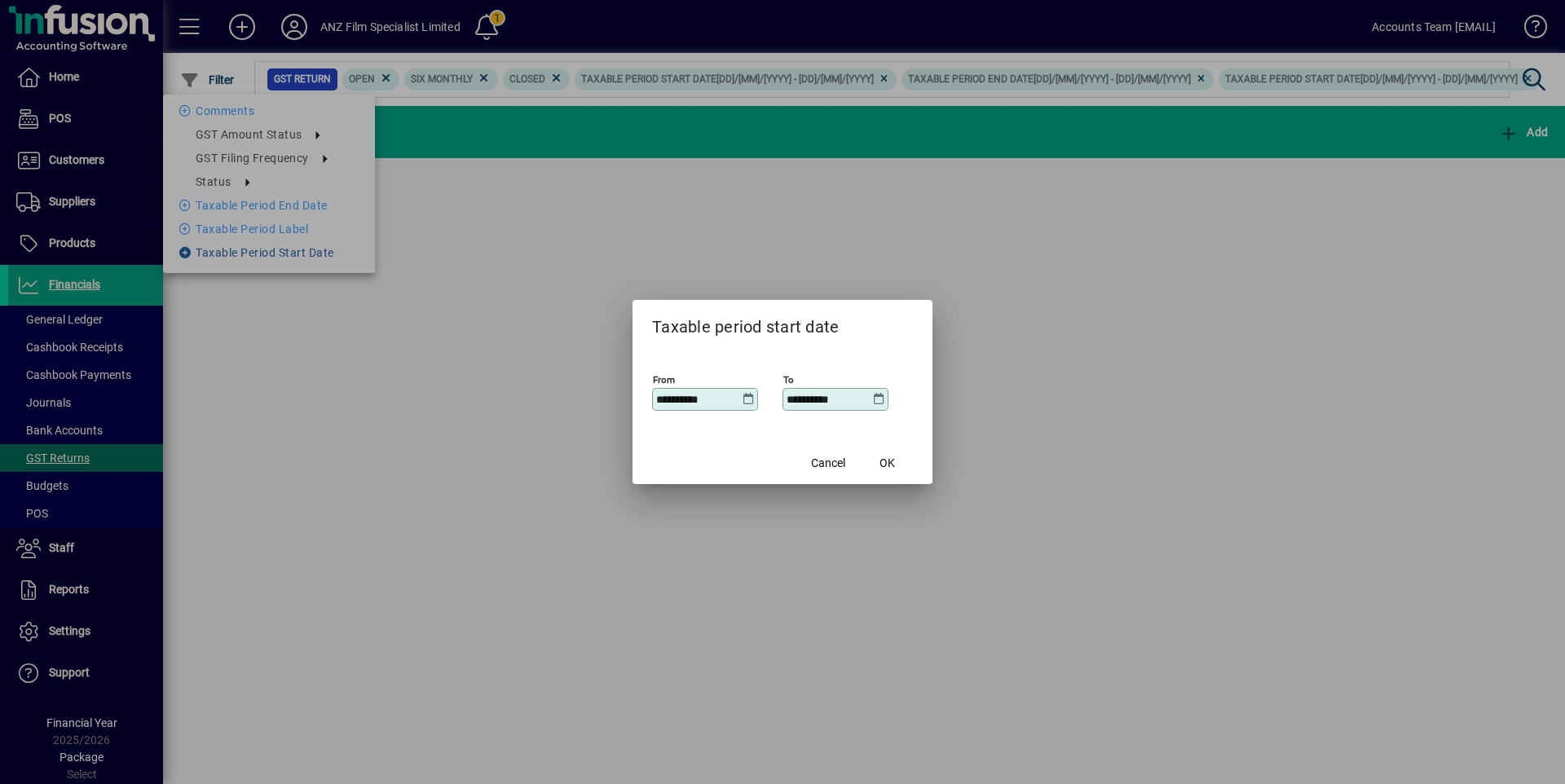 click at bounding box center (782, 392) 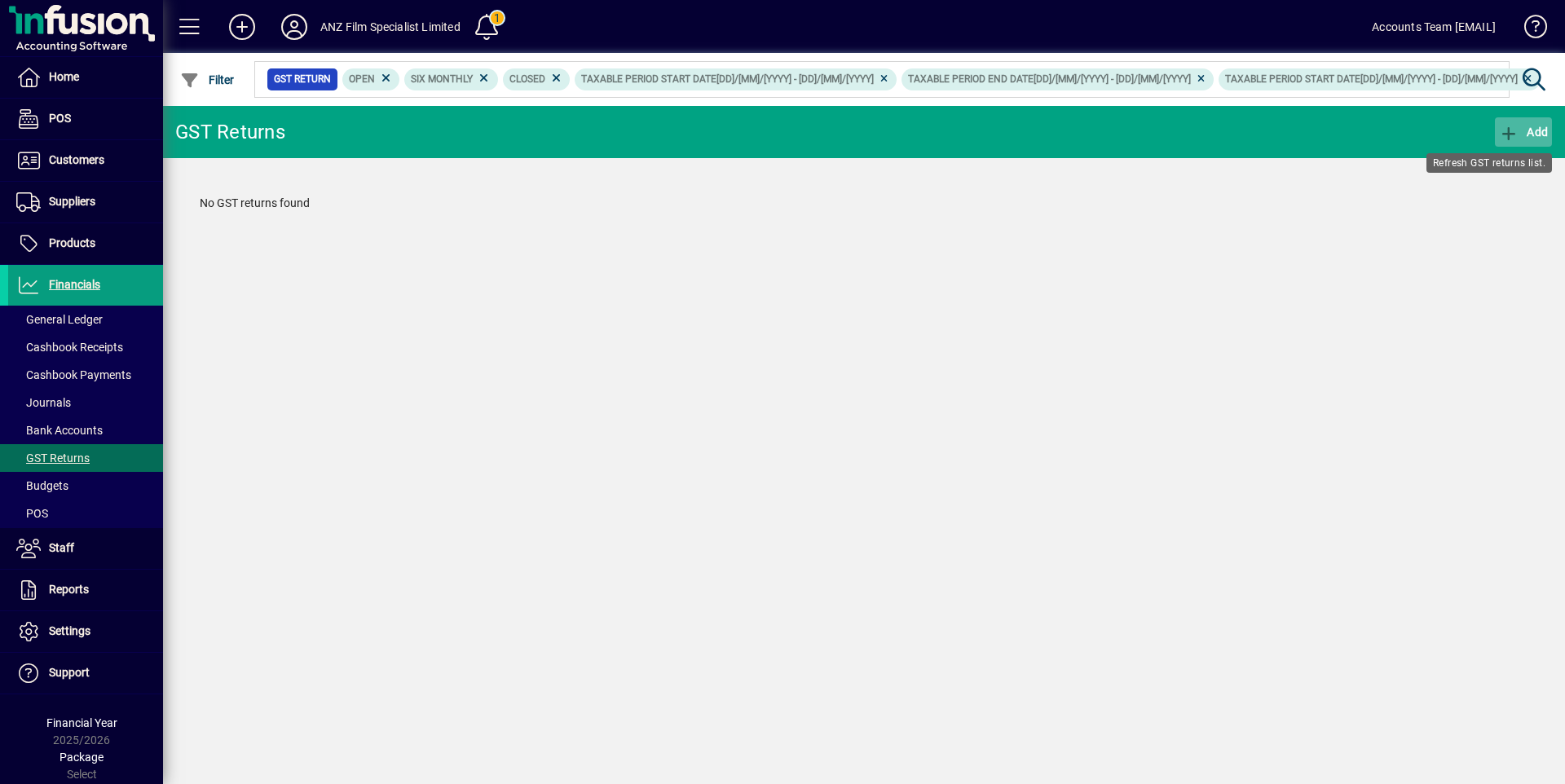 click 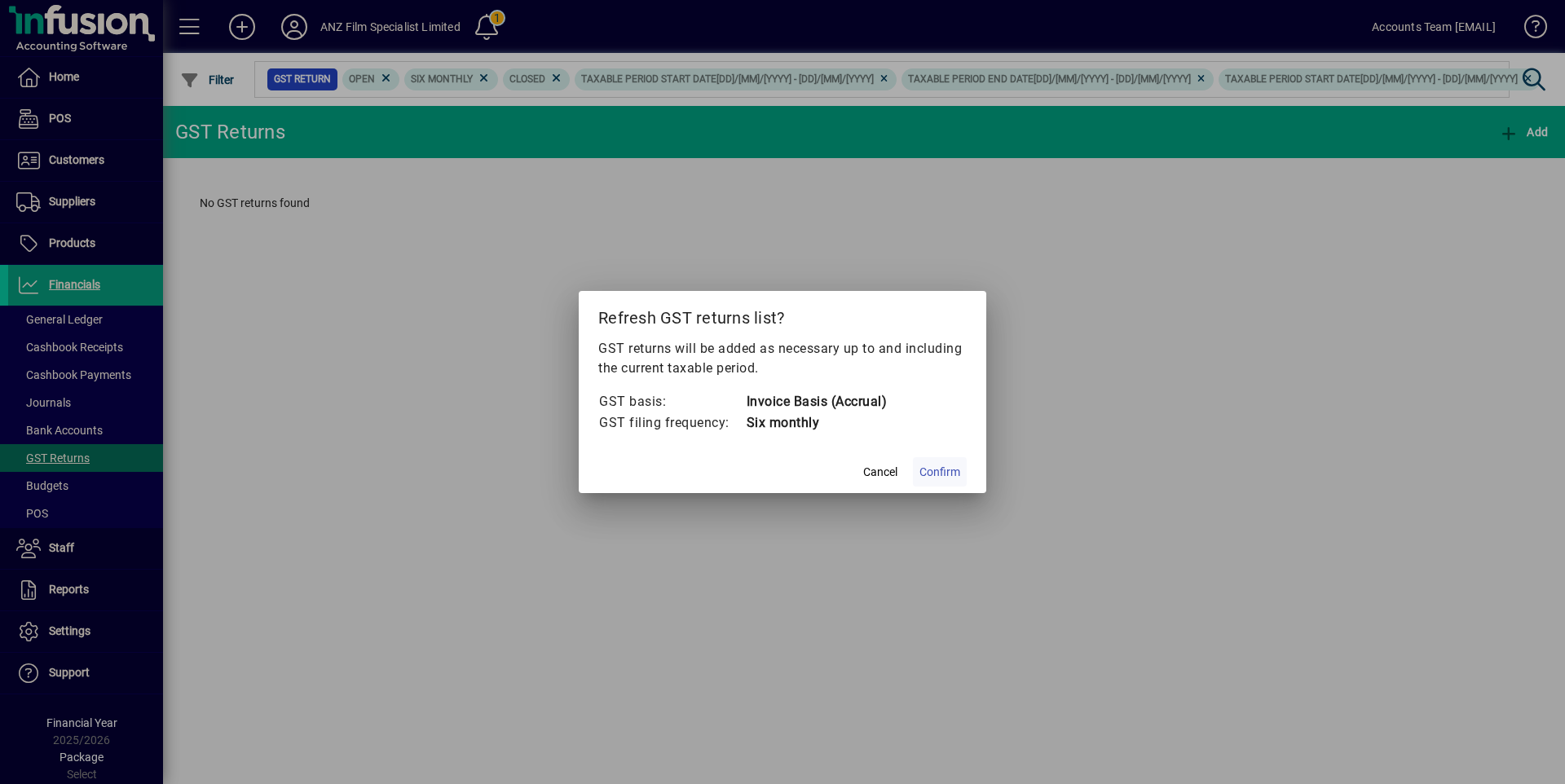 click on "Confirm" 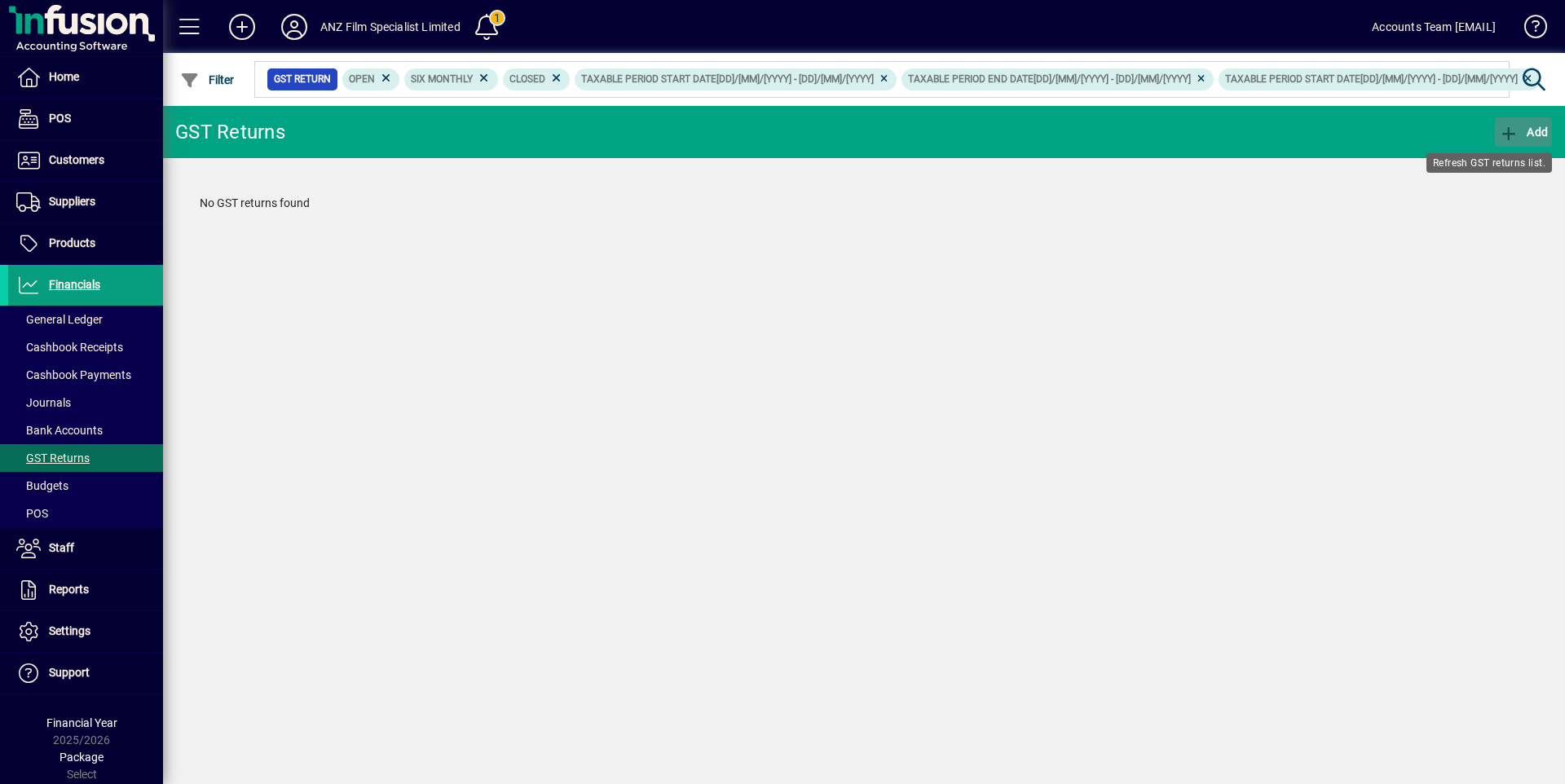 click on "Add" 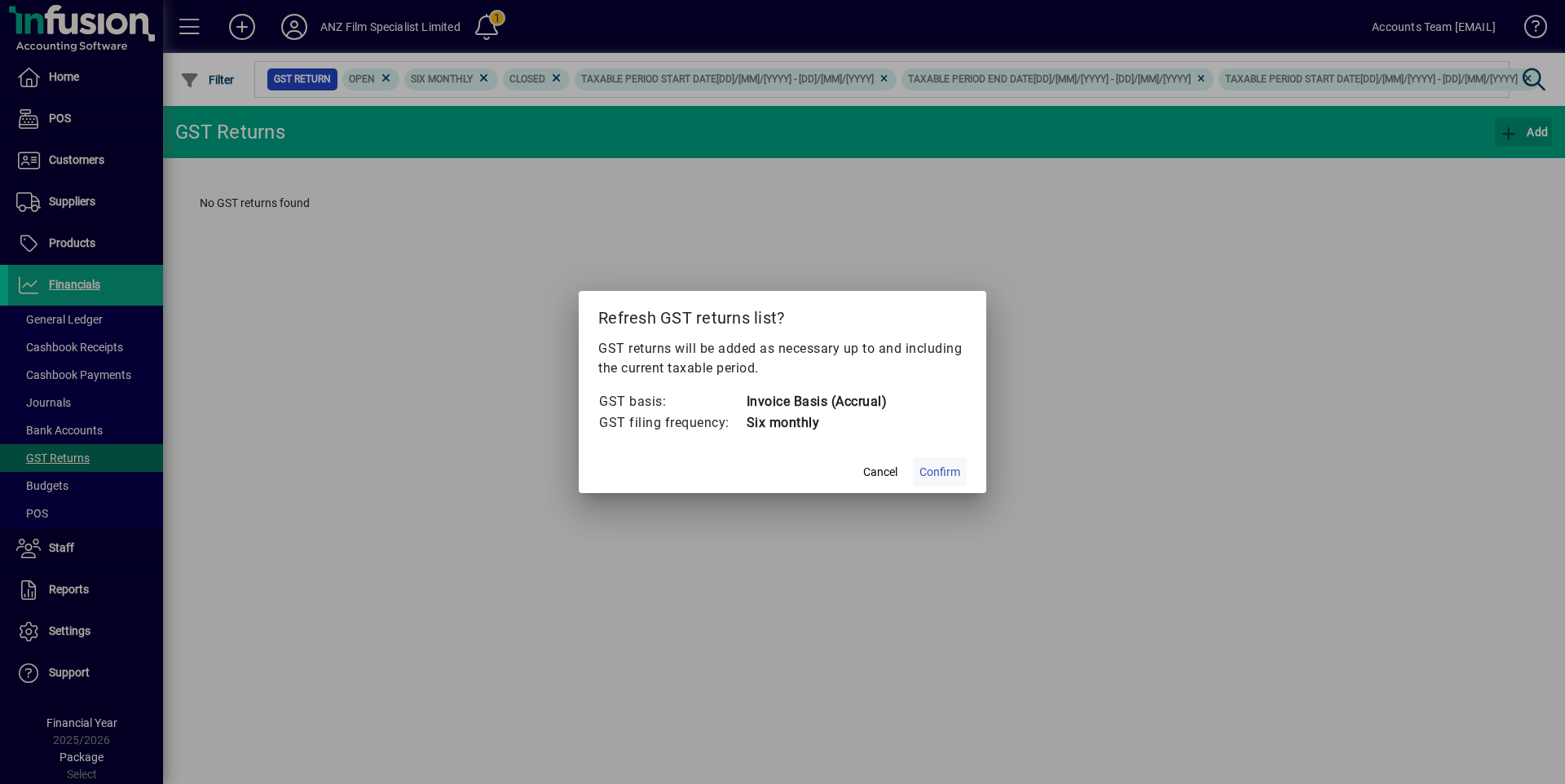 click on "Confirm" 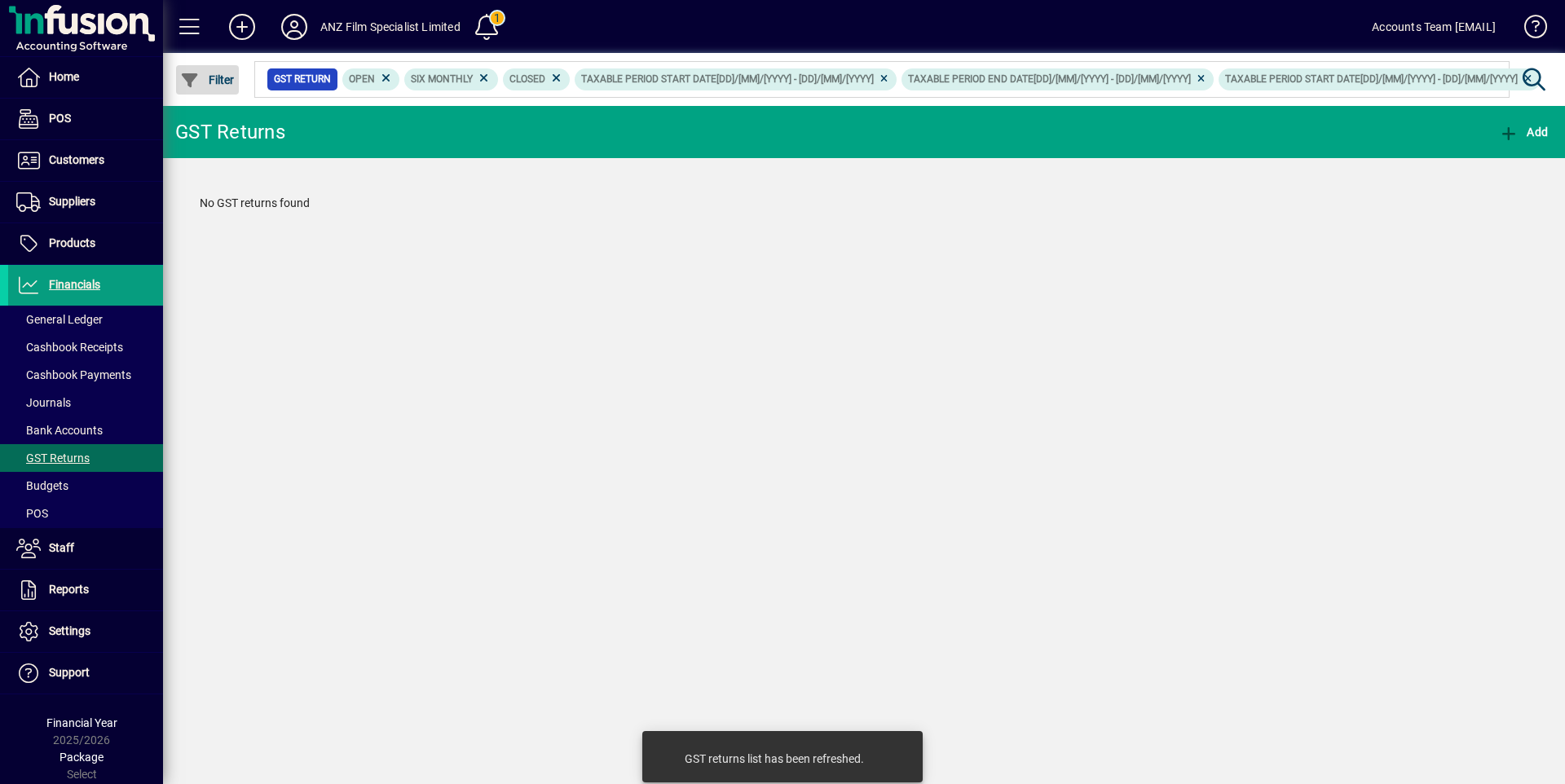 click on "Filter" 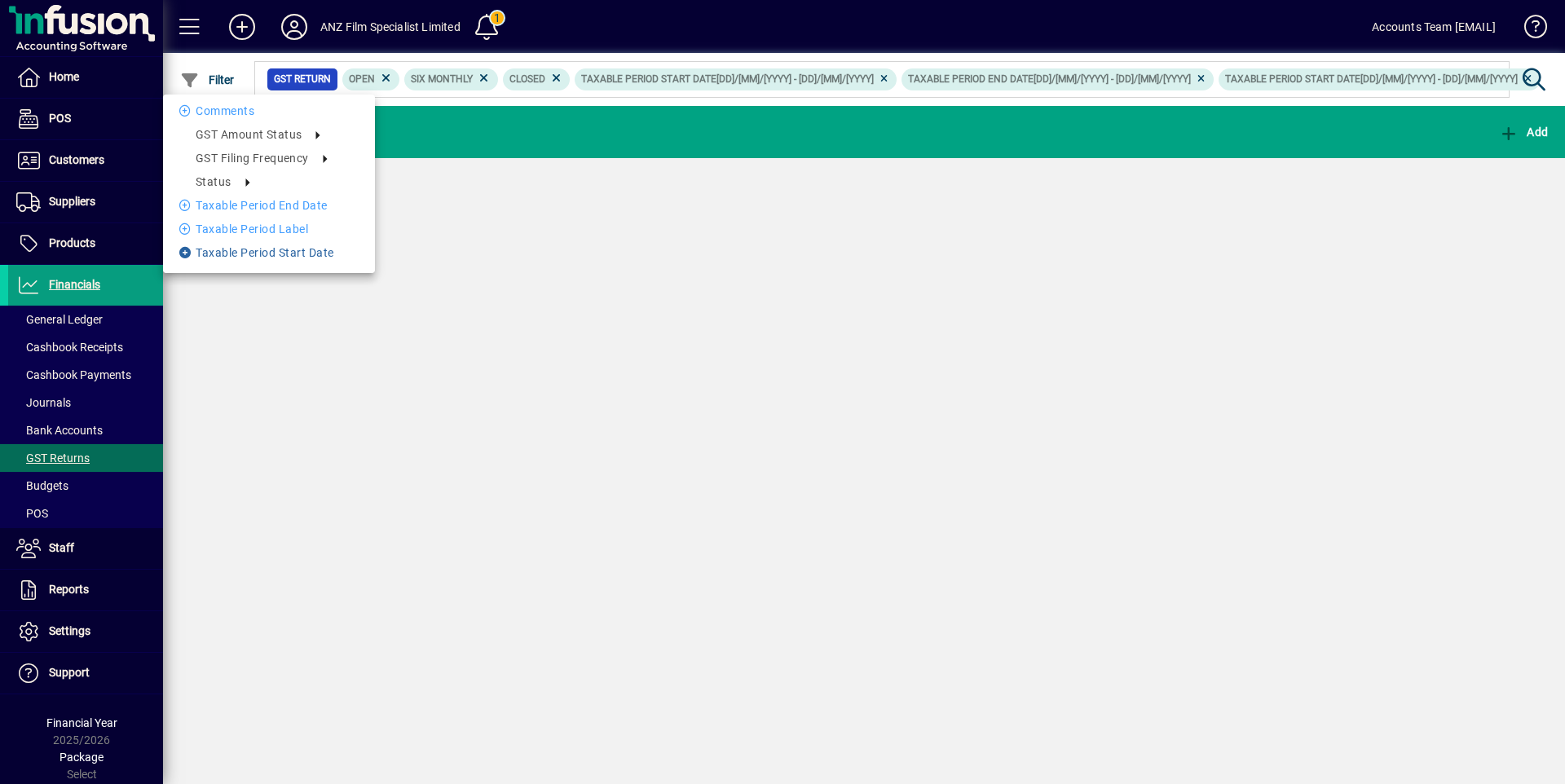 click on "Taxable period start date" at bounding box center [269, 253] 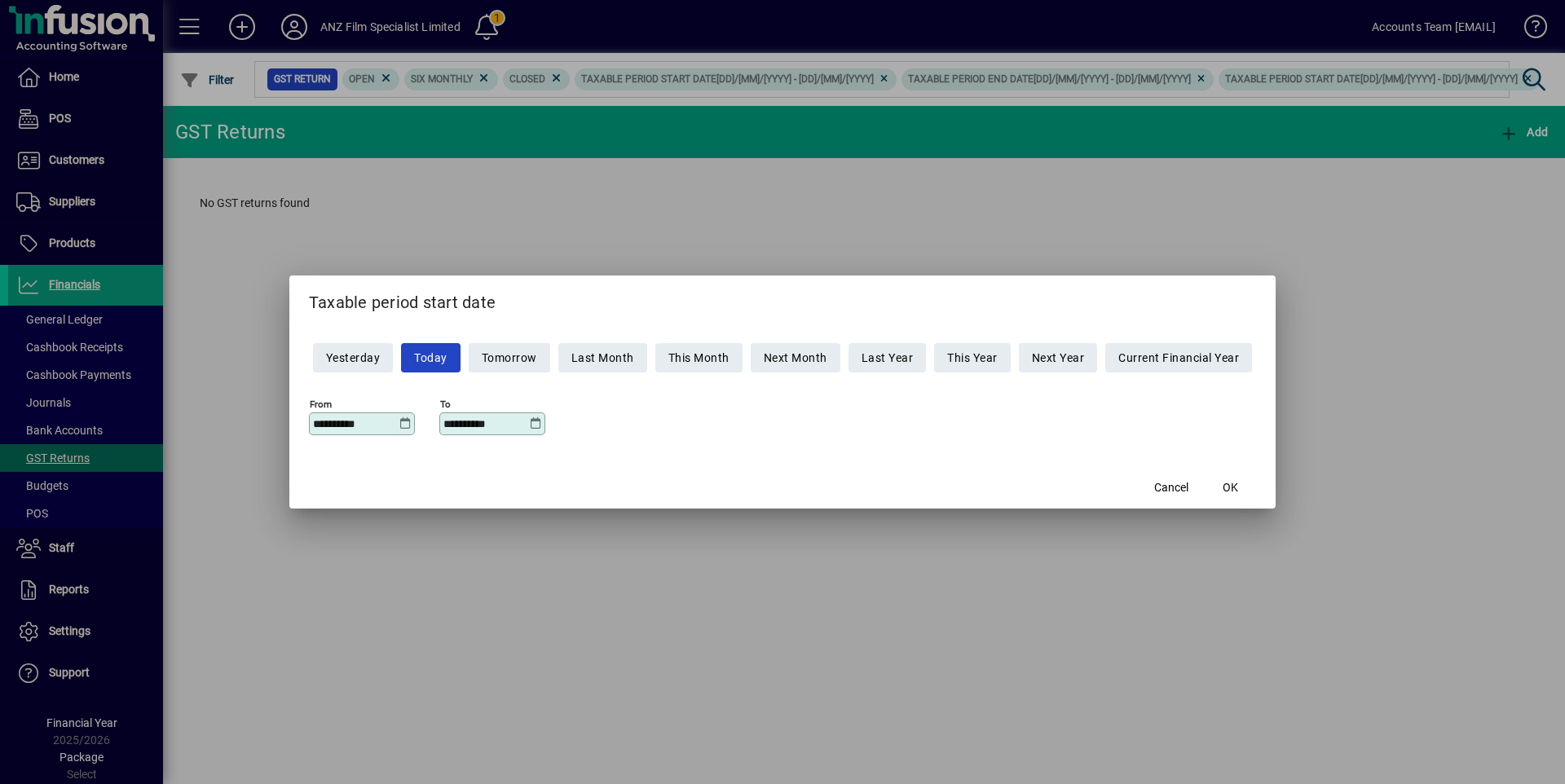 click at bounding box center [405, 424] 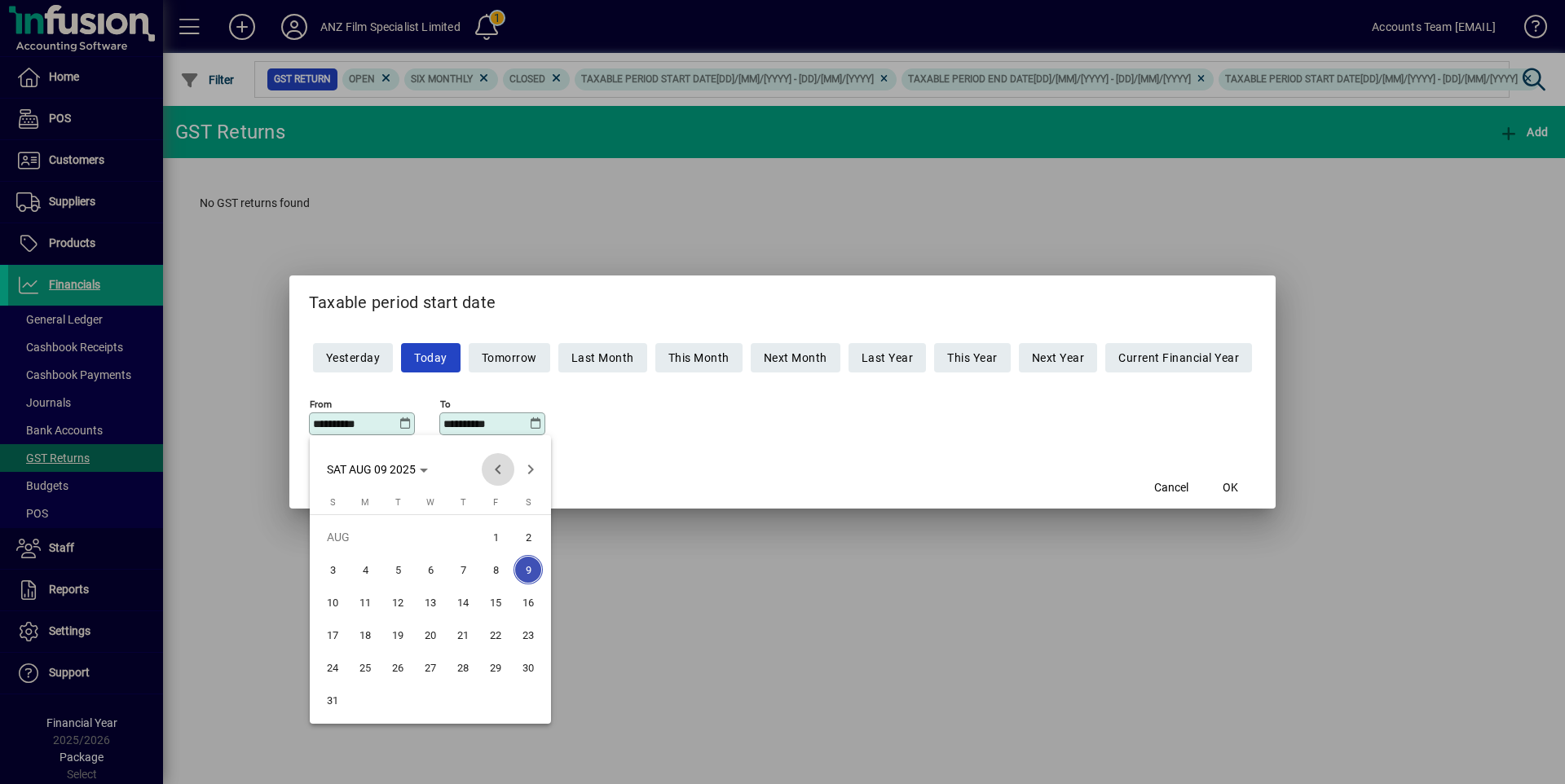 click at bounding box center [498, 469] 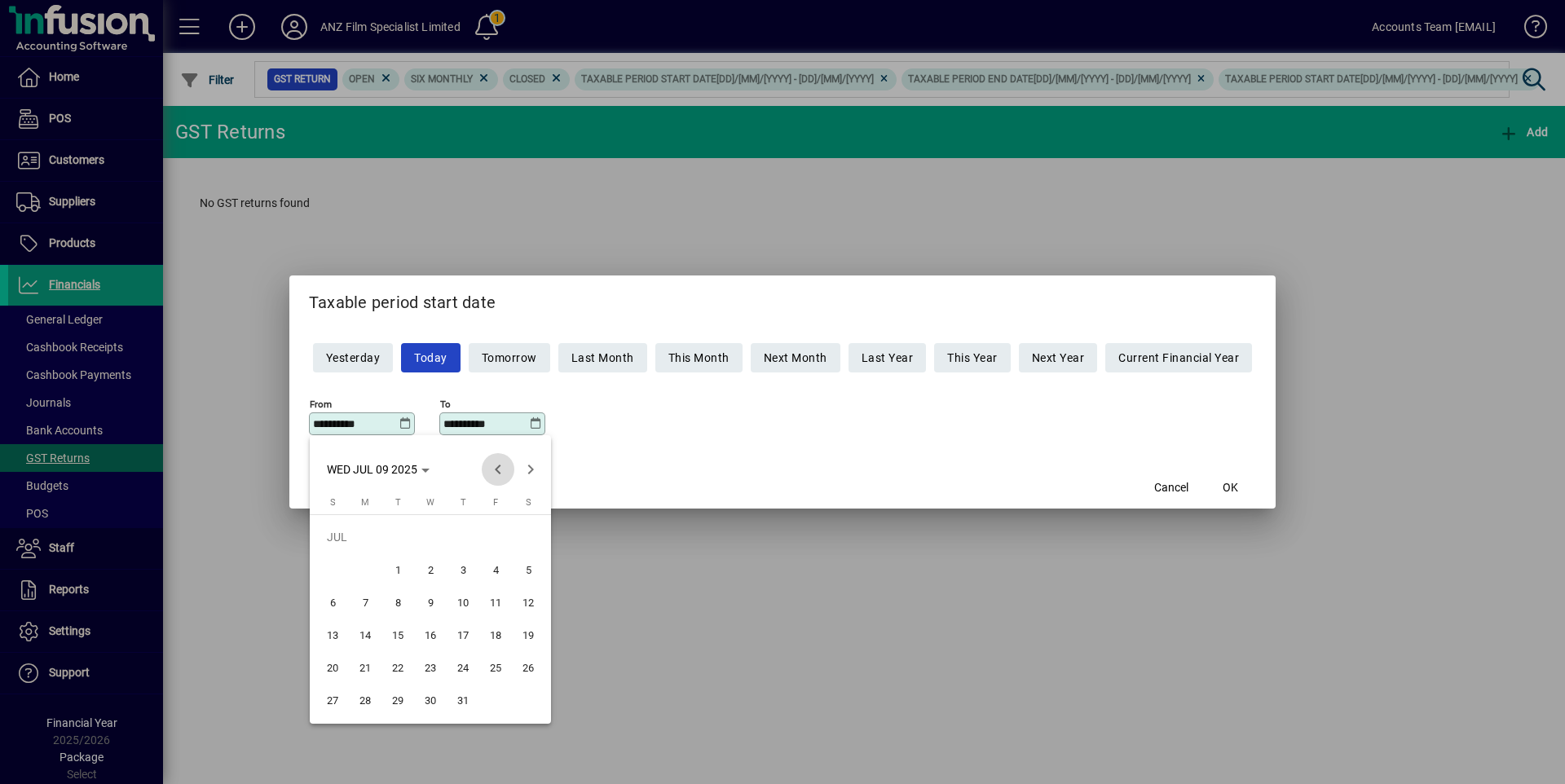 click at bounding box center [498, 469] 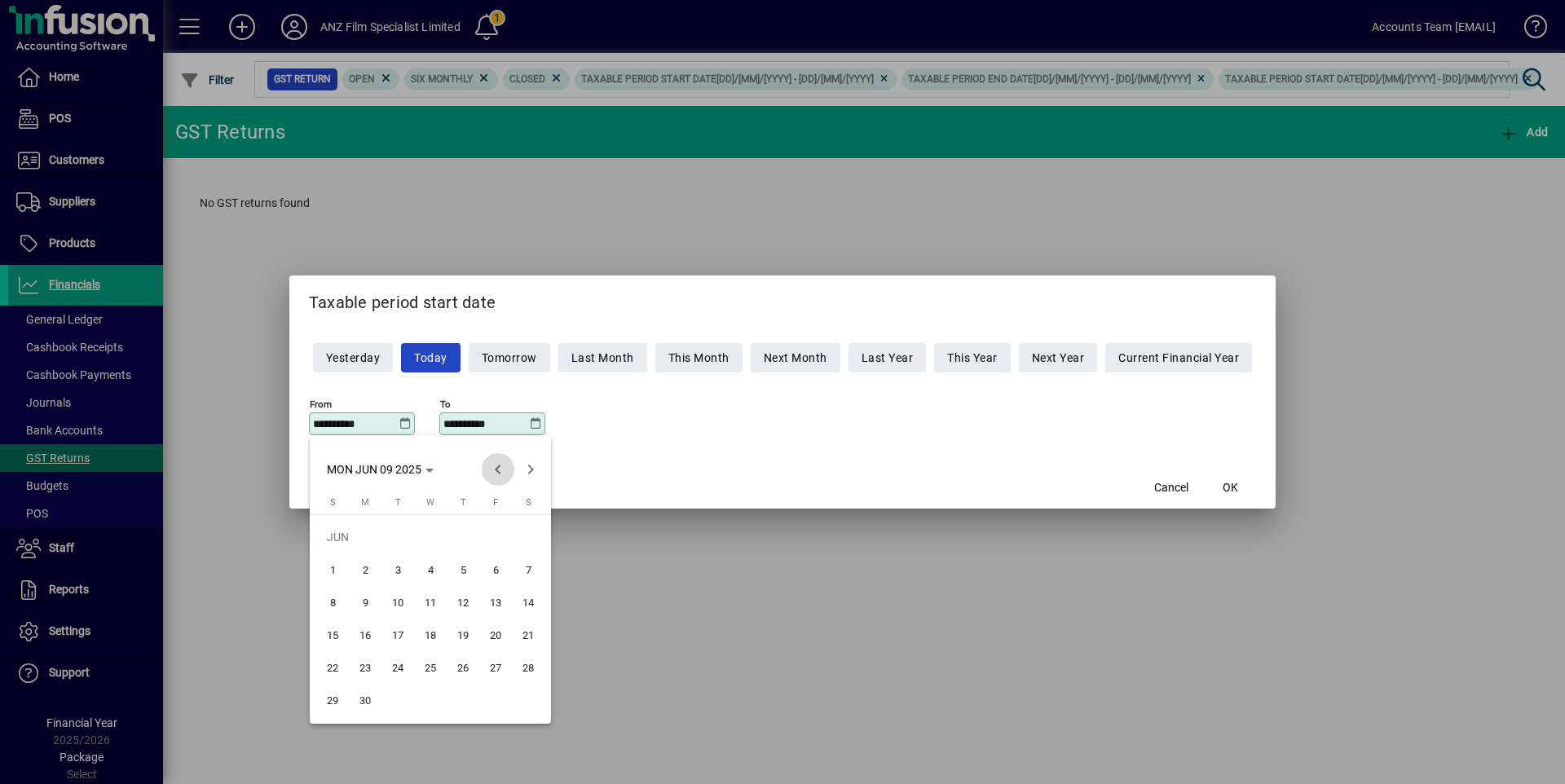 click at bounding box center [498, 469] 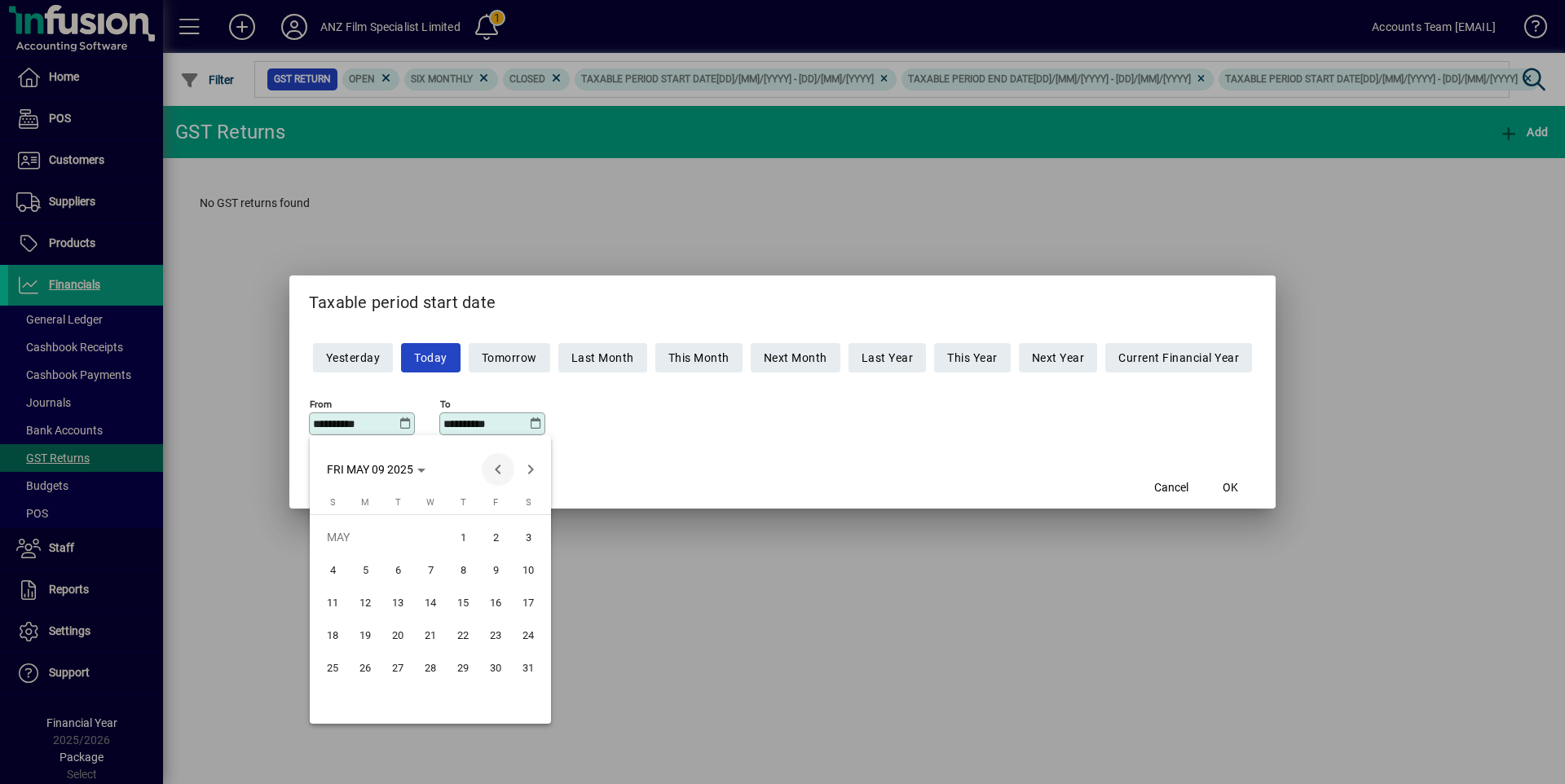 click at bounding box center [498, 469] 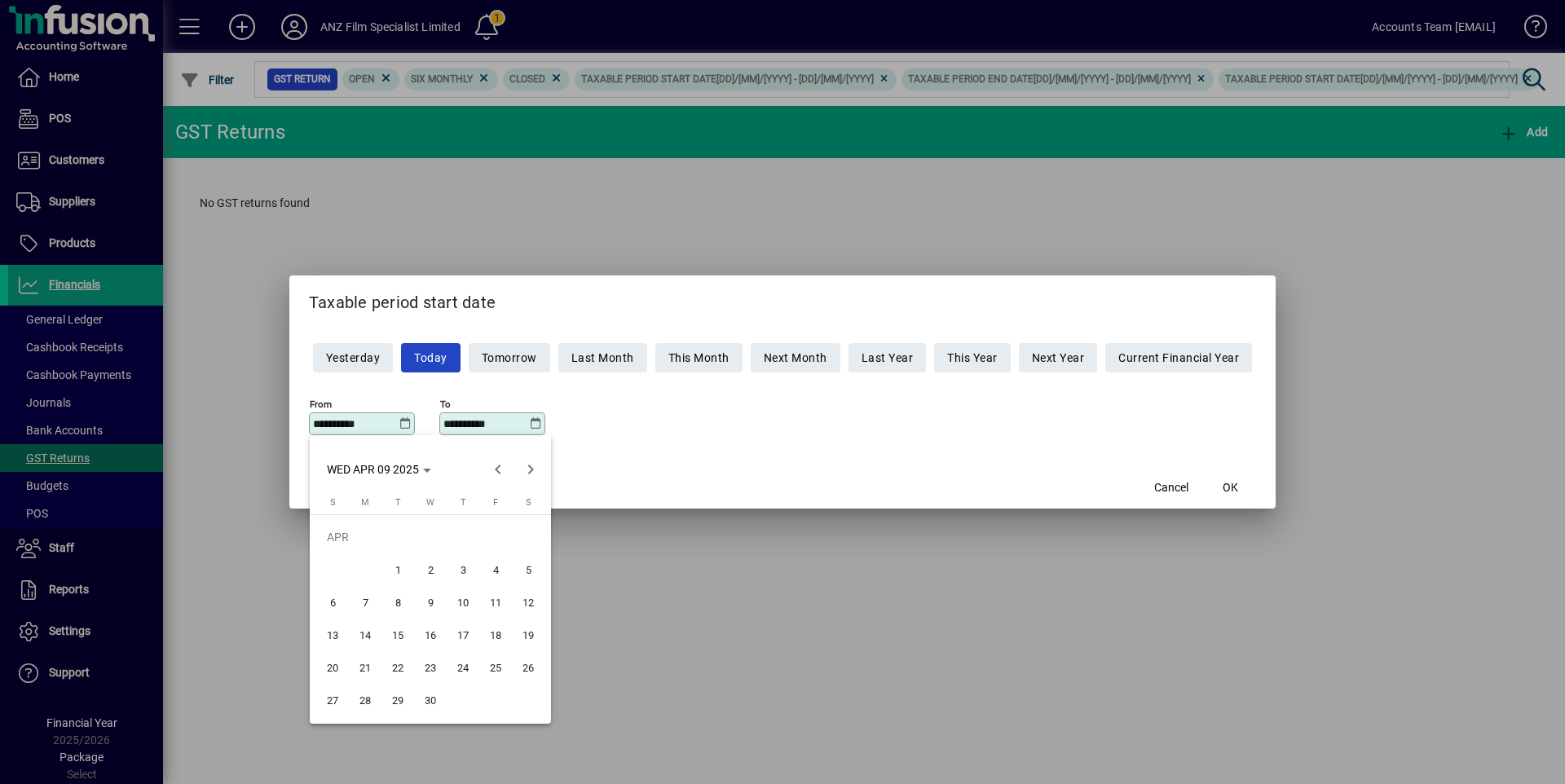 click on "24" at bounding box center (463, 667) 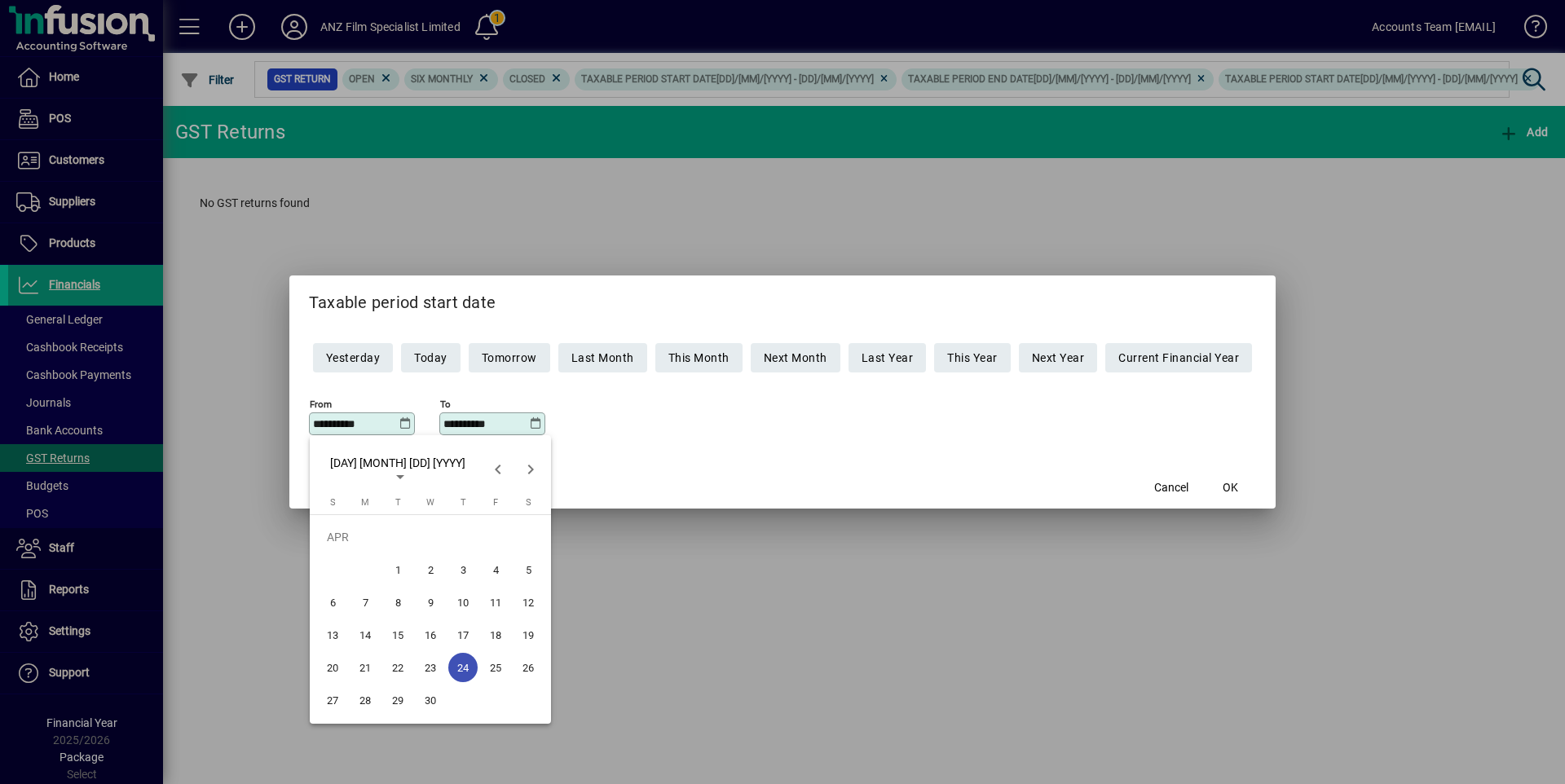 type on "**********" 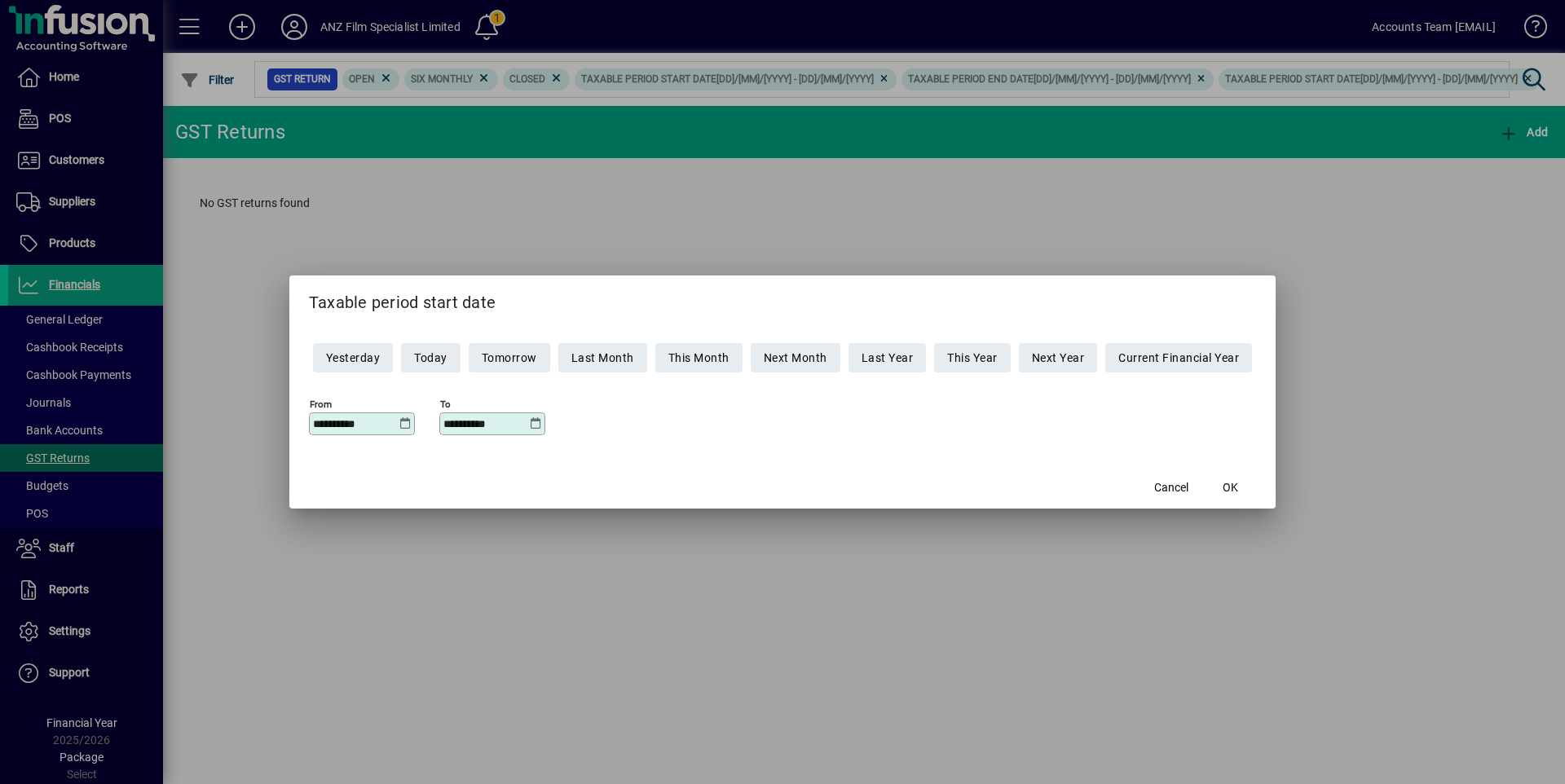 click at bounding box center (536, 424) 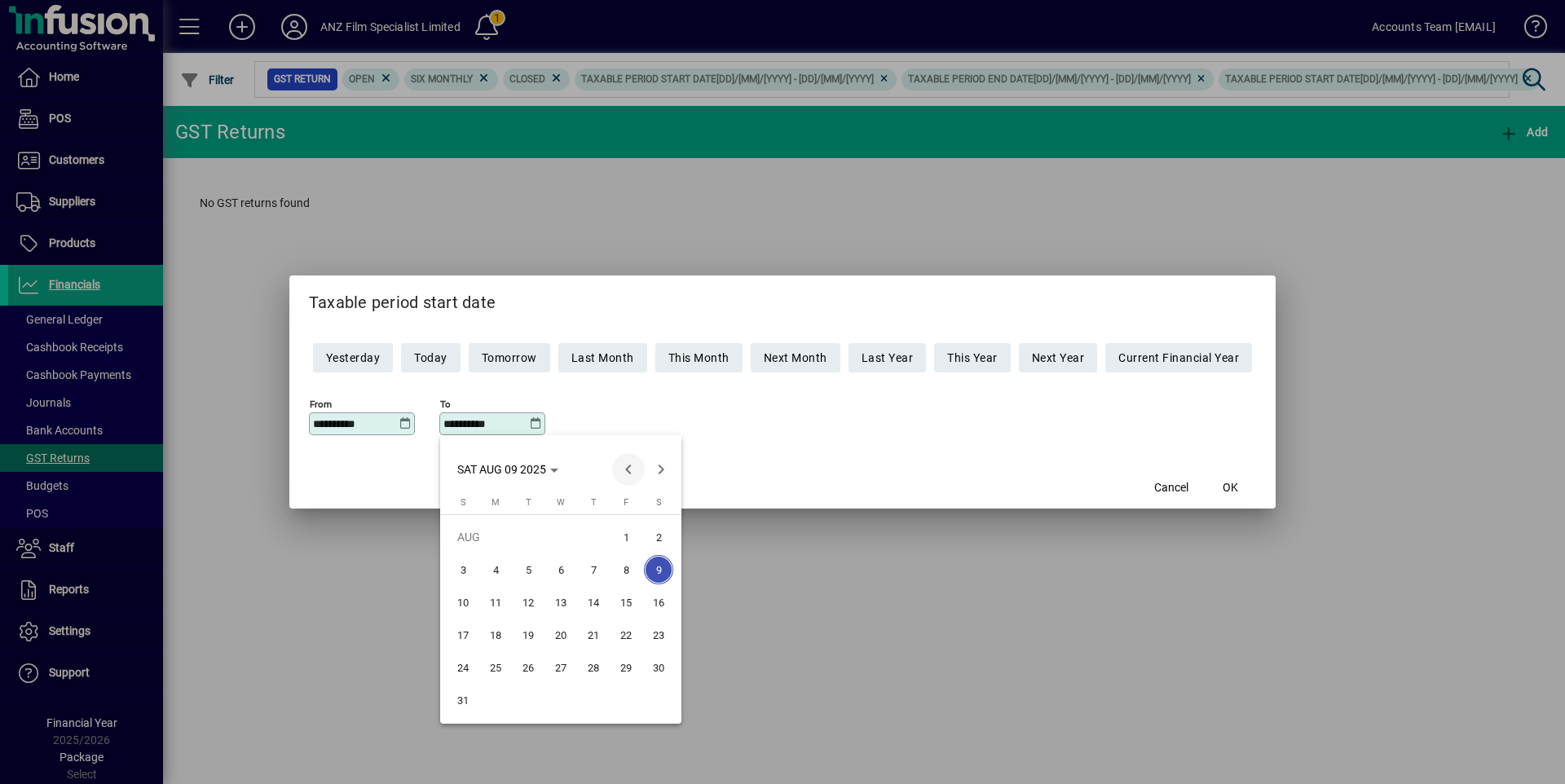 click at bounding box center [628, 469] 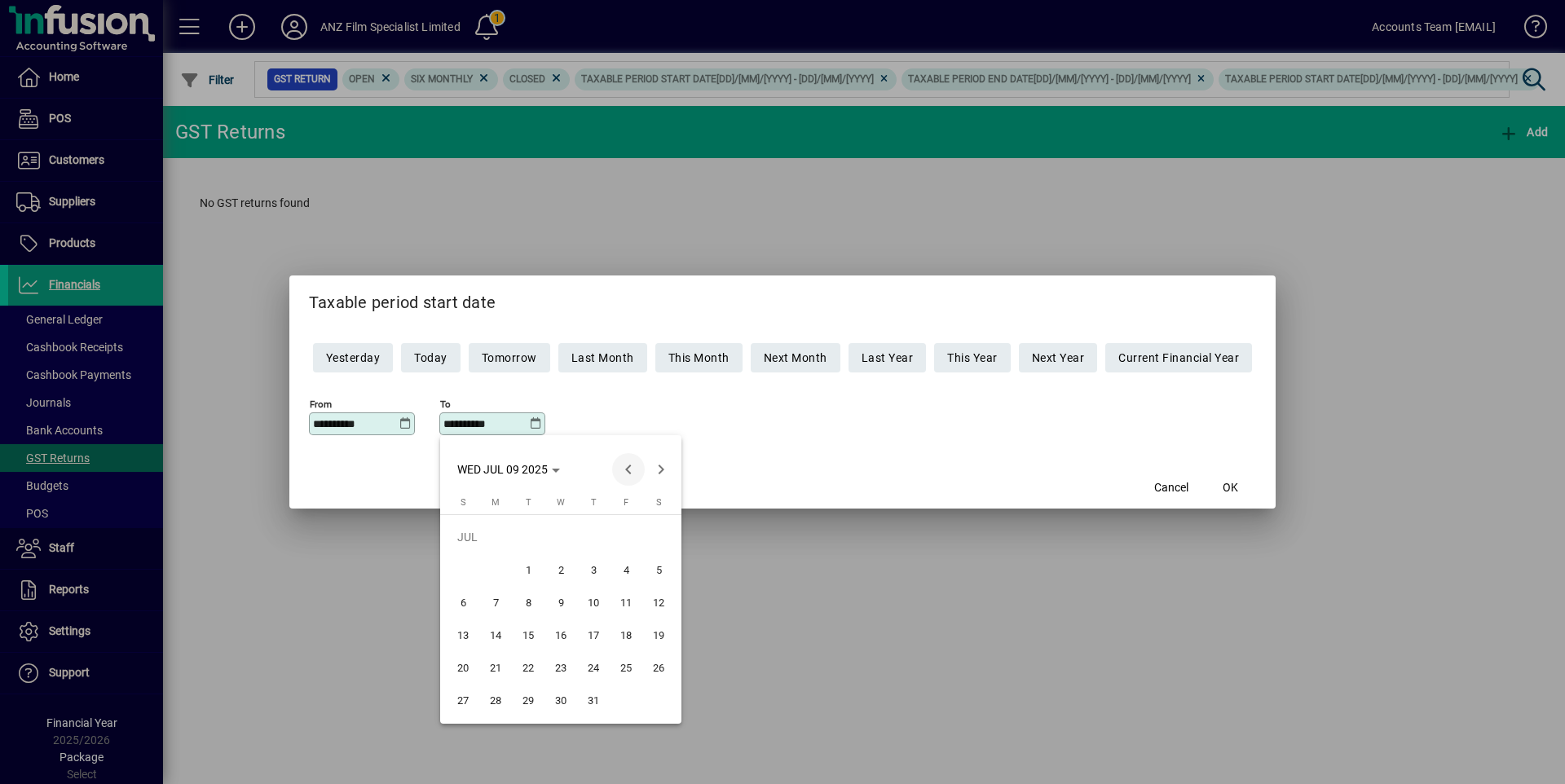 click at bounding box center (628, 469) 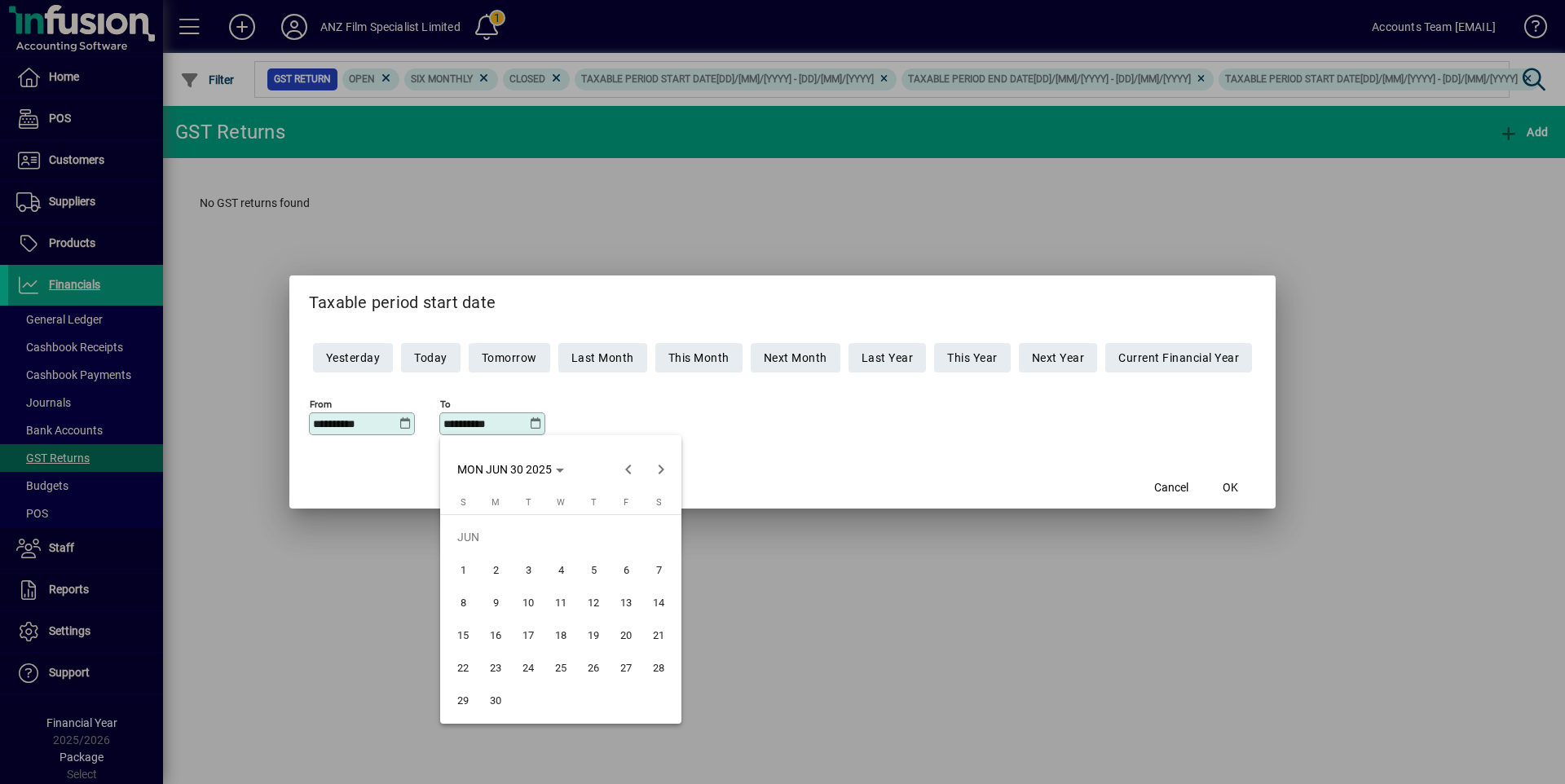 click on "30" at bounding box center [496, 700] 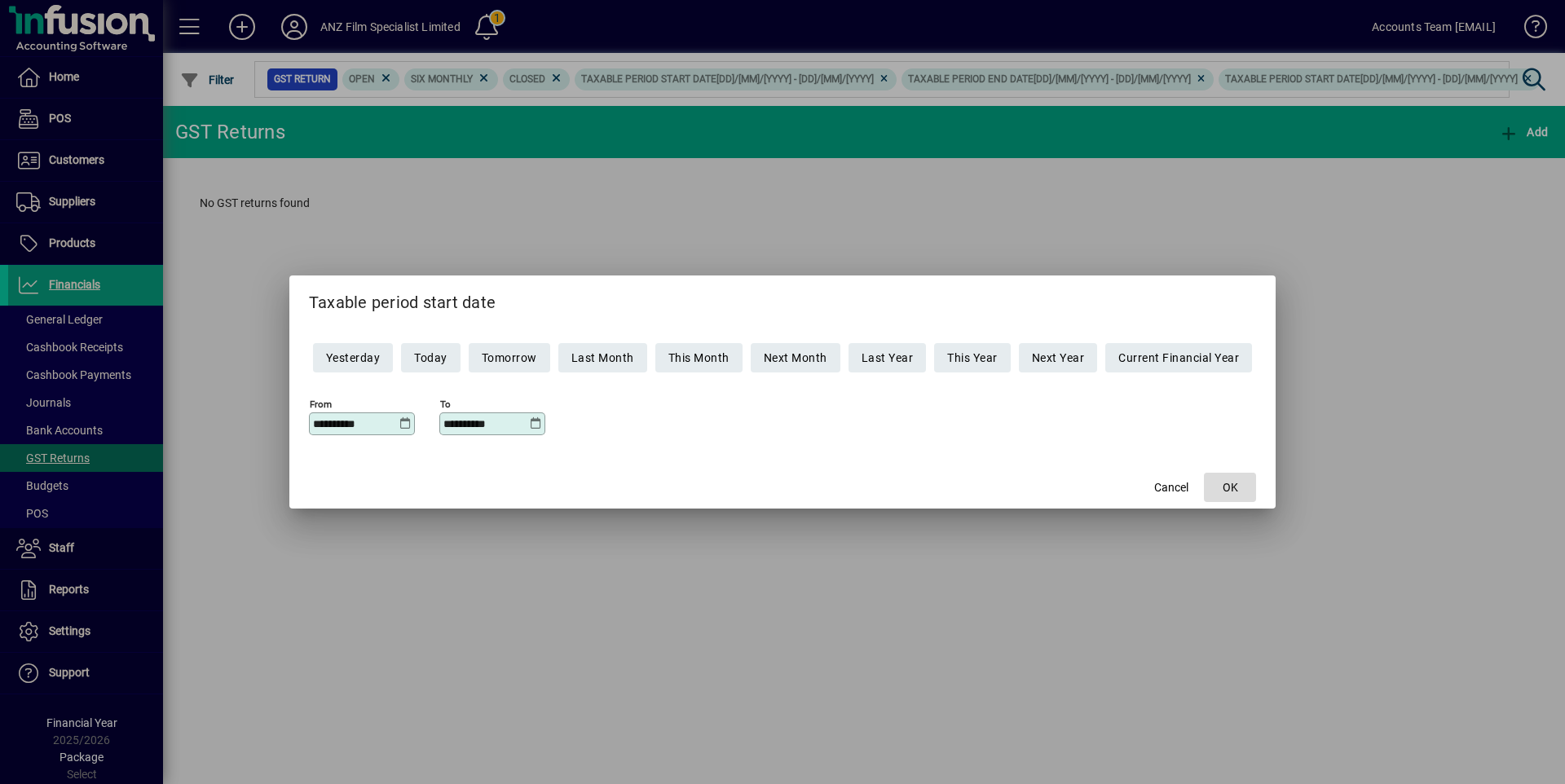 click on "OK" 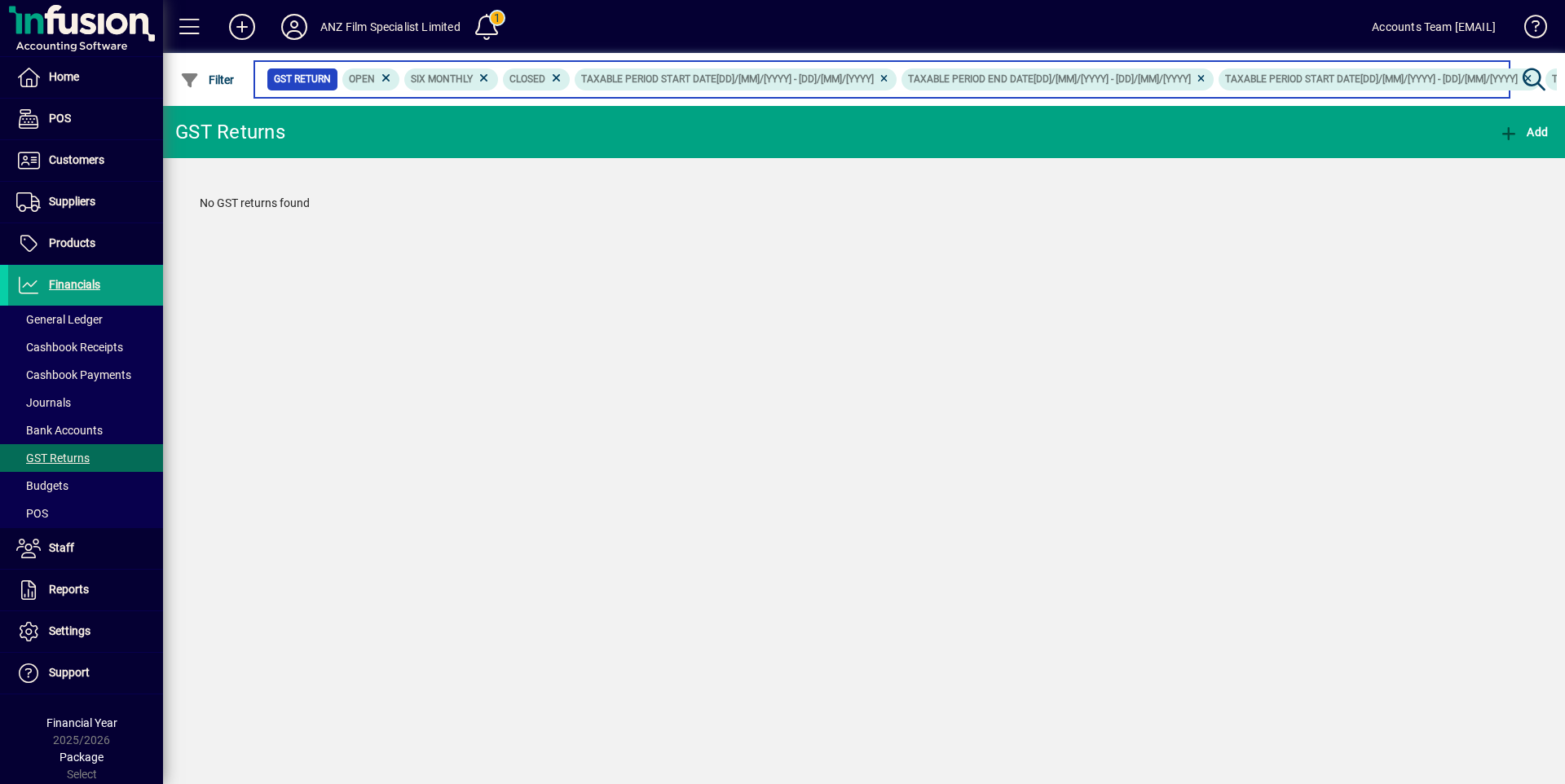 scroll, scrollTop: 0, scrollLeft: 152, axis: horizontal 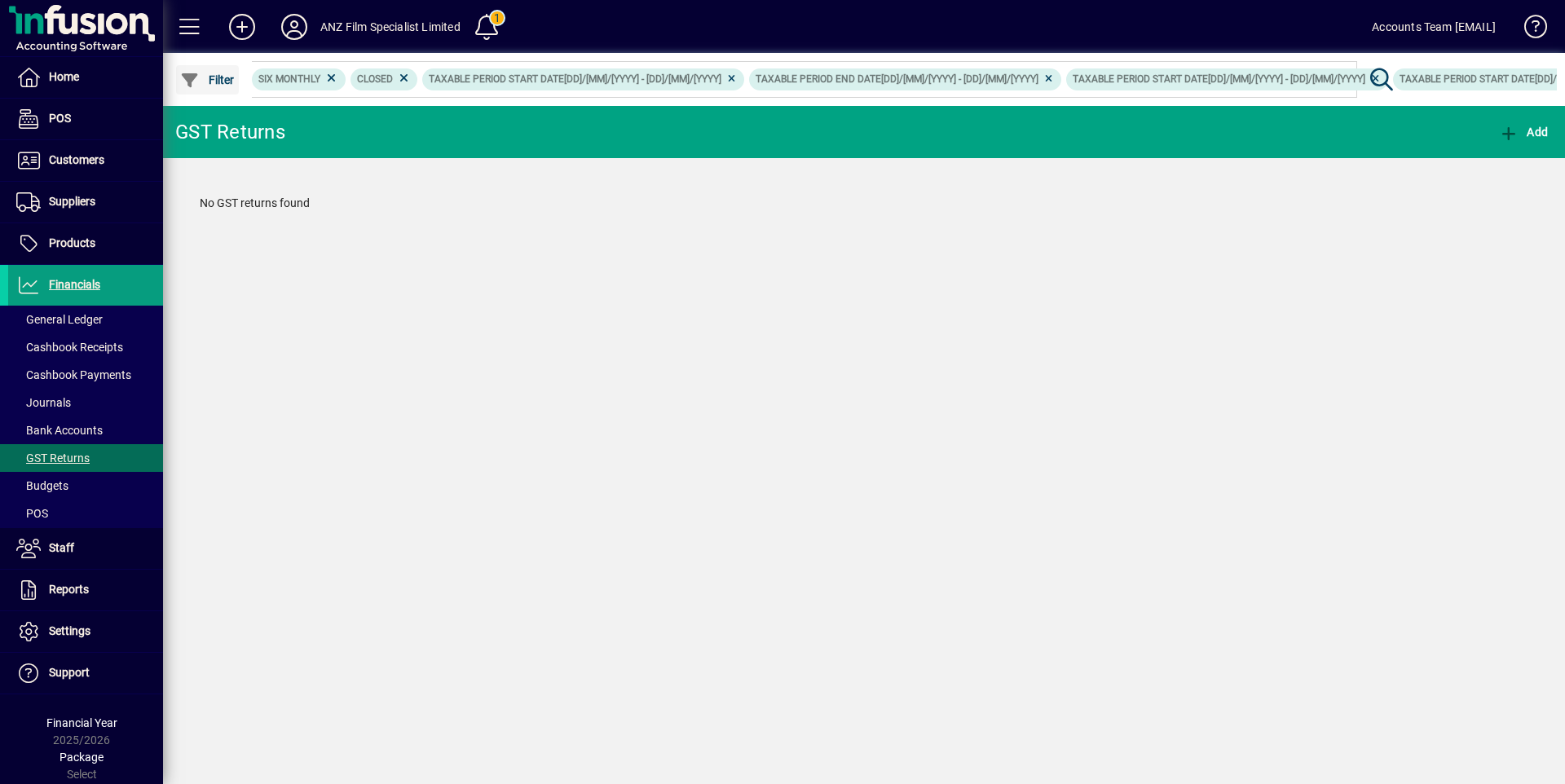 click 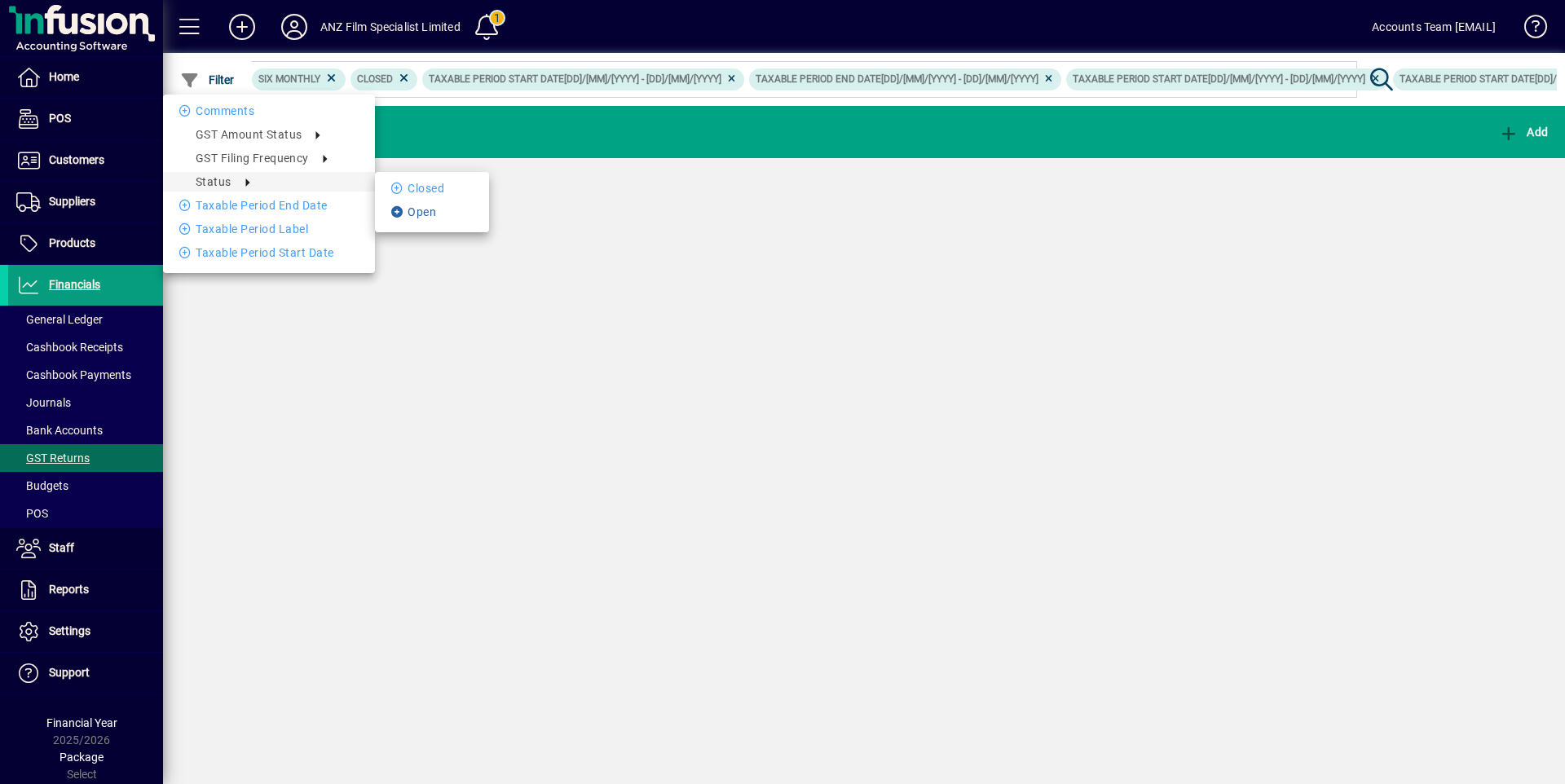 click on "Open" at bounding box center [432, 212] 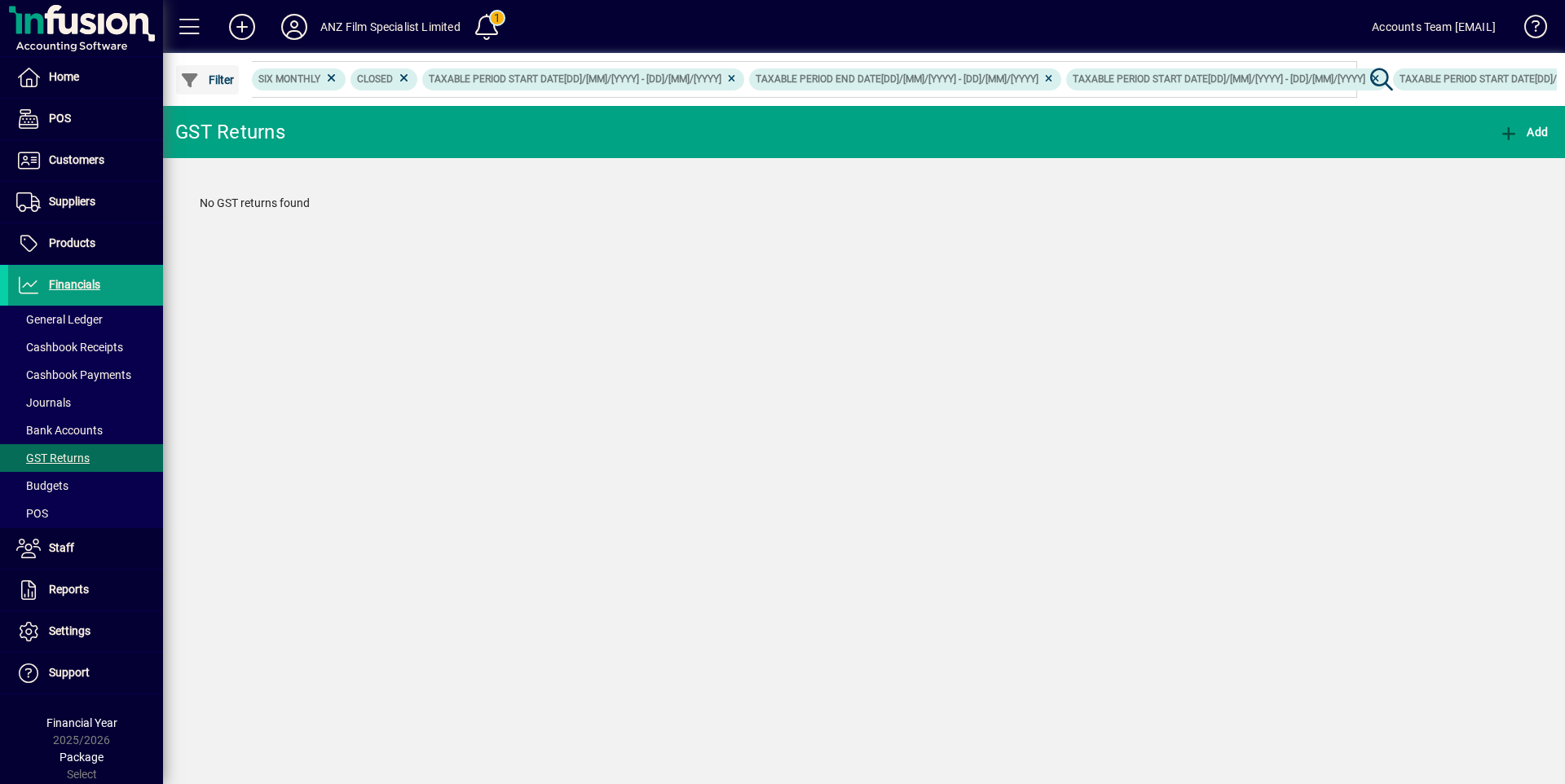 click on "Filter" 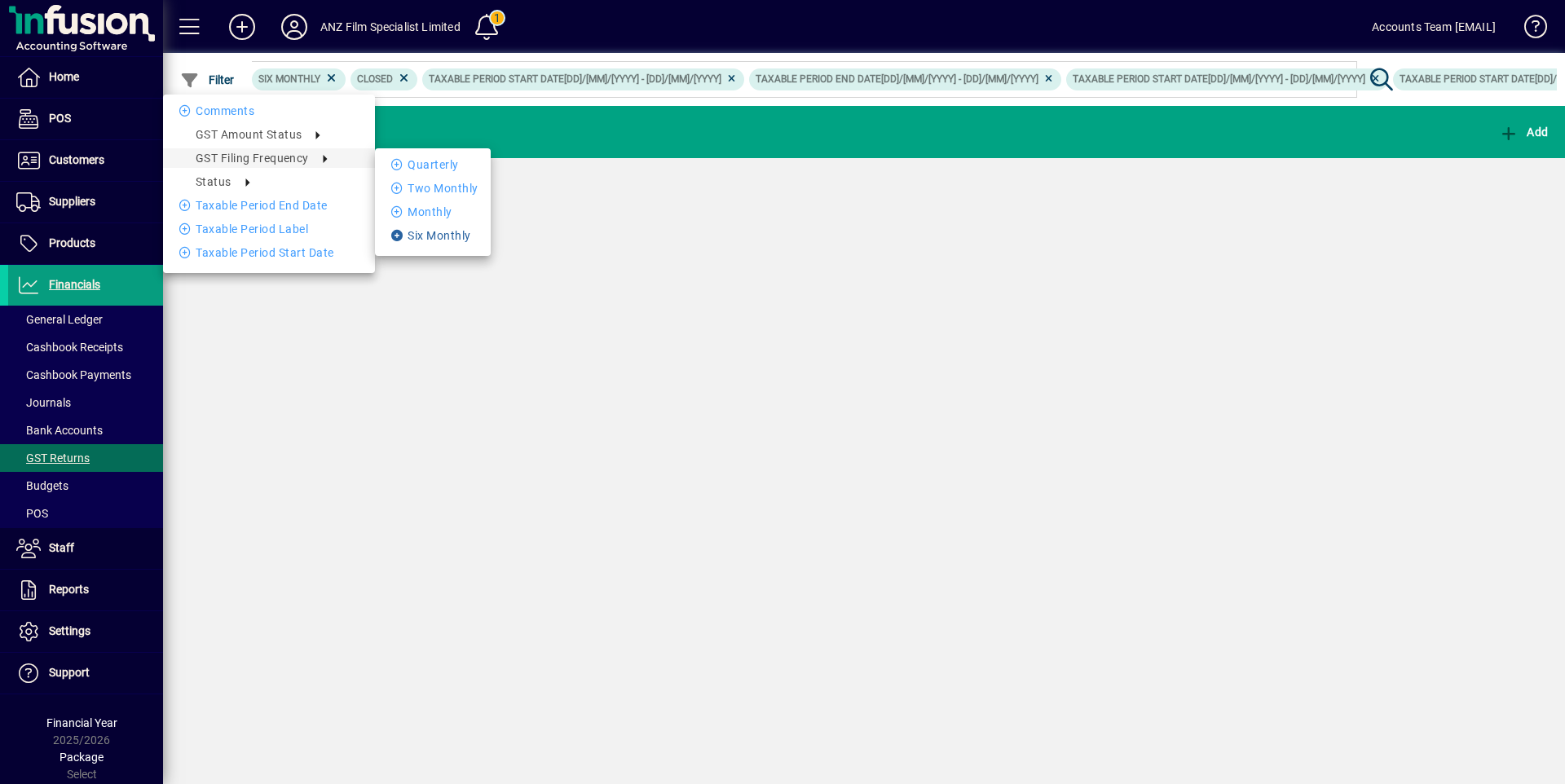 click on "Six monthly" at bounding box center (433, 236) 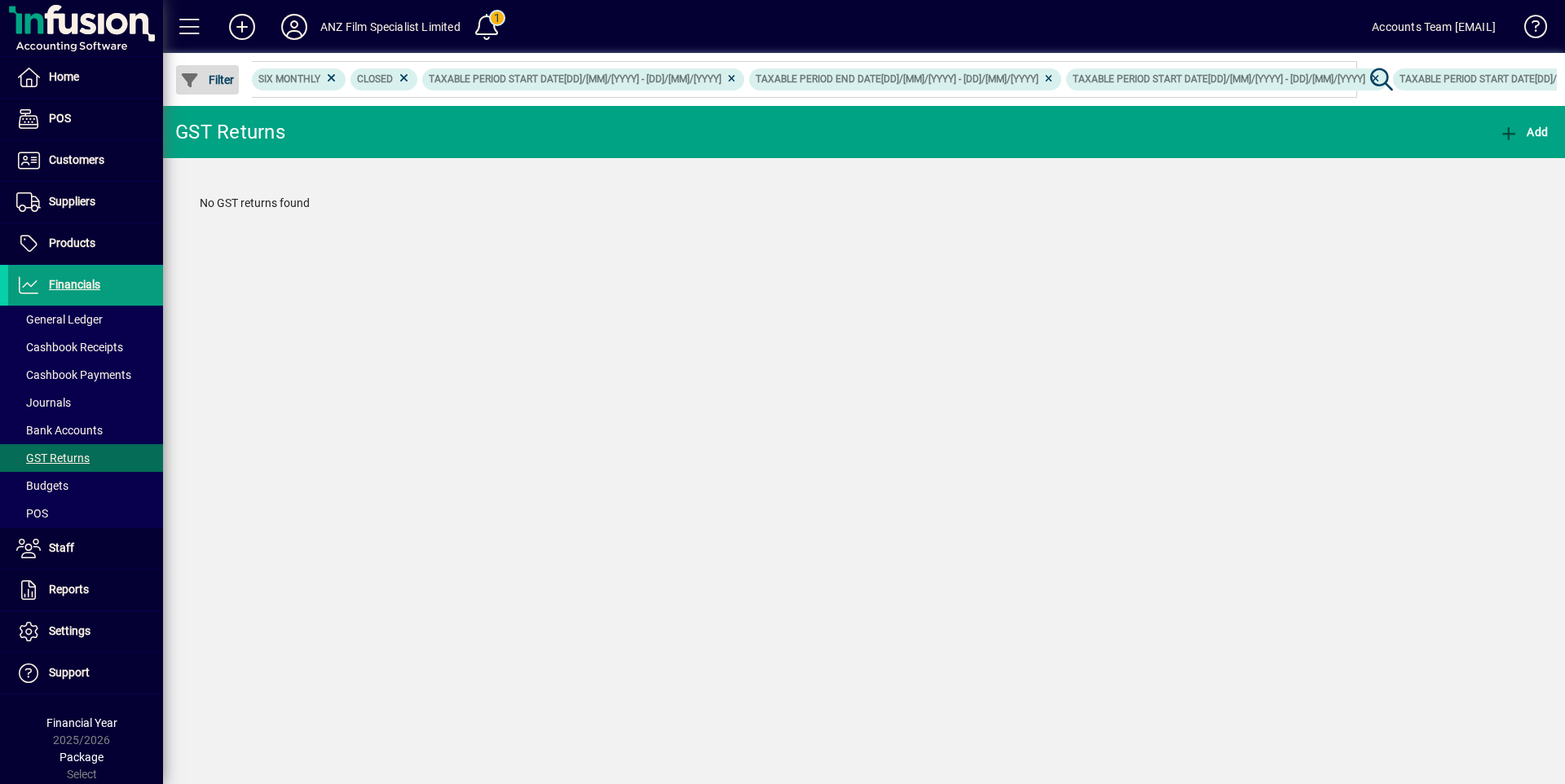 click on "Filter" 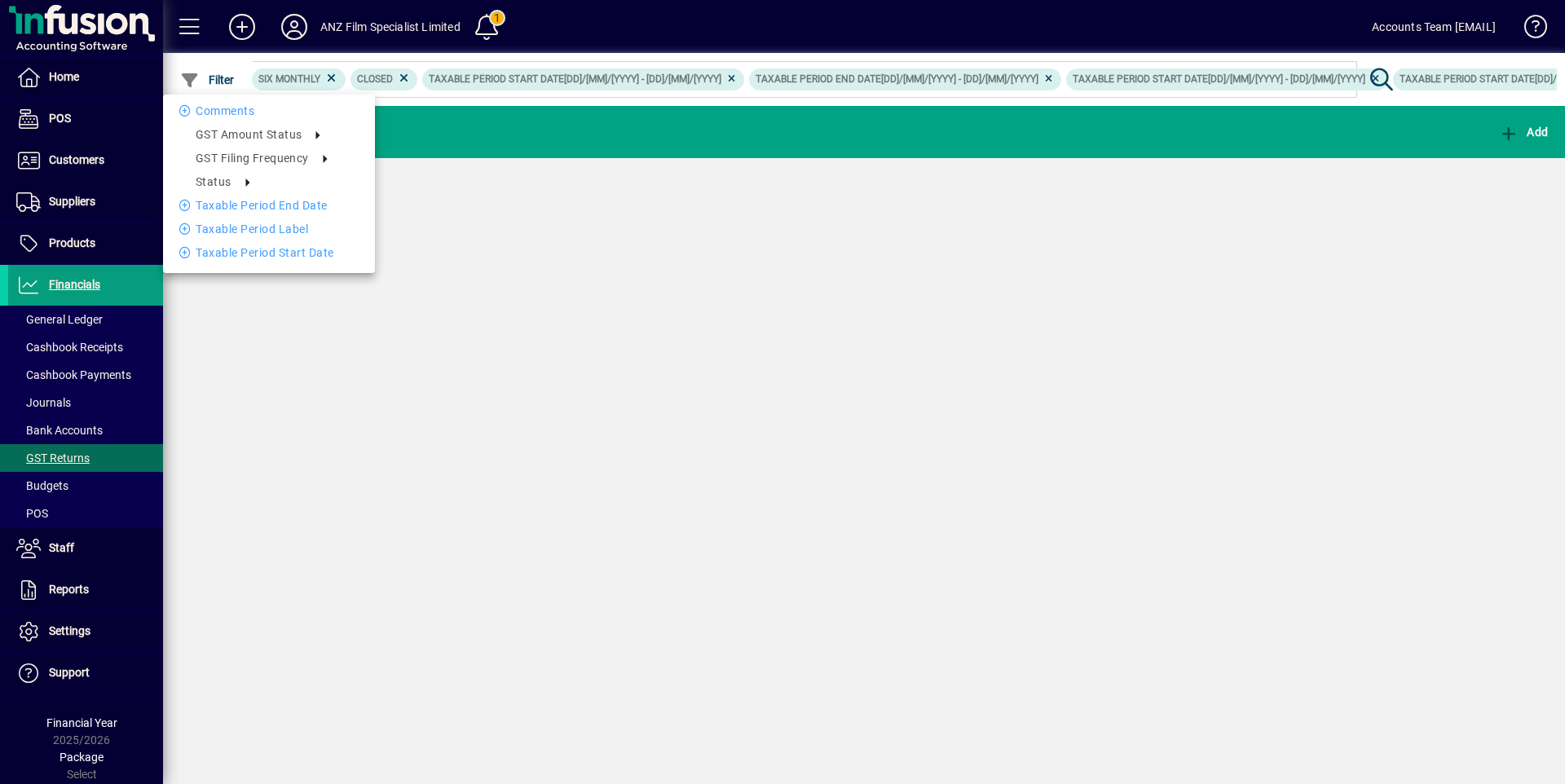 click at bounding box center (782, 392) 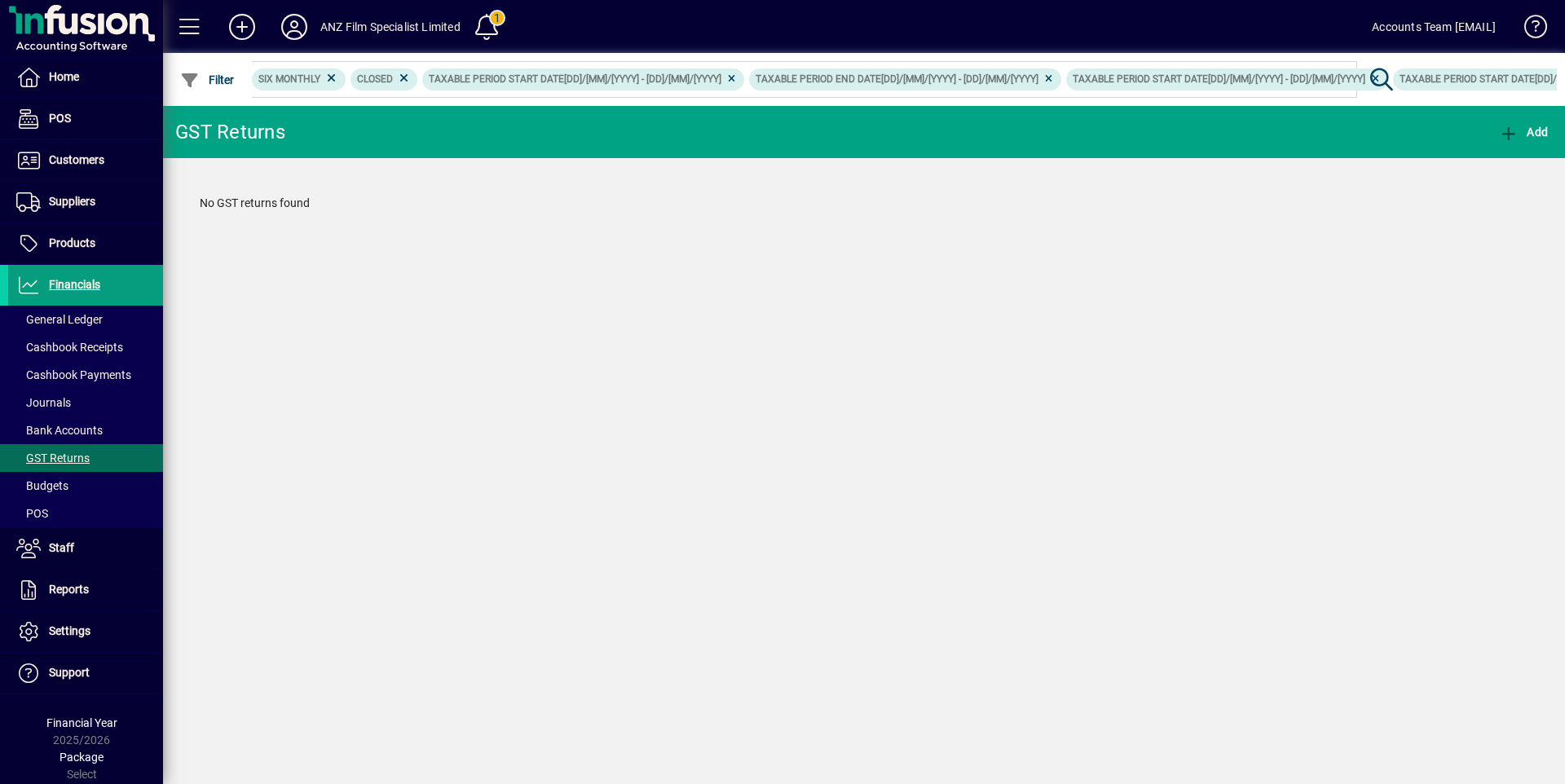 click 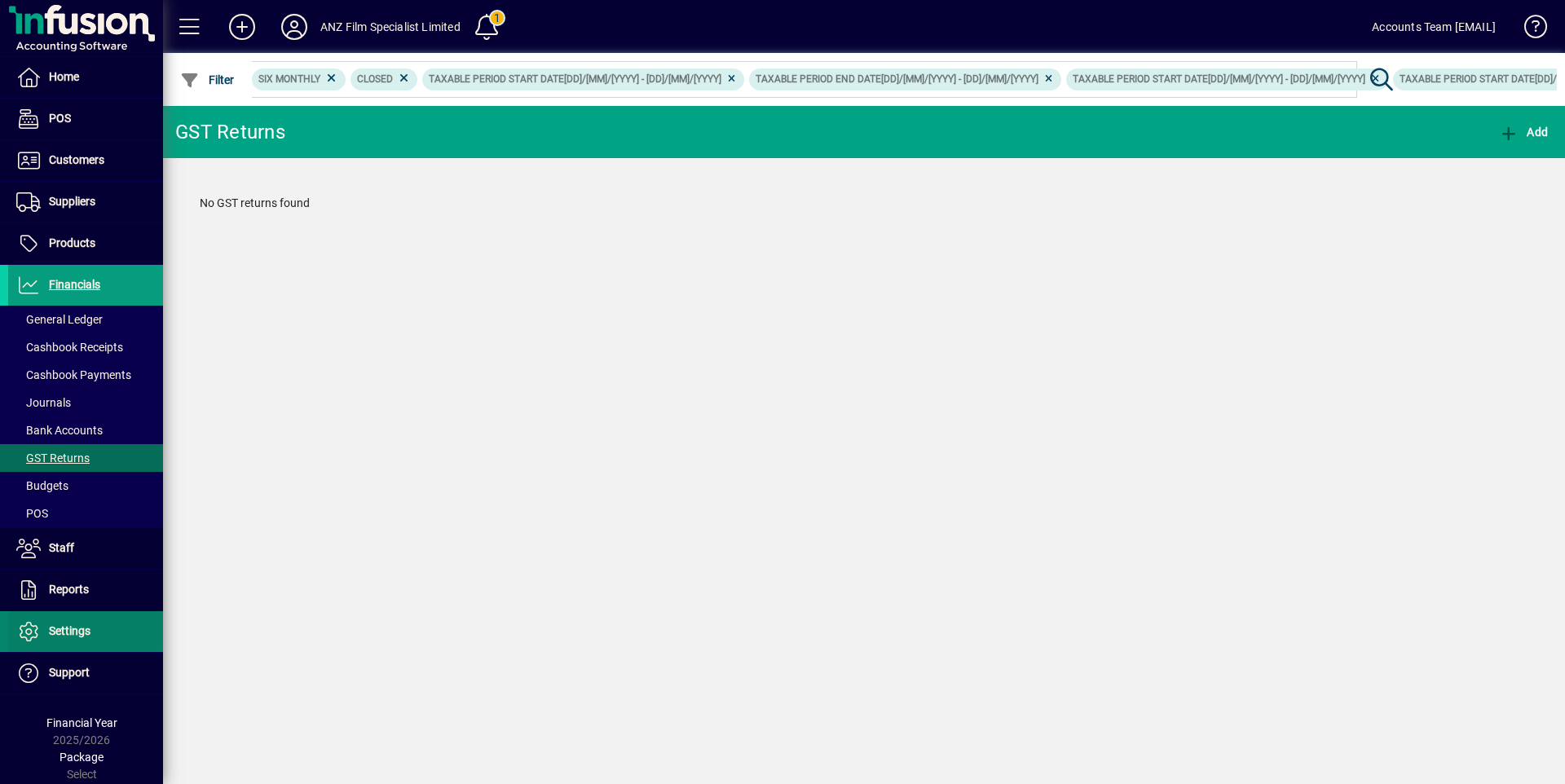 click on "Settings" at bounding box center (49, 632) 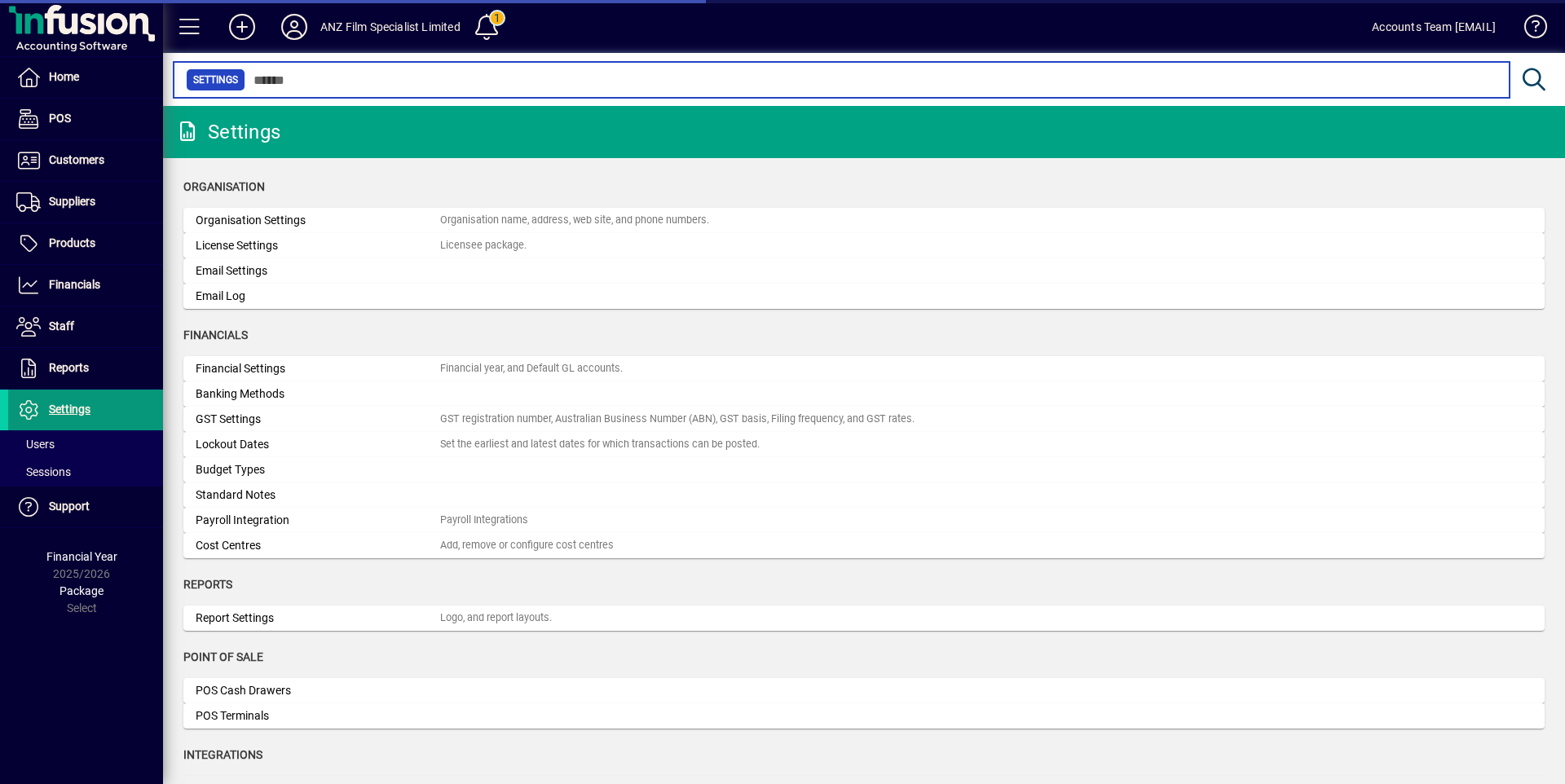 scroll, scrollTop: 0, scrollLeft: 0, axis: both 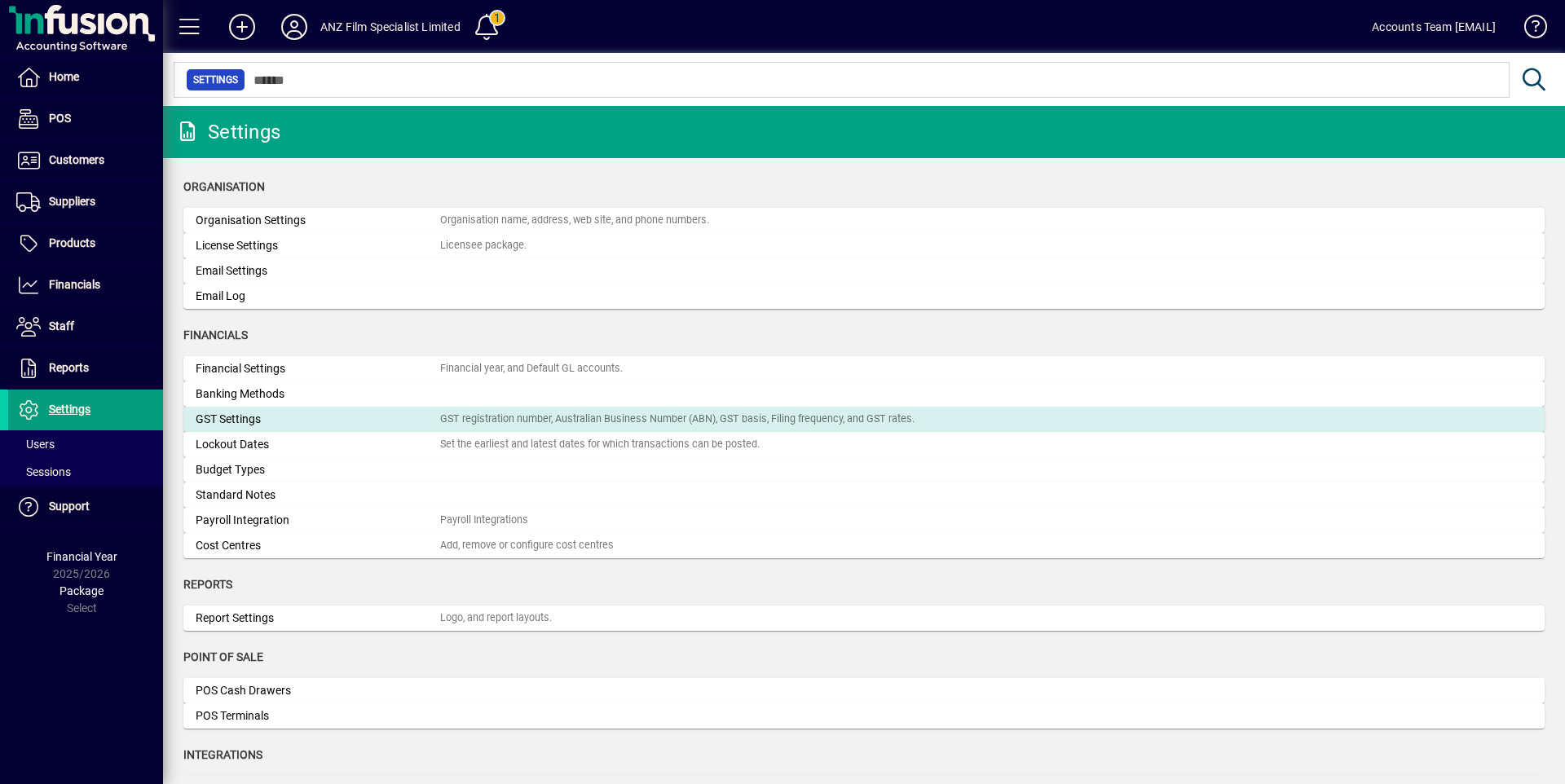 click on "GST Settings" 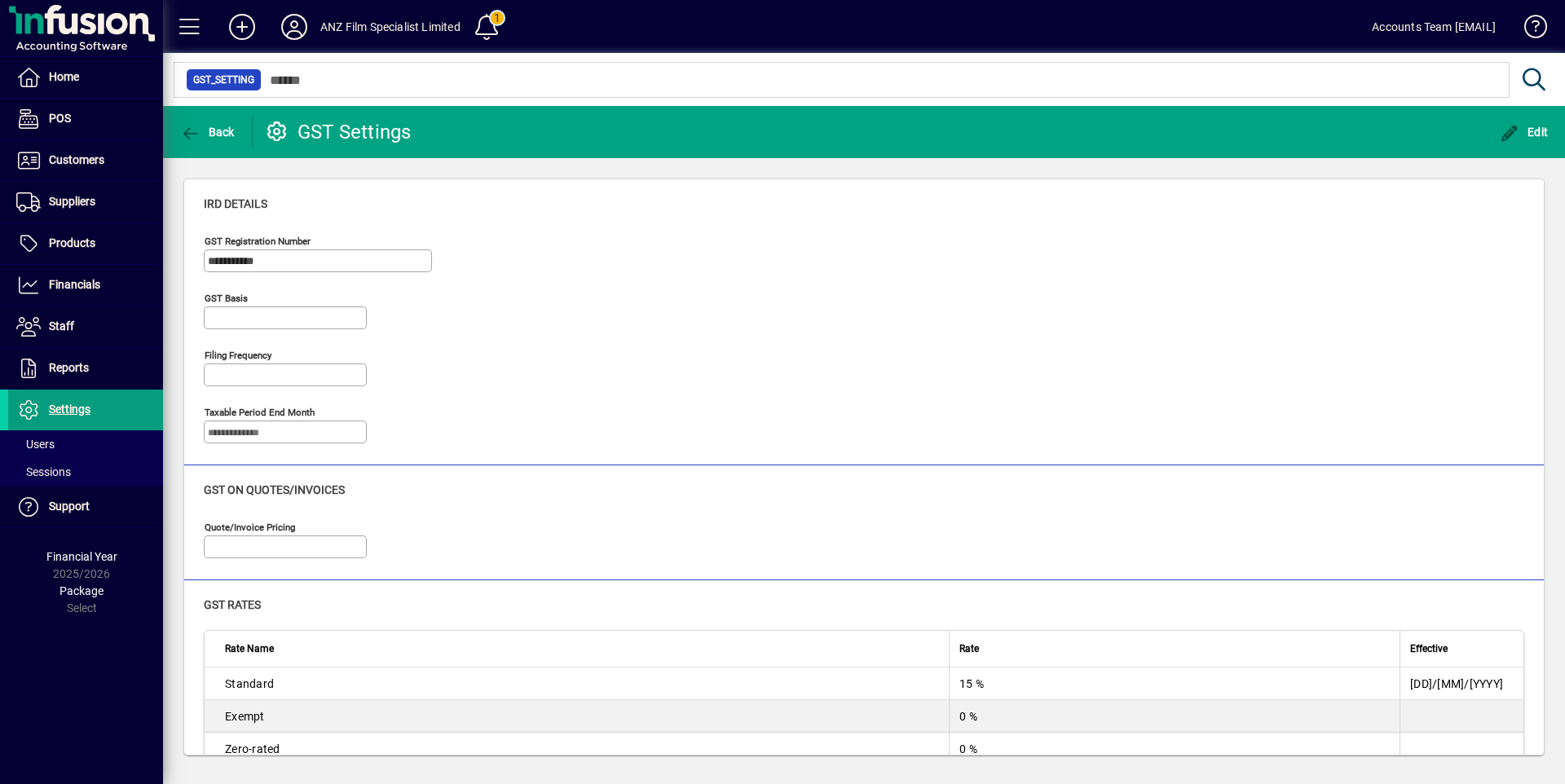 type on "**********" 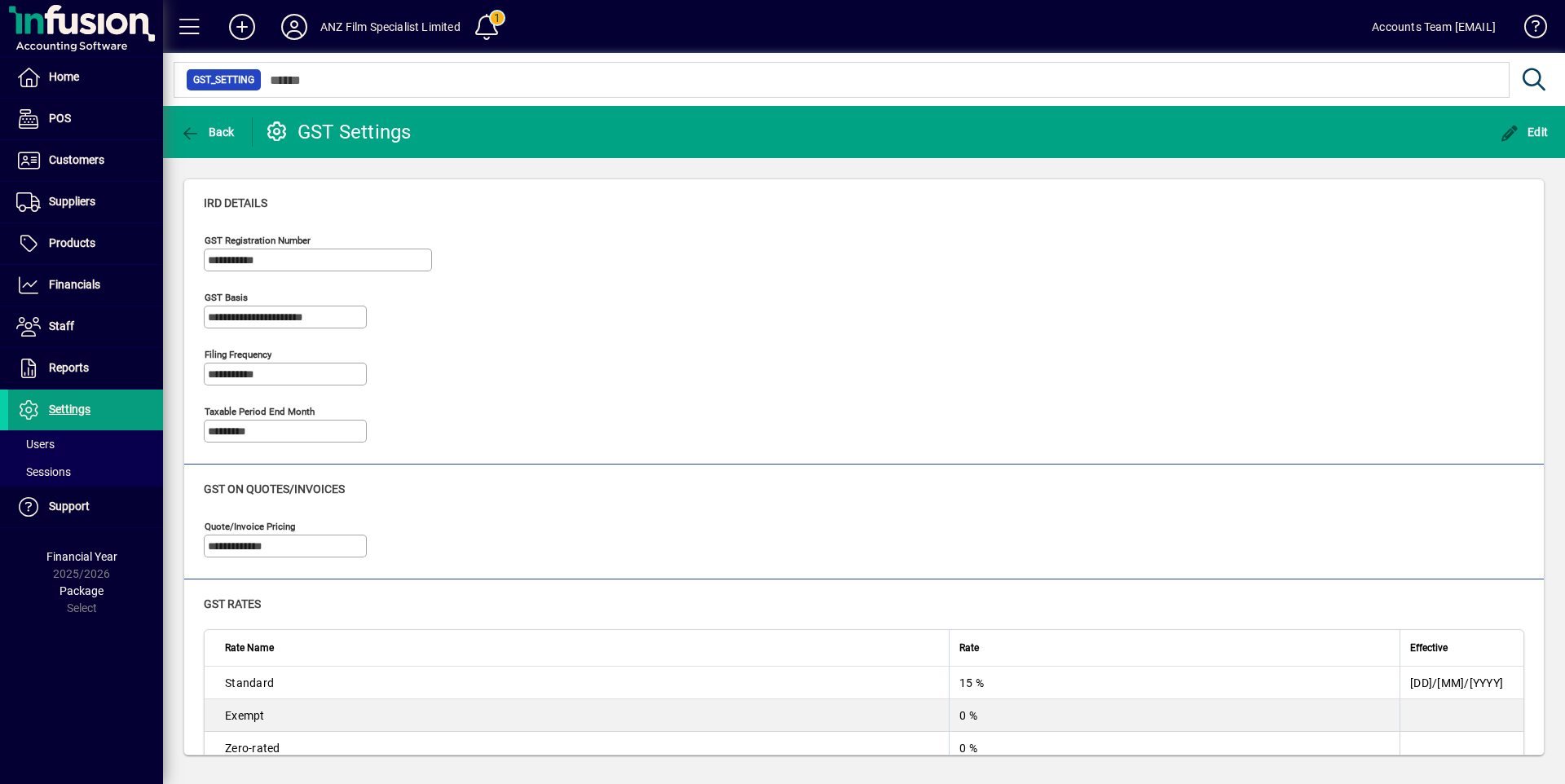 scroll, scrollTop: 0, scrollLeft: 0, axis: both 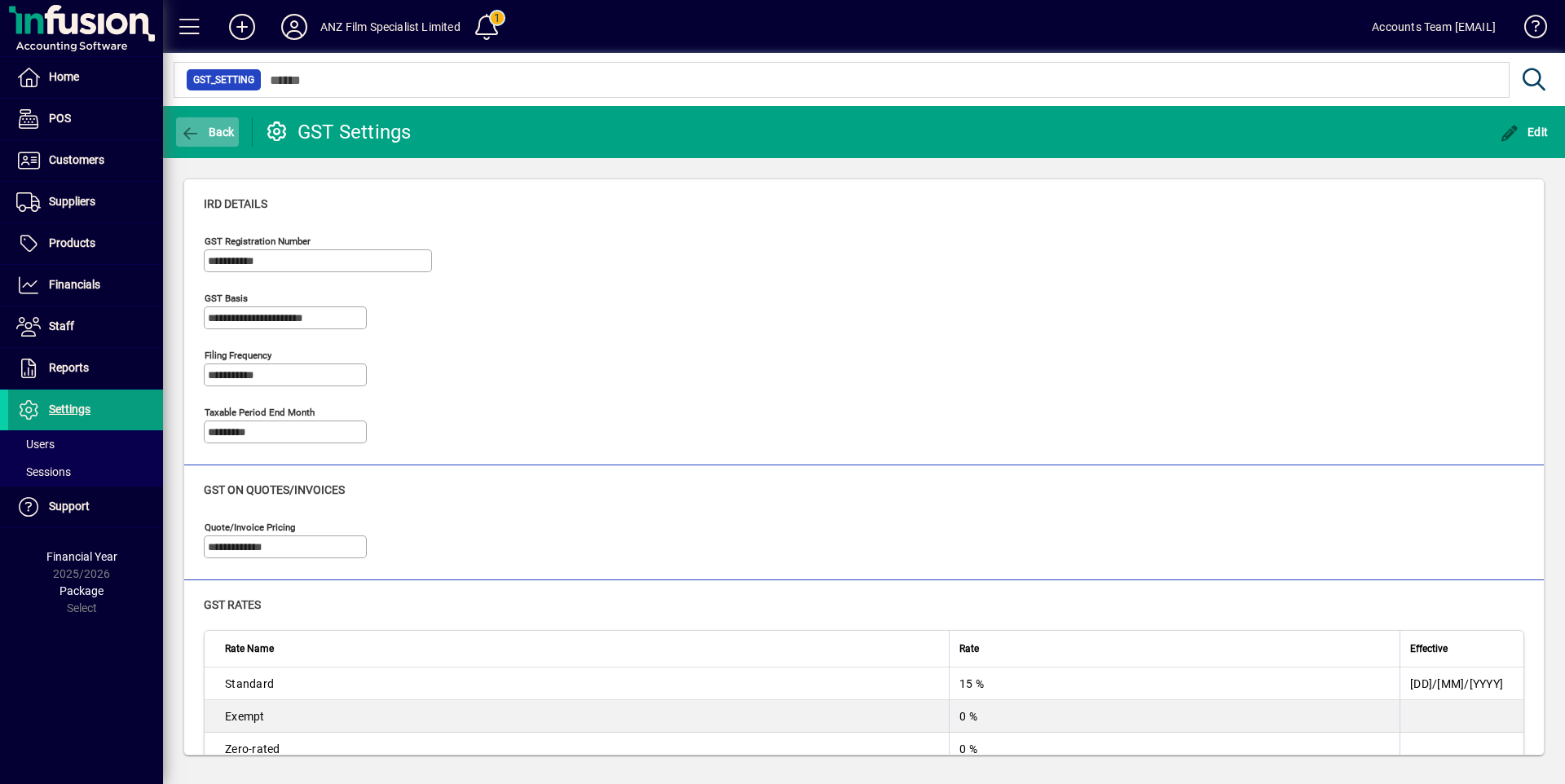 click on "Back" 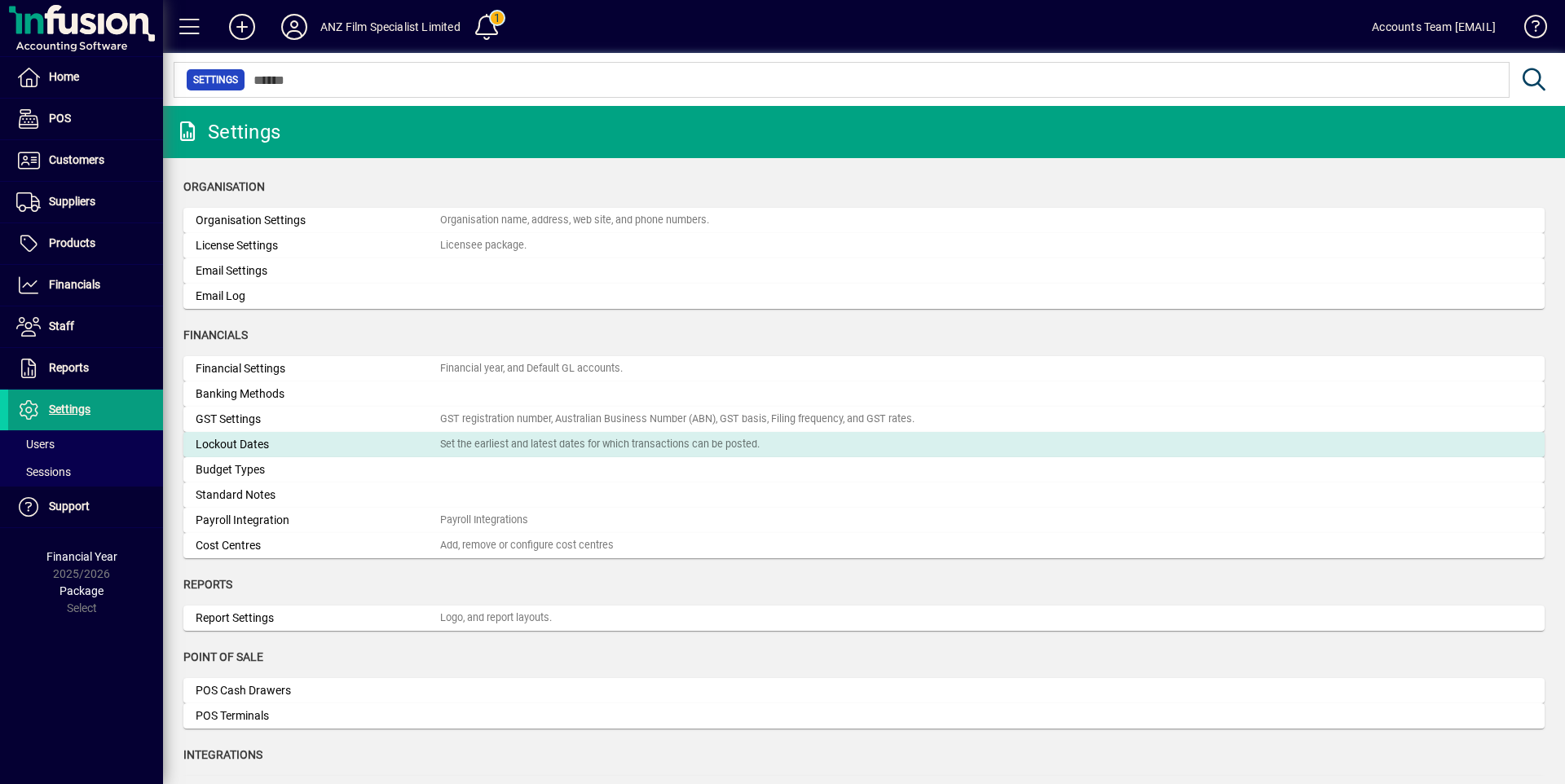 click on "Lockout Dates" 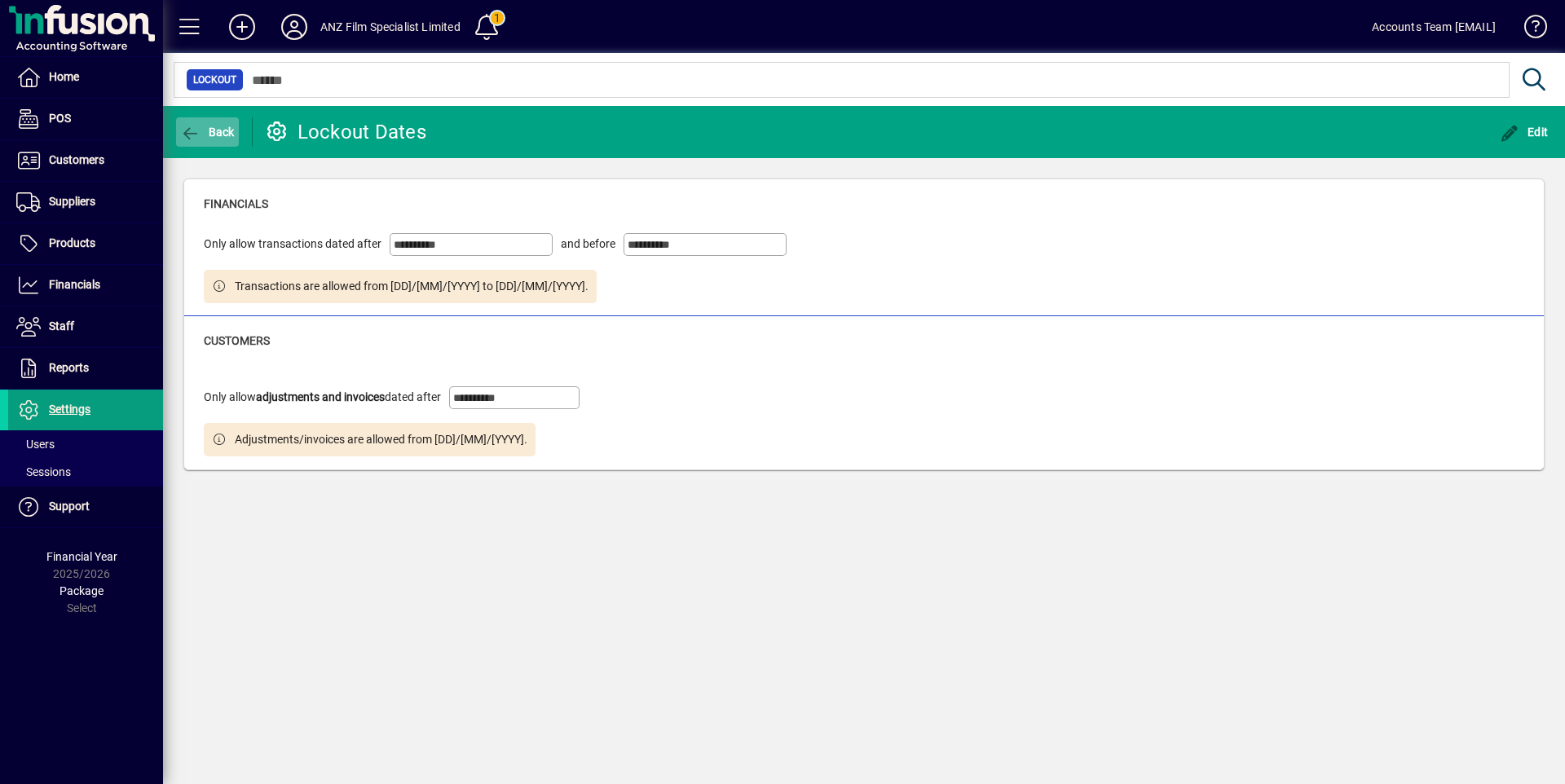 click on "Back" 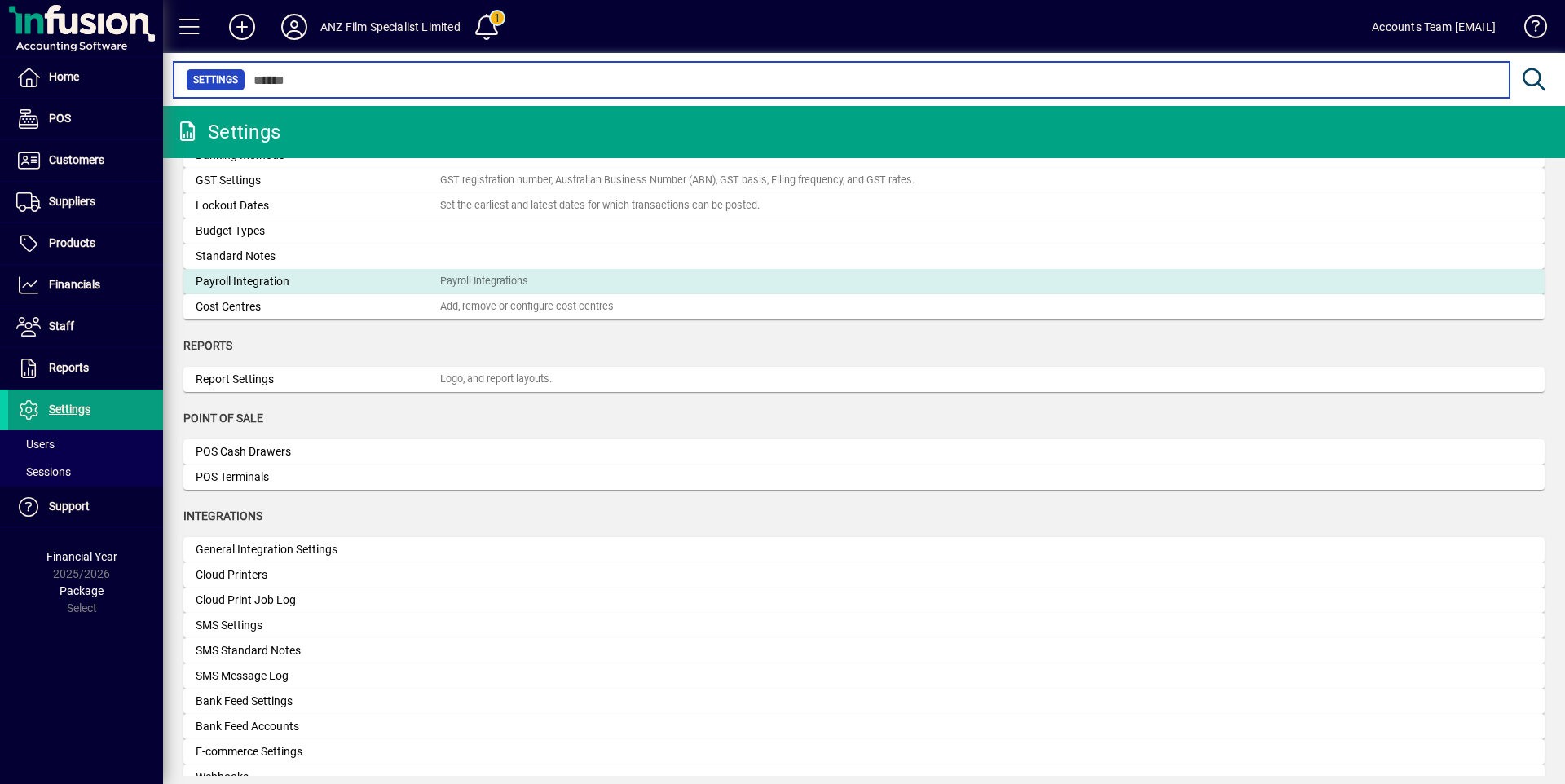 scroll, scrollTop: 244, scrollLeft: 0, axis: vertical 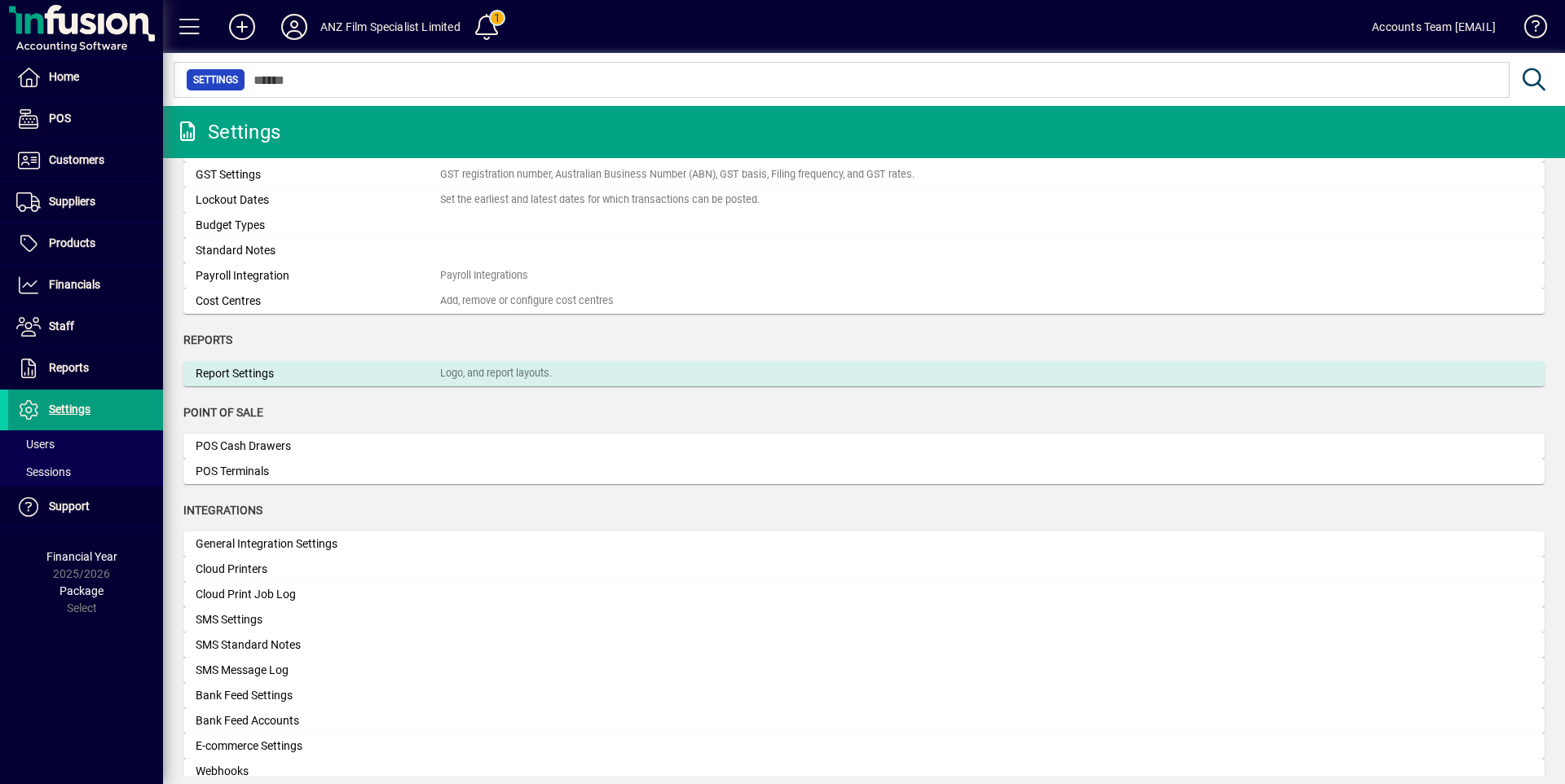click on "Report Settings" 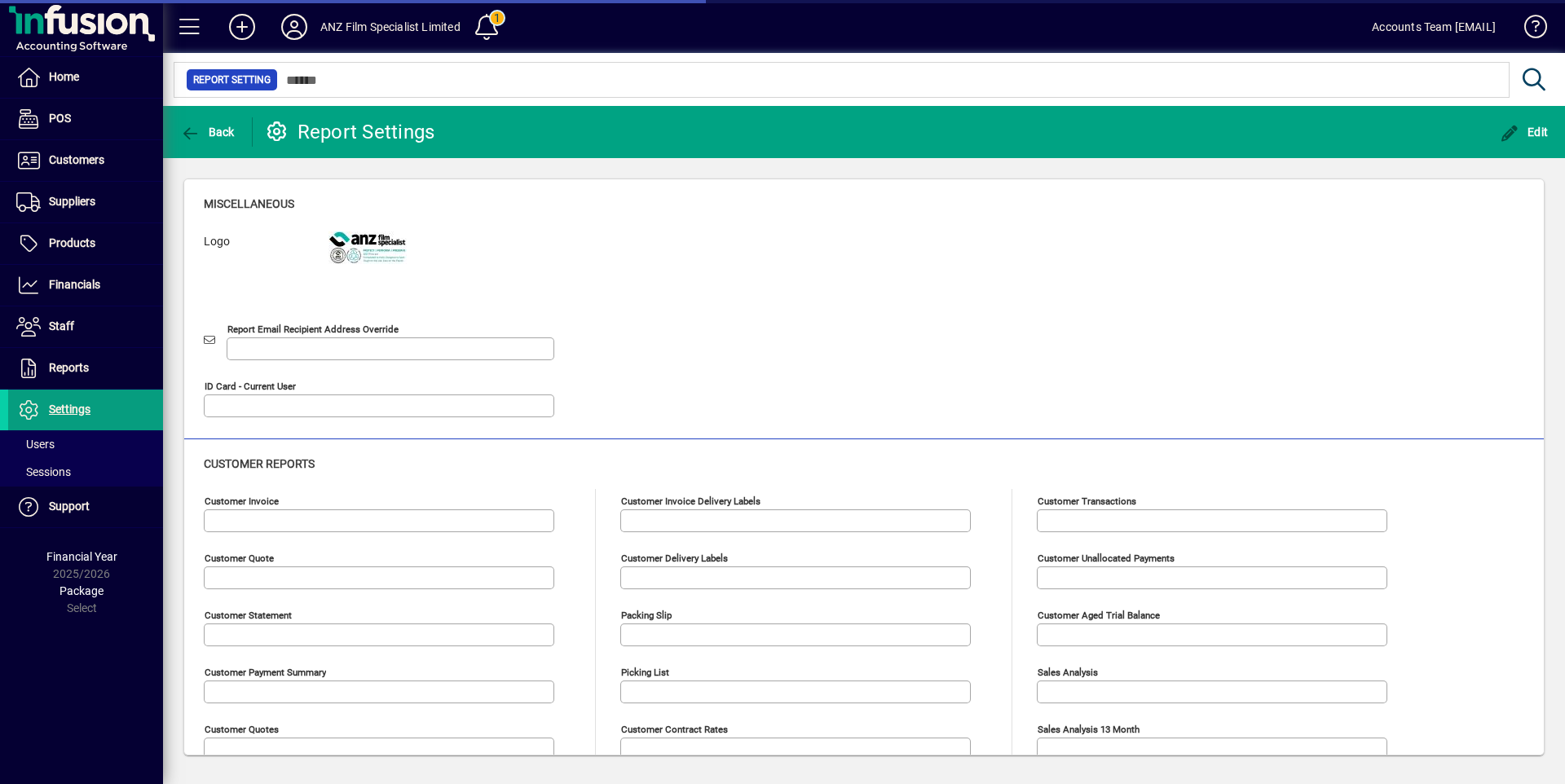 type on "**********" 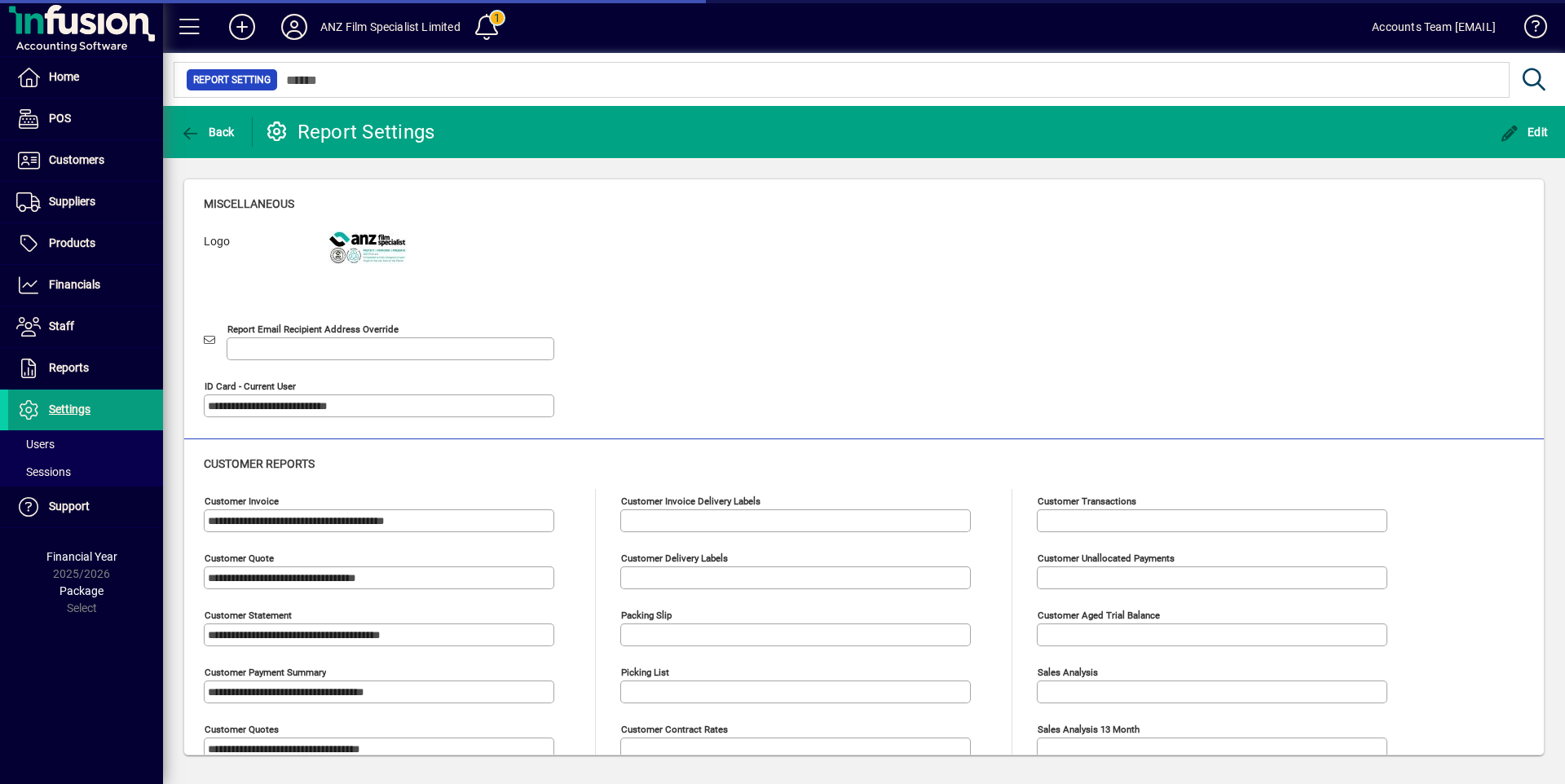 type on "**********" 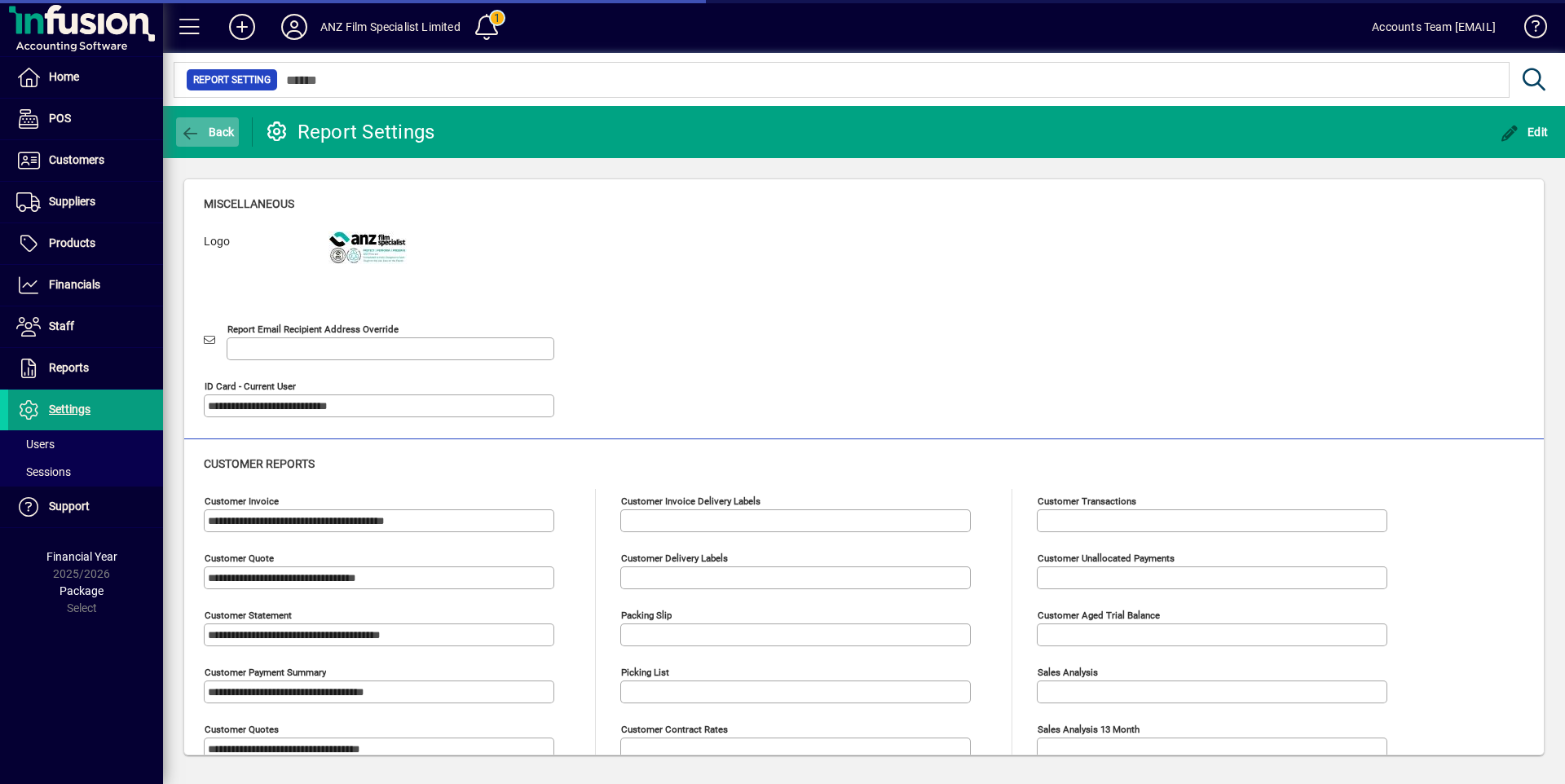 type on "**********" 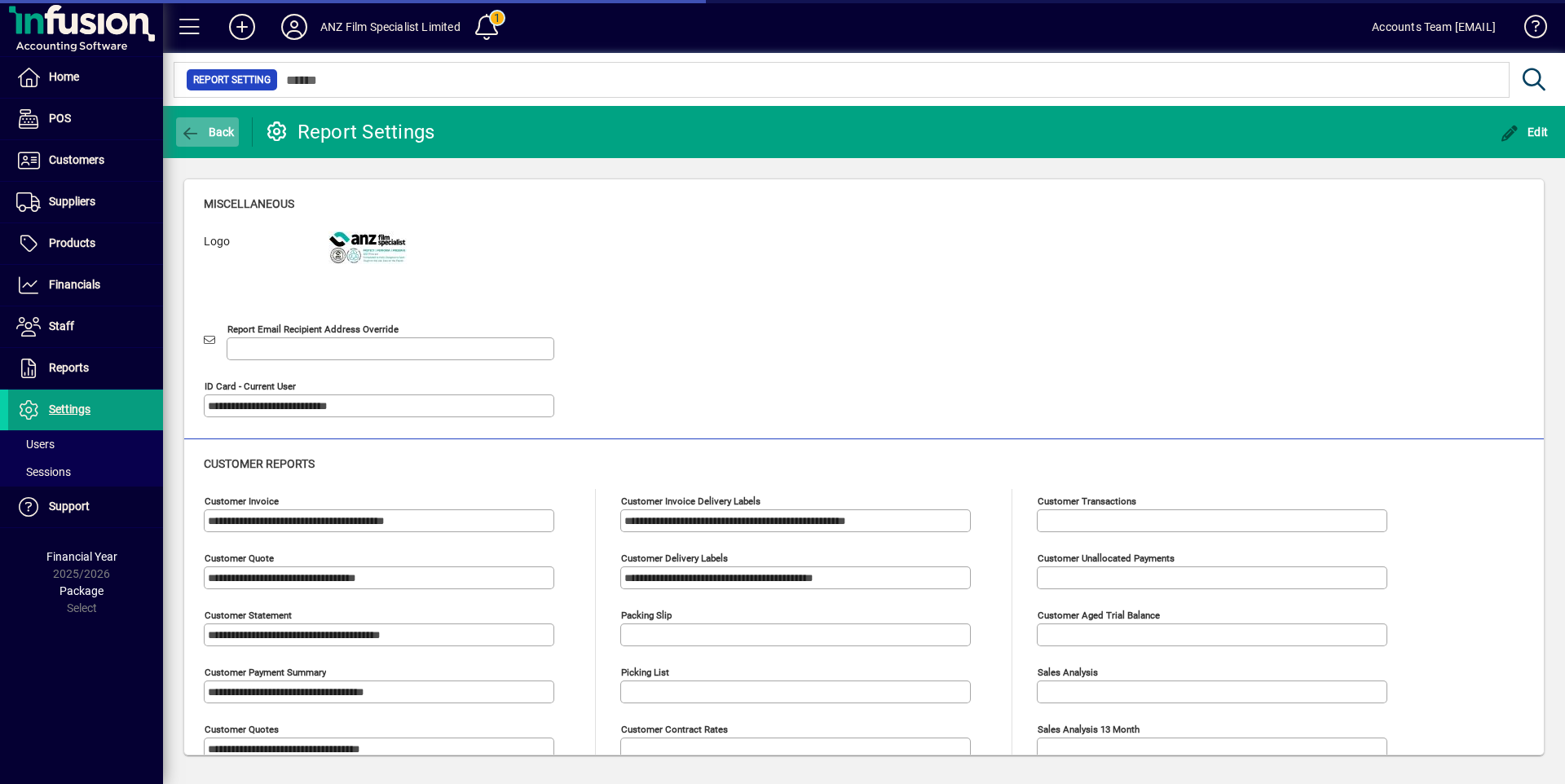type on "**********" 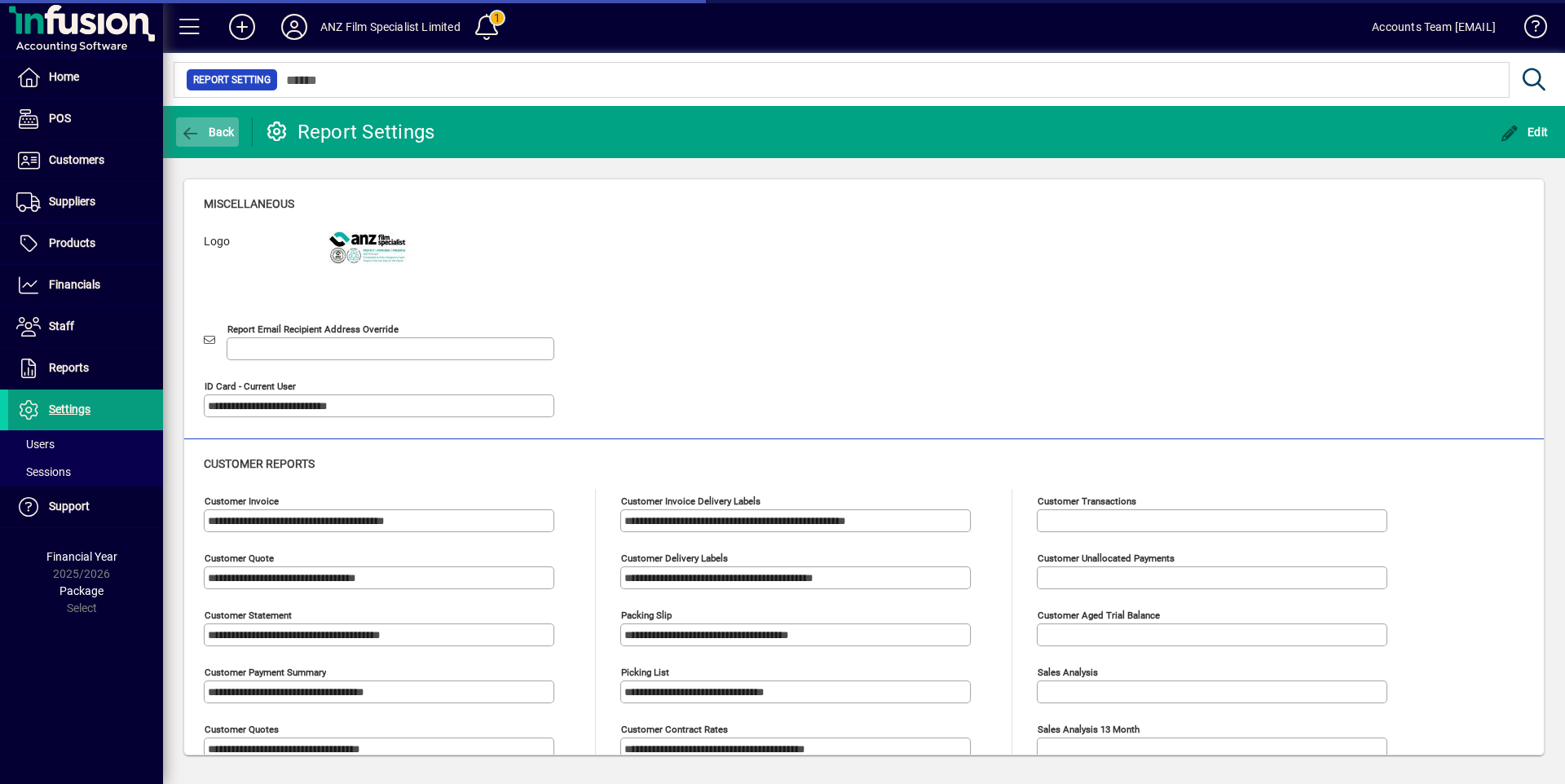 click on "Back" 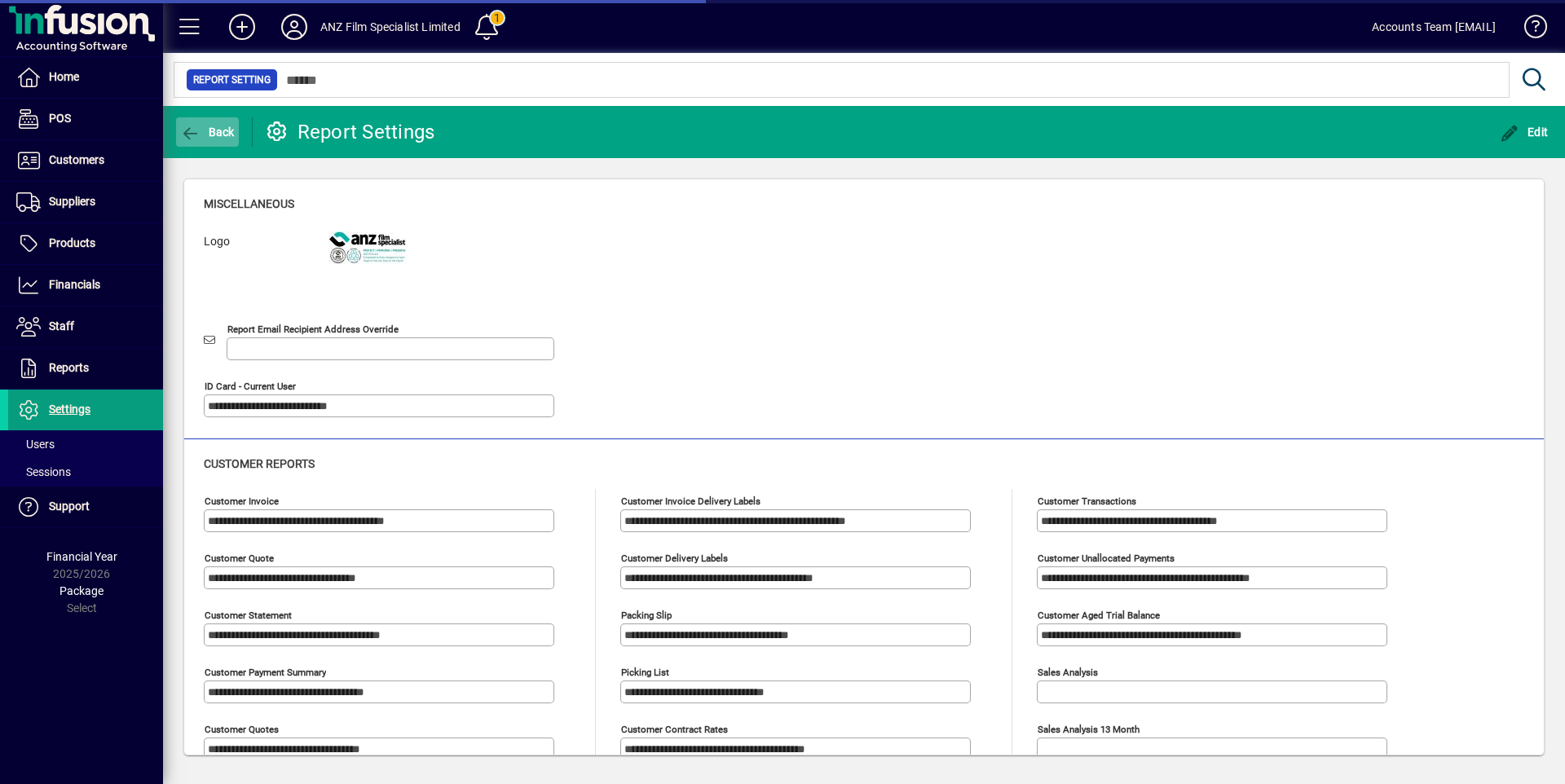 type on "**********" 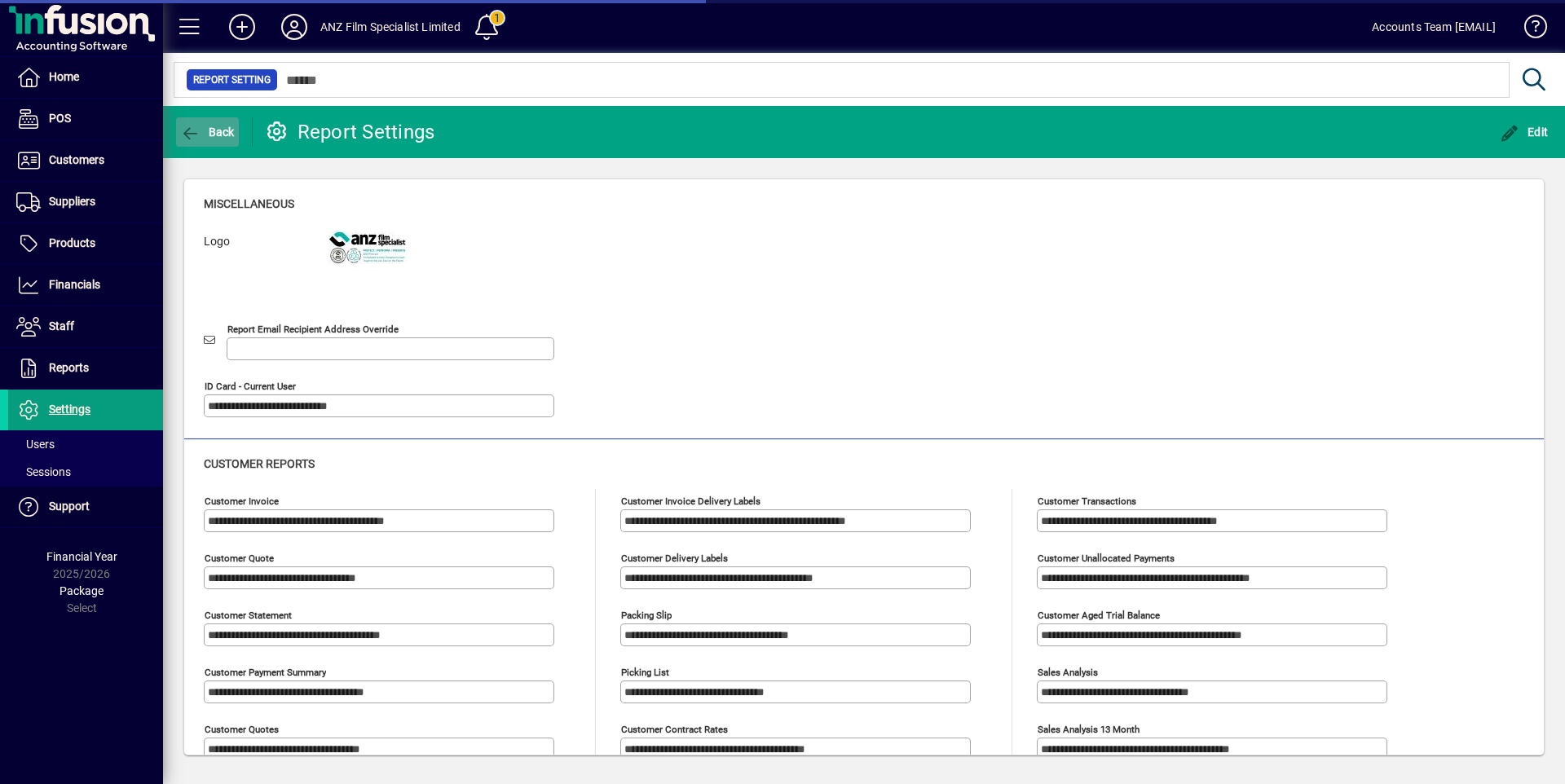 type on "**********" 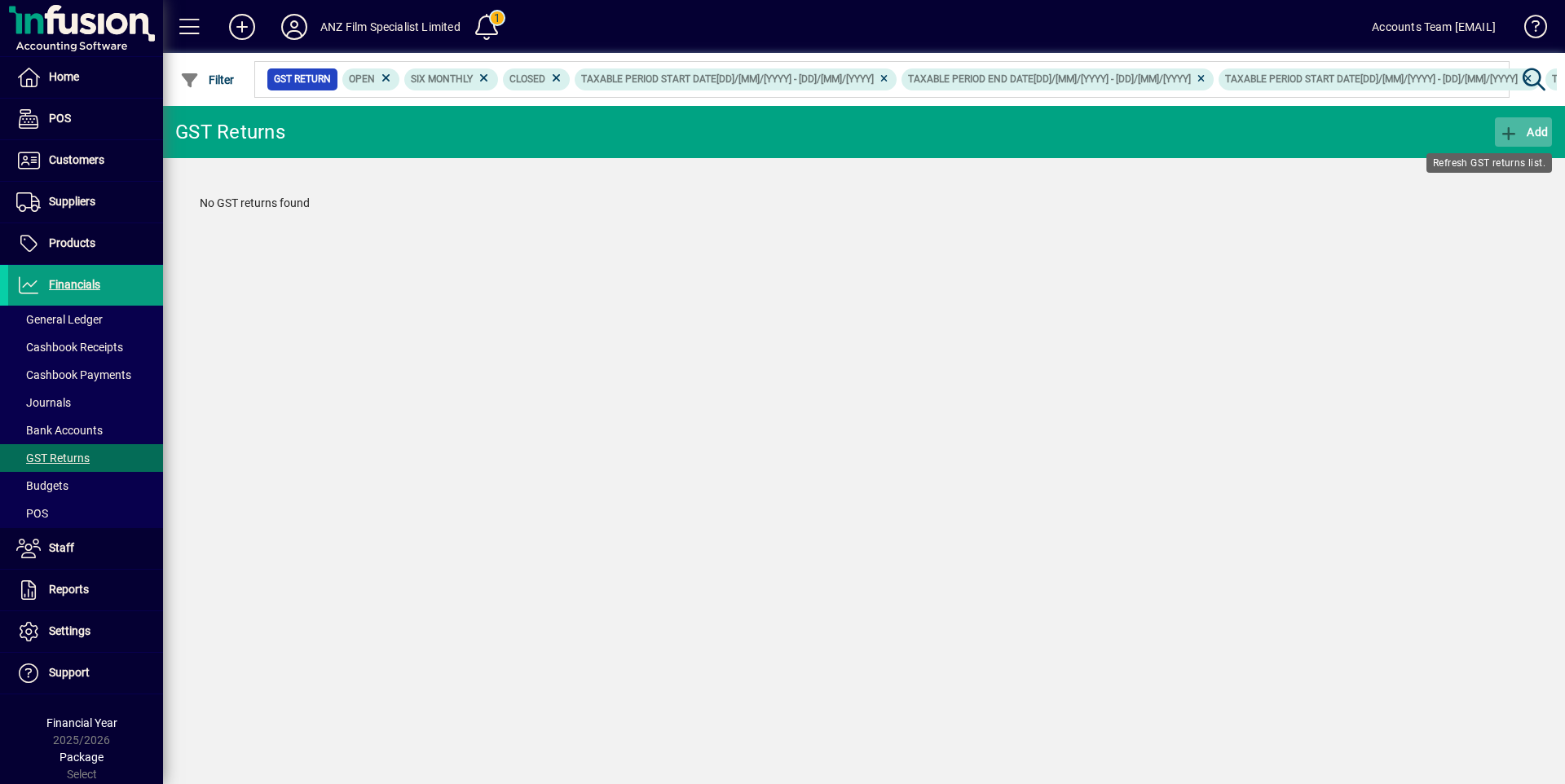 click 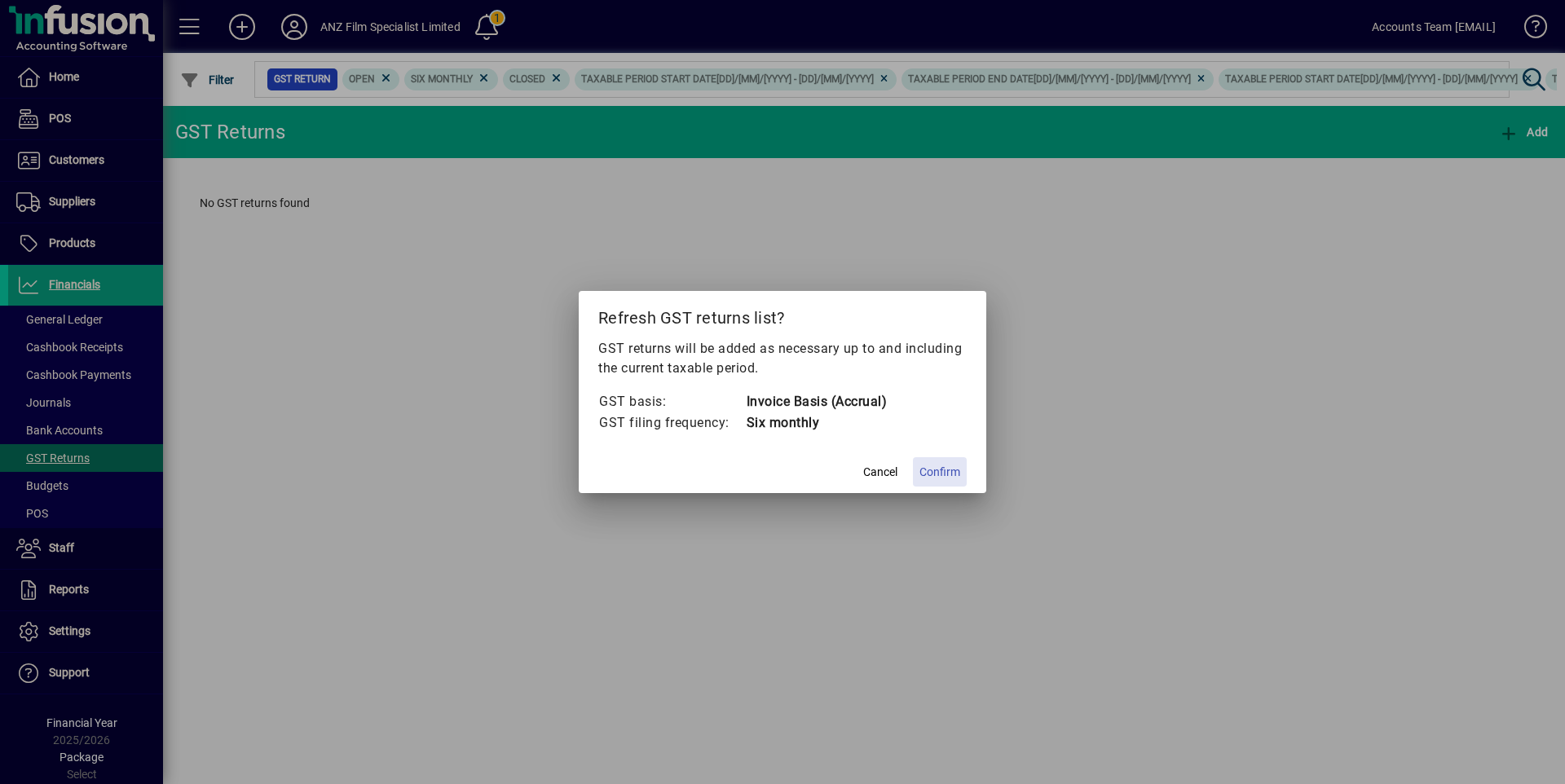 click 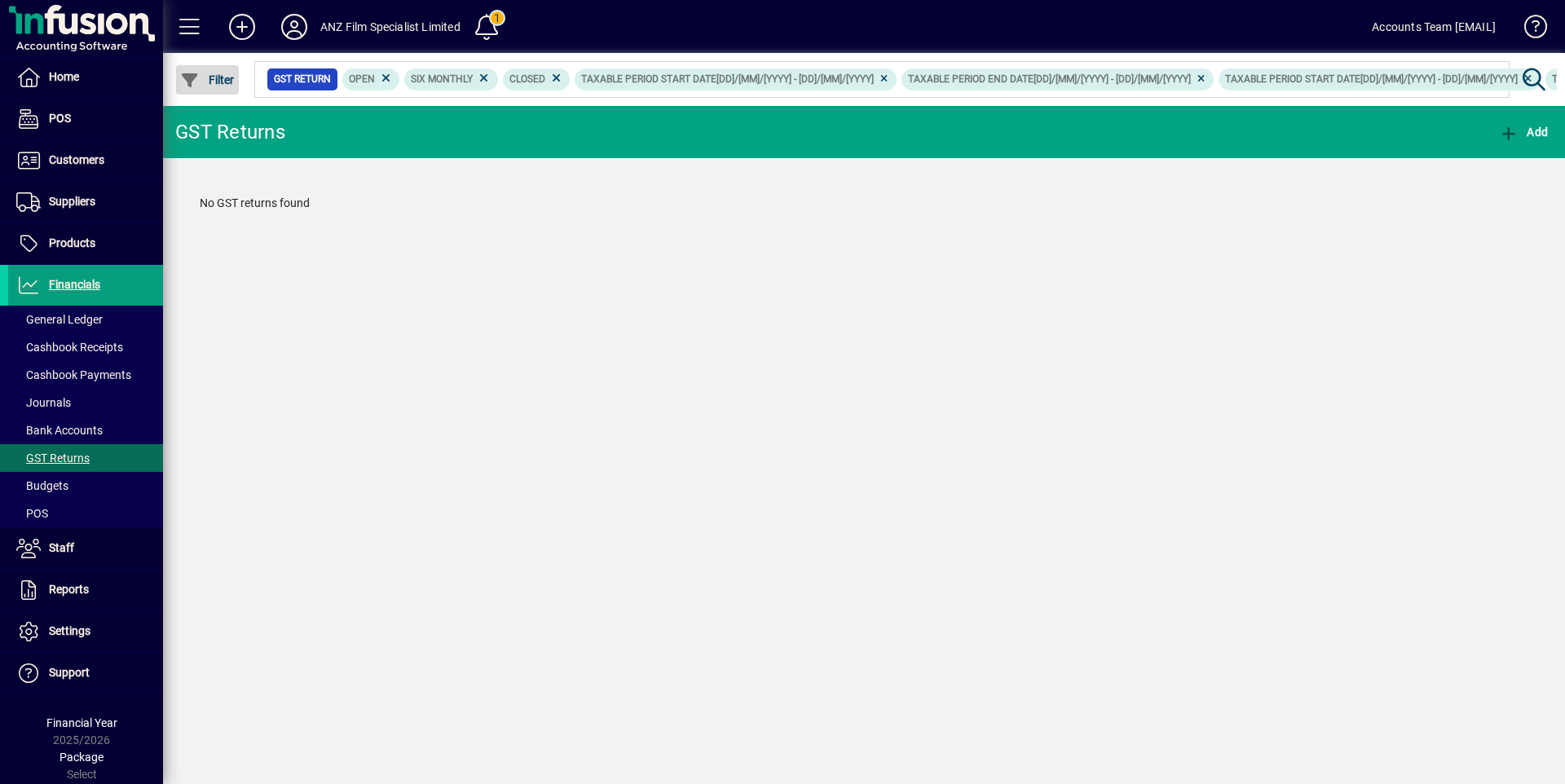 click on "Filter" 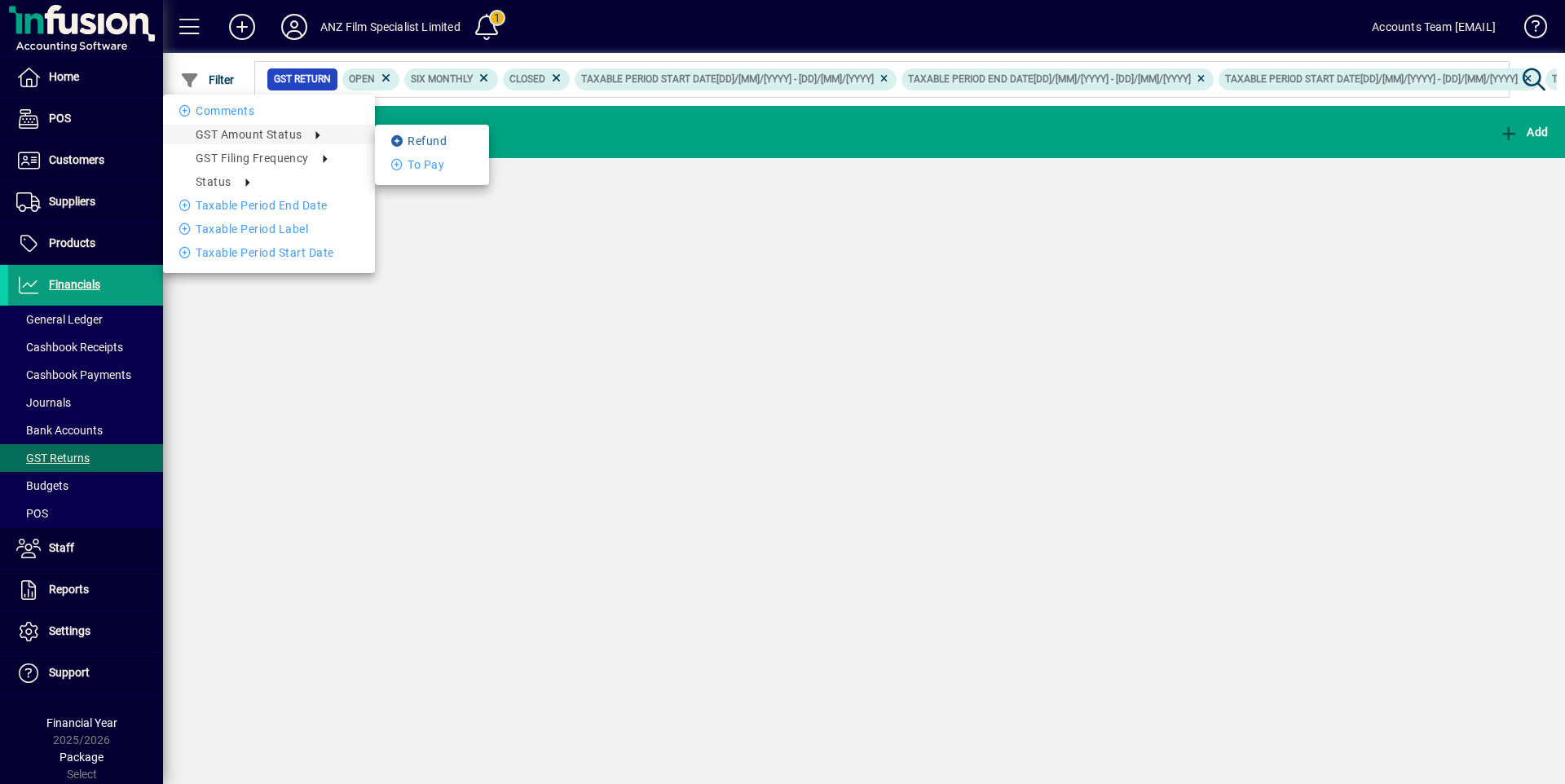 click on "Refund" at bounding box center (432, 141) 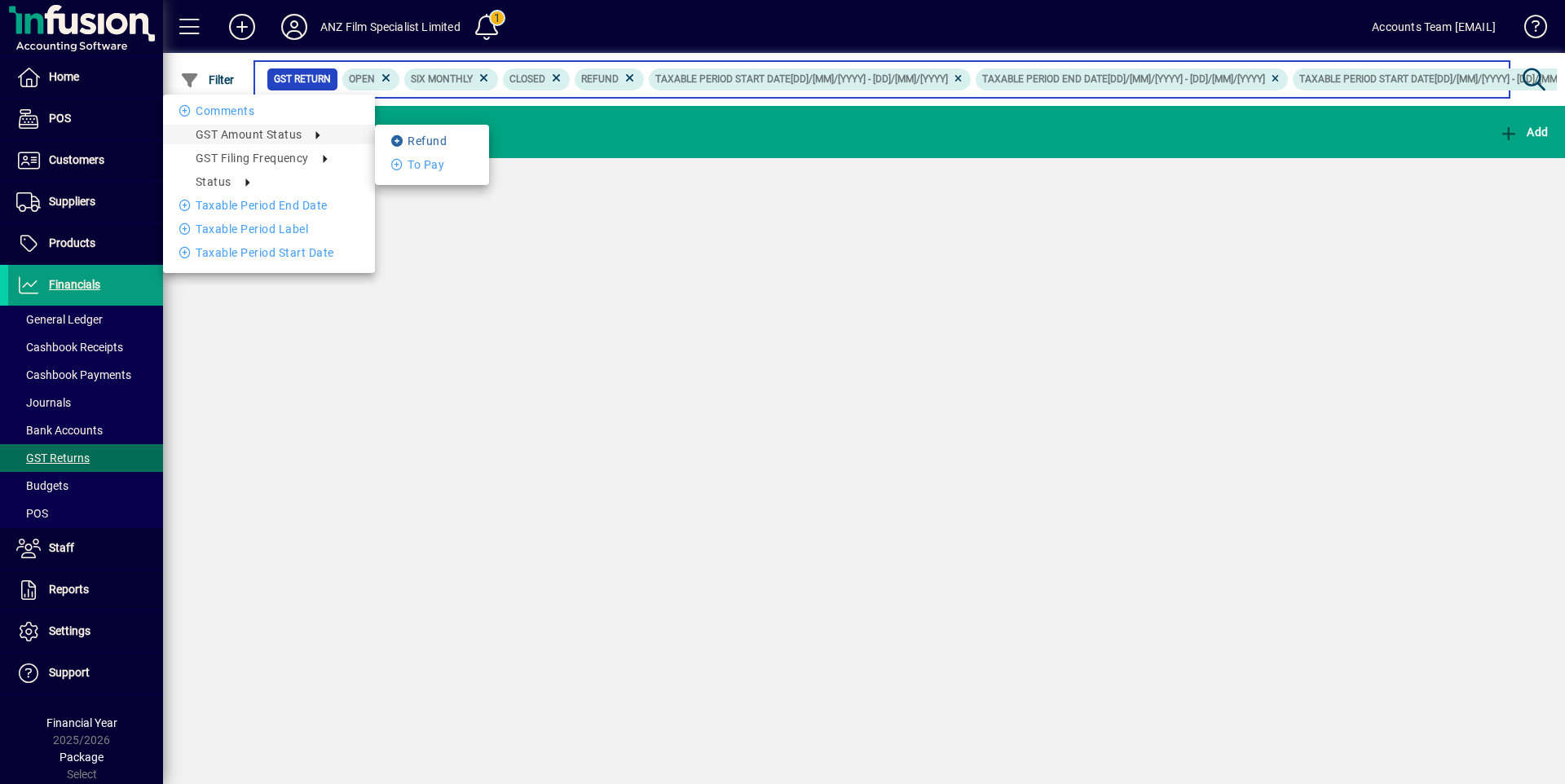 scroll, scrollTop: 0, scrollLeft: 226, axis: horizontal 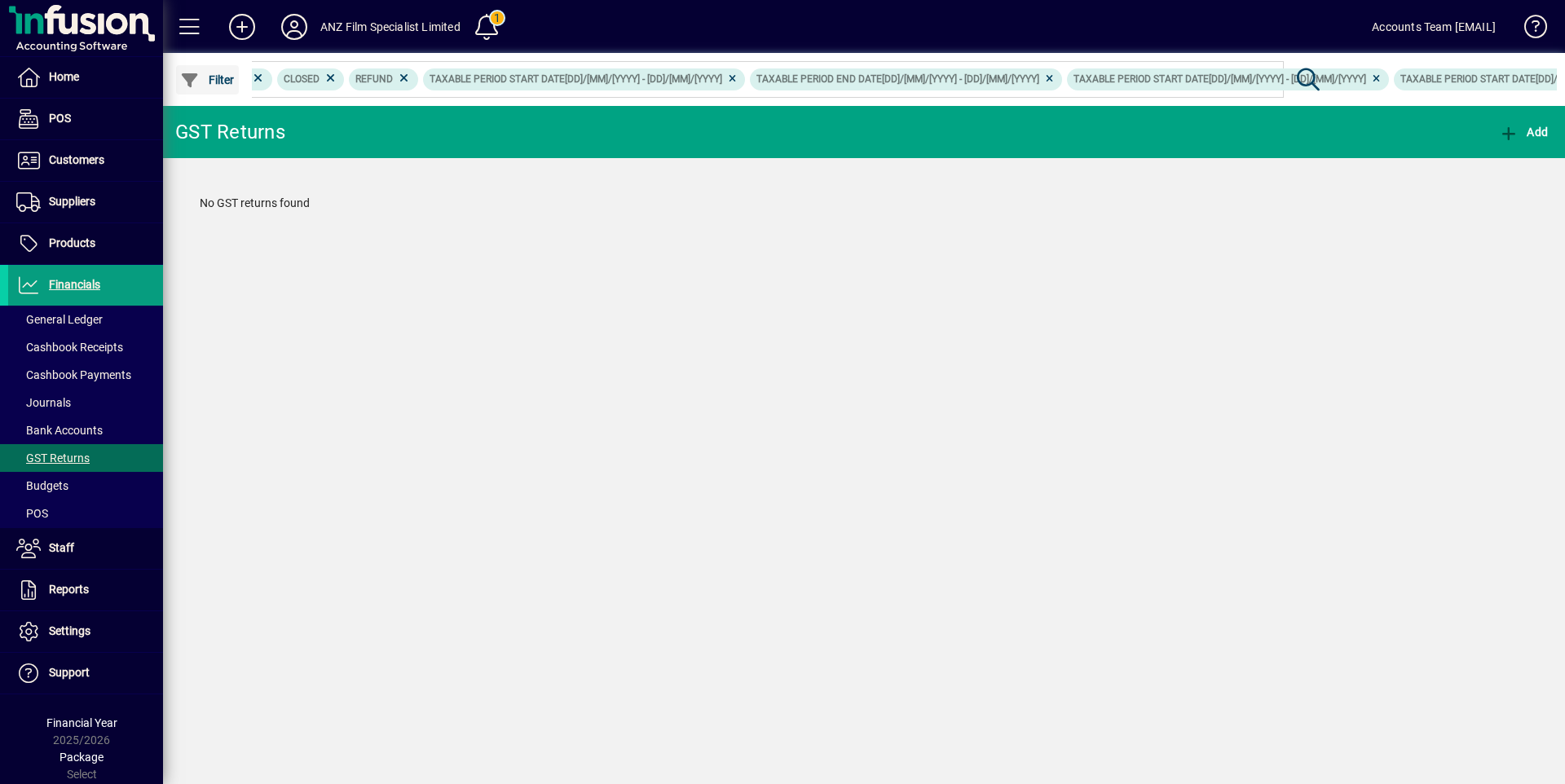 click on "Filter" 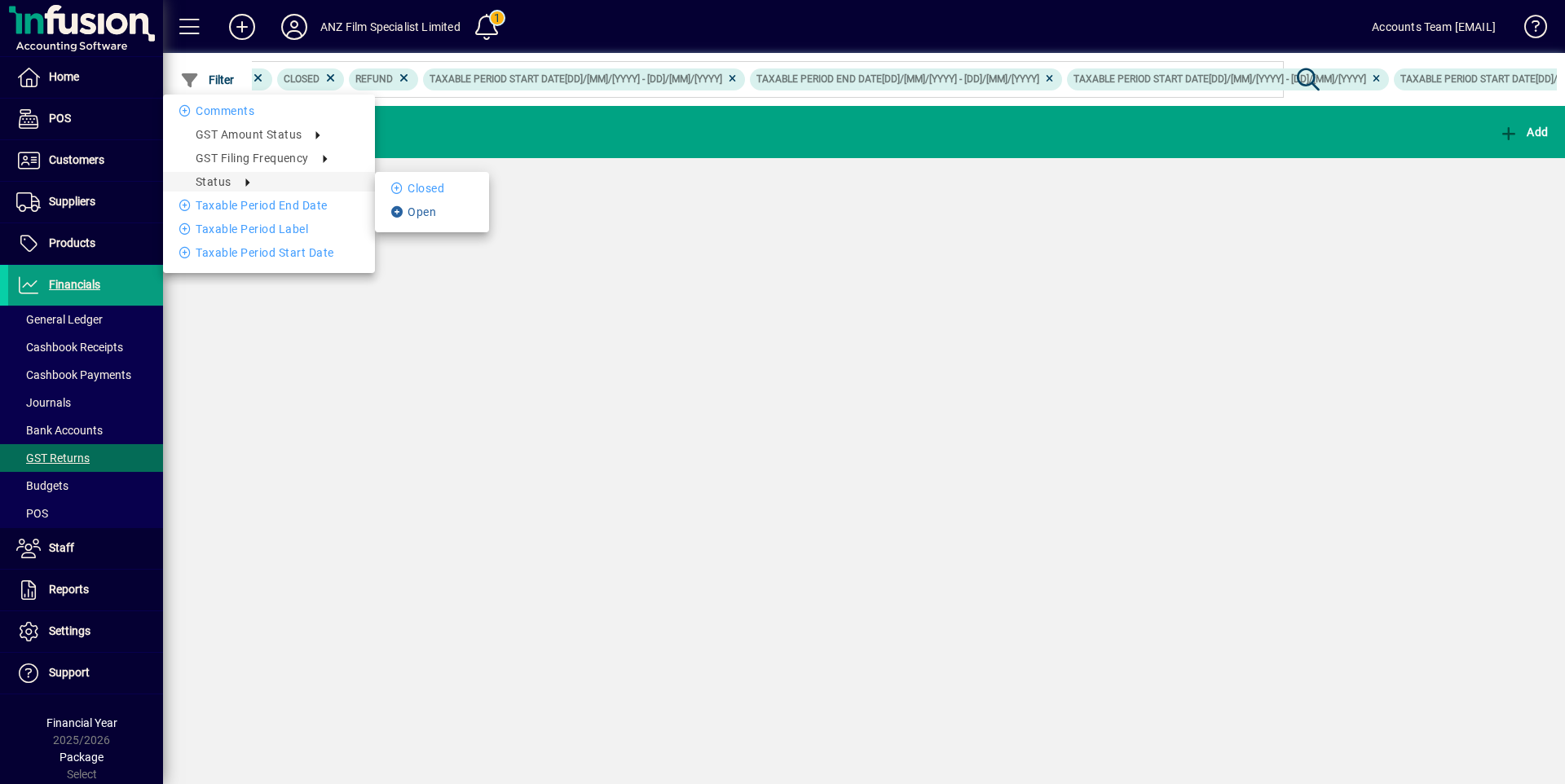 click on "Open" at bounding box center [432, 212] 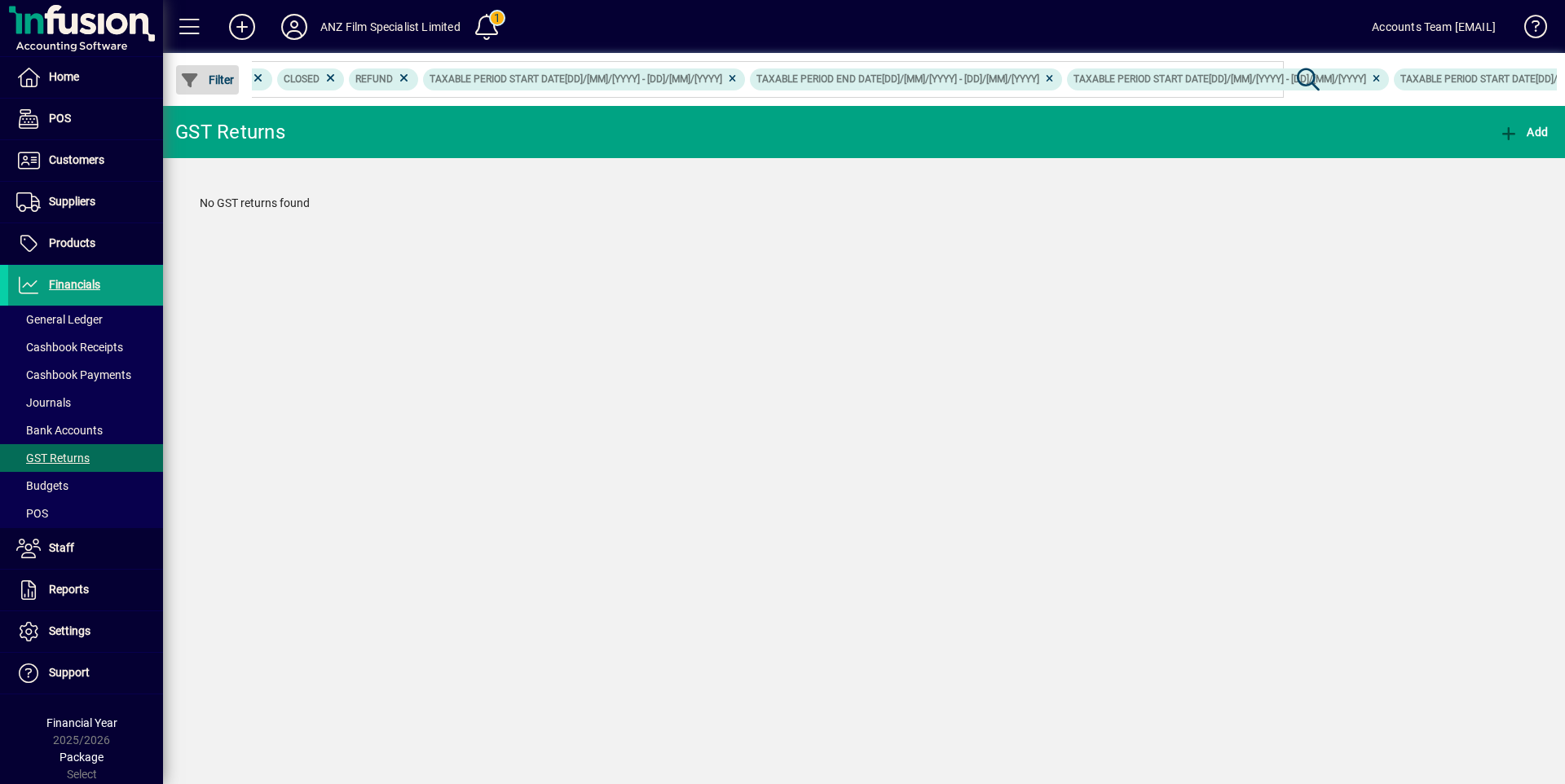 click on "Filter" 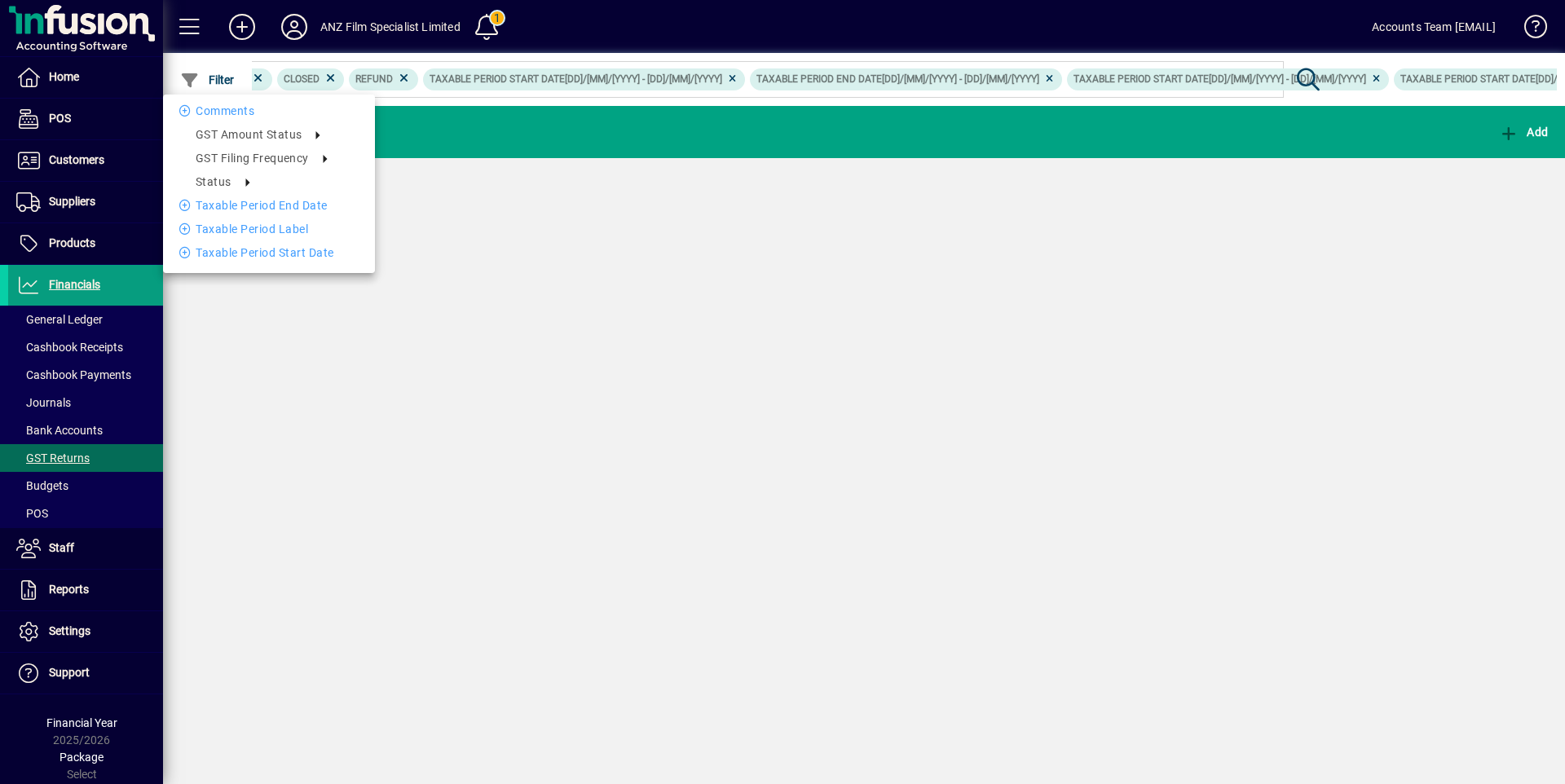 click at bounding box center [782, 392] 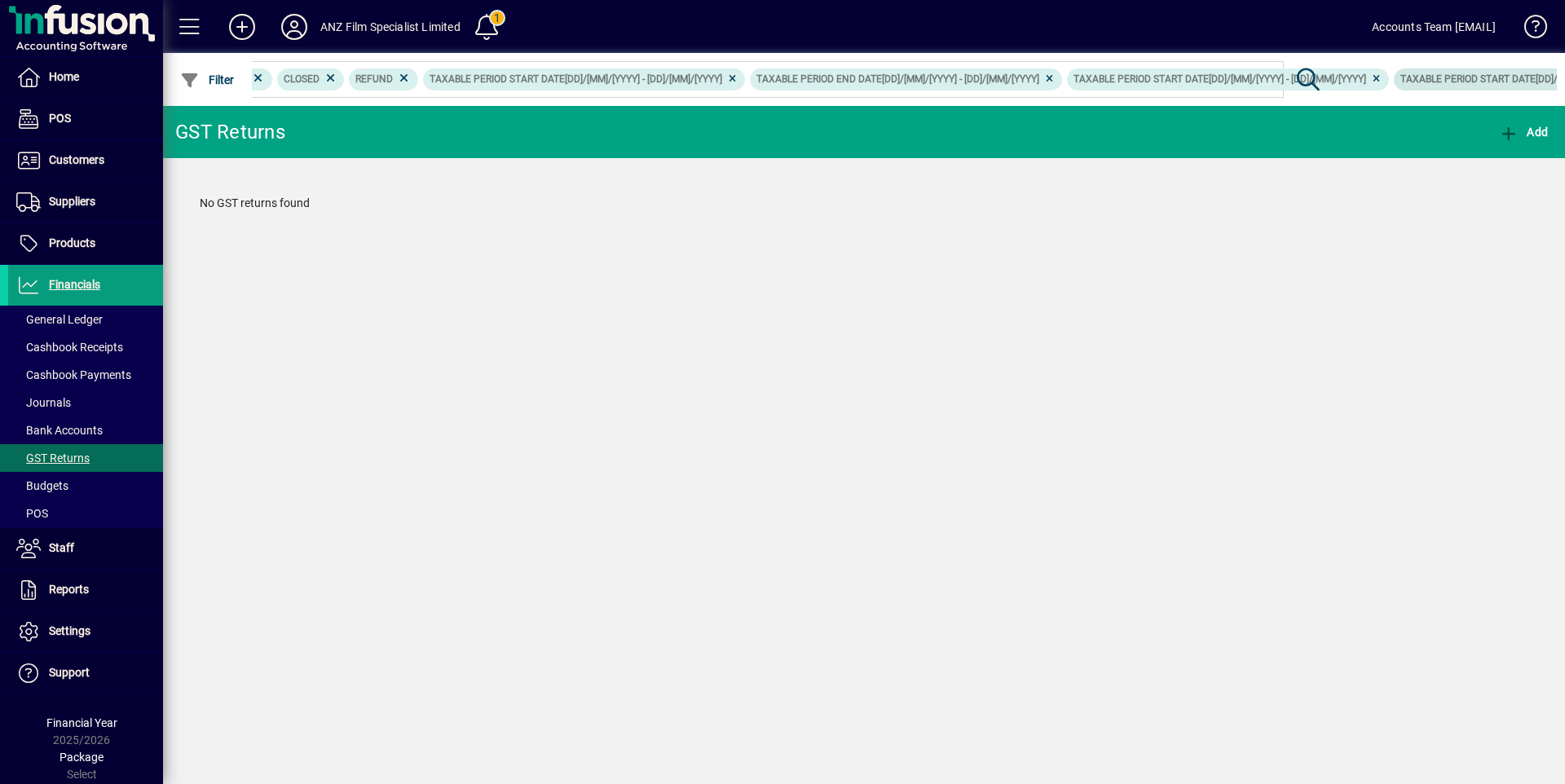 click at bounding box center (1703, 79) 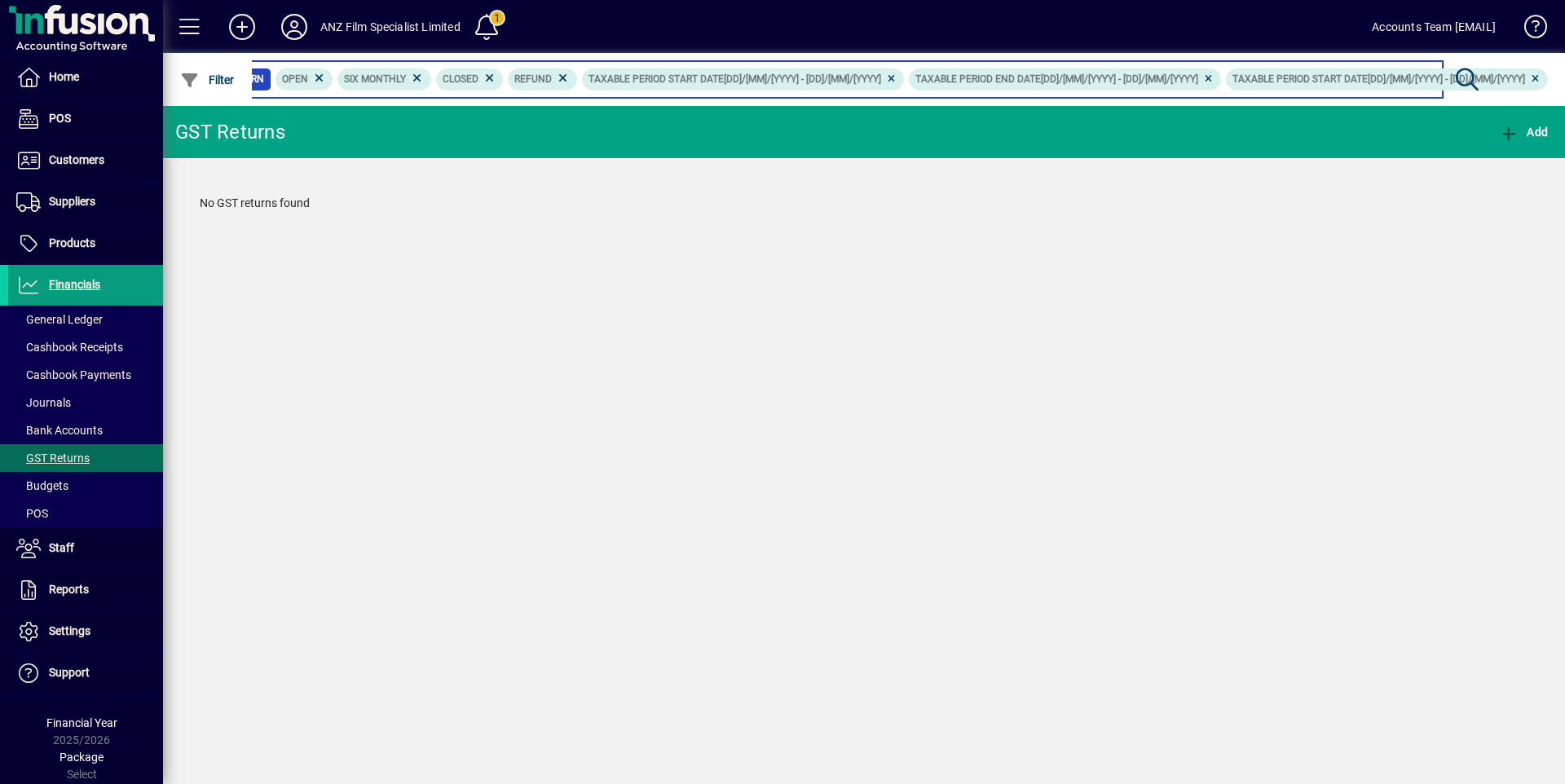 scroll, scrollTop: 0, scrollLeft: 0, axis: both 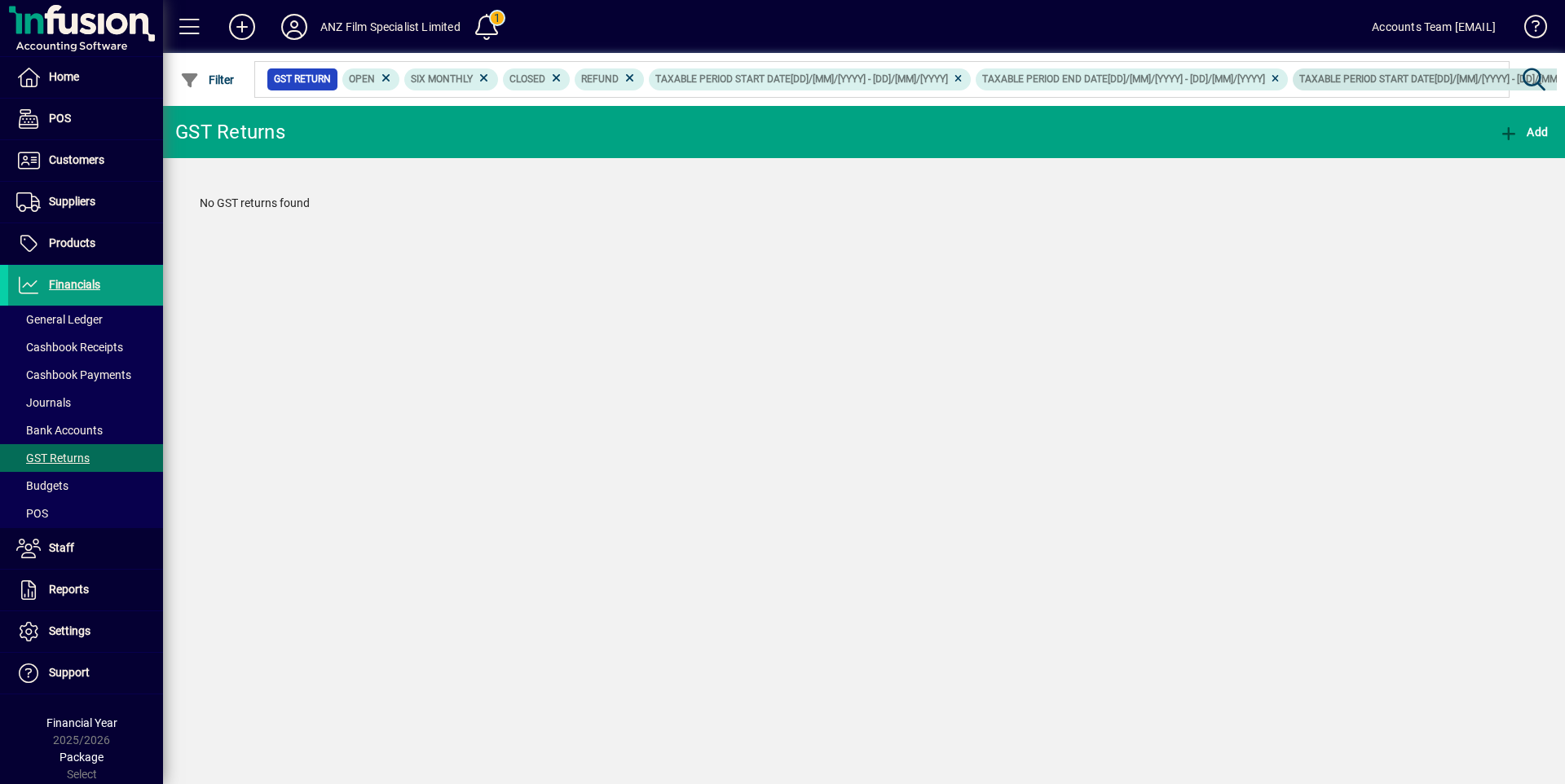 click at bounding box center [1602, 79] 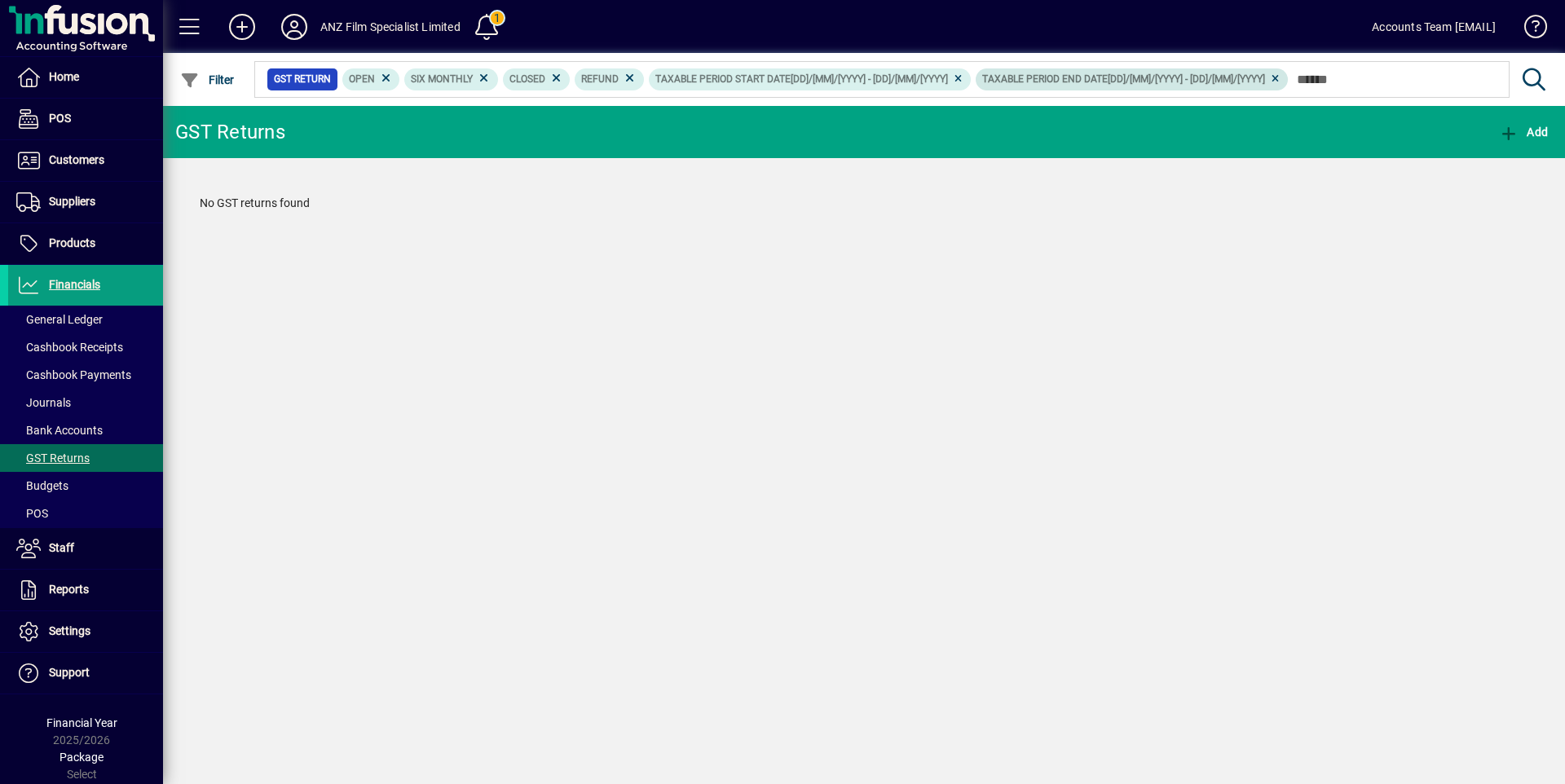 click at bounding box center (1275, 79) 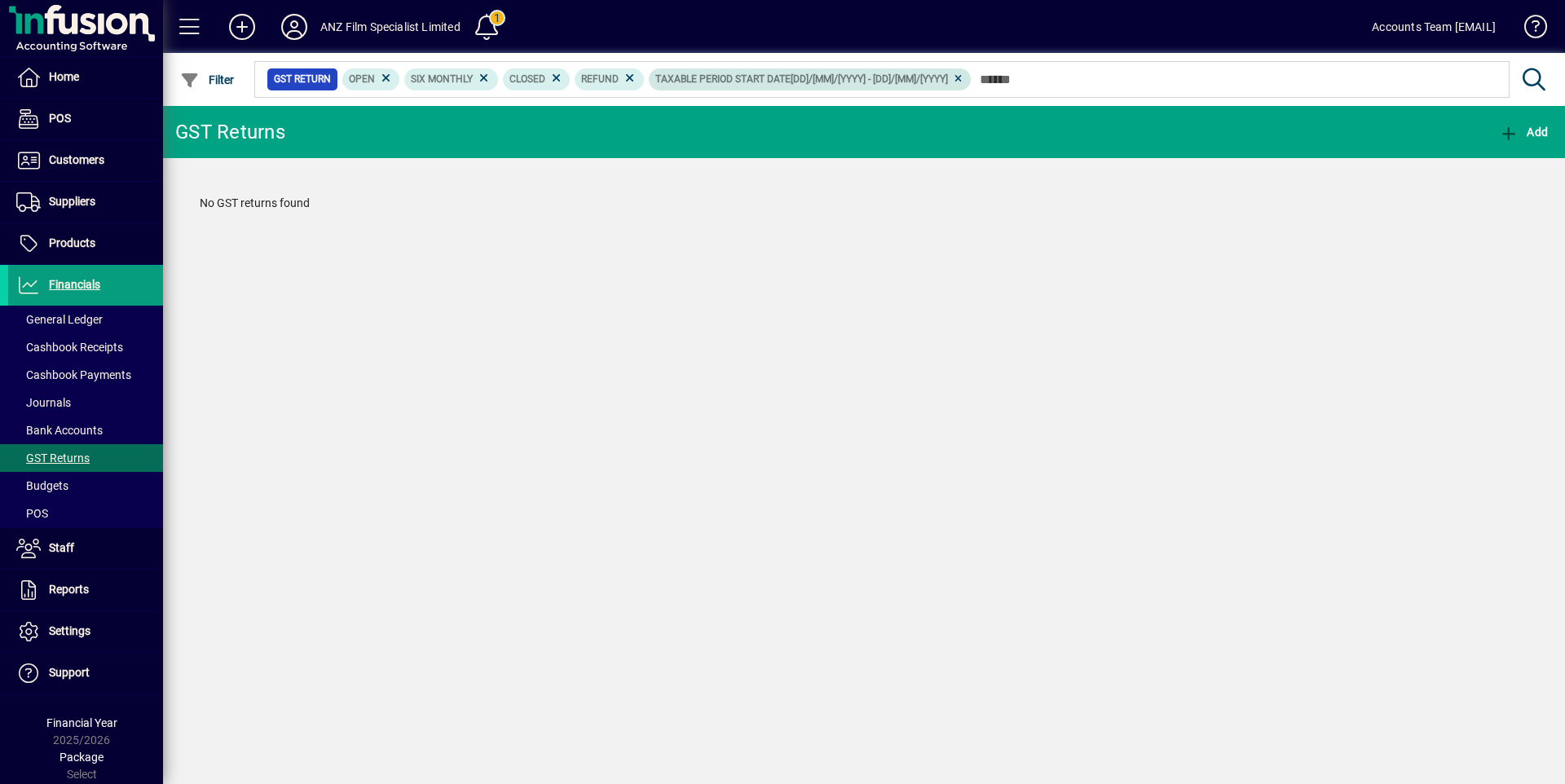 click at bounding box center (958, 79) 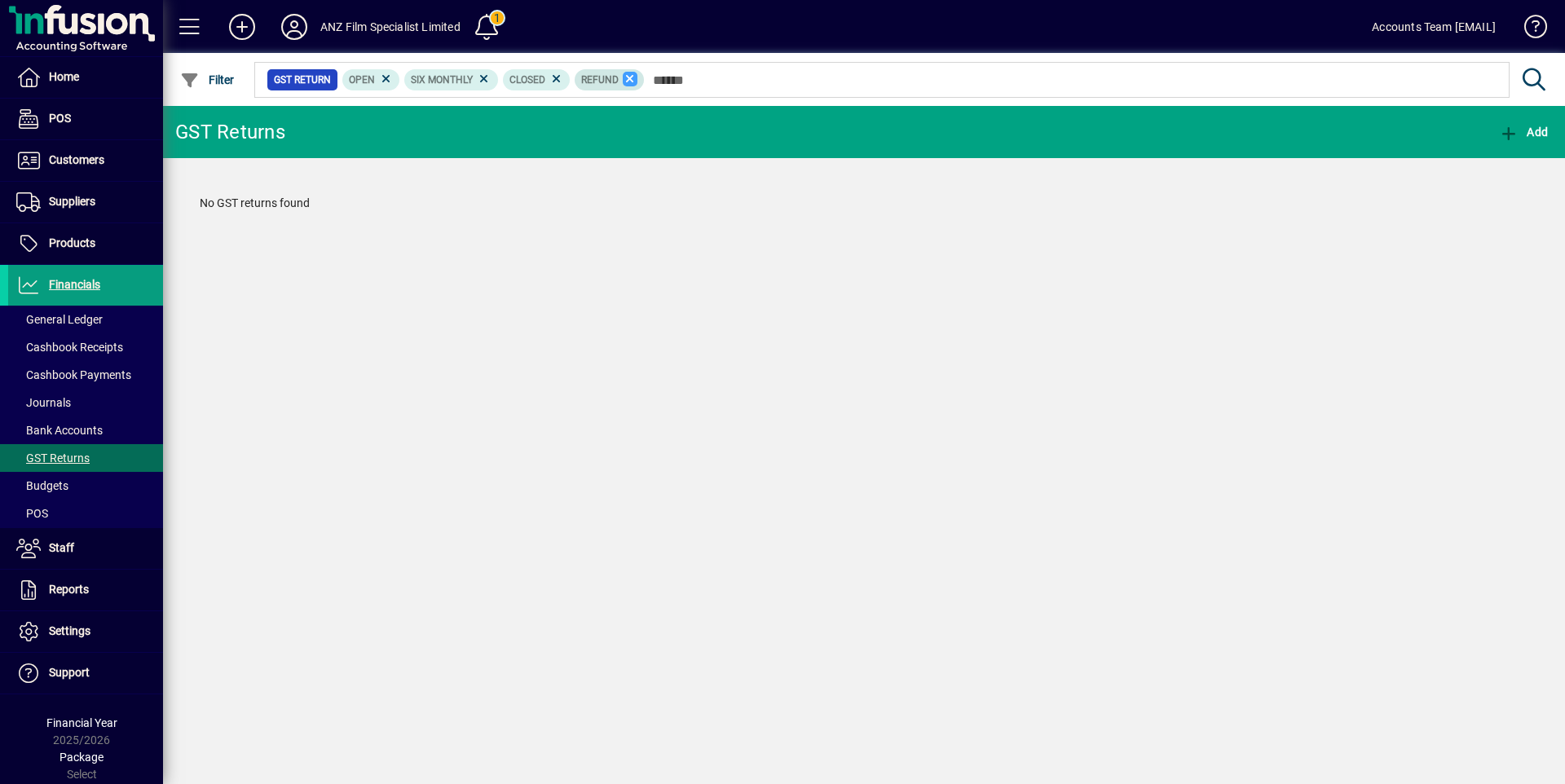 click at bounding box center [630, 79] 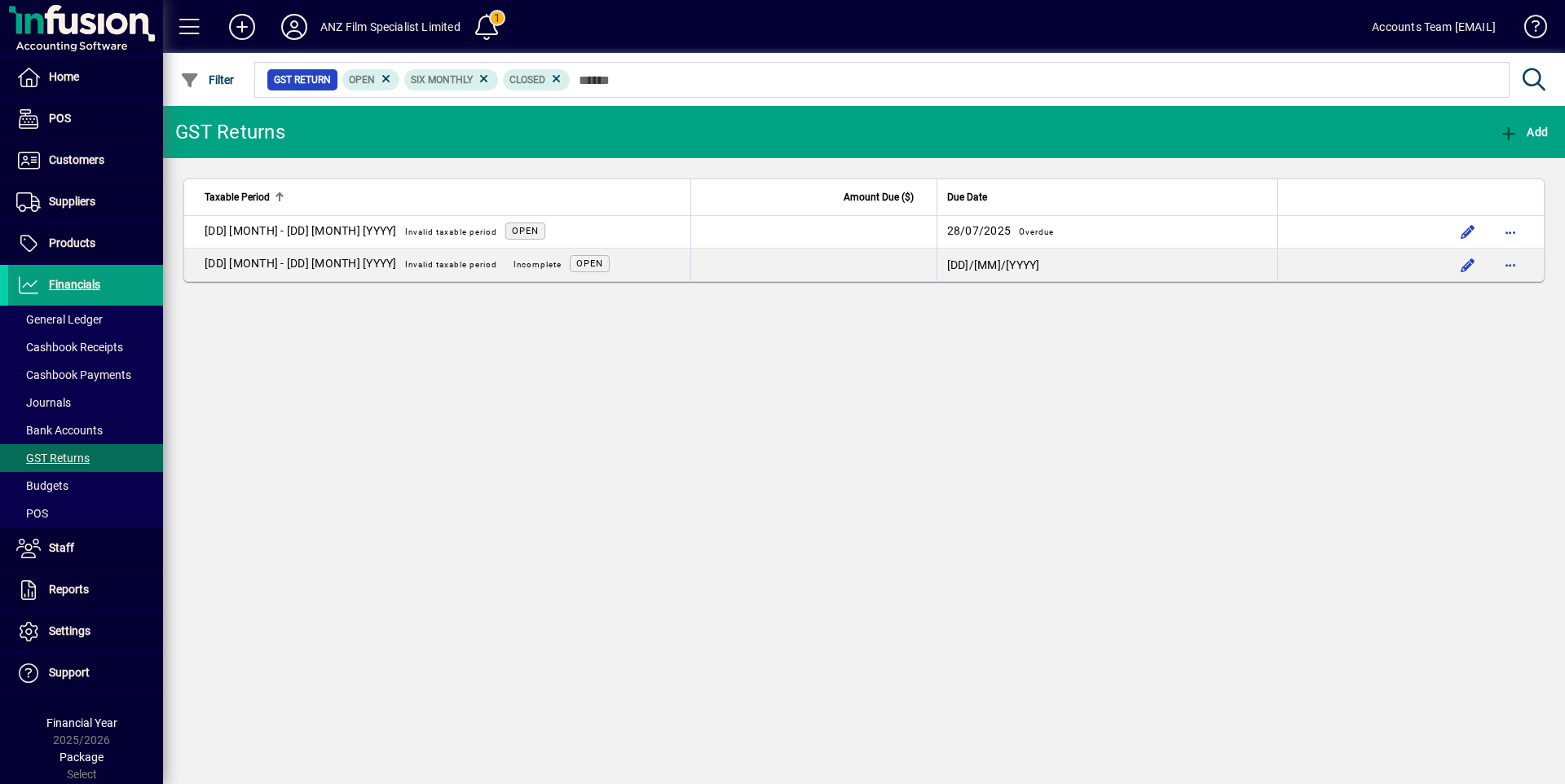 drag, startPoint x: 394, startPoint y: 233, endPoint x: 451, endPoint y: 227, distance: 57.31492 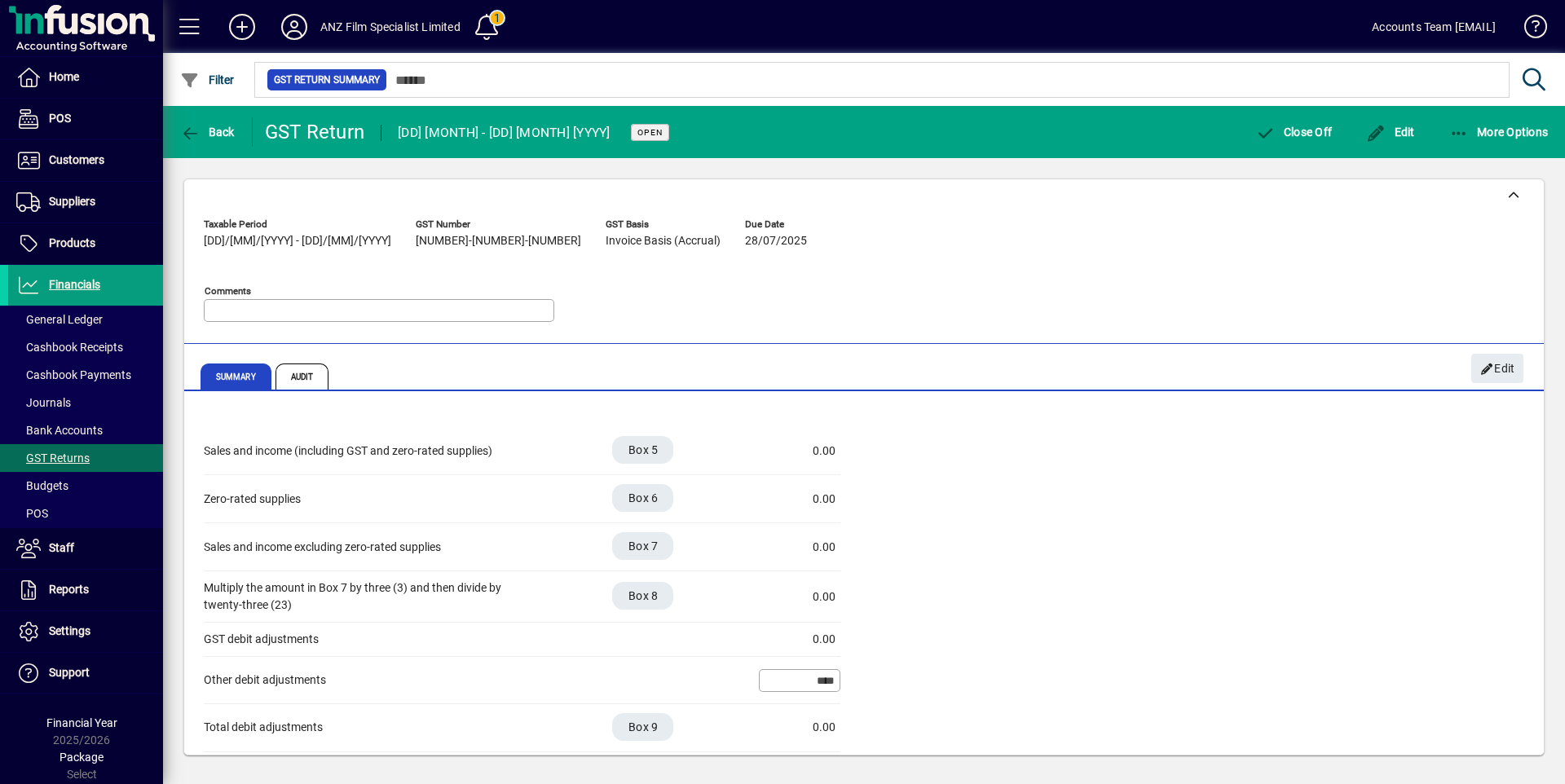 click on "01/01/2025 - 30/06/2025" 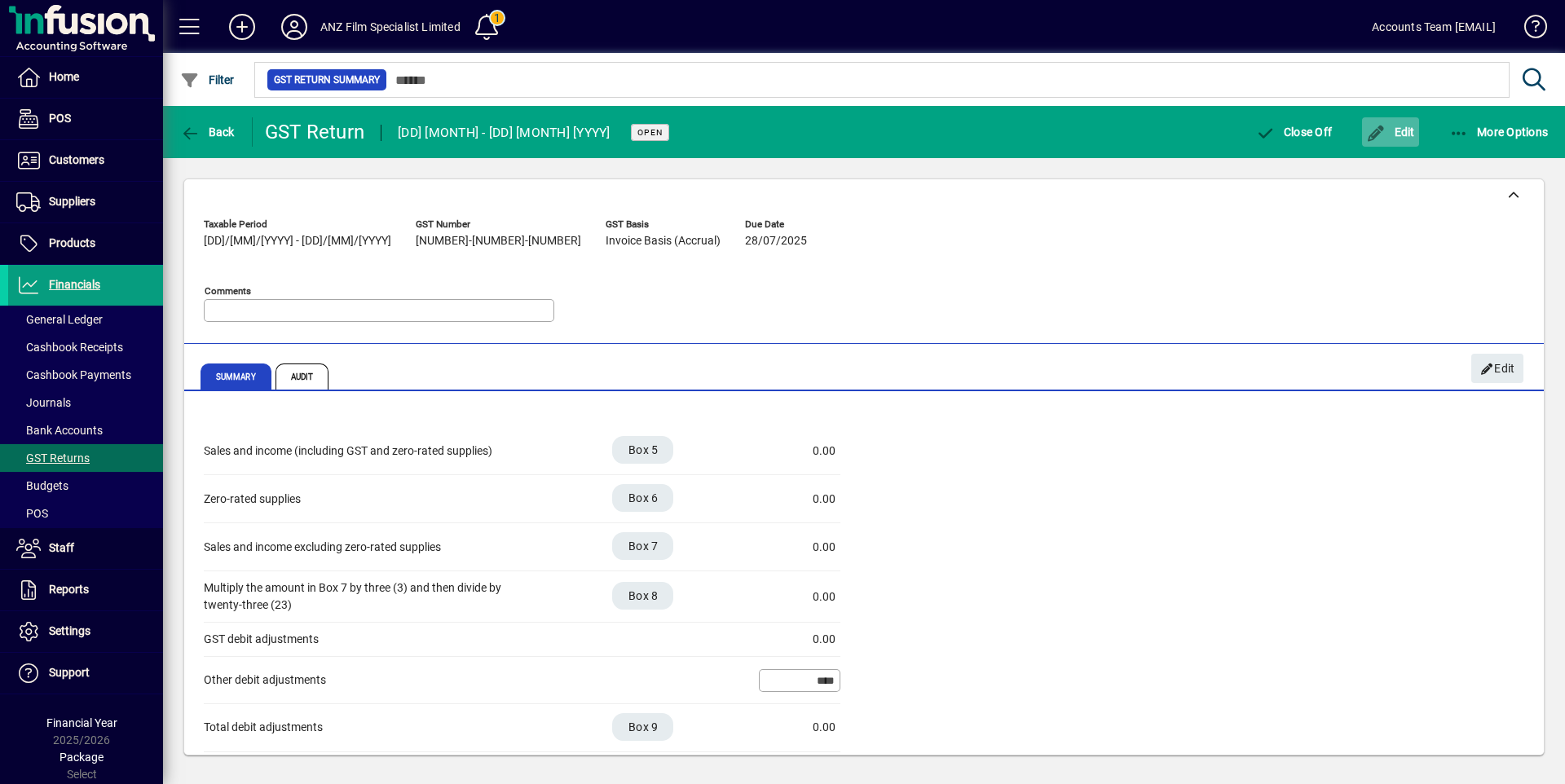 click 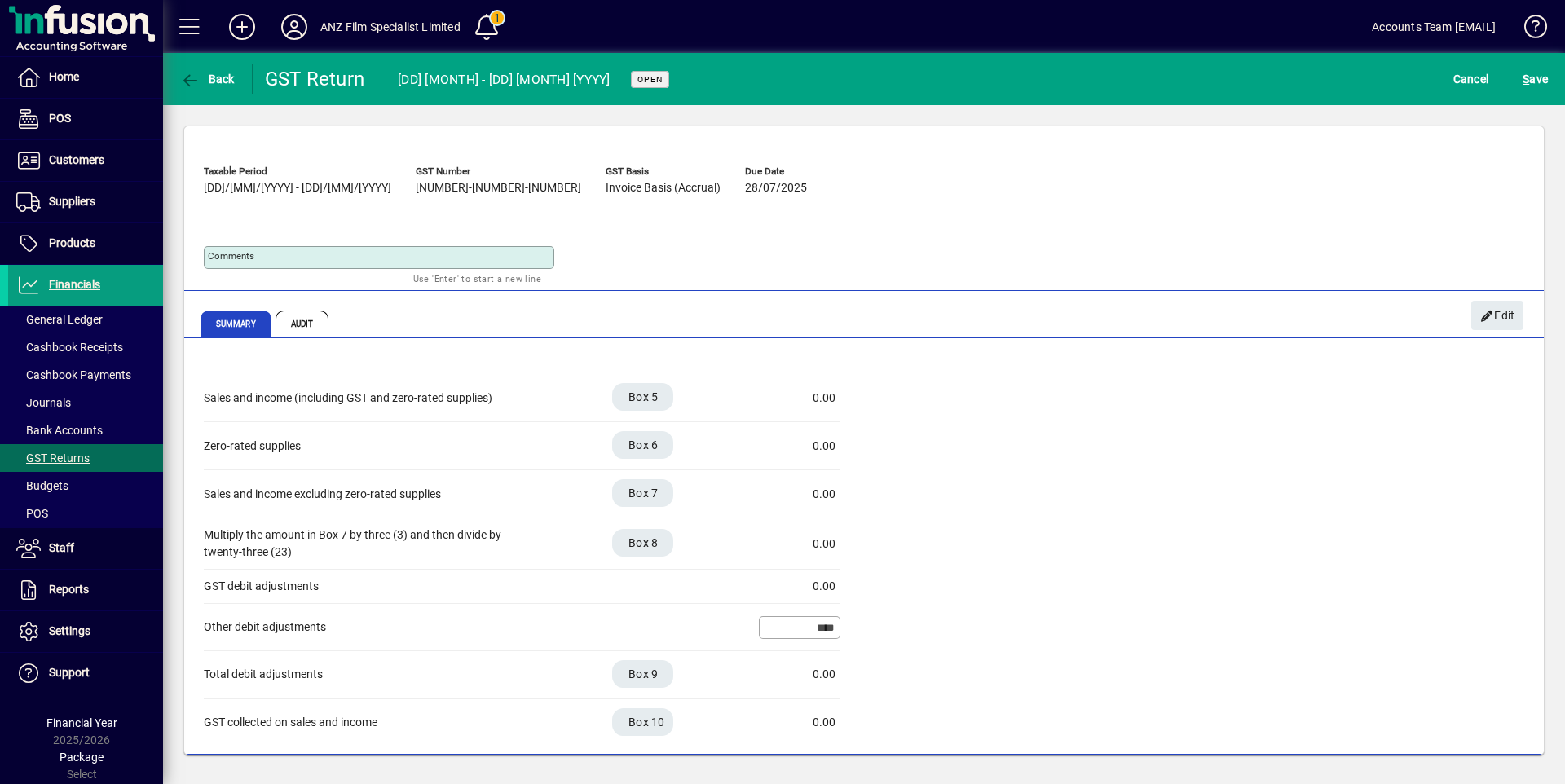 click on "01/01/2025 - 30/06/2025" 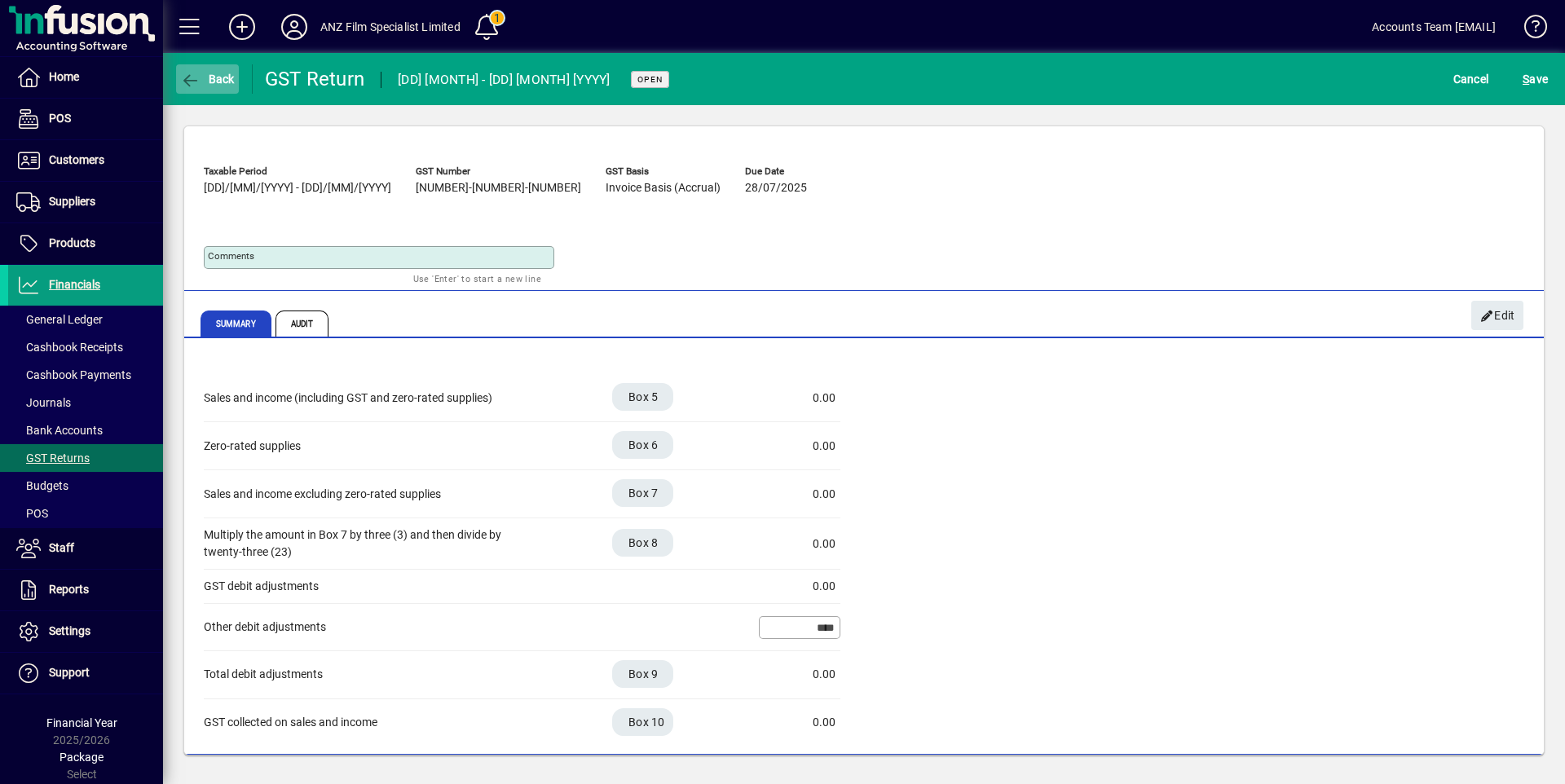 click 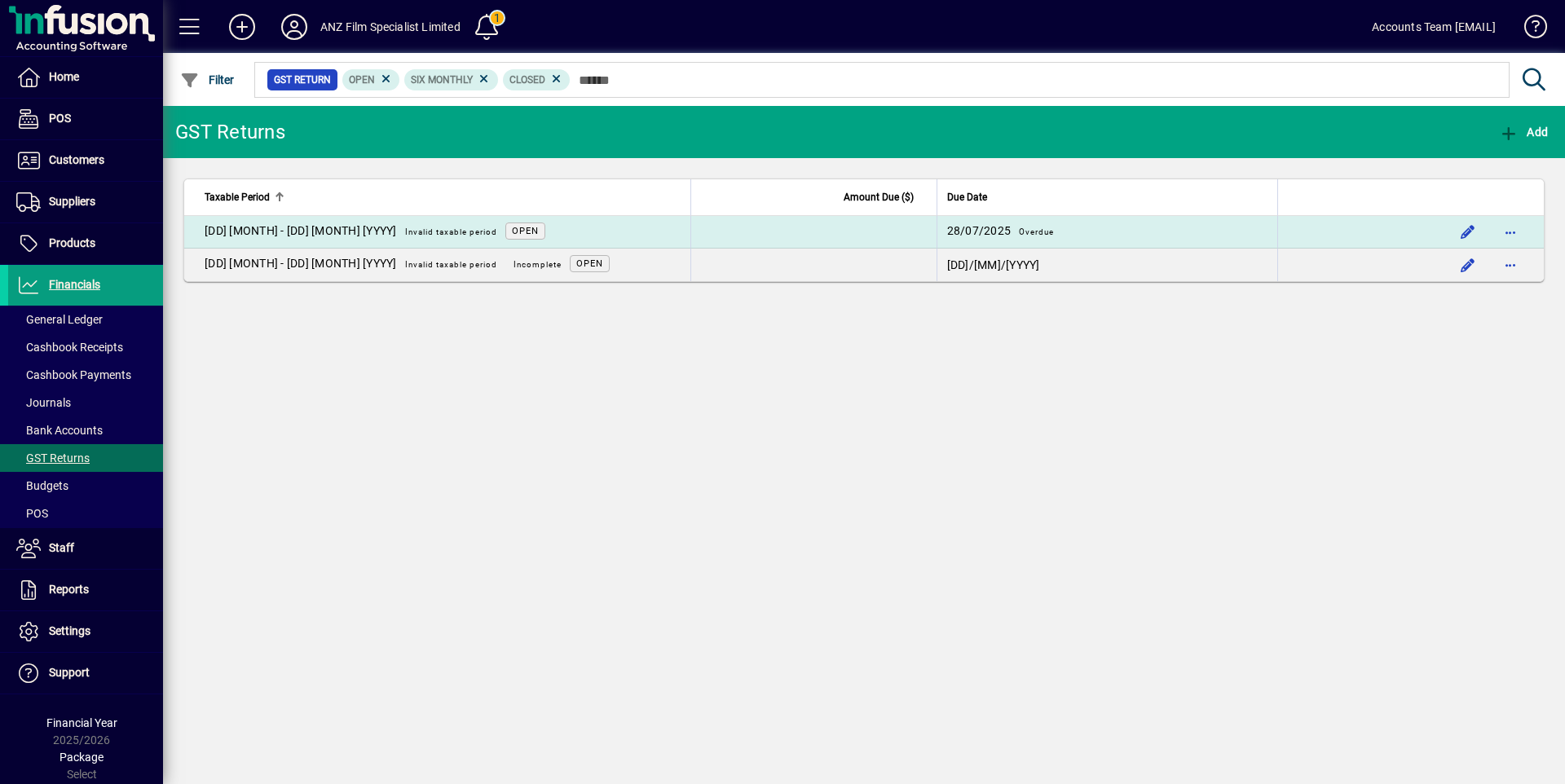 click on "Invalid taxable period" at bounding box center (451, 231) 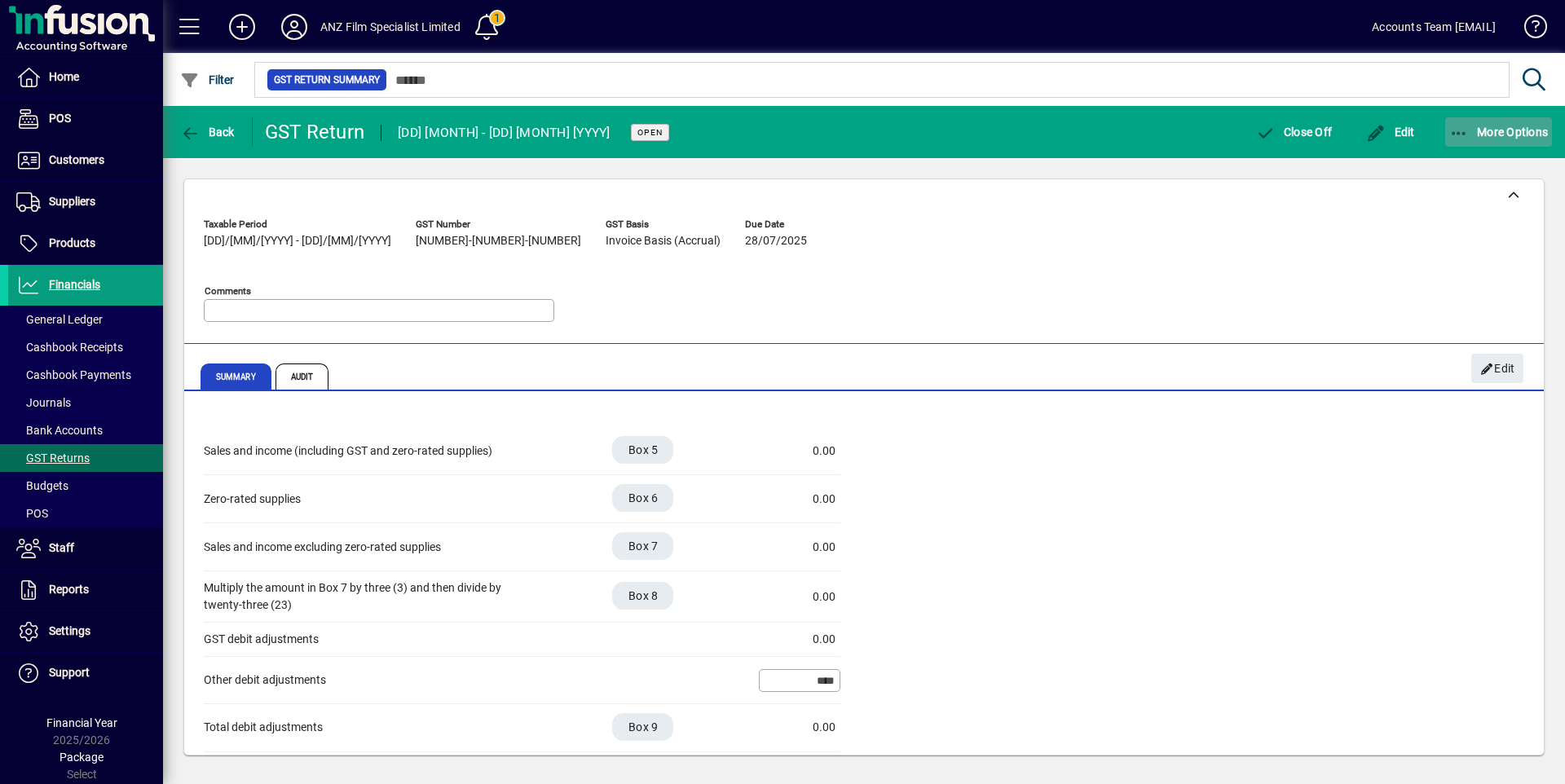 click 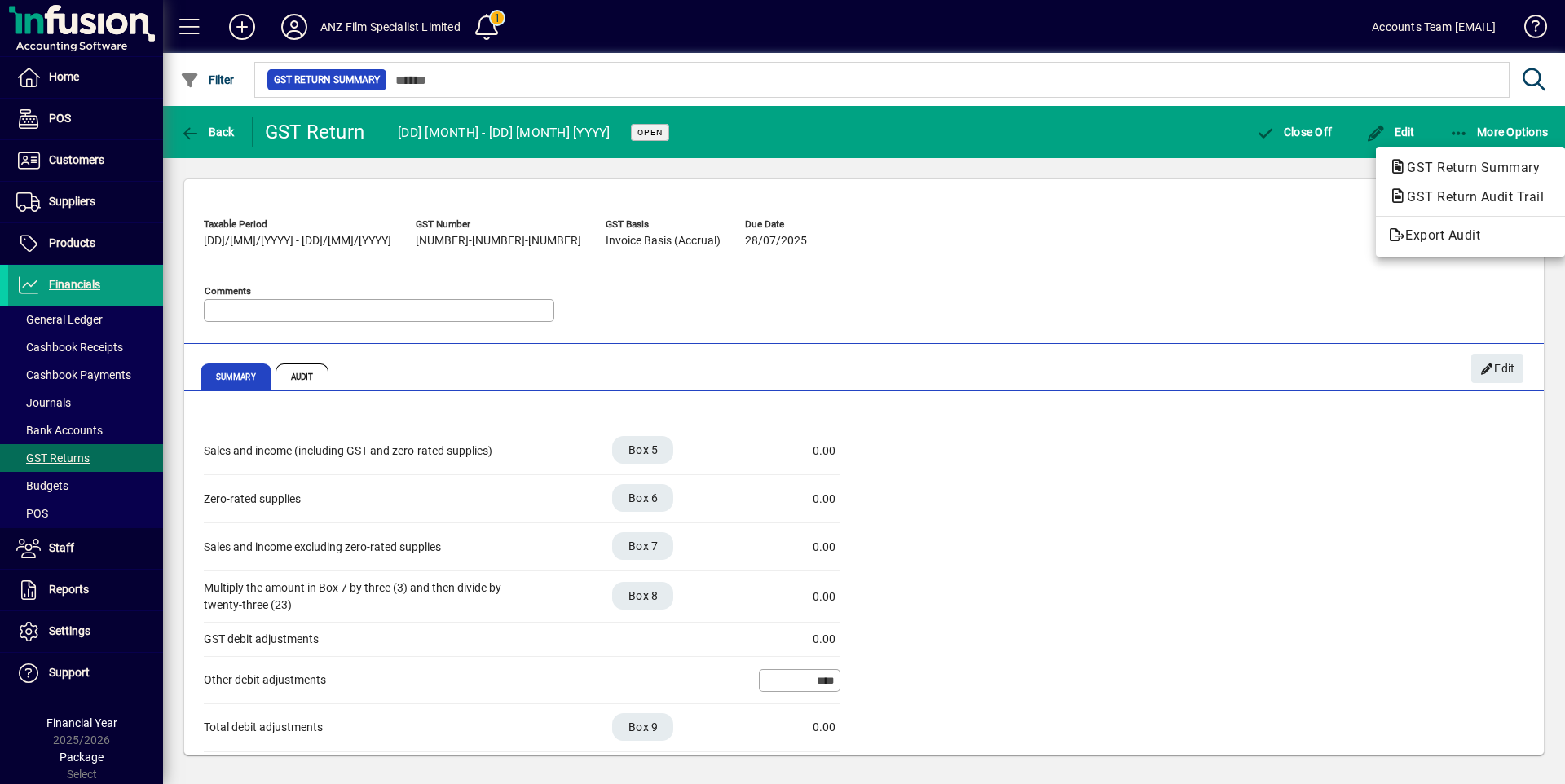 click at bounding box center [782, 392] 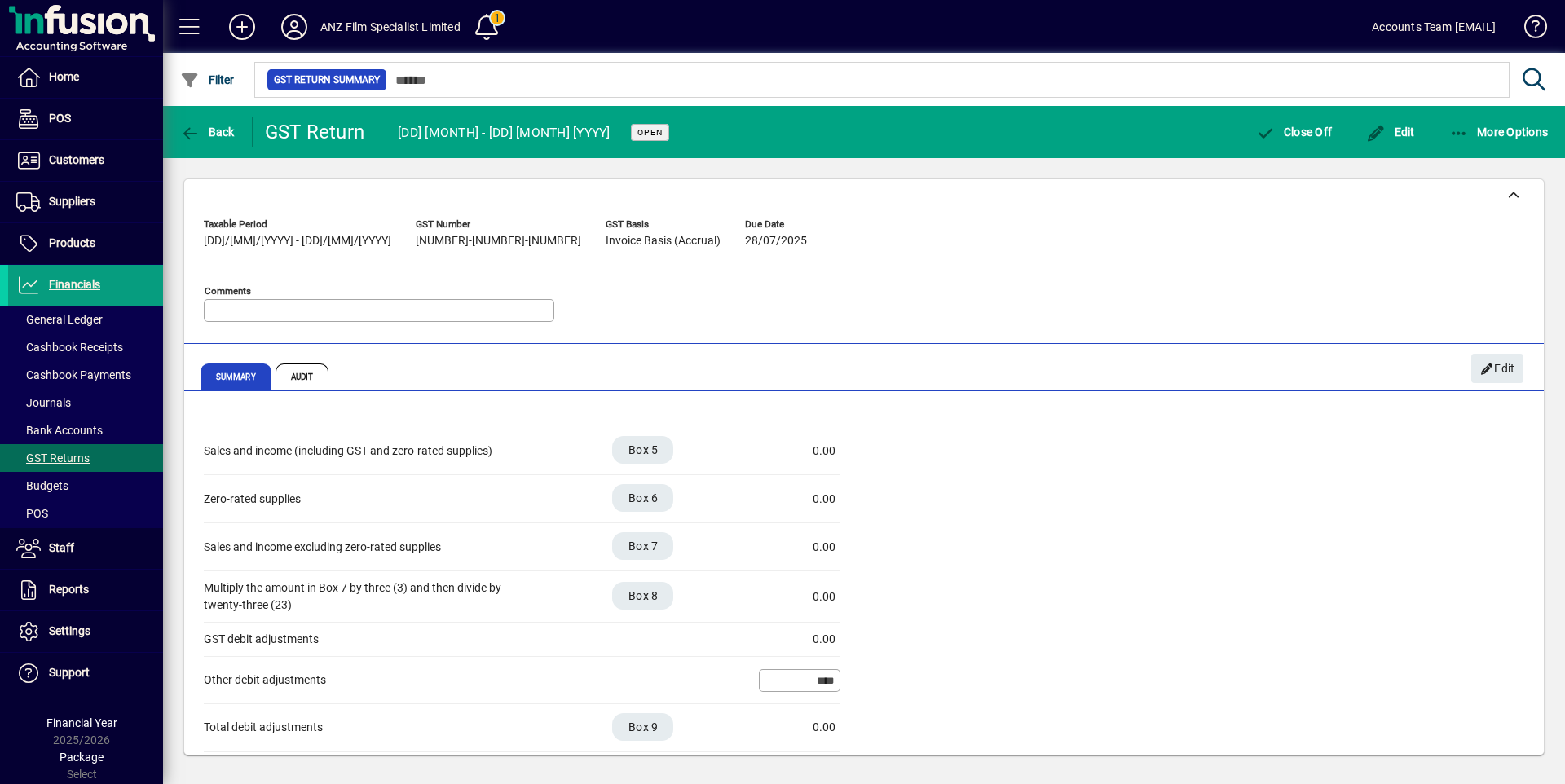 drag, startPoint x: 205, startPoint y: 240, endPoint x: 337, endPoint y: 241, distance: 132.00379 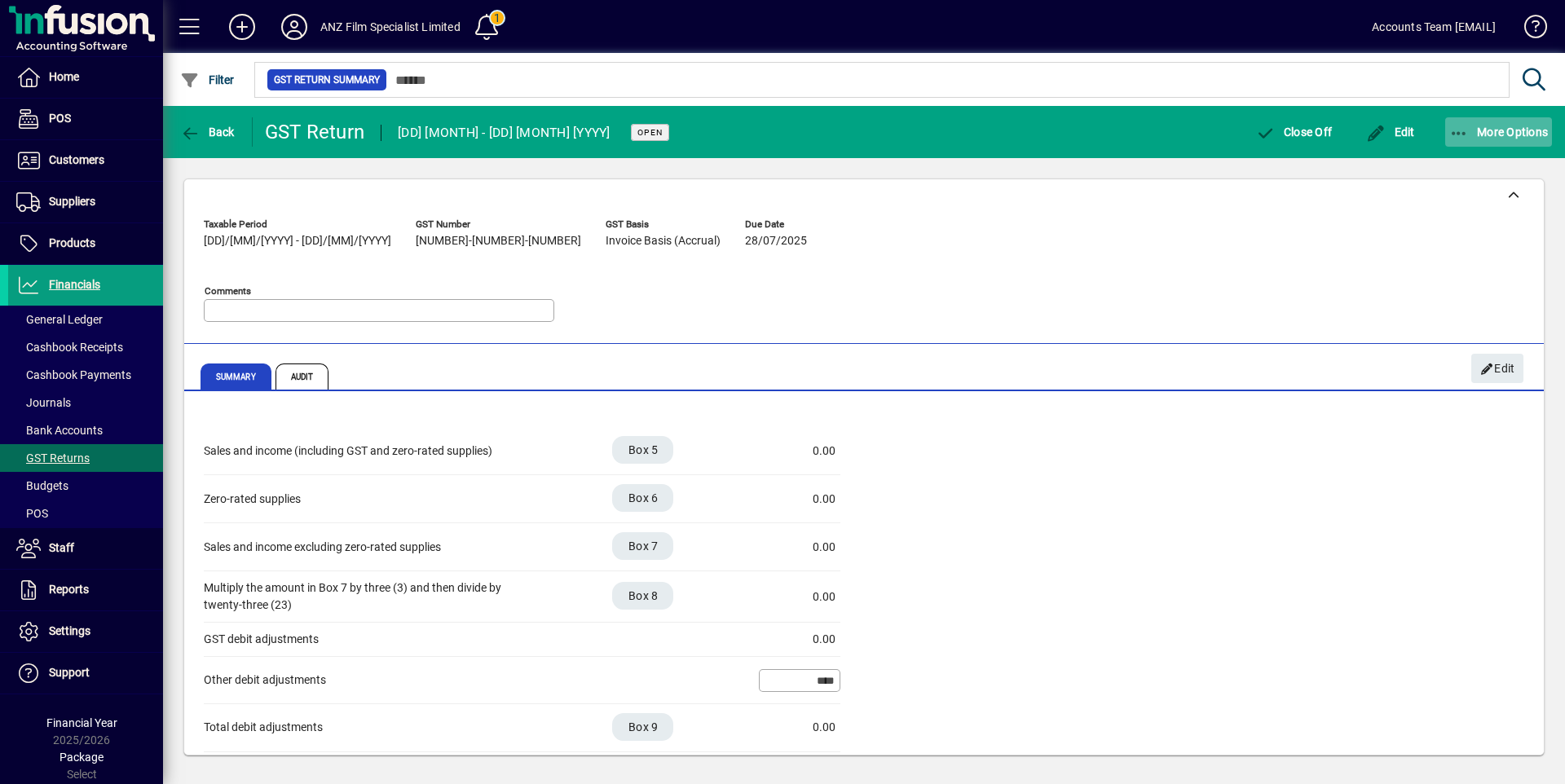 click on "More Options" 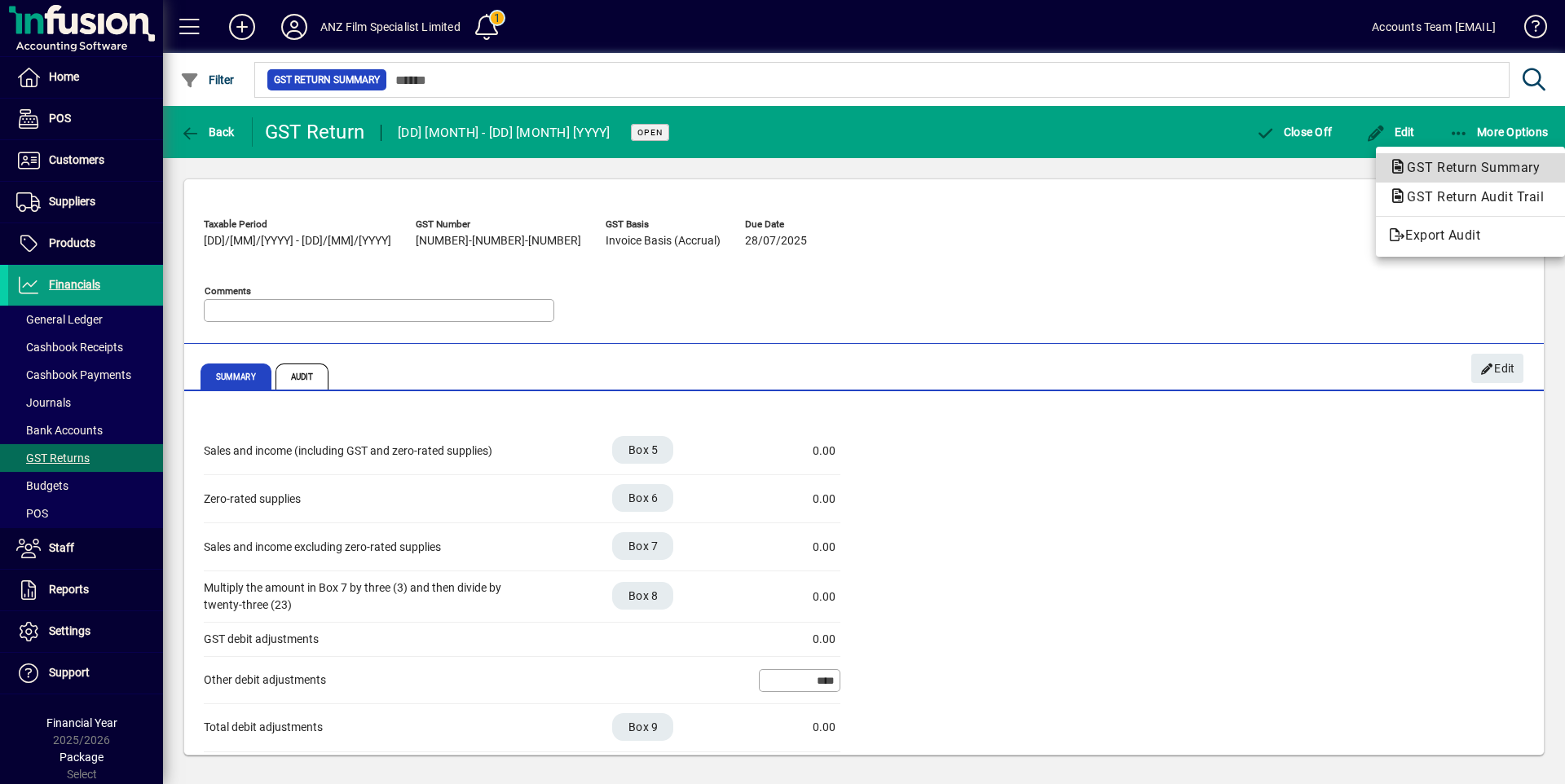 click on "GST Return Summary" 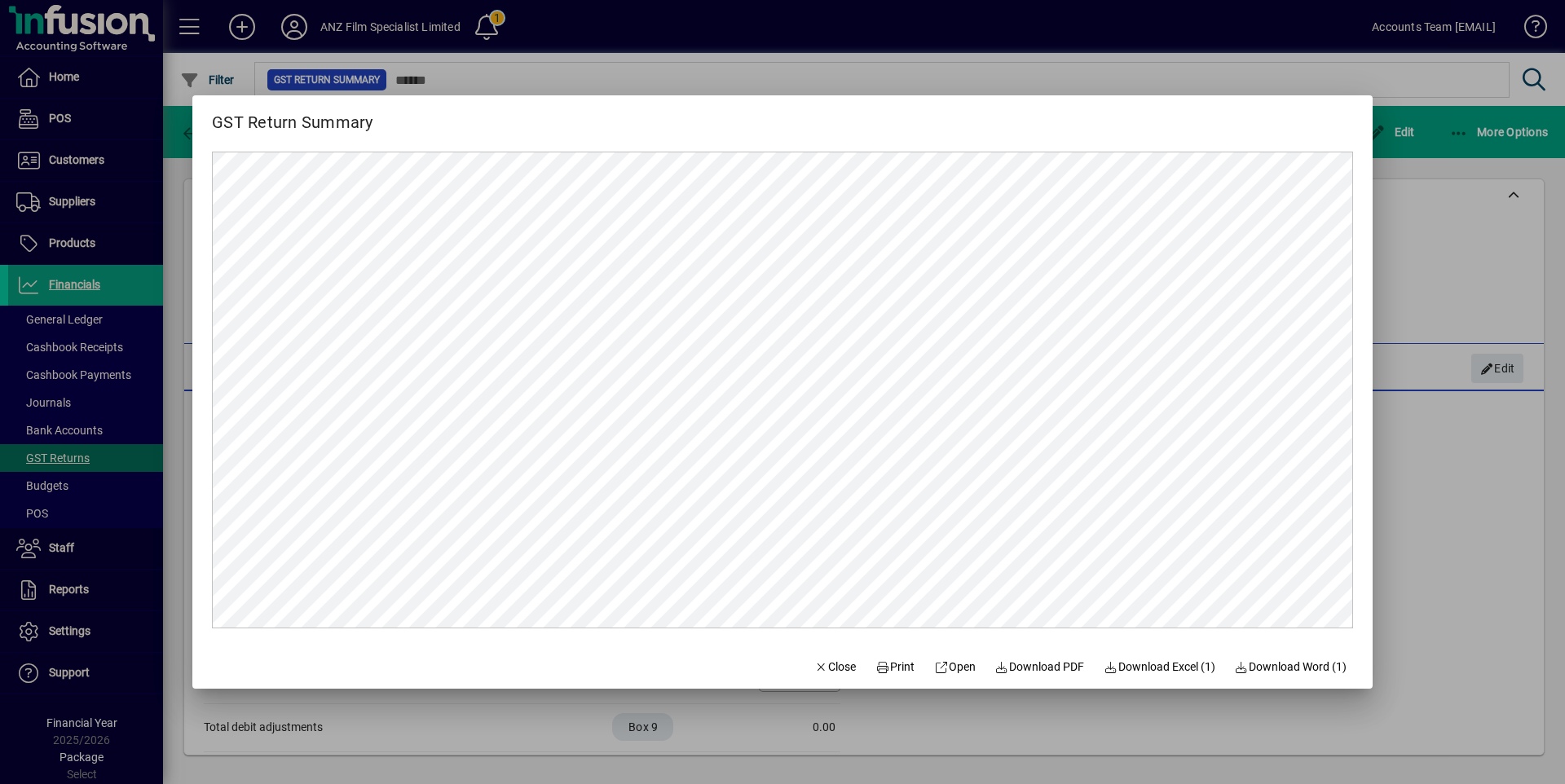 scroll, scrollTop: 0, scrollLeft: 0, axis: both 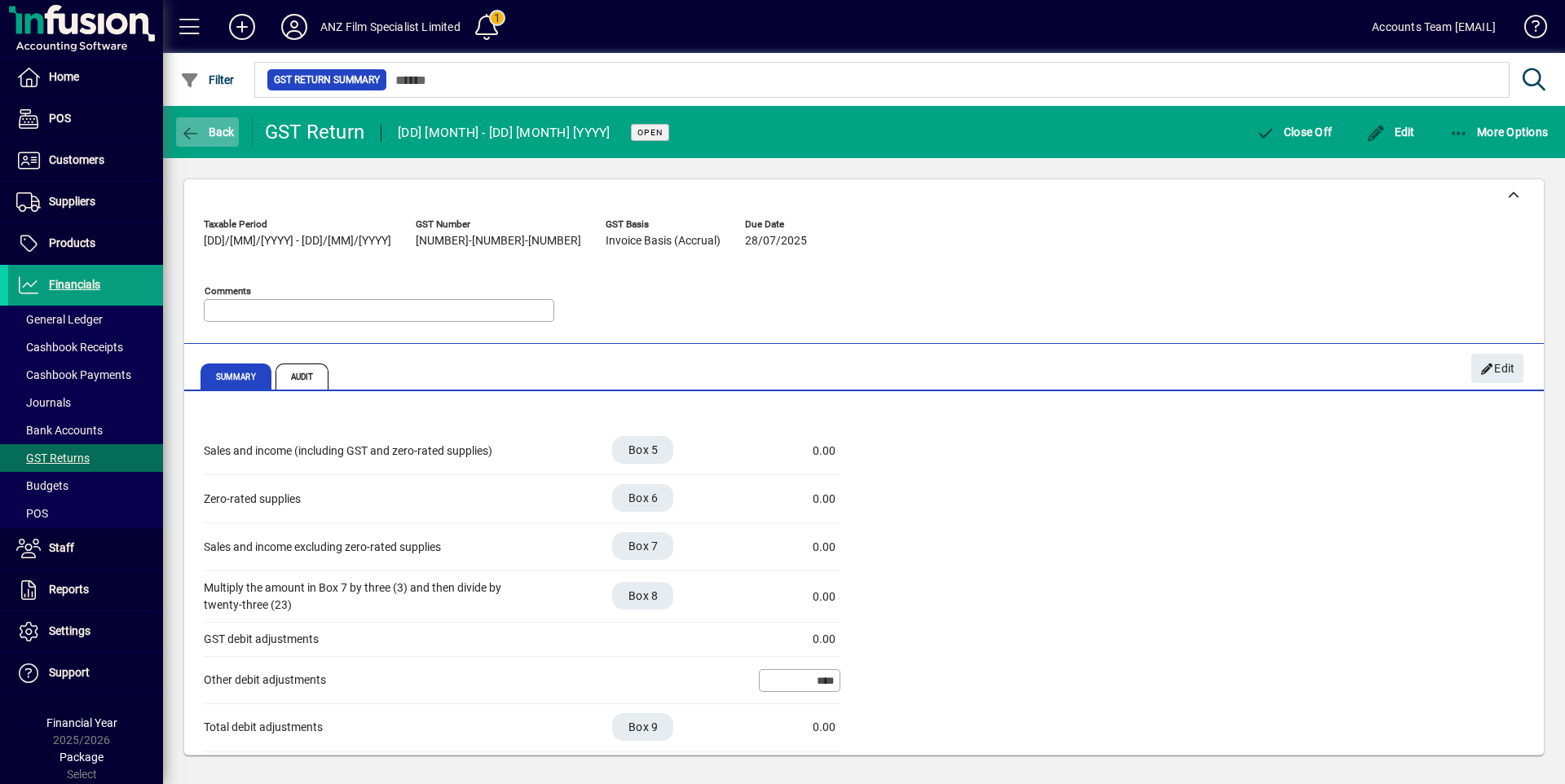 click on "Back" 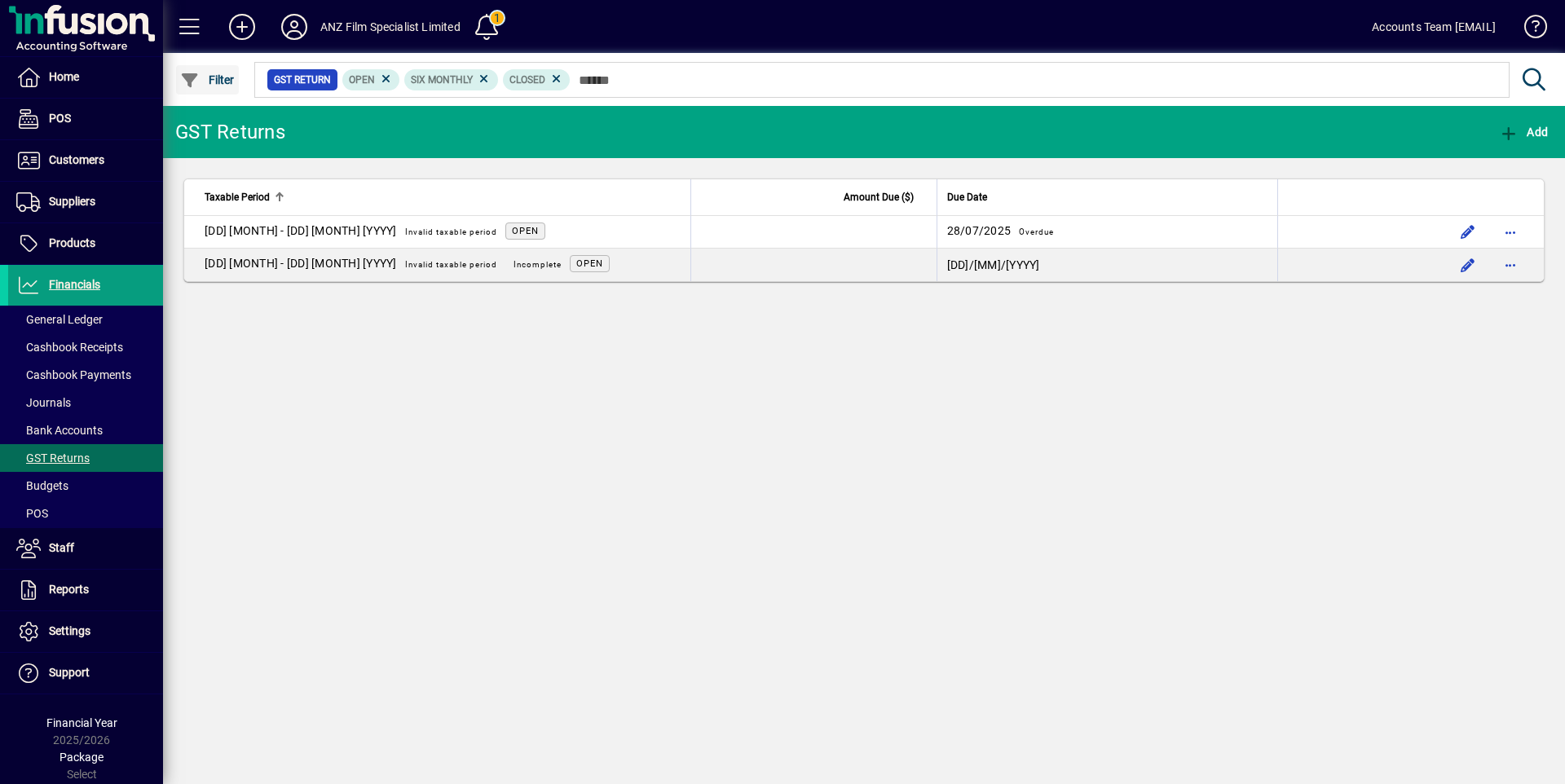 click on "Filter" 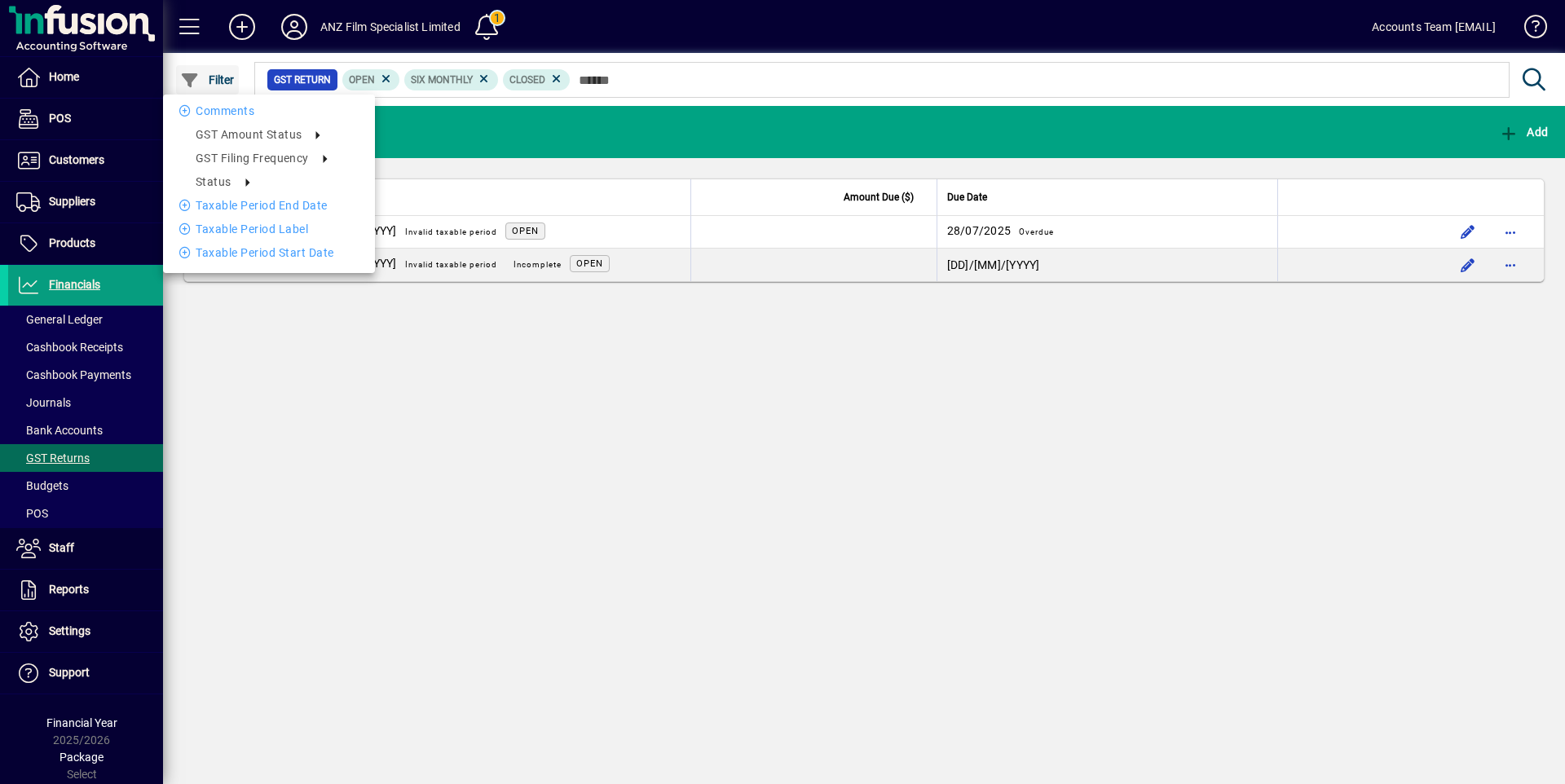 click at bounding box center [782, 392] 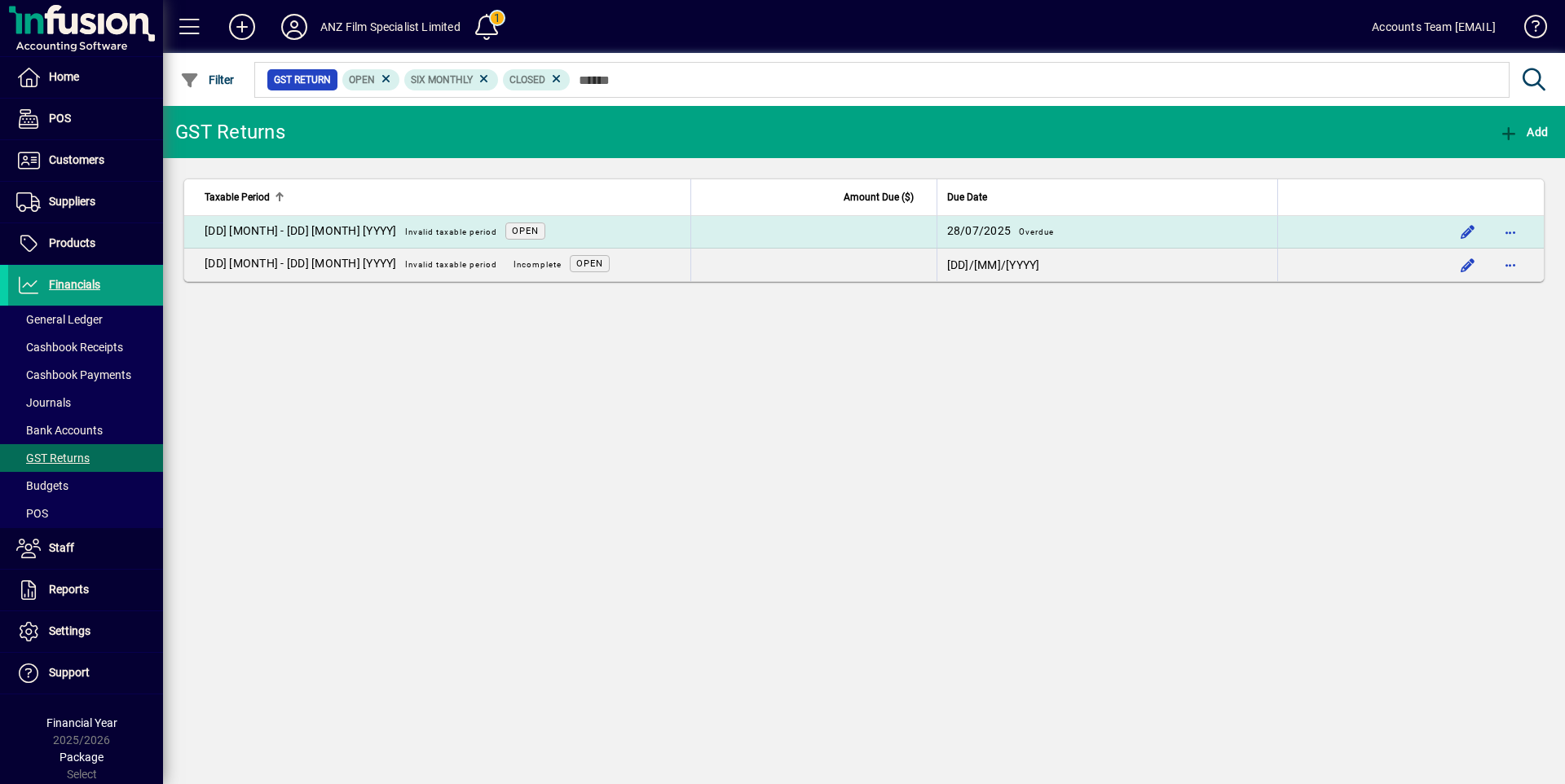 click on "Open" at bounding box center (525, 231) 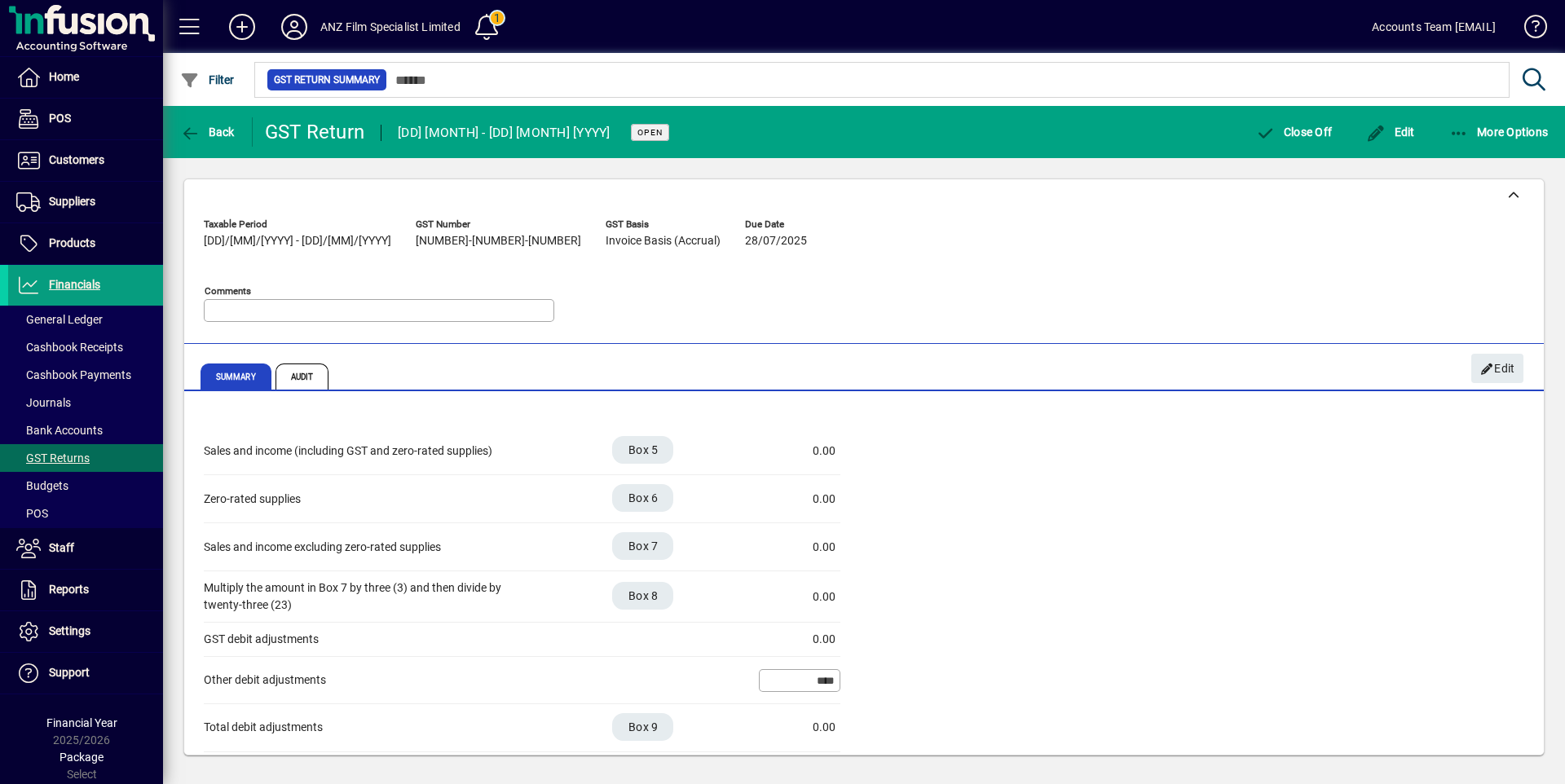 click on "Taxable Period   01/01/2025 - 30/06/2025  GST Number   145-664-392  GST Basis   Invoice Basis (Accrual)  Due Date   28/07/2025 Comments" 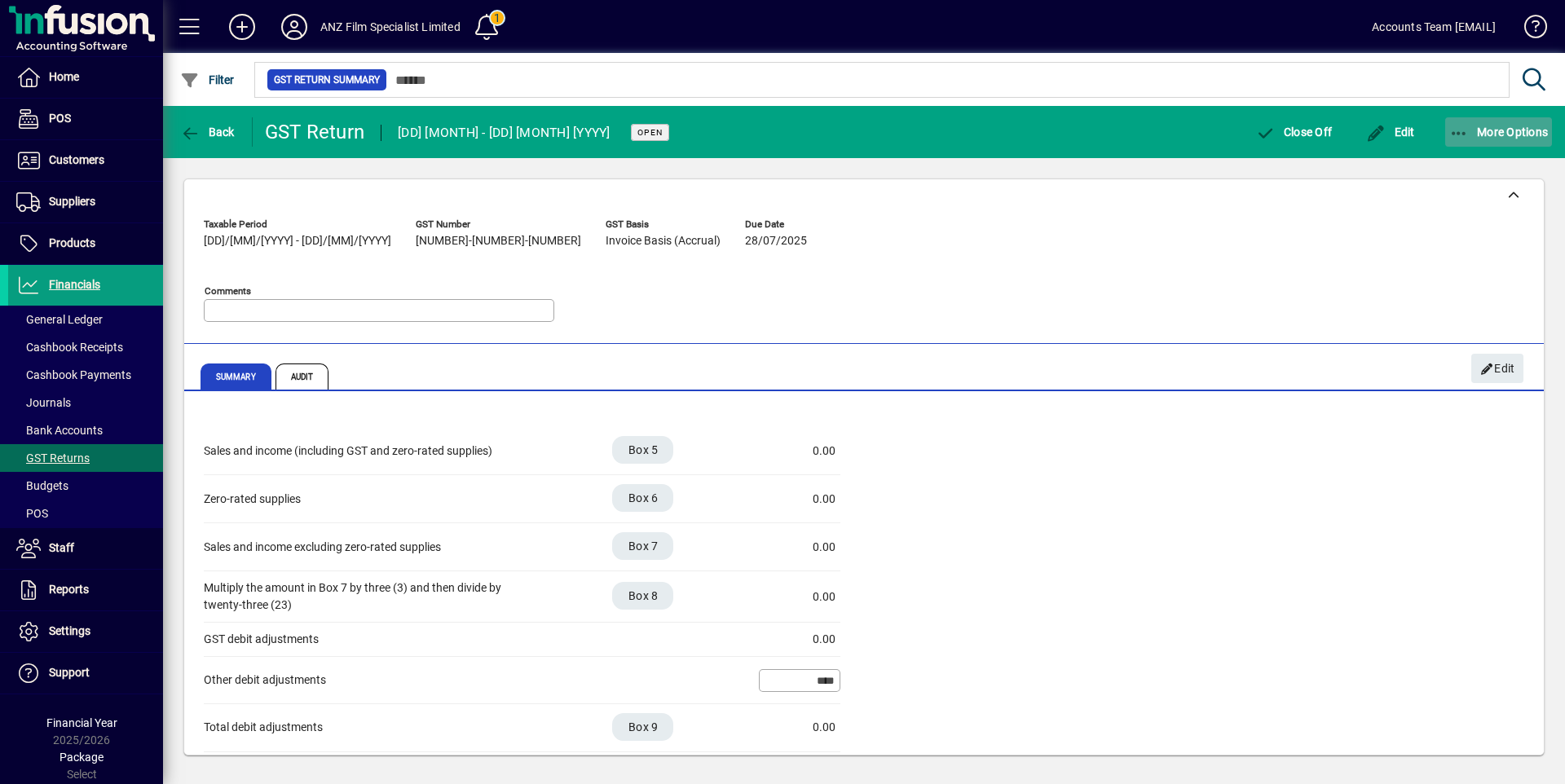 click on "More Options" 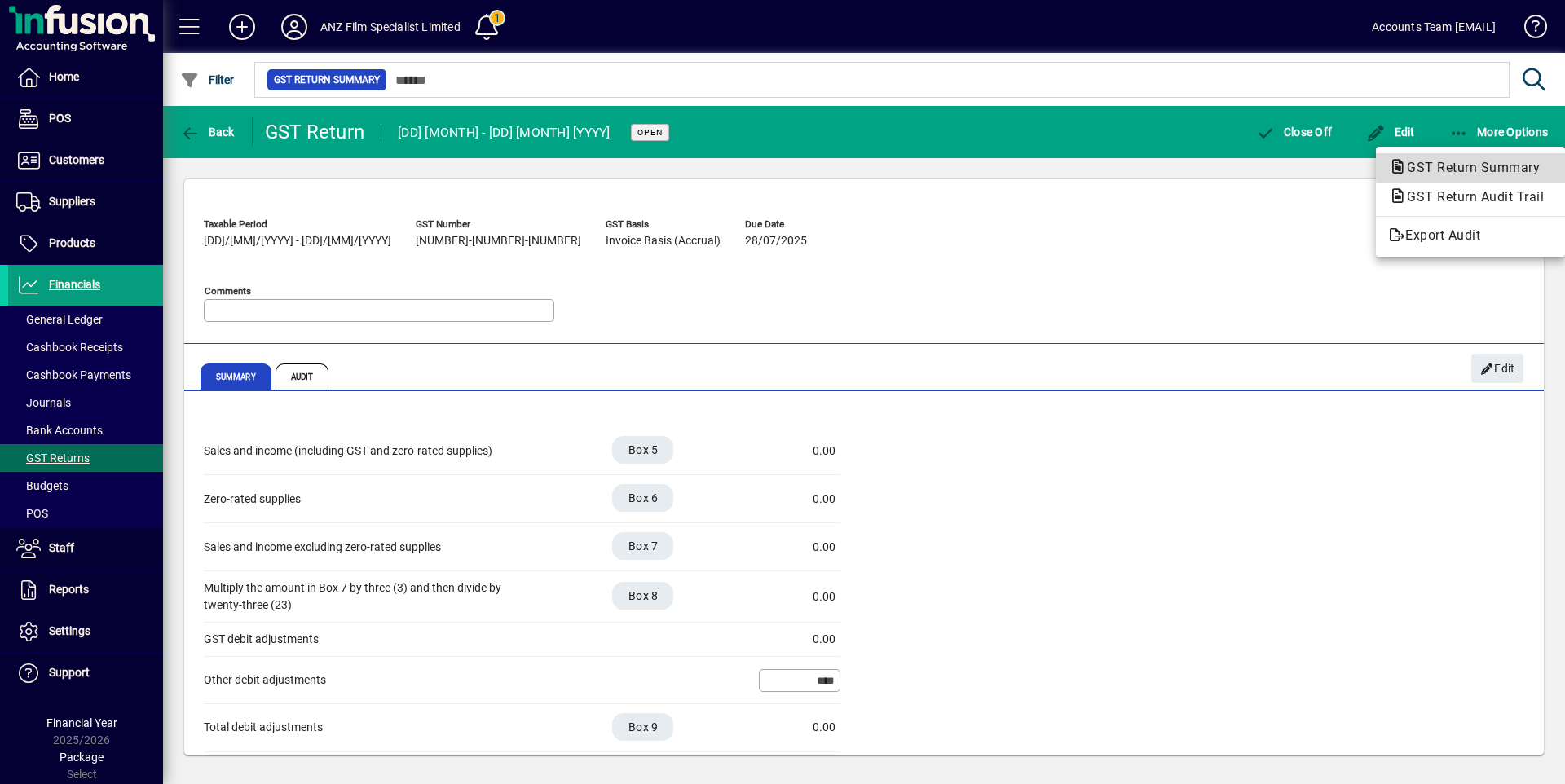 click on "GST Return Summary" 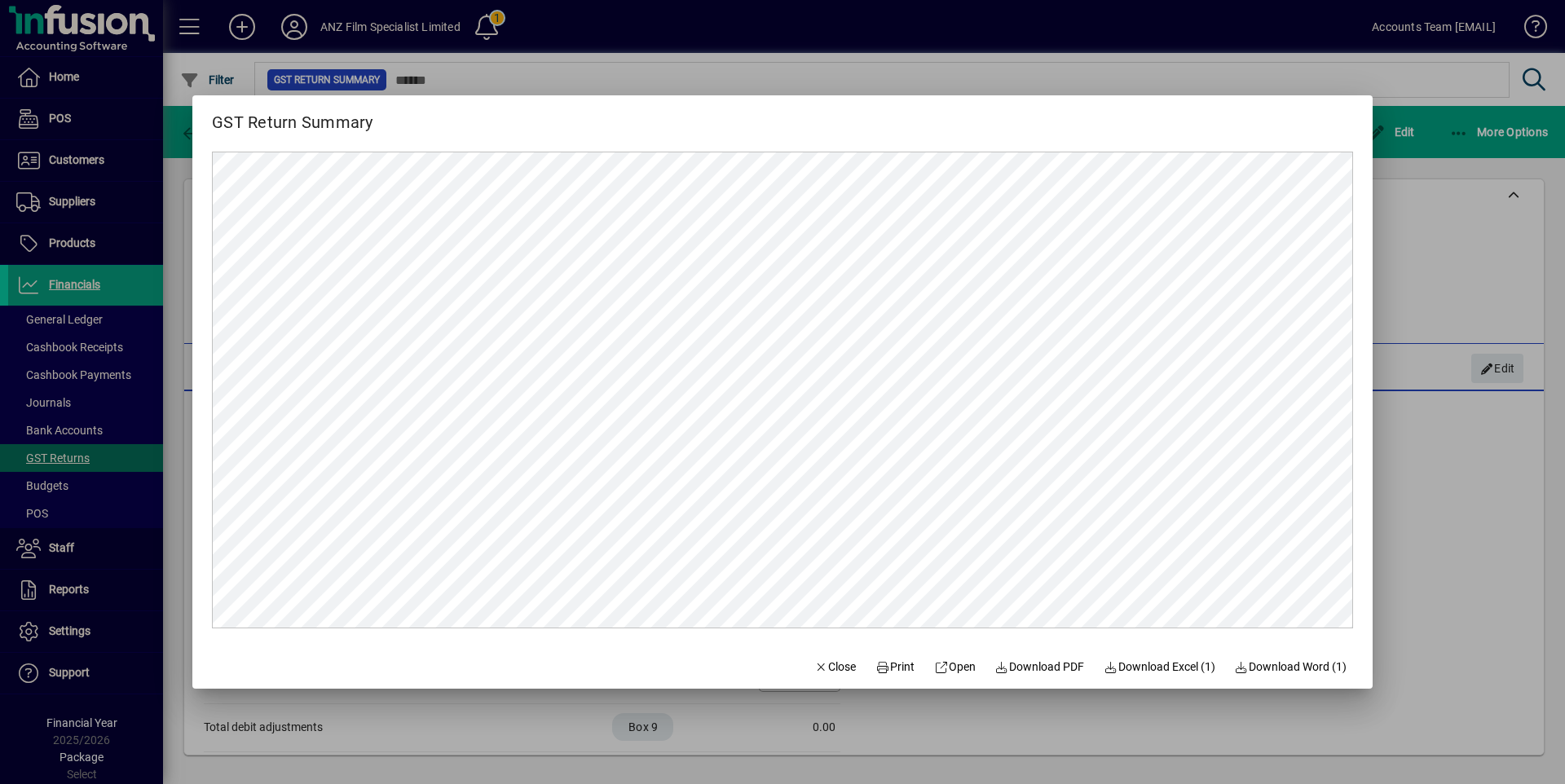 scroll, scrollTop: 0, scrollLeft: 0, axis: both 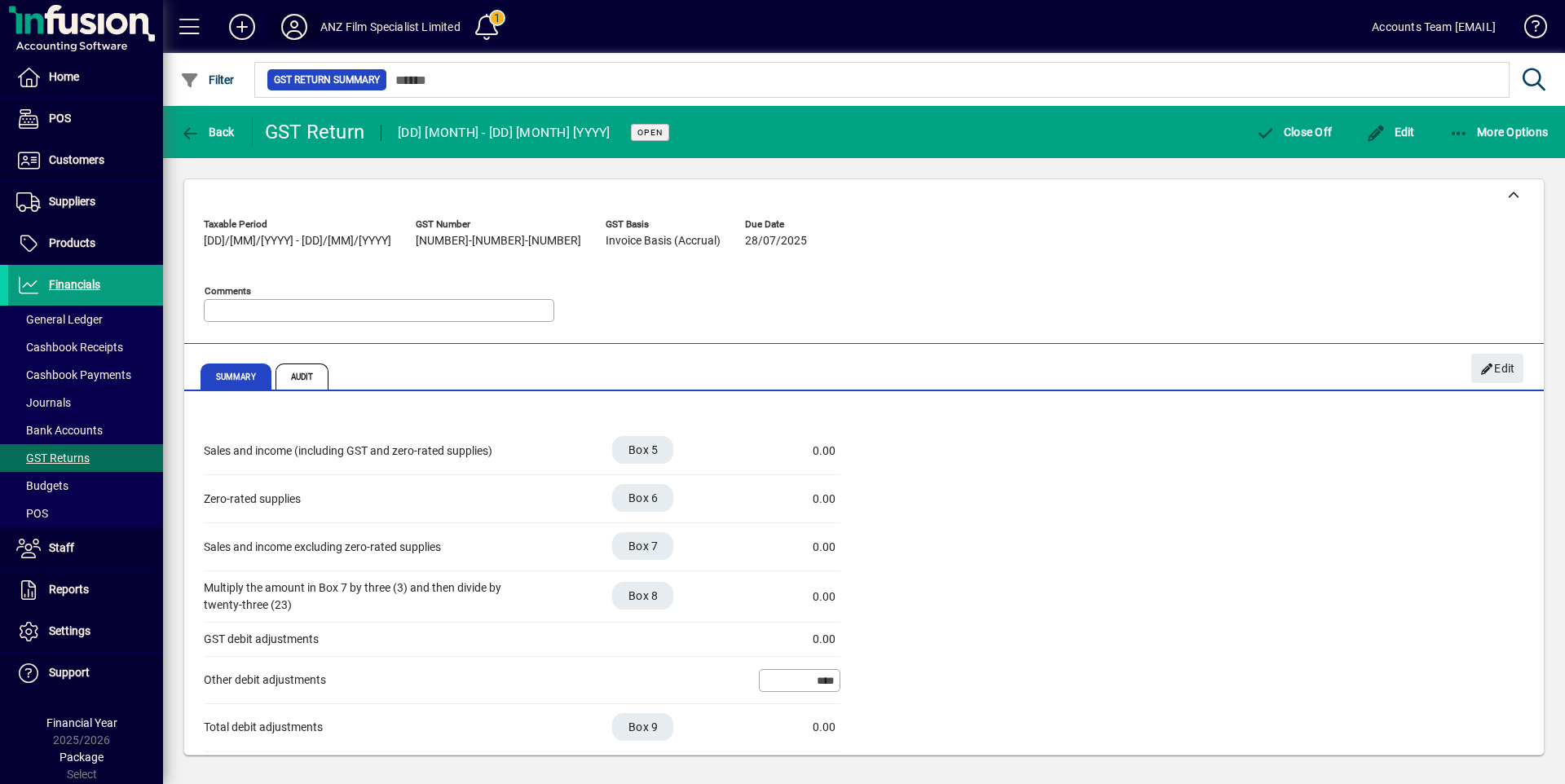 click 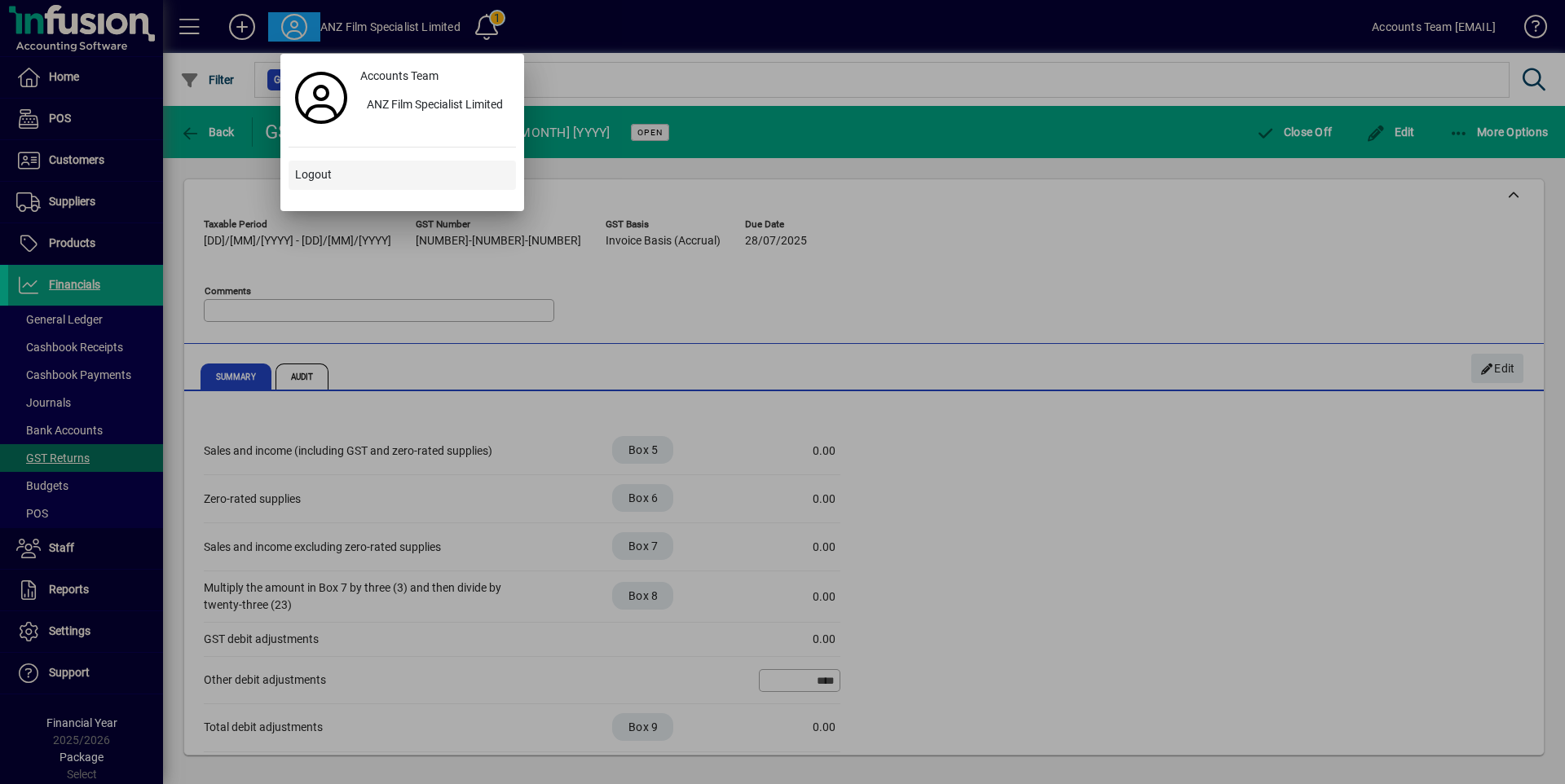 click on "Logout" at bounding box center [313, 174] 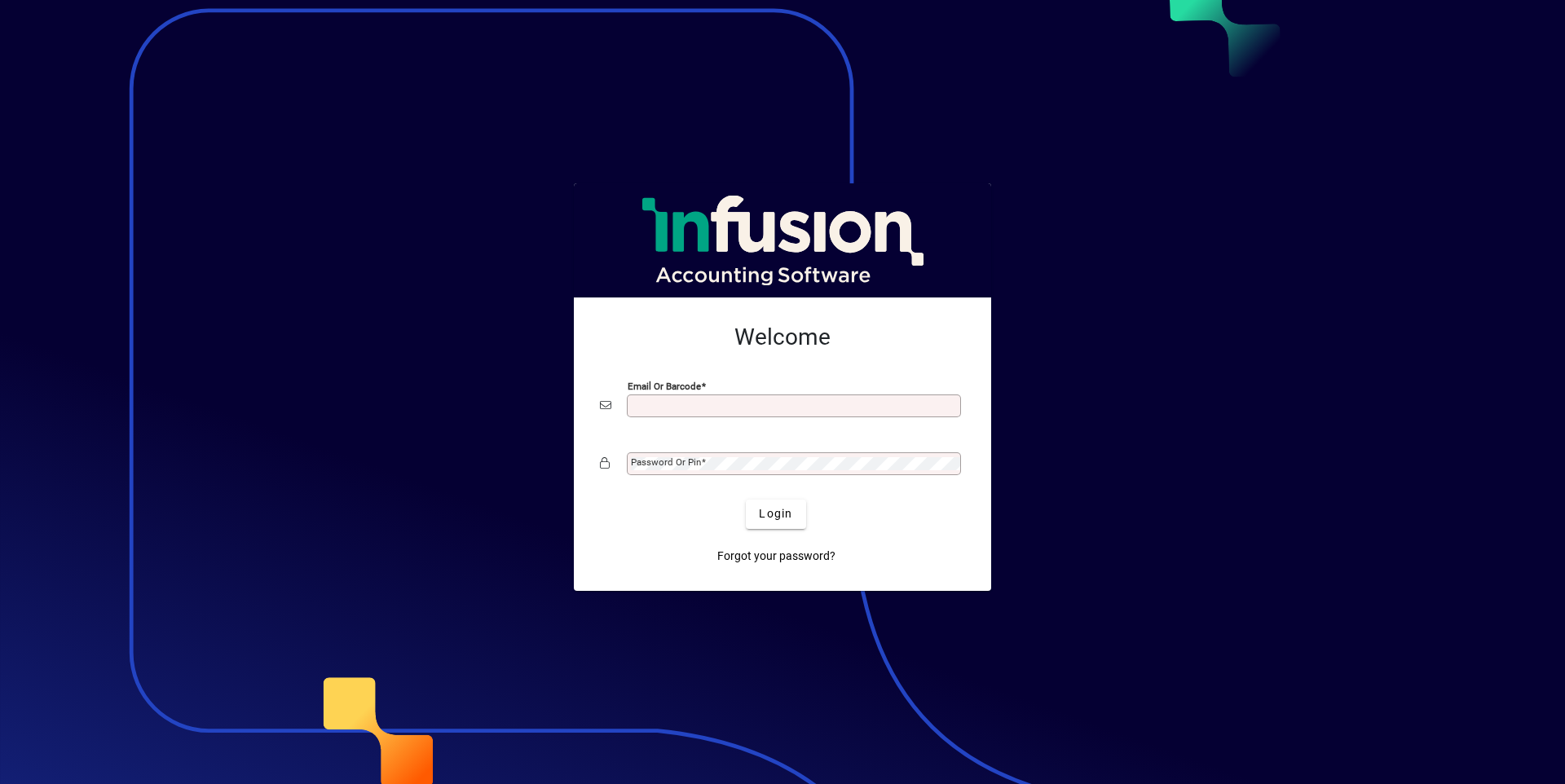 scroll, scrollTop: 0, scrollLeft: 0, axis: both 